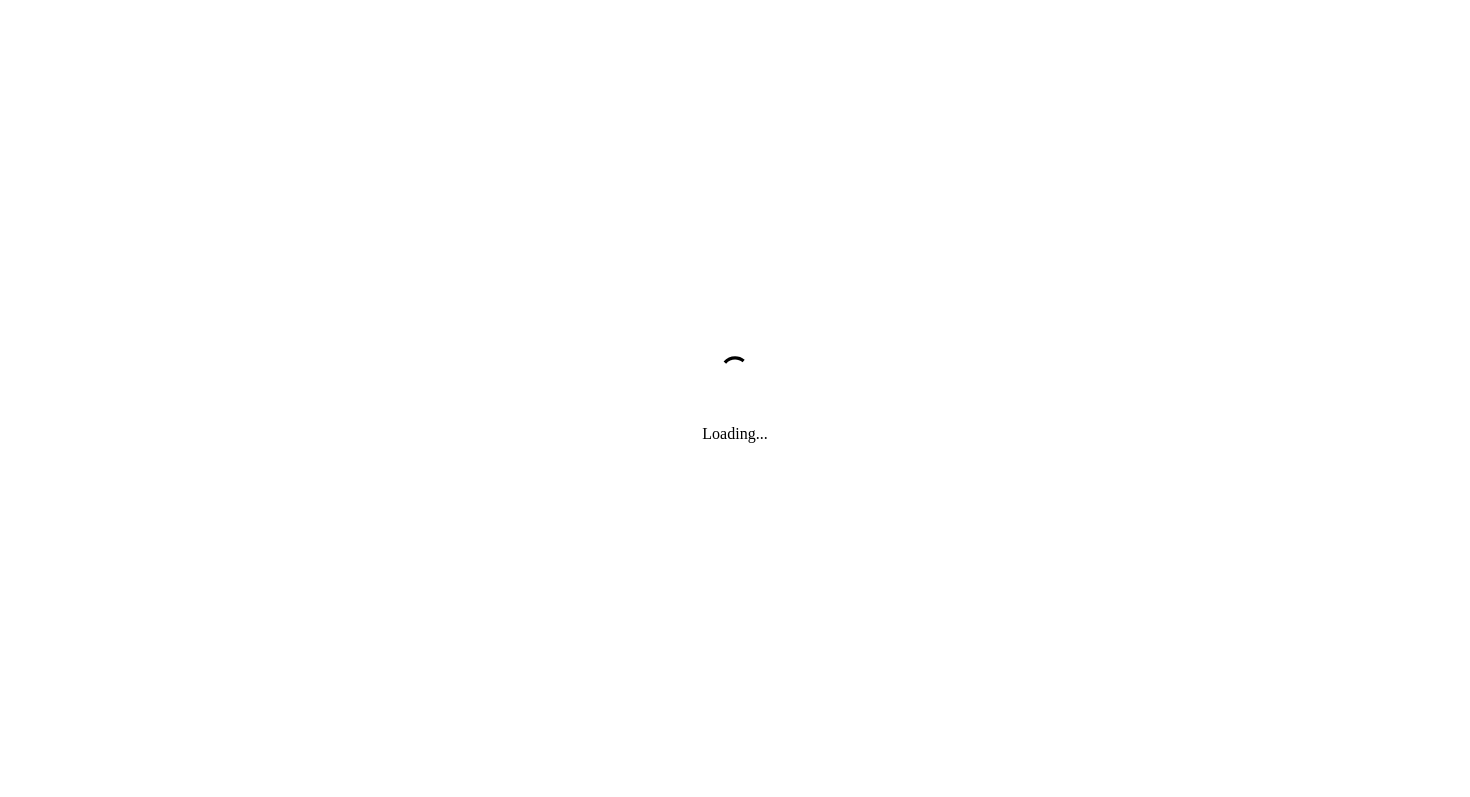 scroll, scrollTop: 0, scrollLeft: 0, axis: both 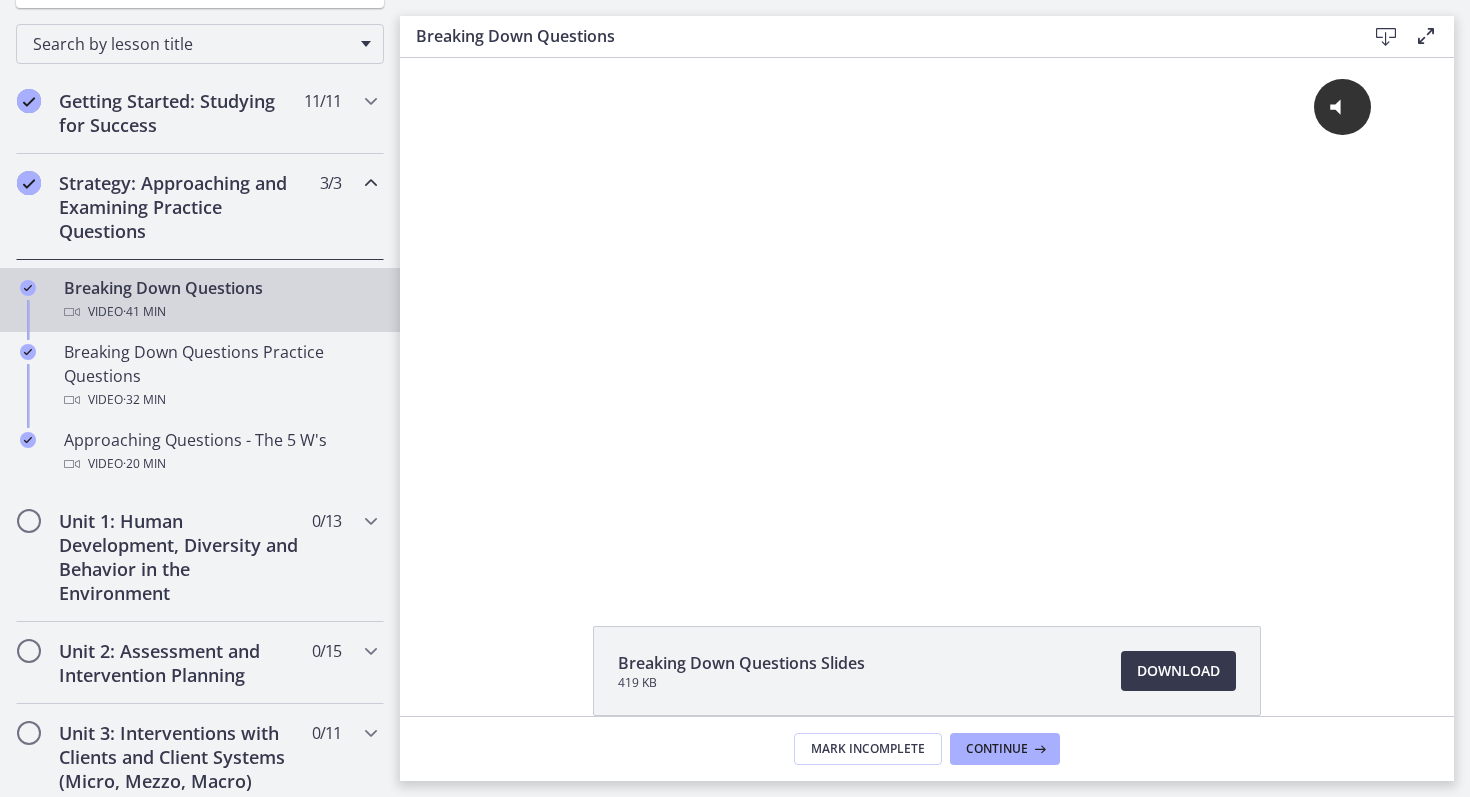 click on "Strategy: Approaching and Examining Practice Questions" at bounding box center [181, 207] 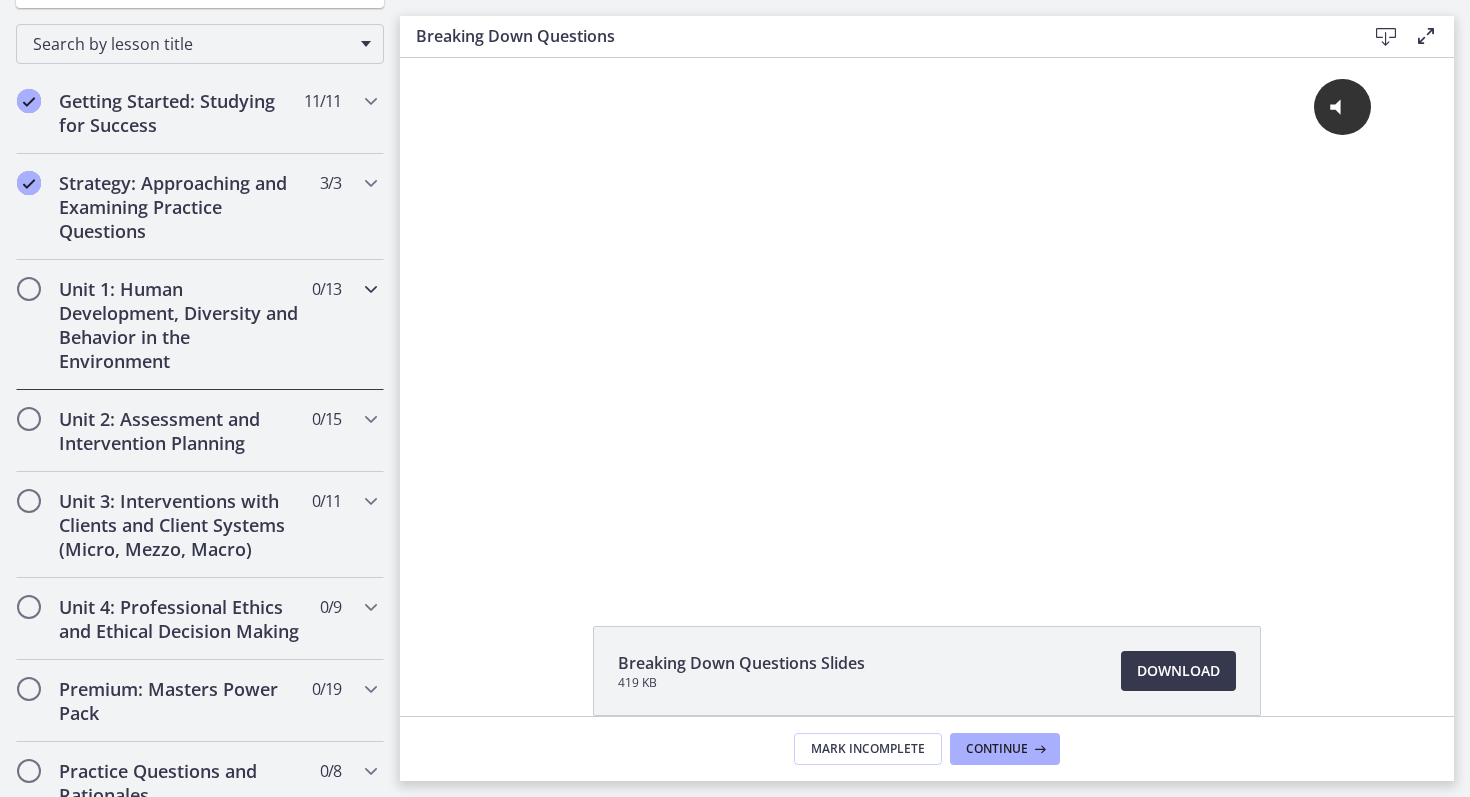 click on "Unit 1: Human Development, Diversity and Behavior in the Environment" at bounding box center [181, 325] 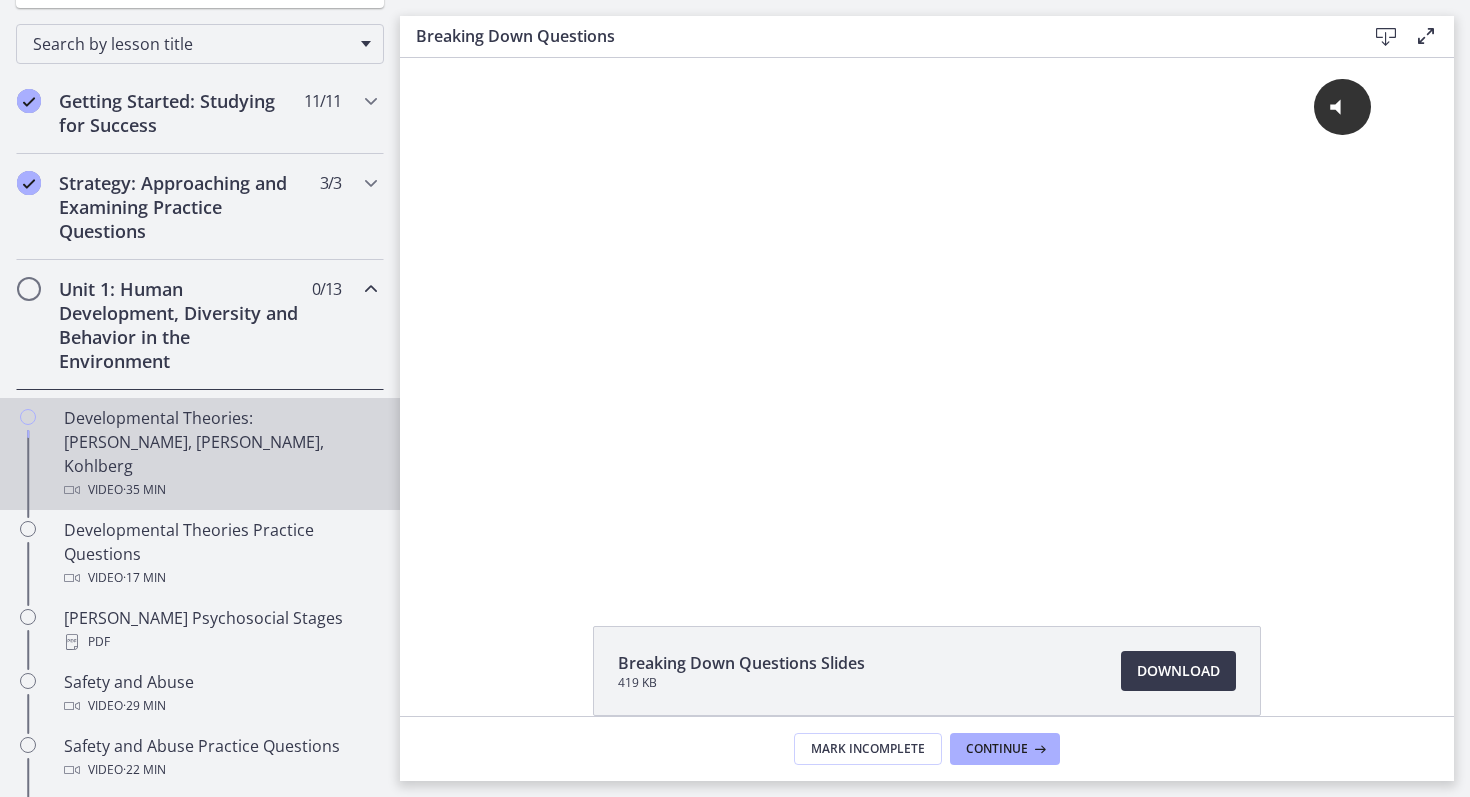 click on "Developmental Theories: [PERSON_NAME], [PERSON_NAME], Kohlberg
Video
·  35 min" at bounding box center [220, 454] 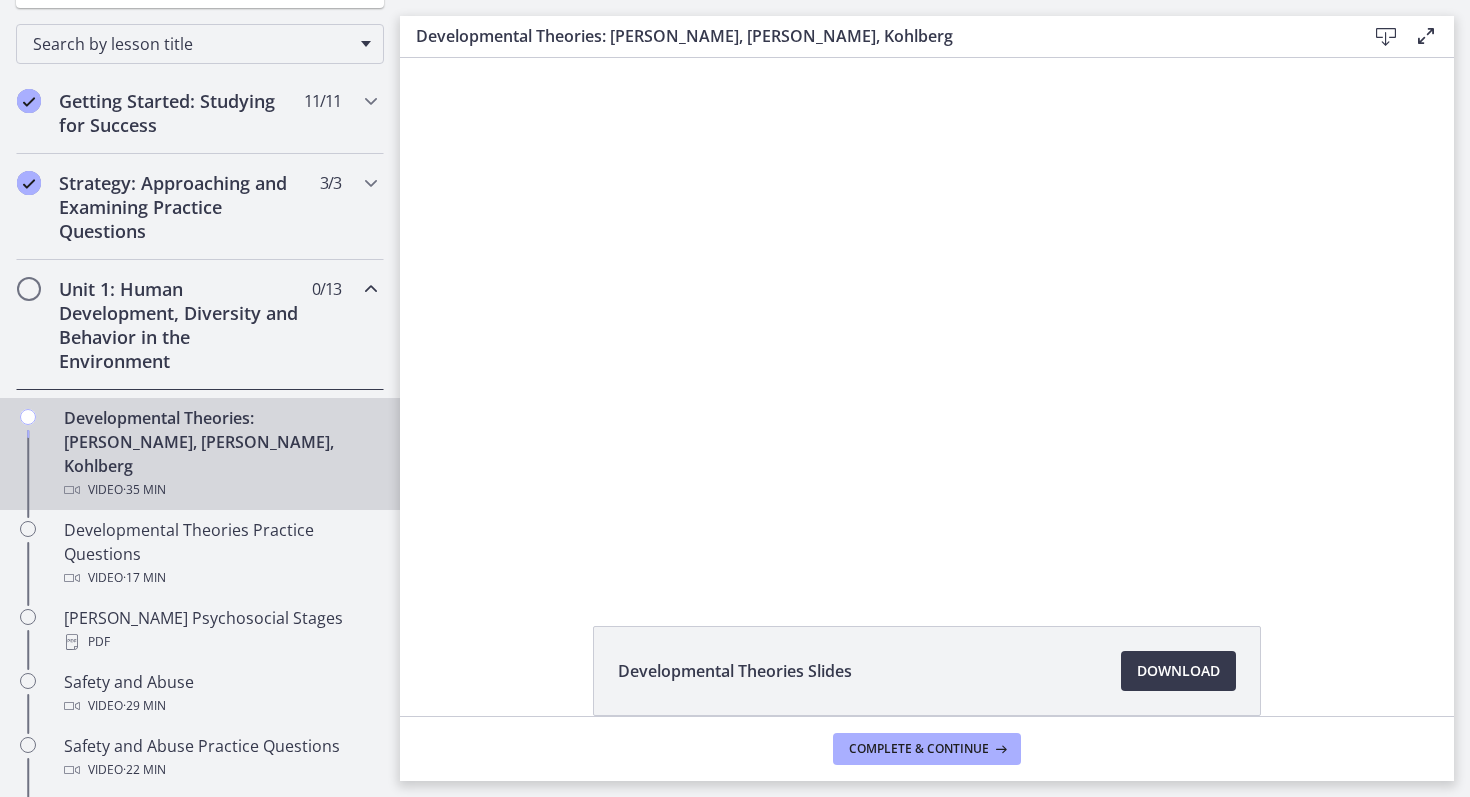scroll, scrollTop: 0, scrollLeft: 0, axis: both 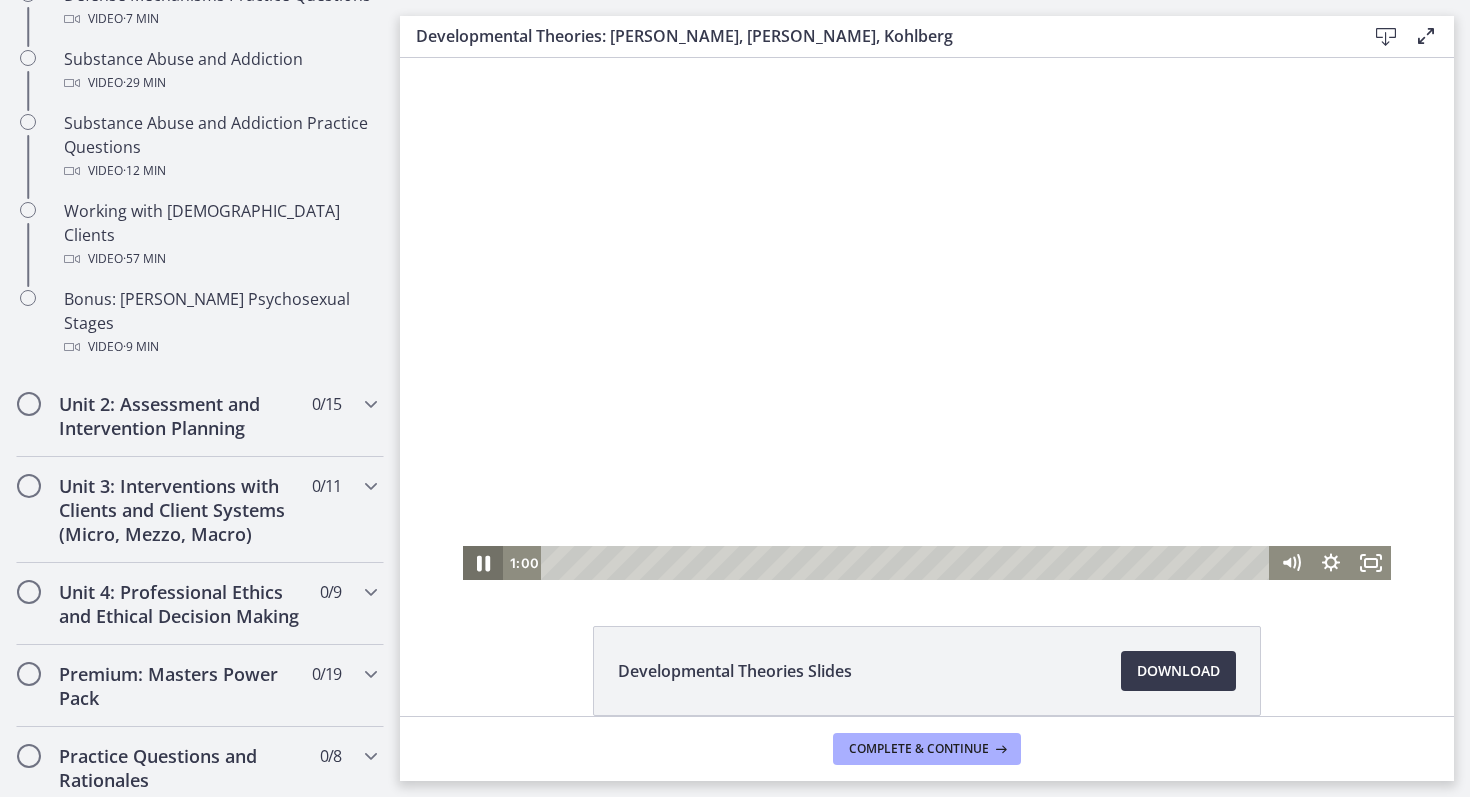 click 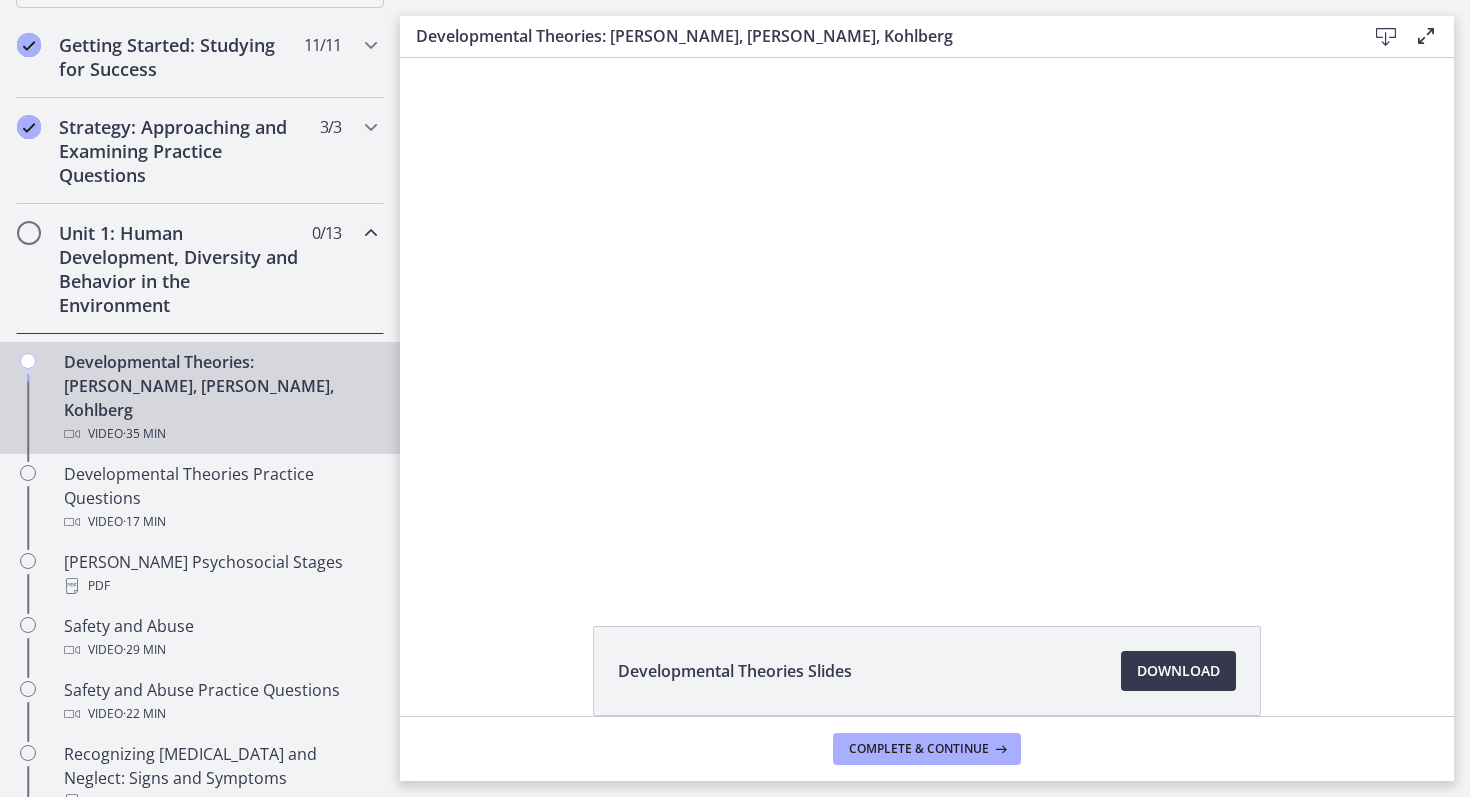 scroll, scrollTop: 359, scrollLeft: 0, axis: vertical 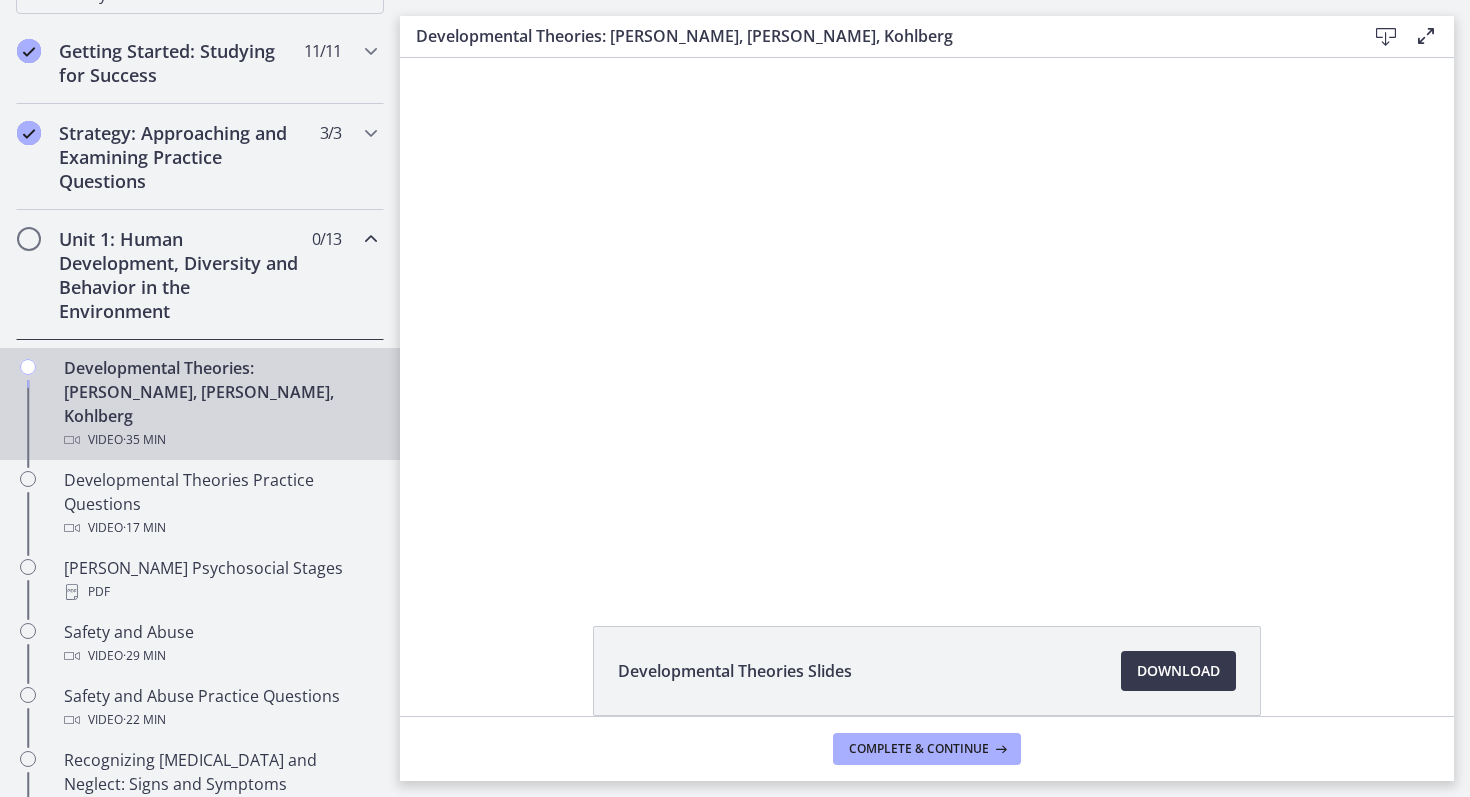 type 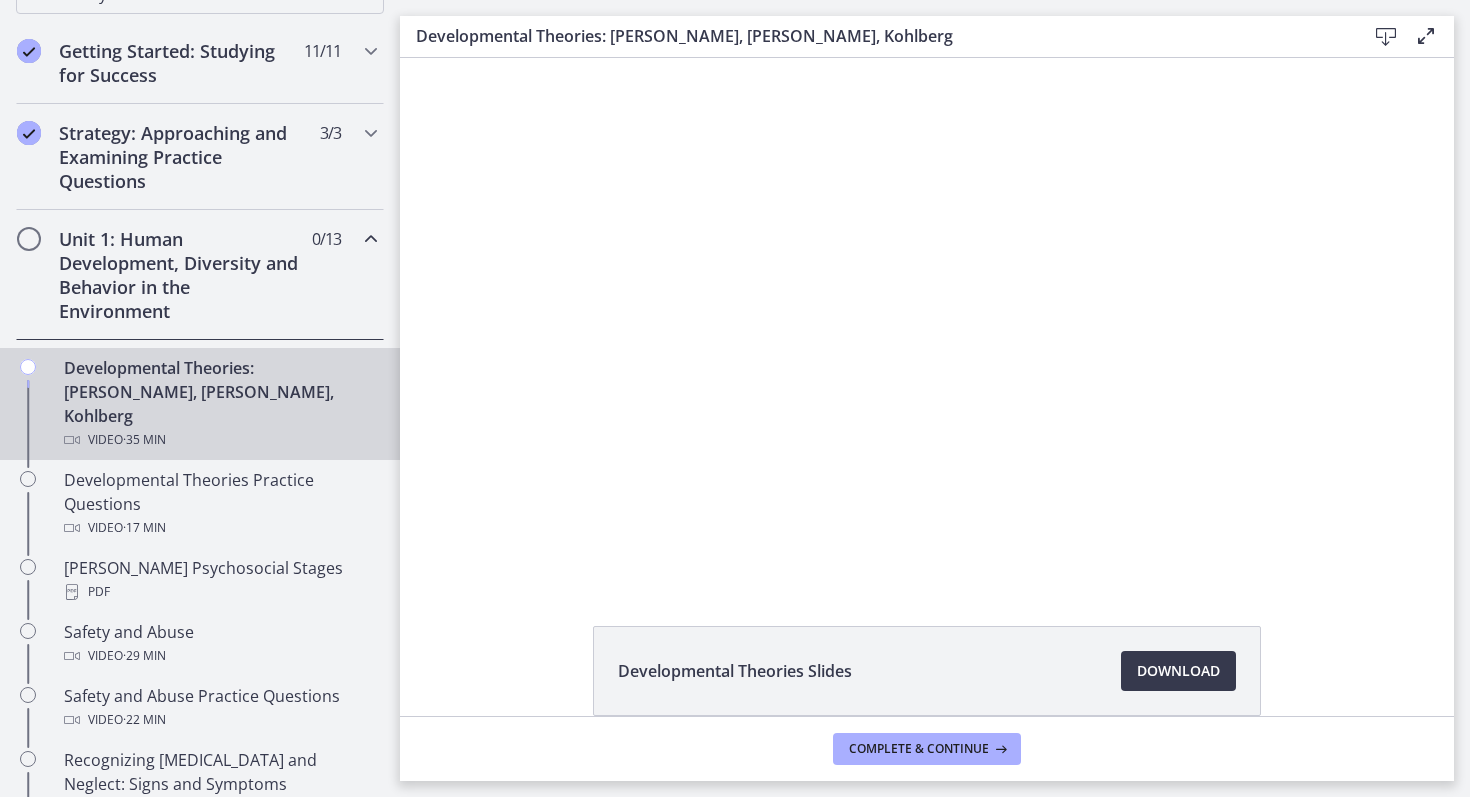 click at bounding box center [483, 563] 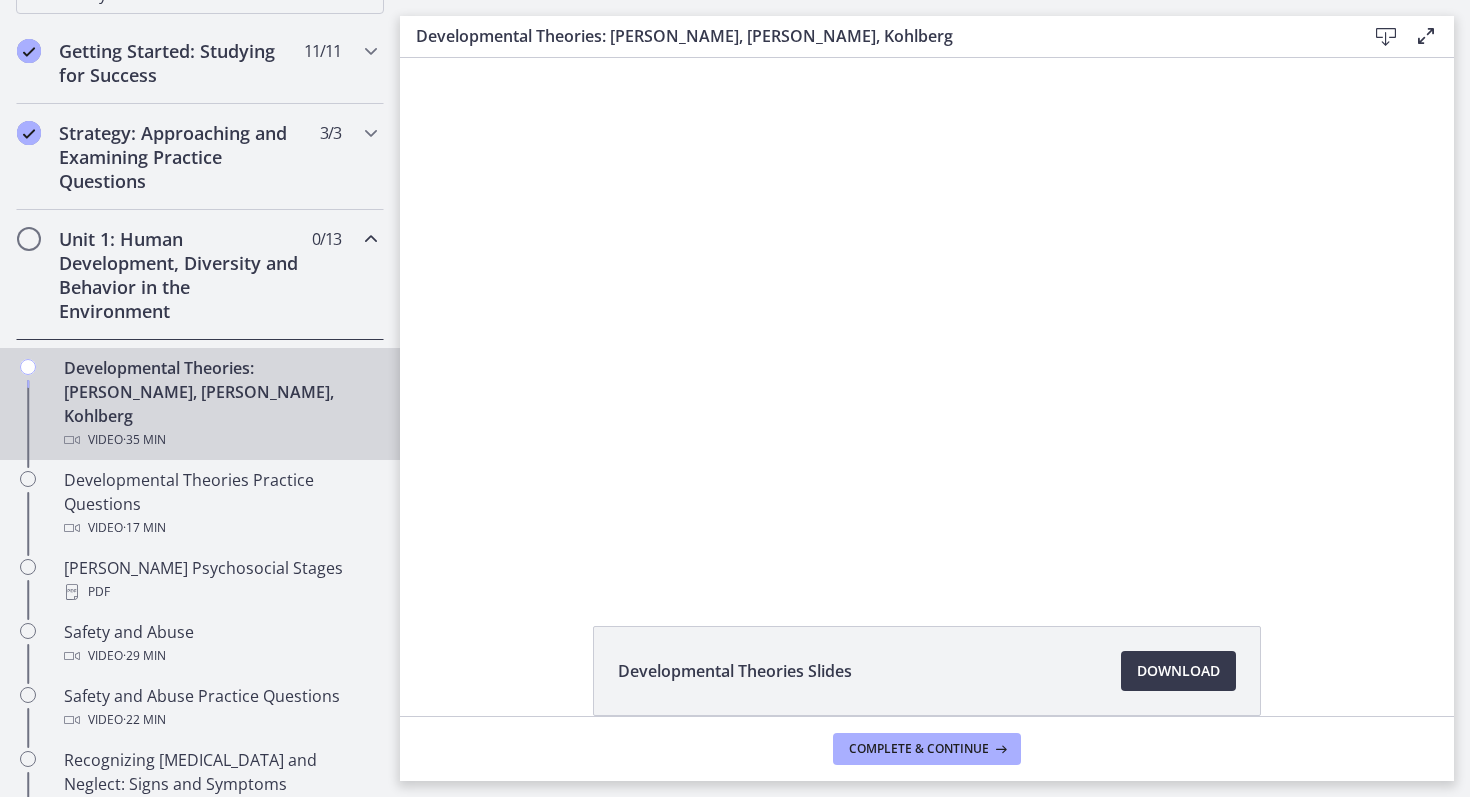 click at bounding box center [483, 563] 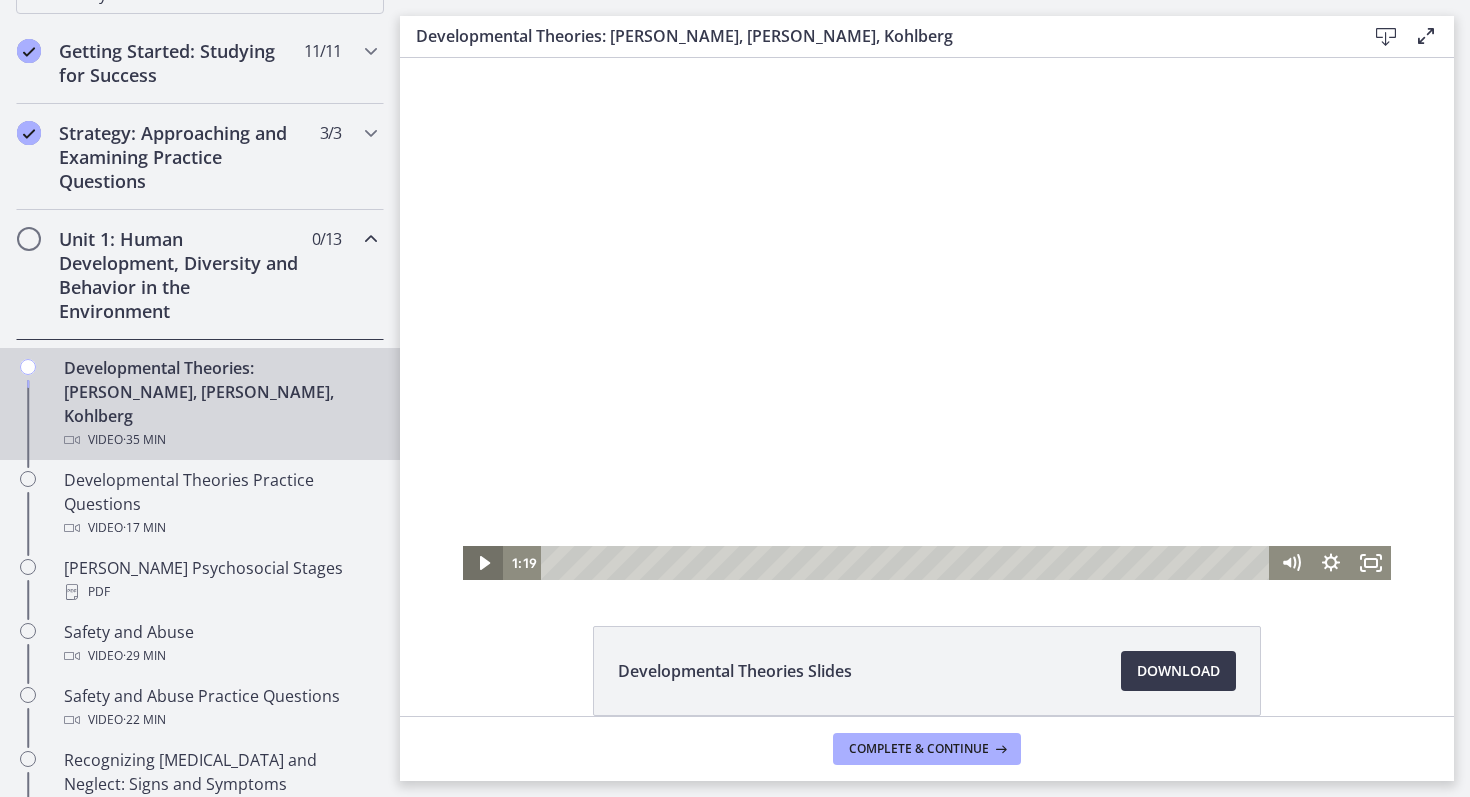click 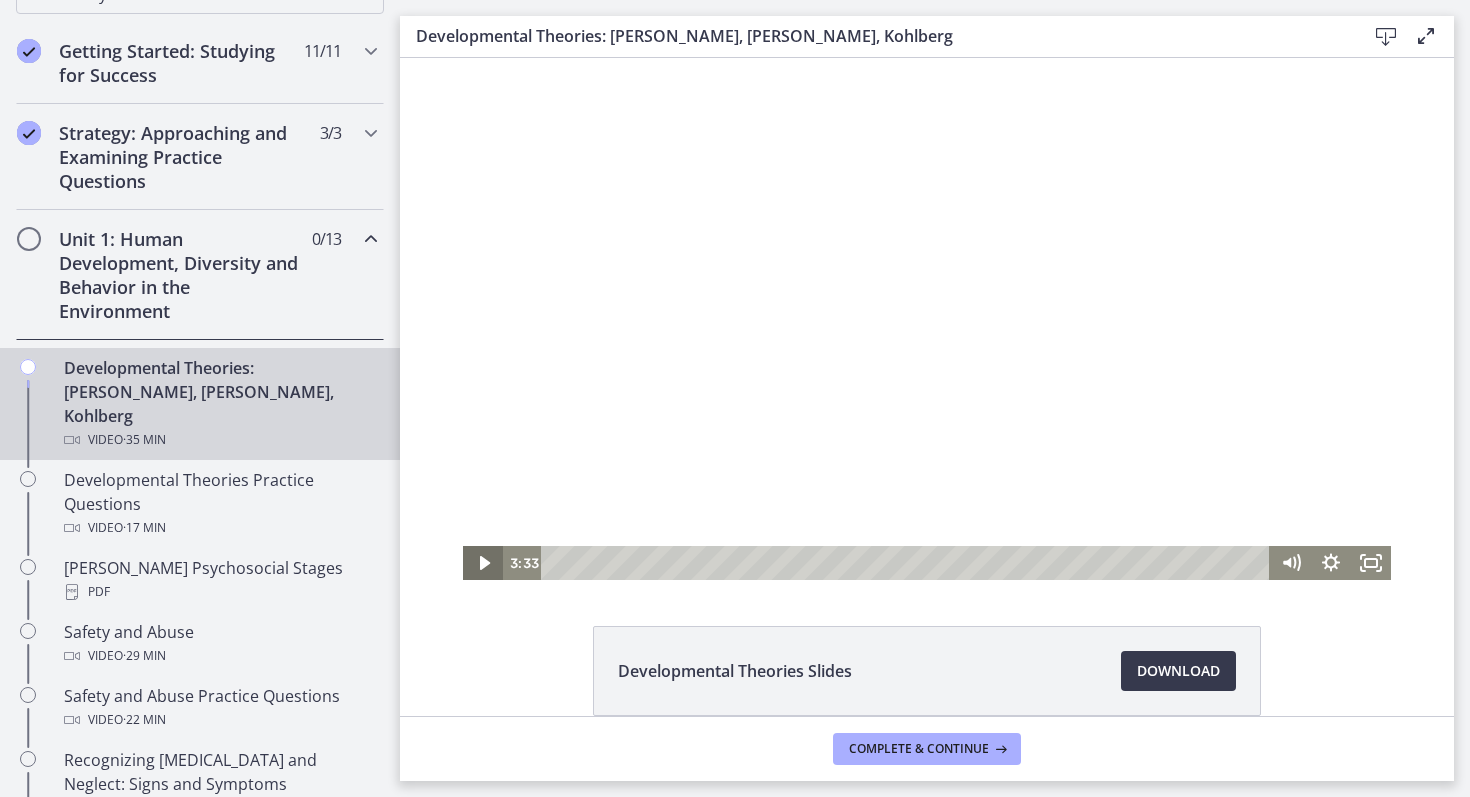 click 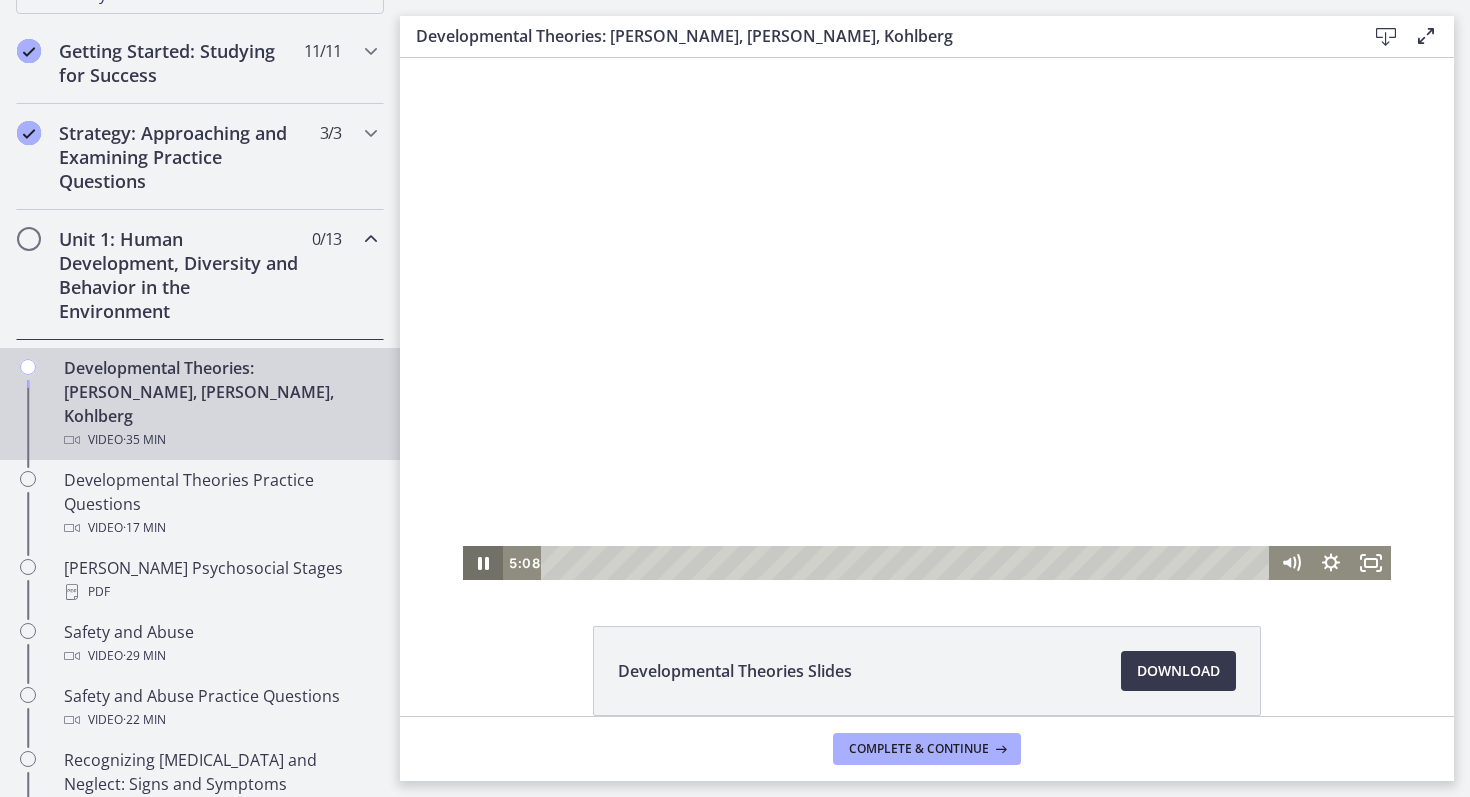 click 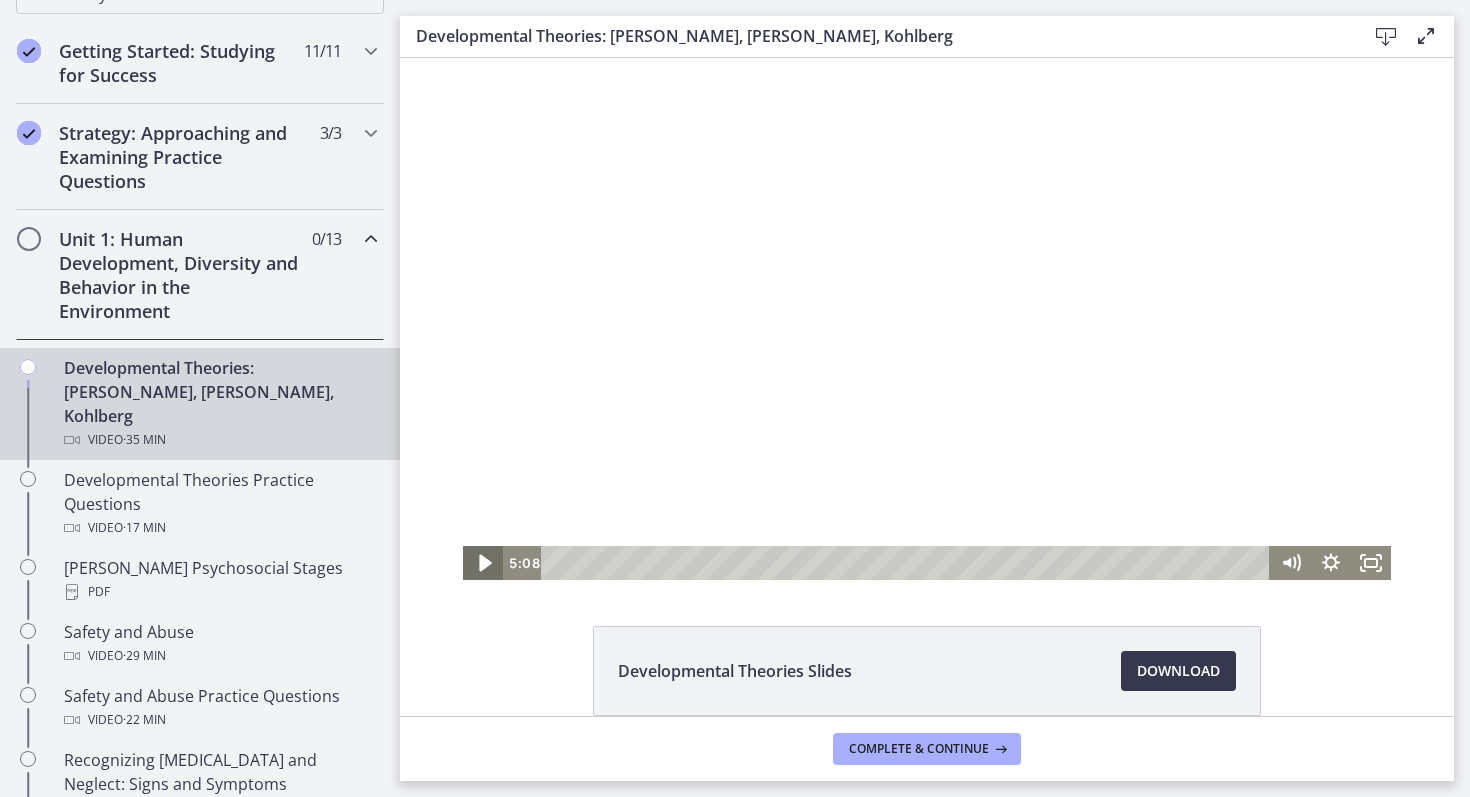 click 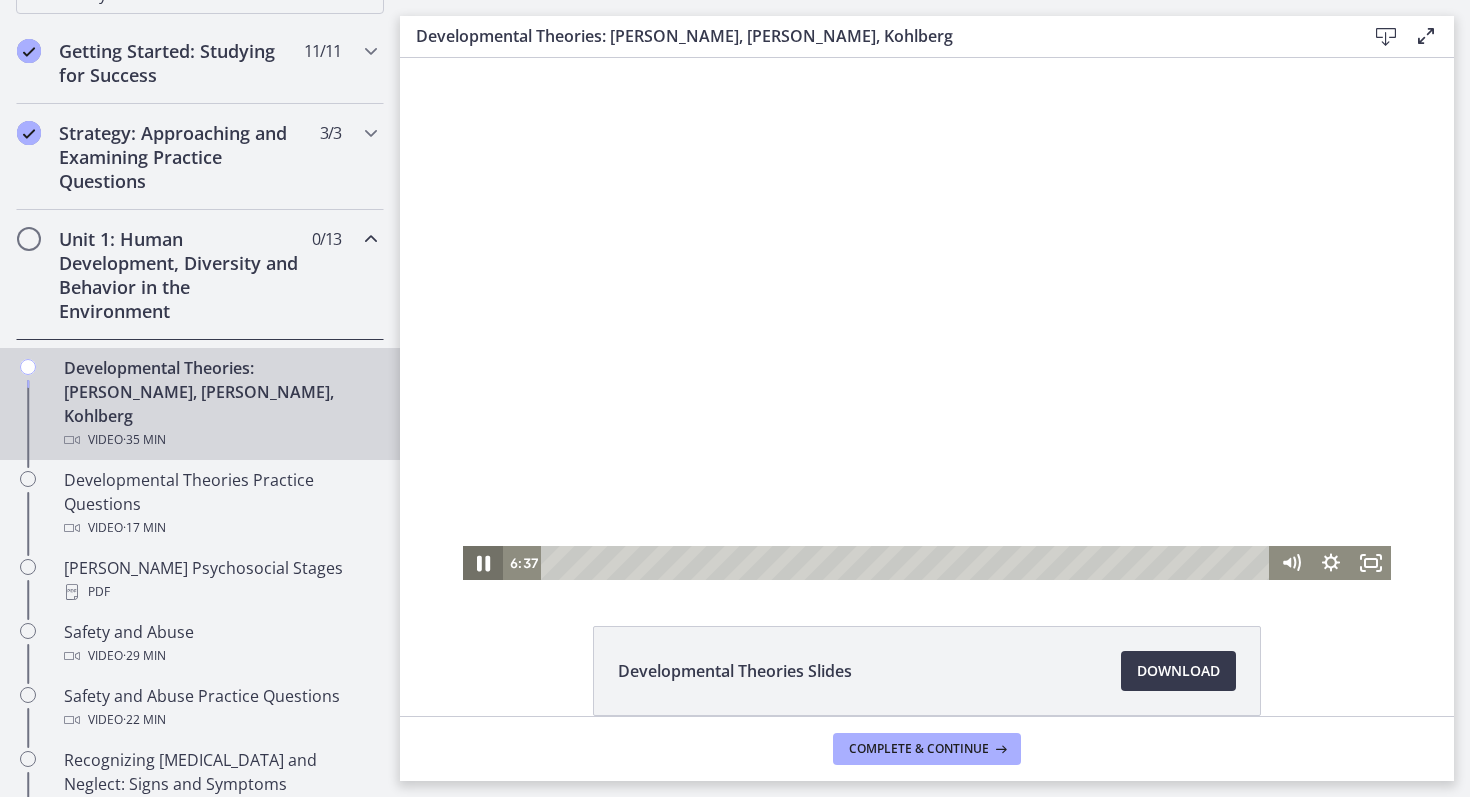 click 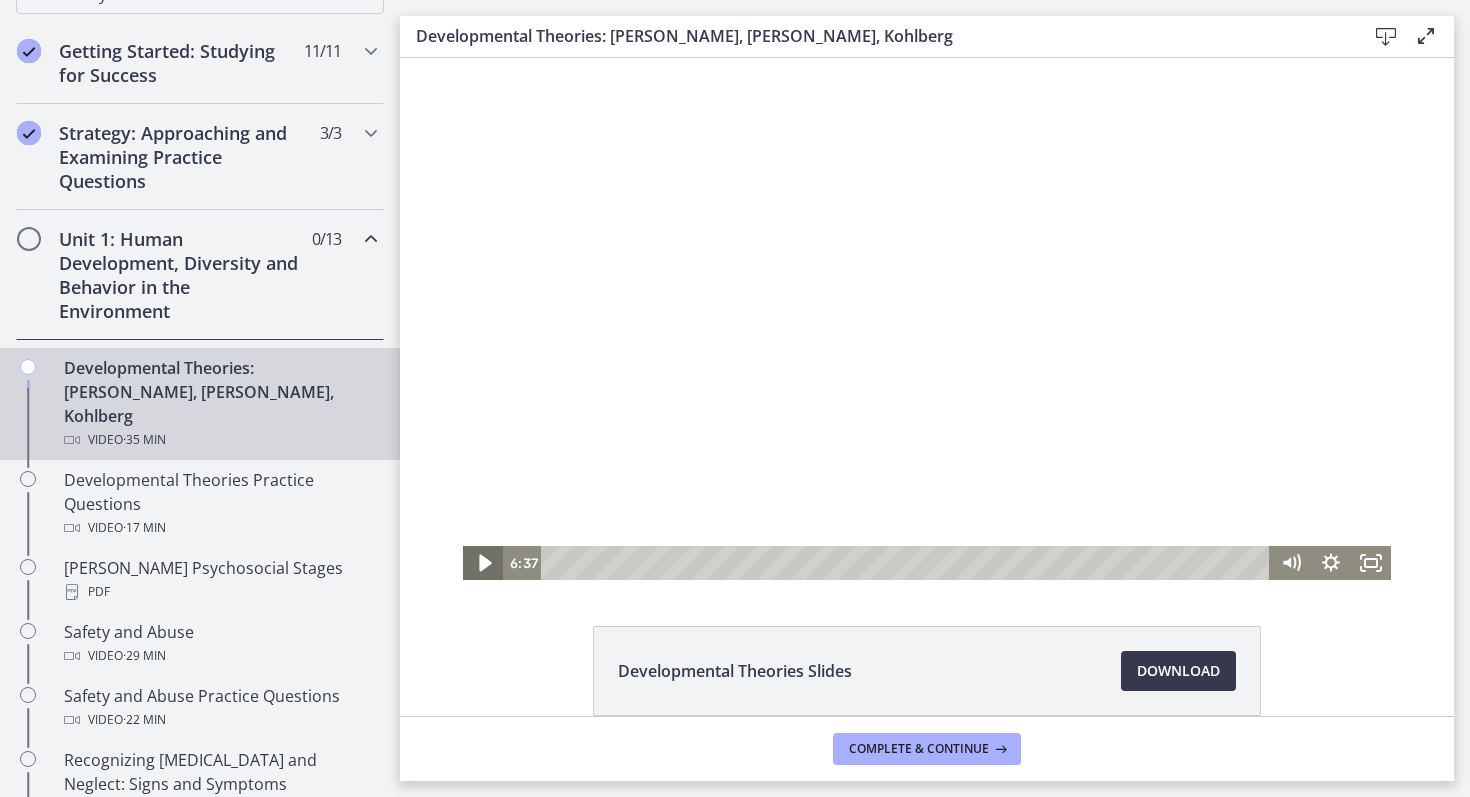 click 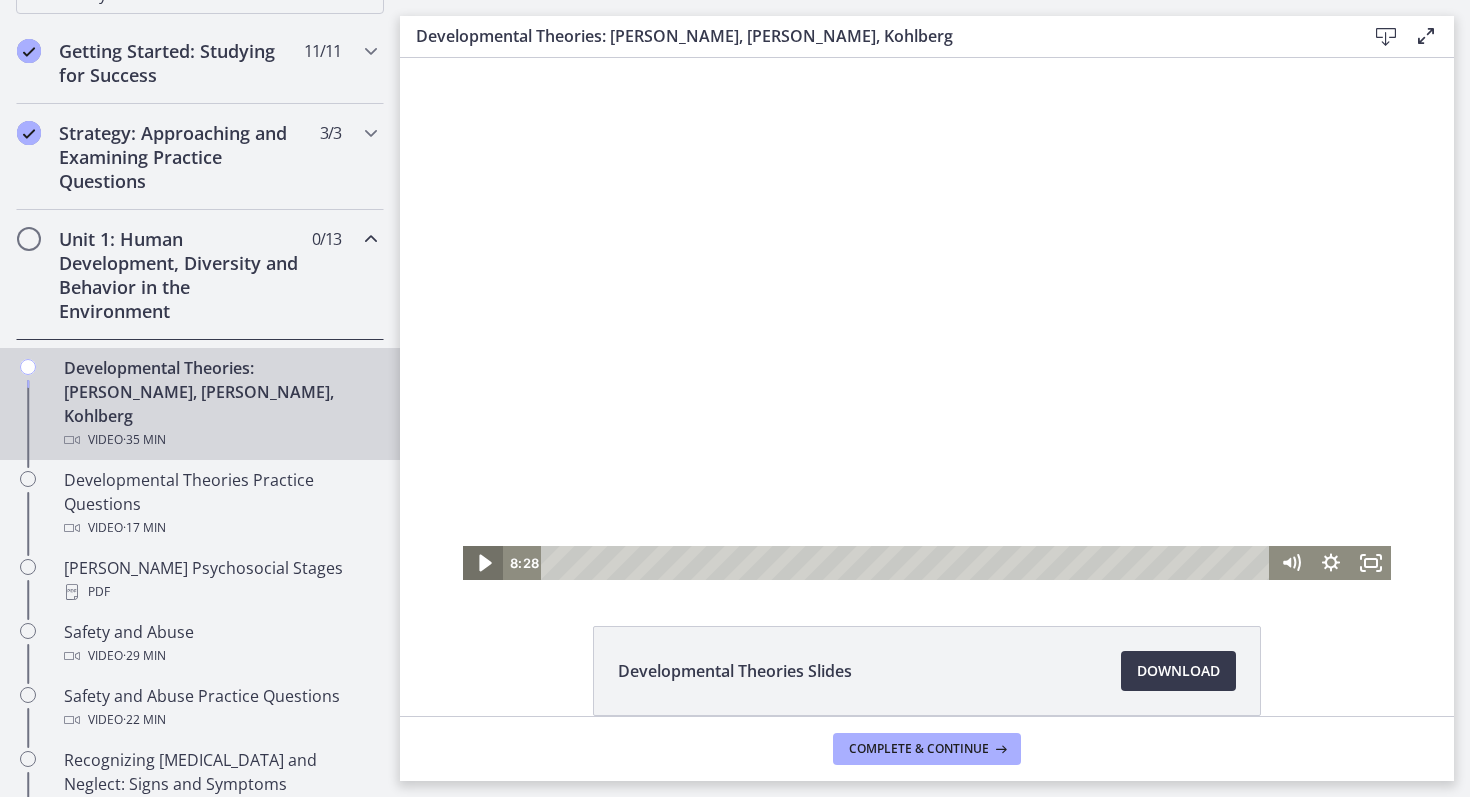 click 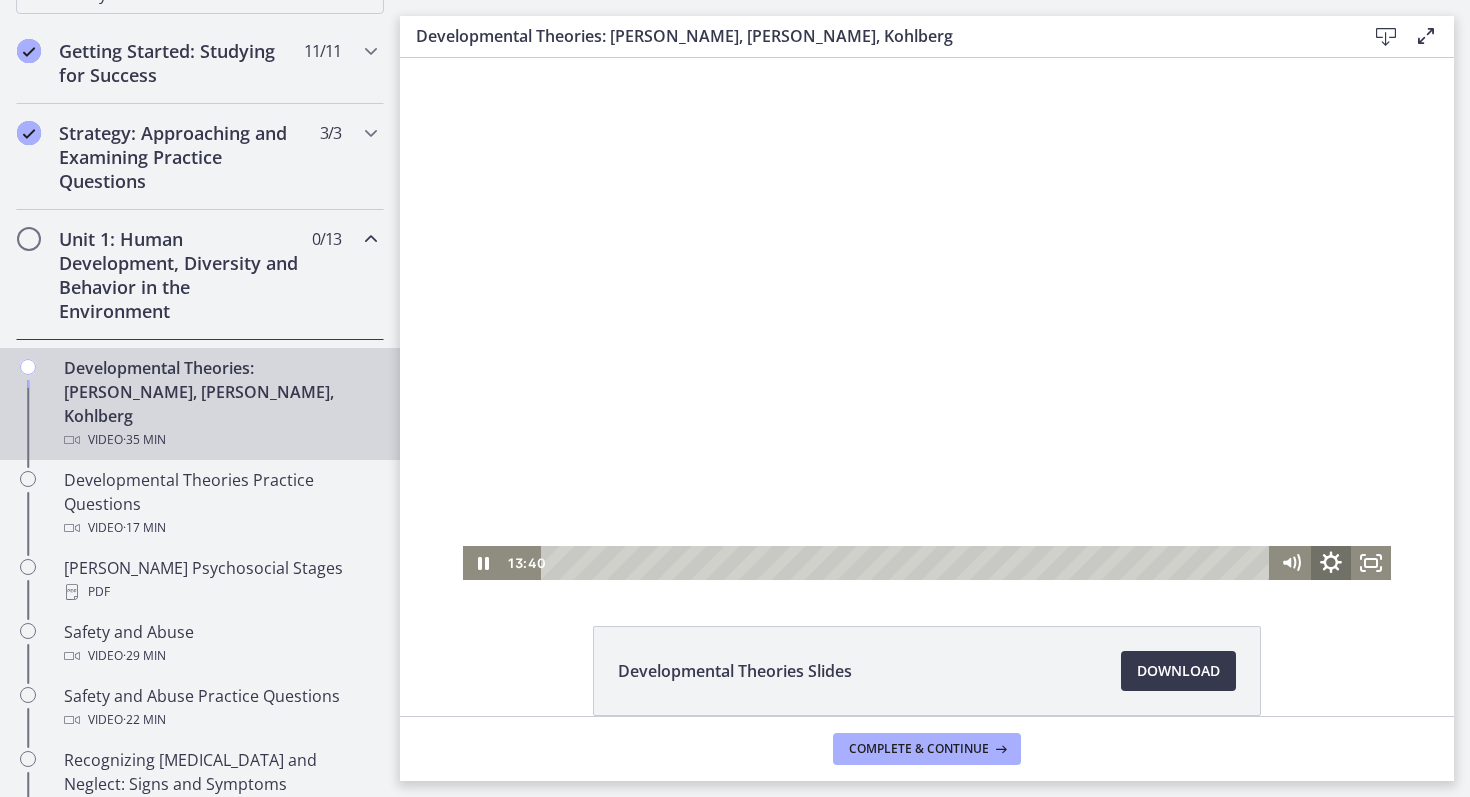 click 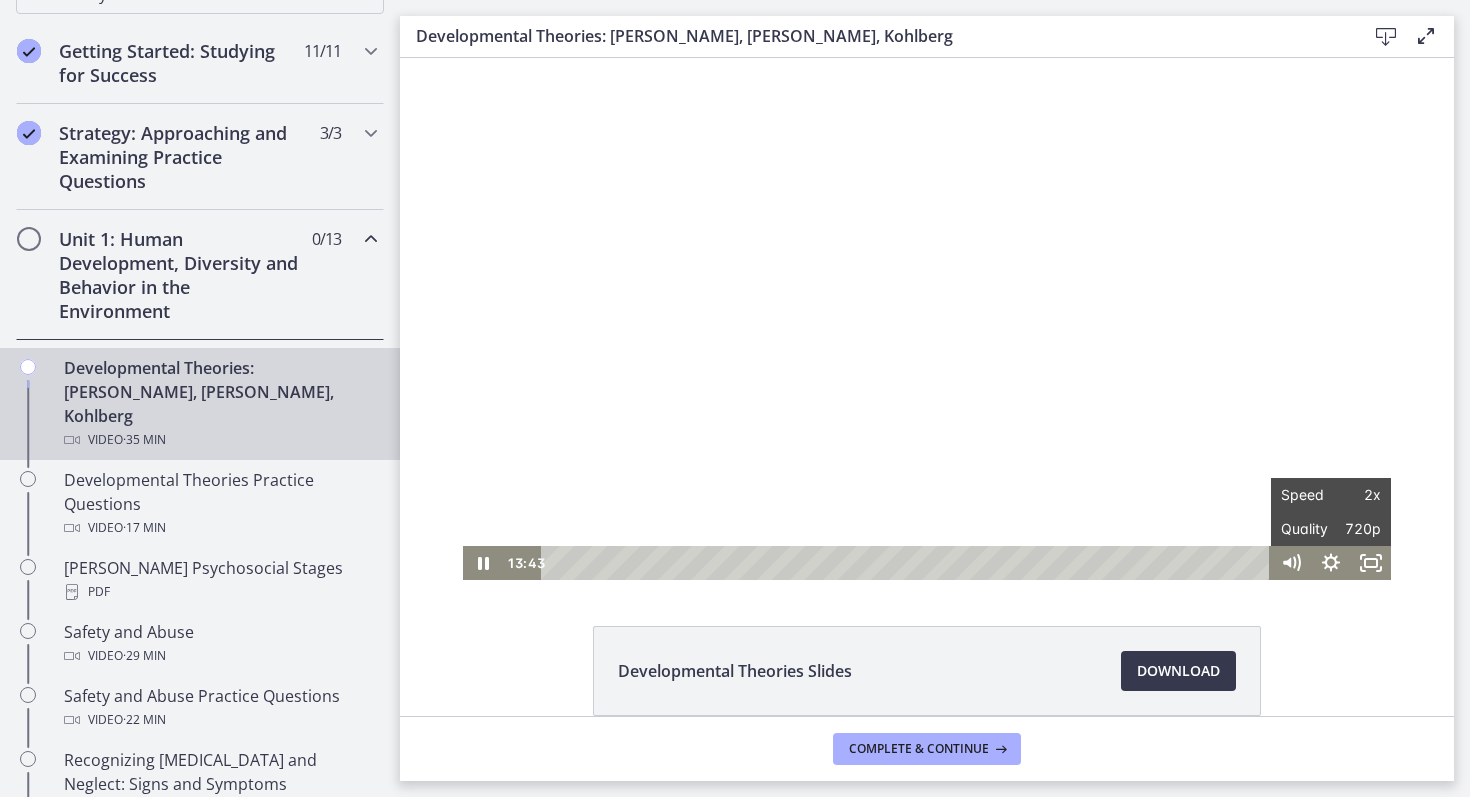 click on "Developmental Theories Slides
Download
Opens in a new window" at bounding box center [927, 719] 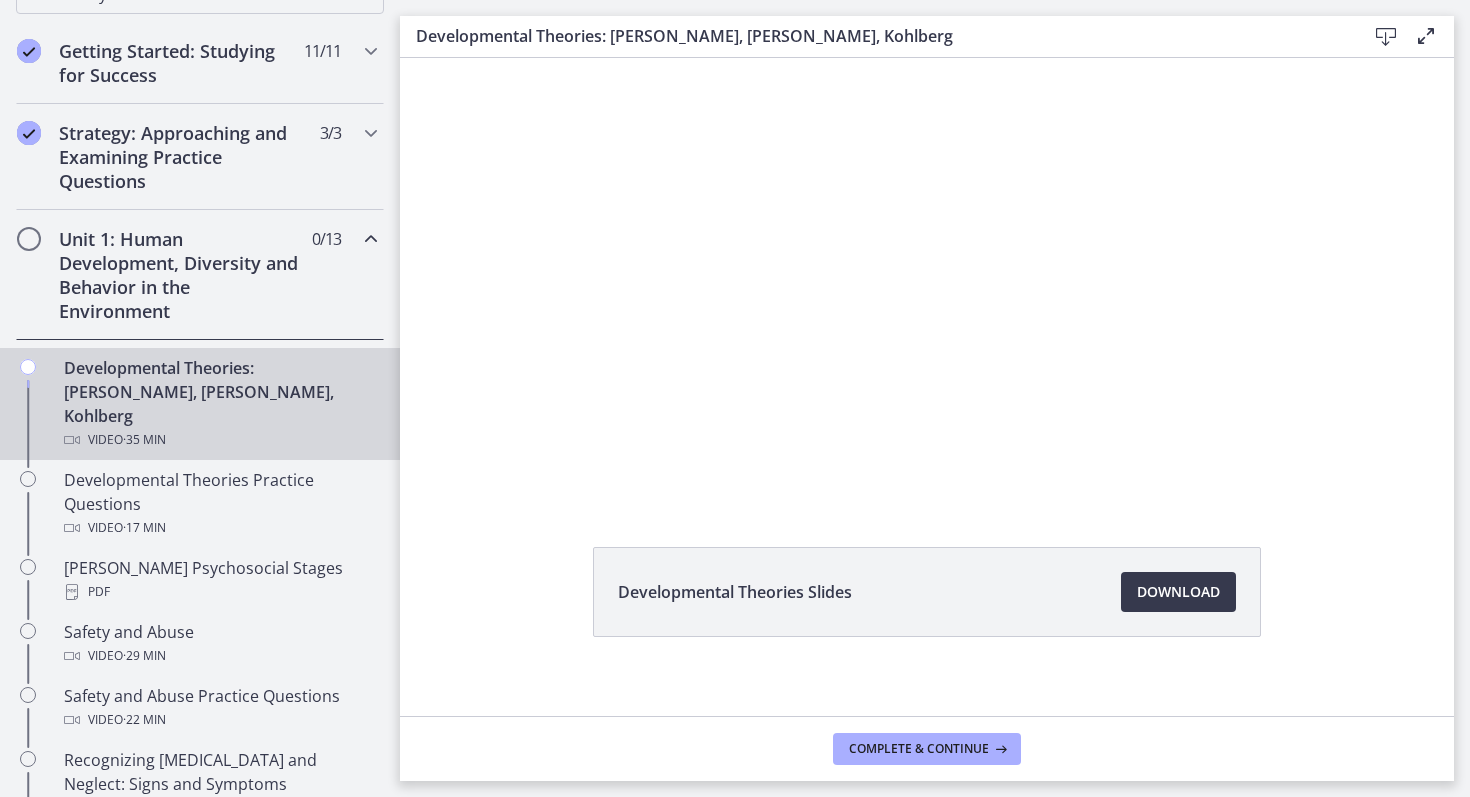 scroll, scrollTop: 96, scrollLeft: 0, axis: vertical 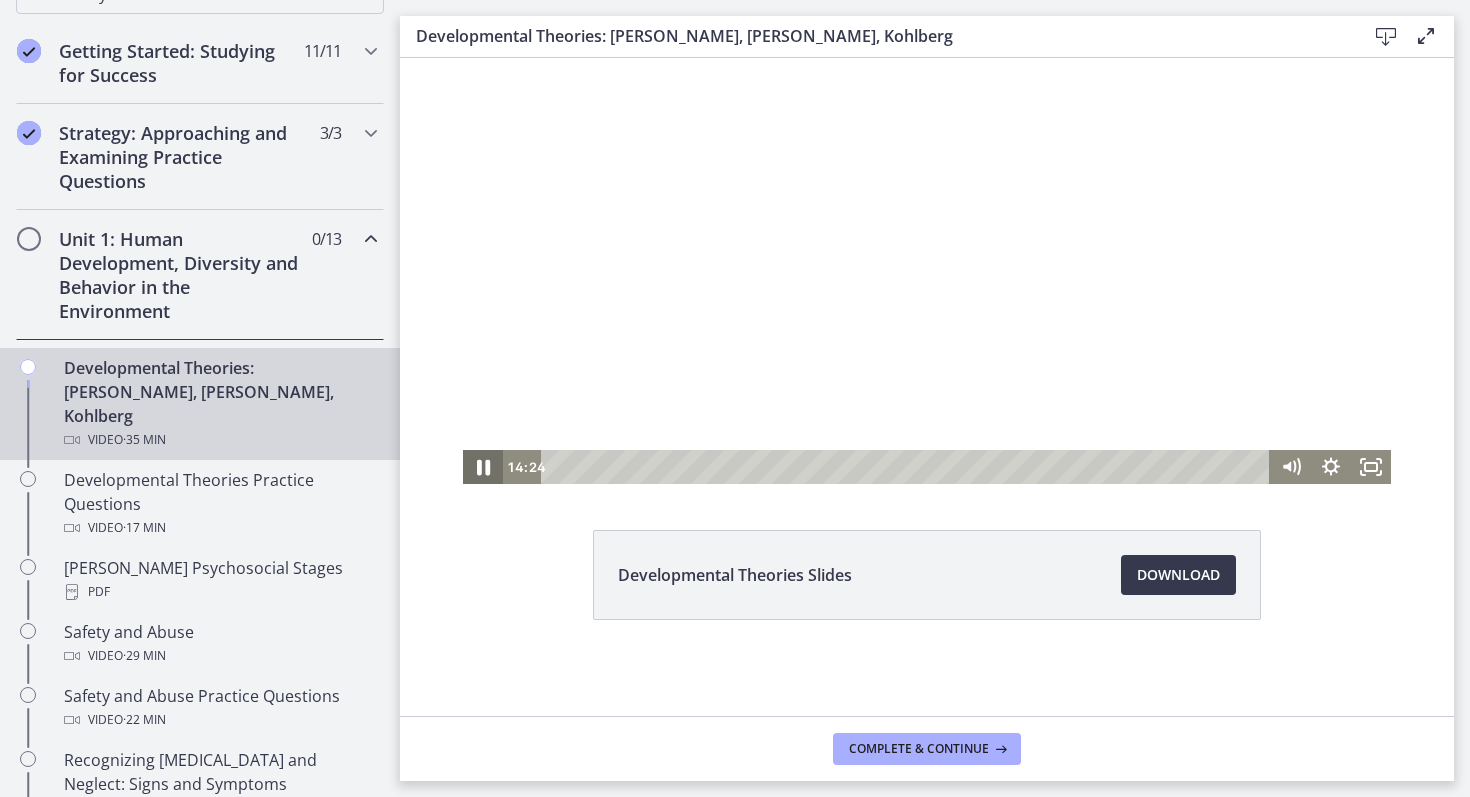 click 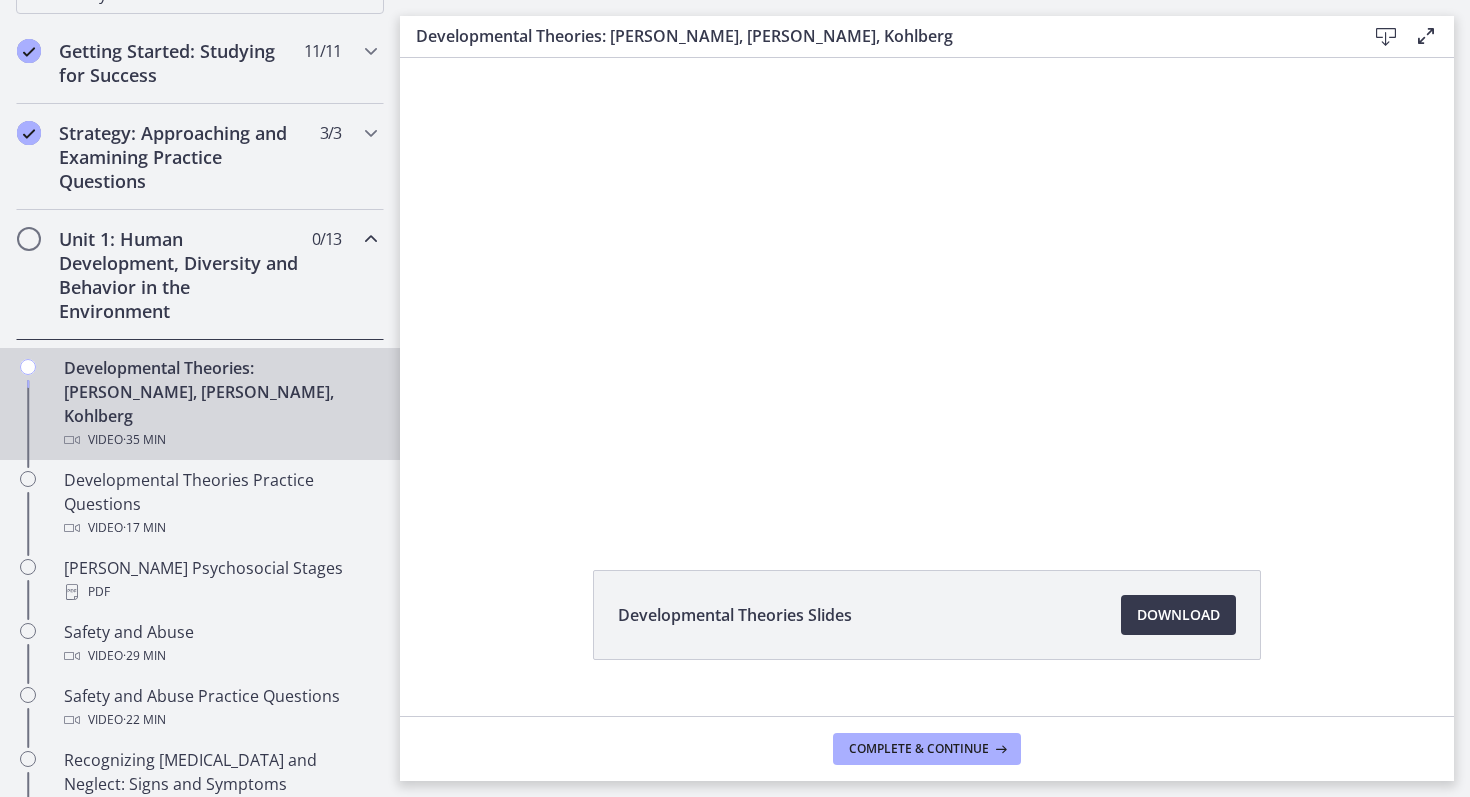 scroll, scrollTop: 0, scrollLeft: 0, axis: both 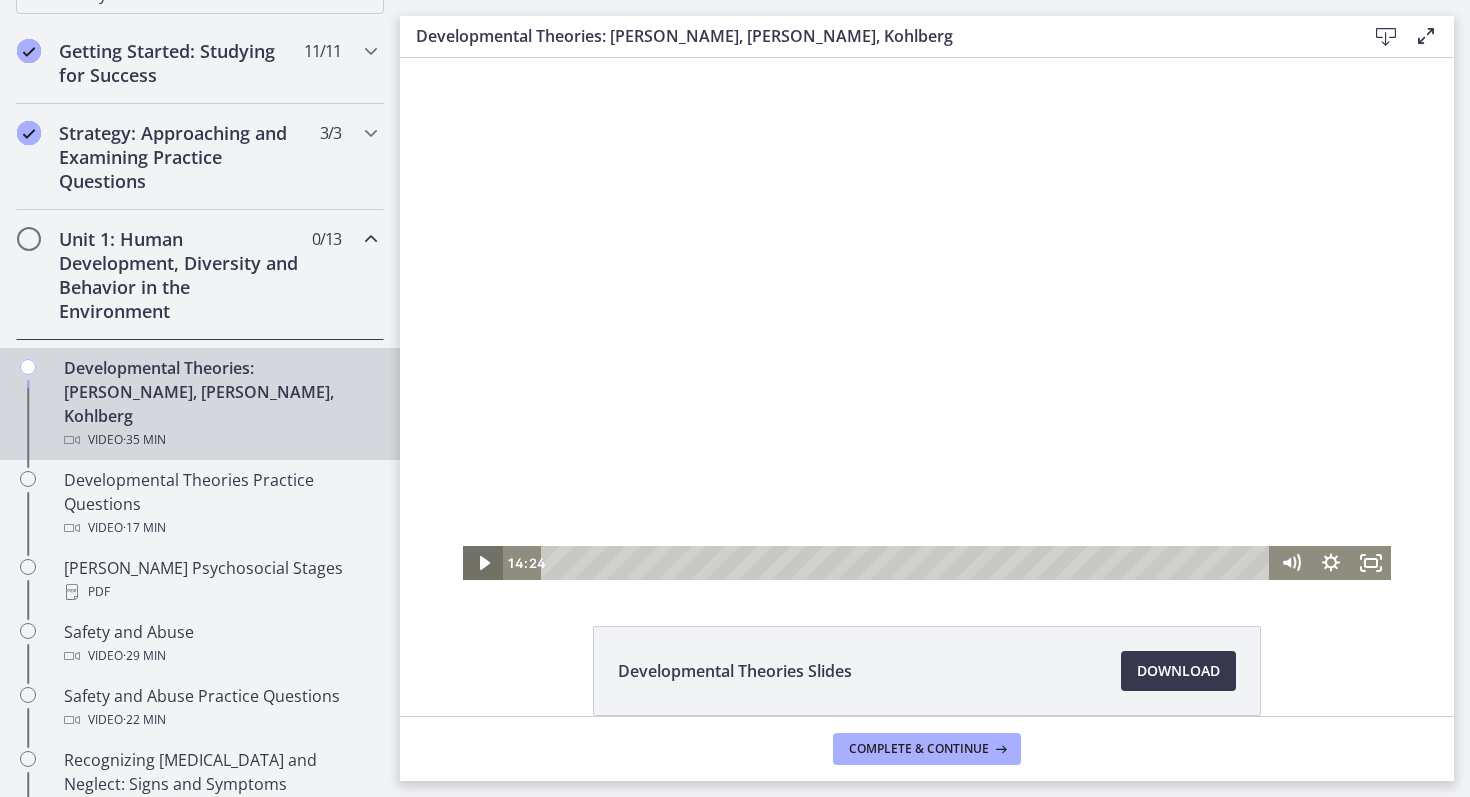 click on "Click for sound
@keyframes VOLUME_SMALL_WAVE_FLASH {
0% { opacity: 0; }
33% { opacity: 1; }
66% { opacity: 1; }
100% { opacity: 0; }
}
@keyframes VOLUME_LARGE_WAVE_FLASH {
0% { opacity: 0; }
33% { opacity: 1; }
66% { opacity: 1; }
100% { opacity: 0; }
}
.volume__small-wave {
animation: VOLUME_SMALL_WAVE_FLASH 2s infinite;
opacity: 0;
}
.volume__large-wave {
animation: VOLUME_LARGE_WAVE_FLASH 2s infinite .3s;
opacity: 0;
}
14:24 0:00 Speed 2x Speed 0.5x 0.75x 1x 1.25x 1.5x 1.75x 2x Quality 720p Quality Auto 224p 360p 540p 720p" at bounding box center [927, 319] 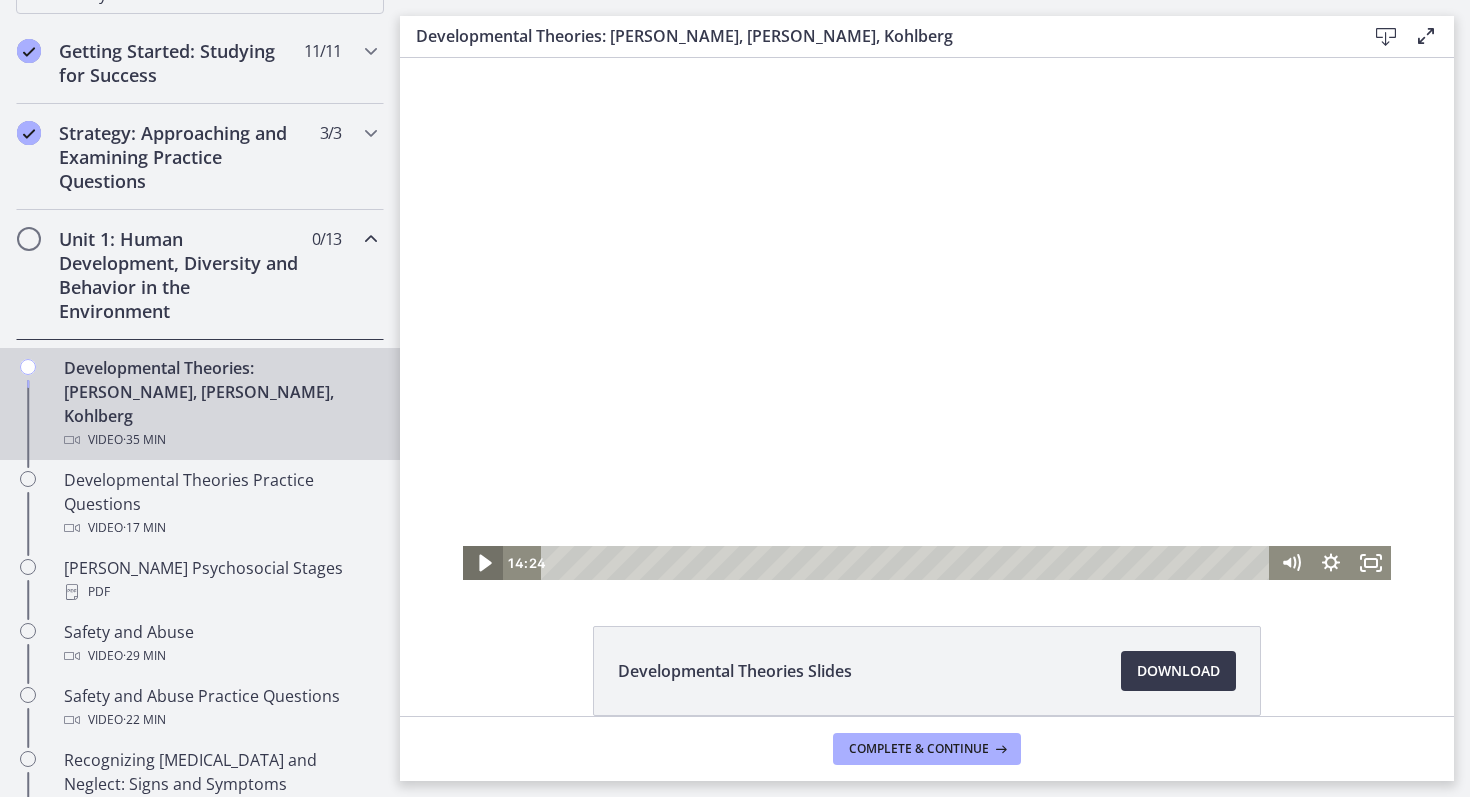 click 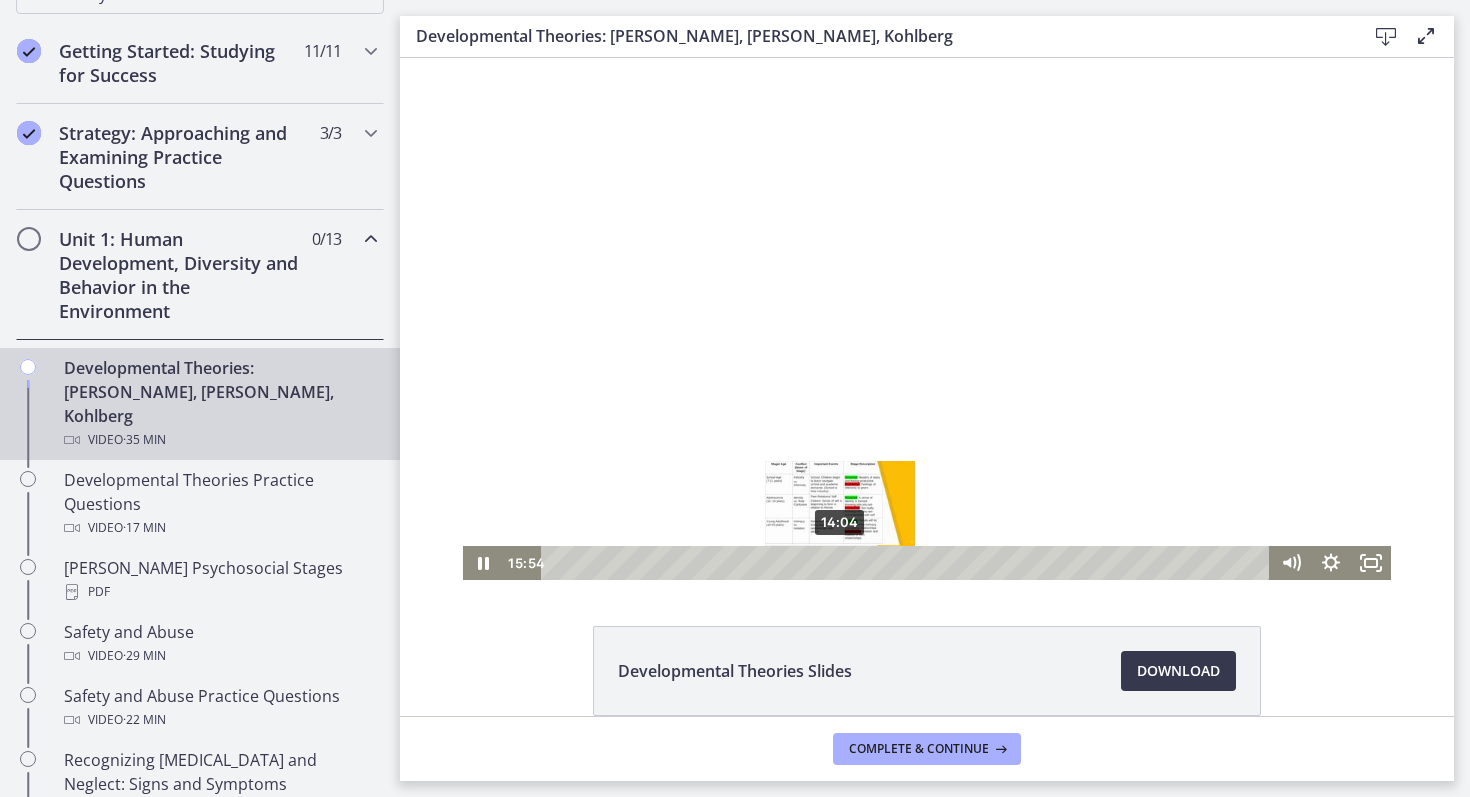 click on "14:04" at bounding box center [908, 563] 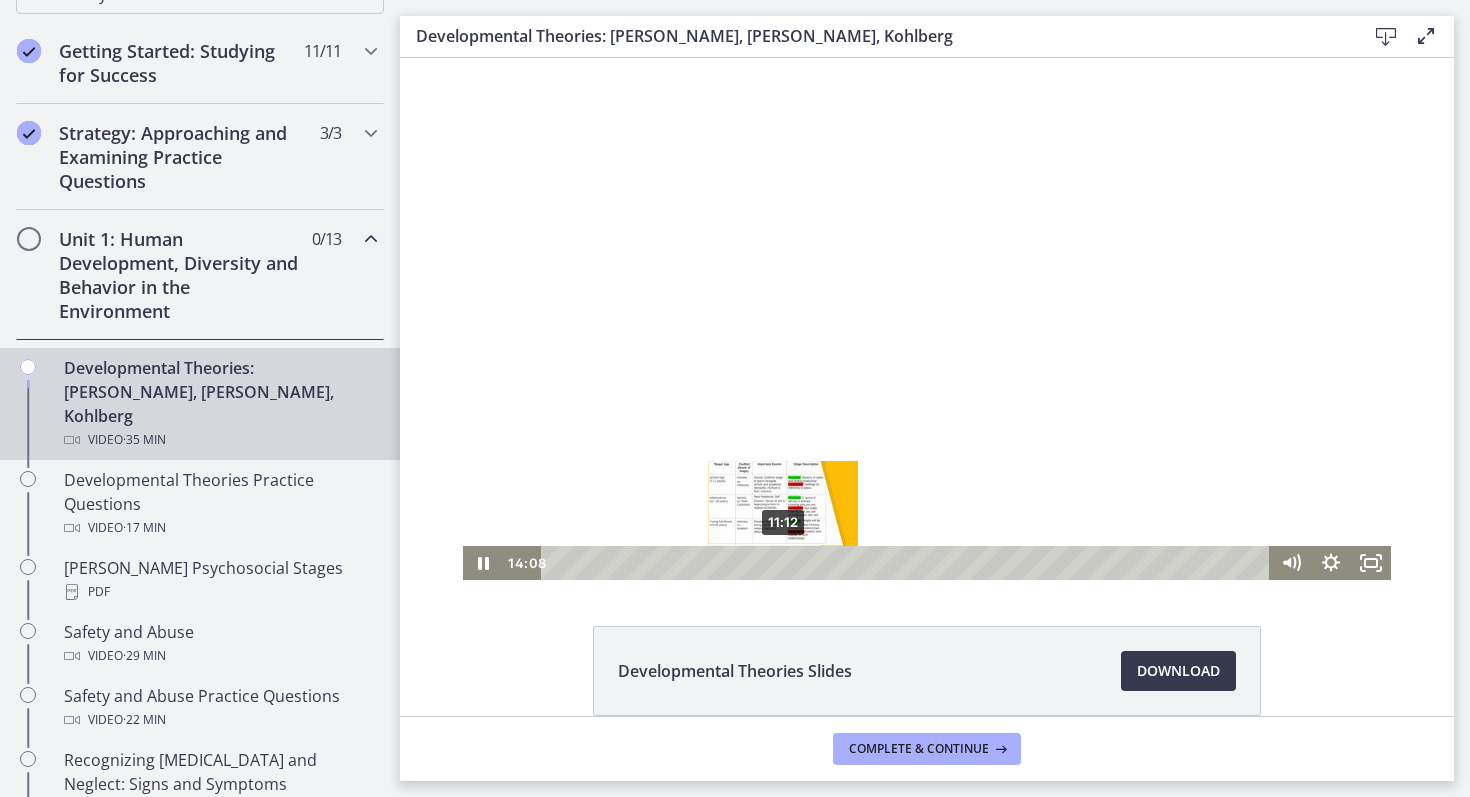 click on "11:12" at bounding box center (908, 563) 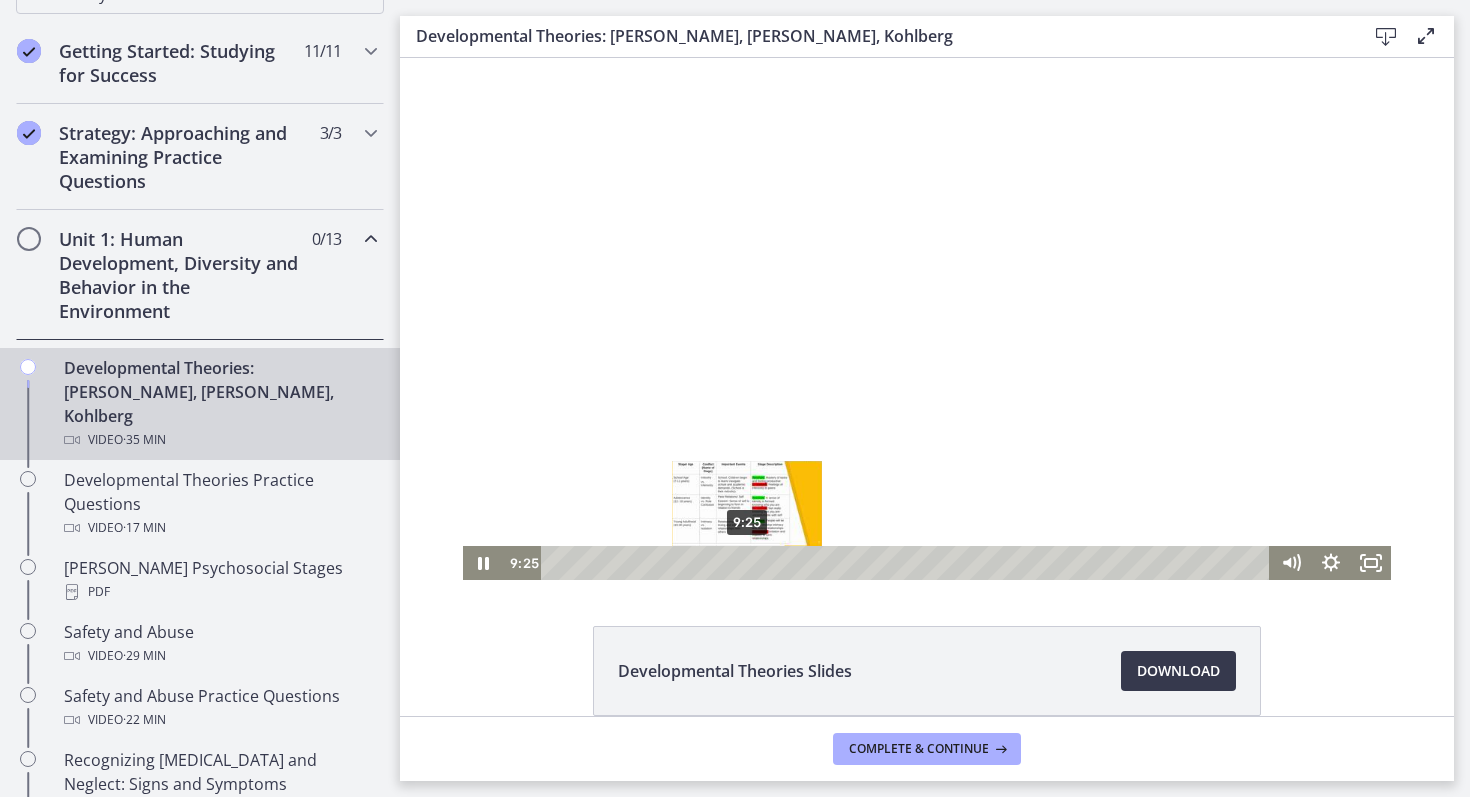 click on "9:25" at bounding box center (908, 563) 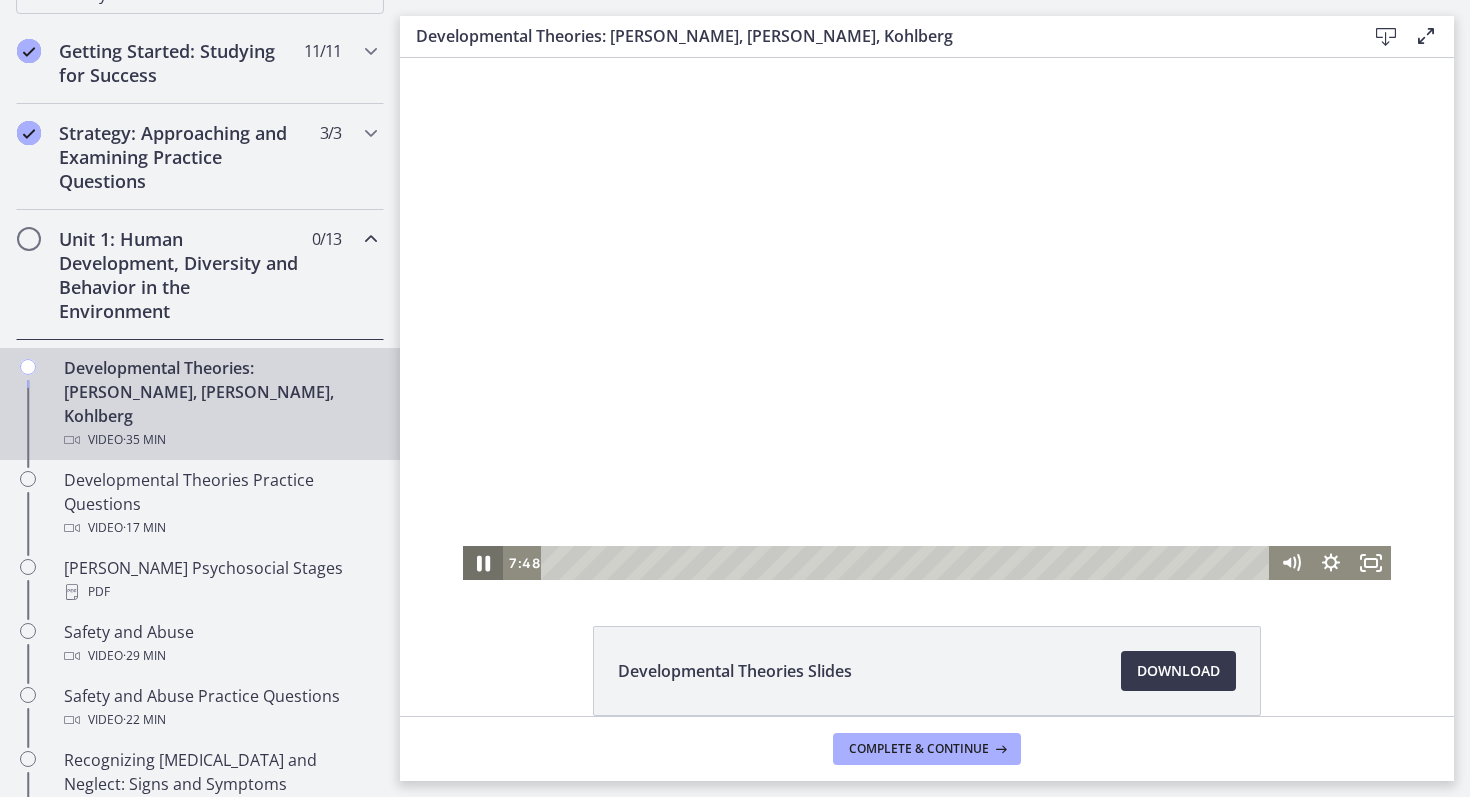 click 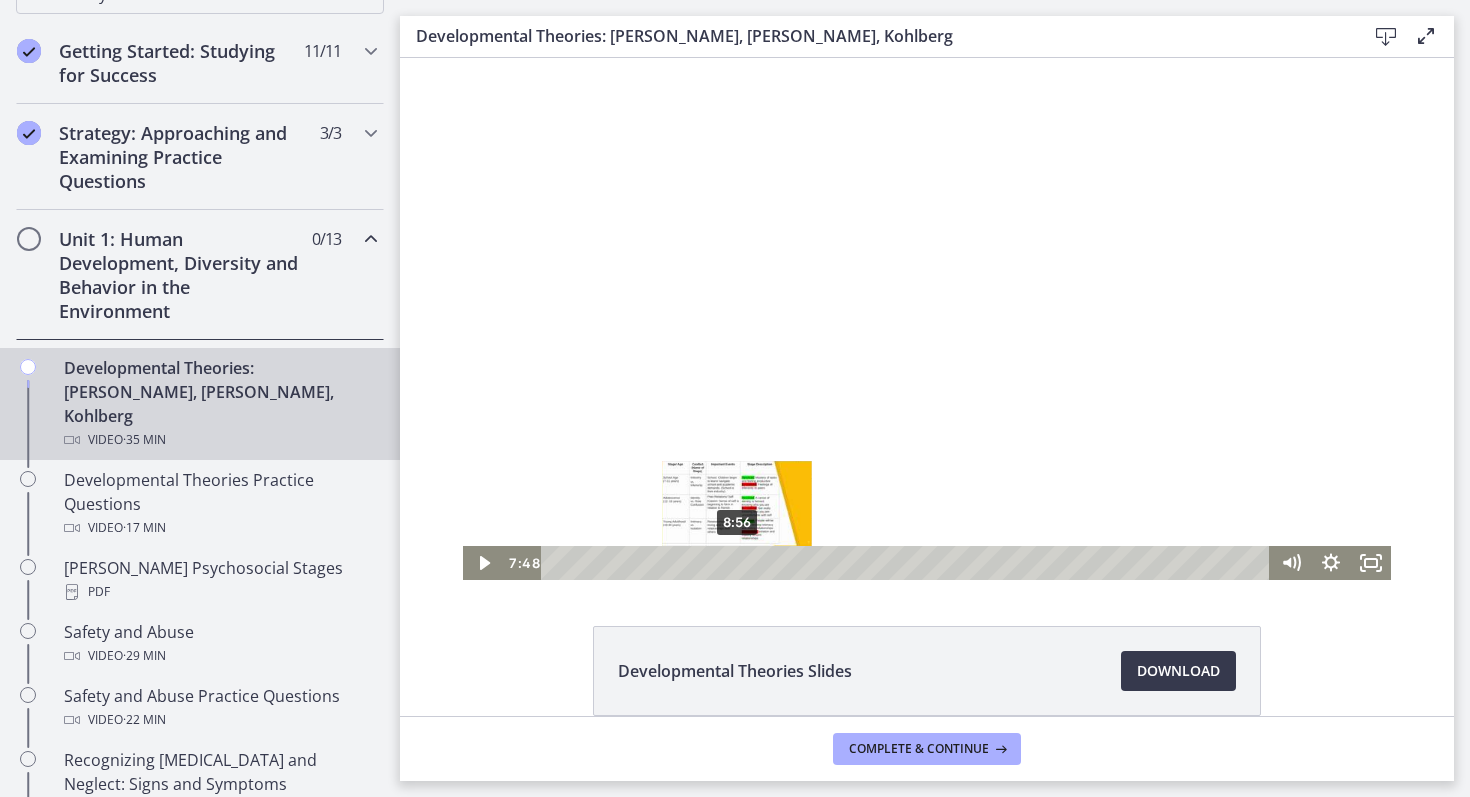 click on "8:56" at bounding box center [908, 563] 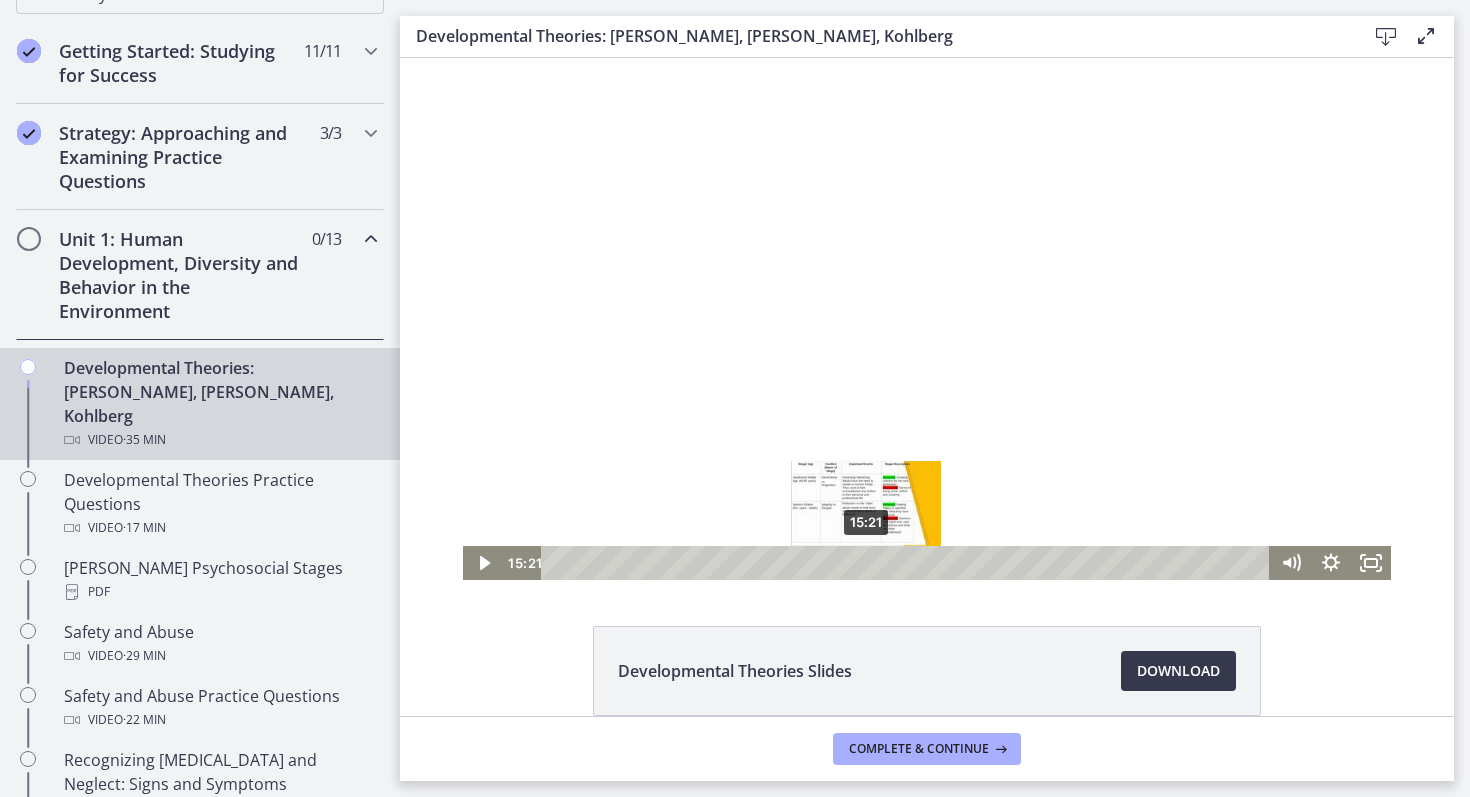 click on "15:21" at bounding box center [908, 563] 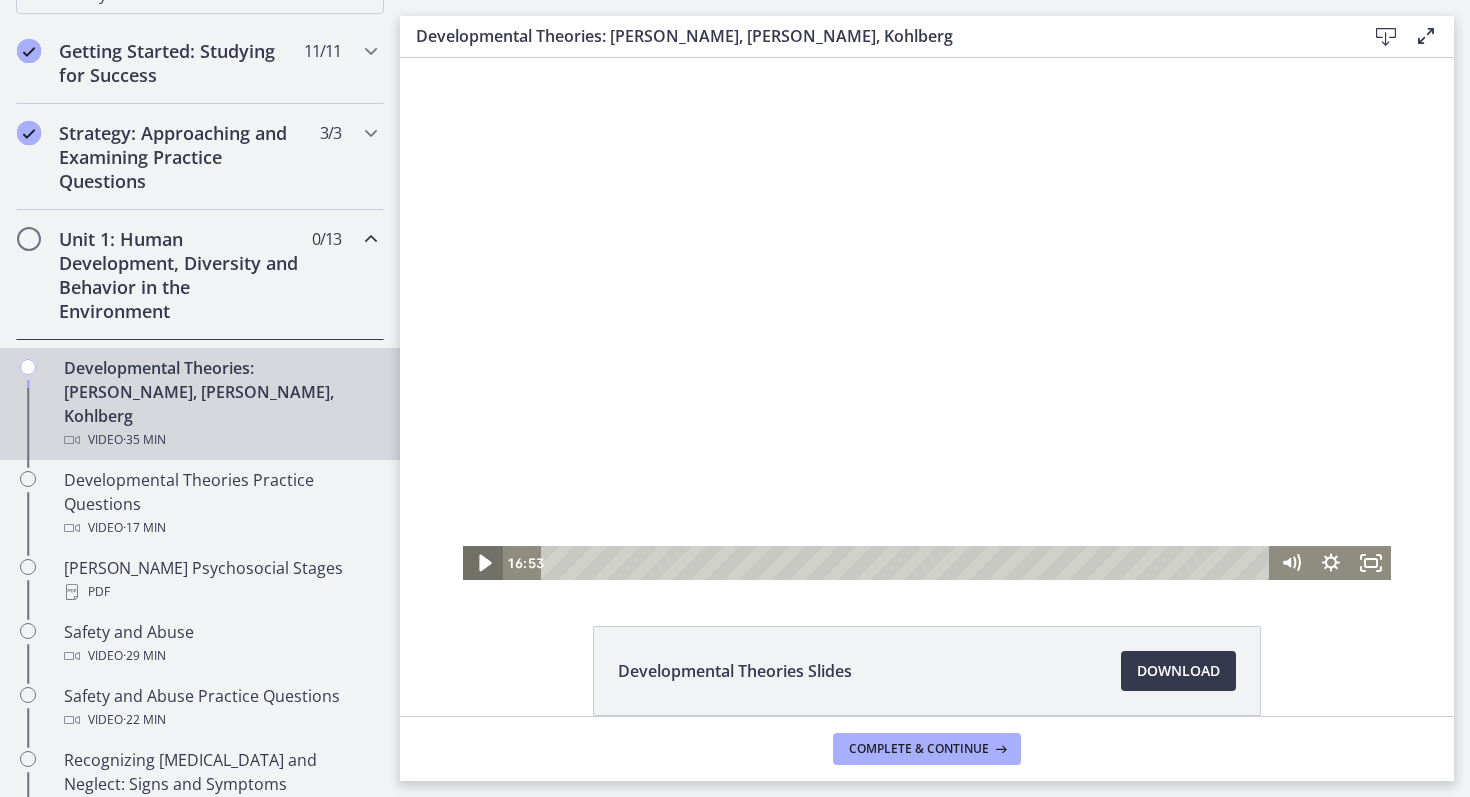 click 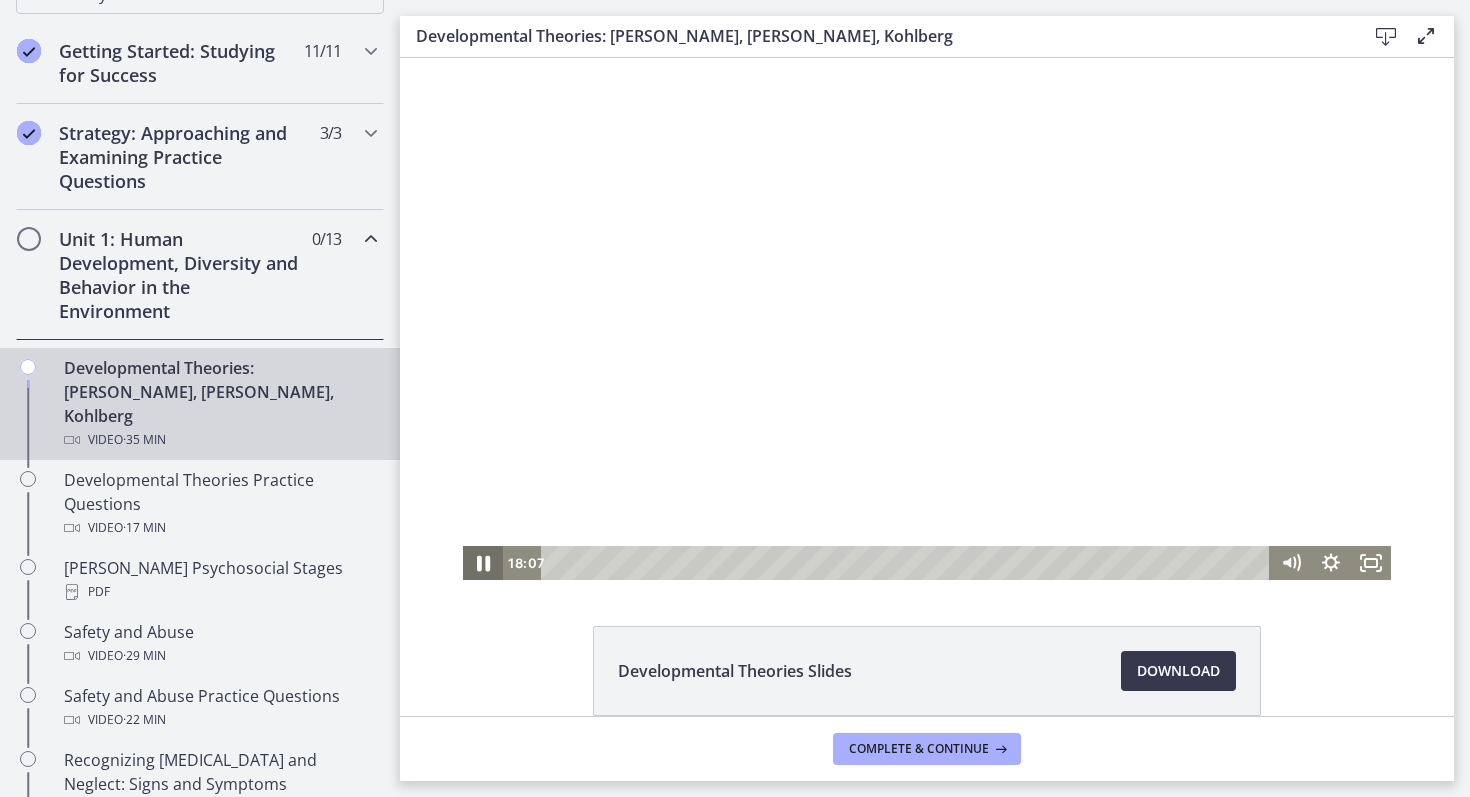 click 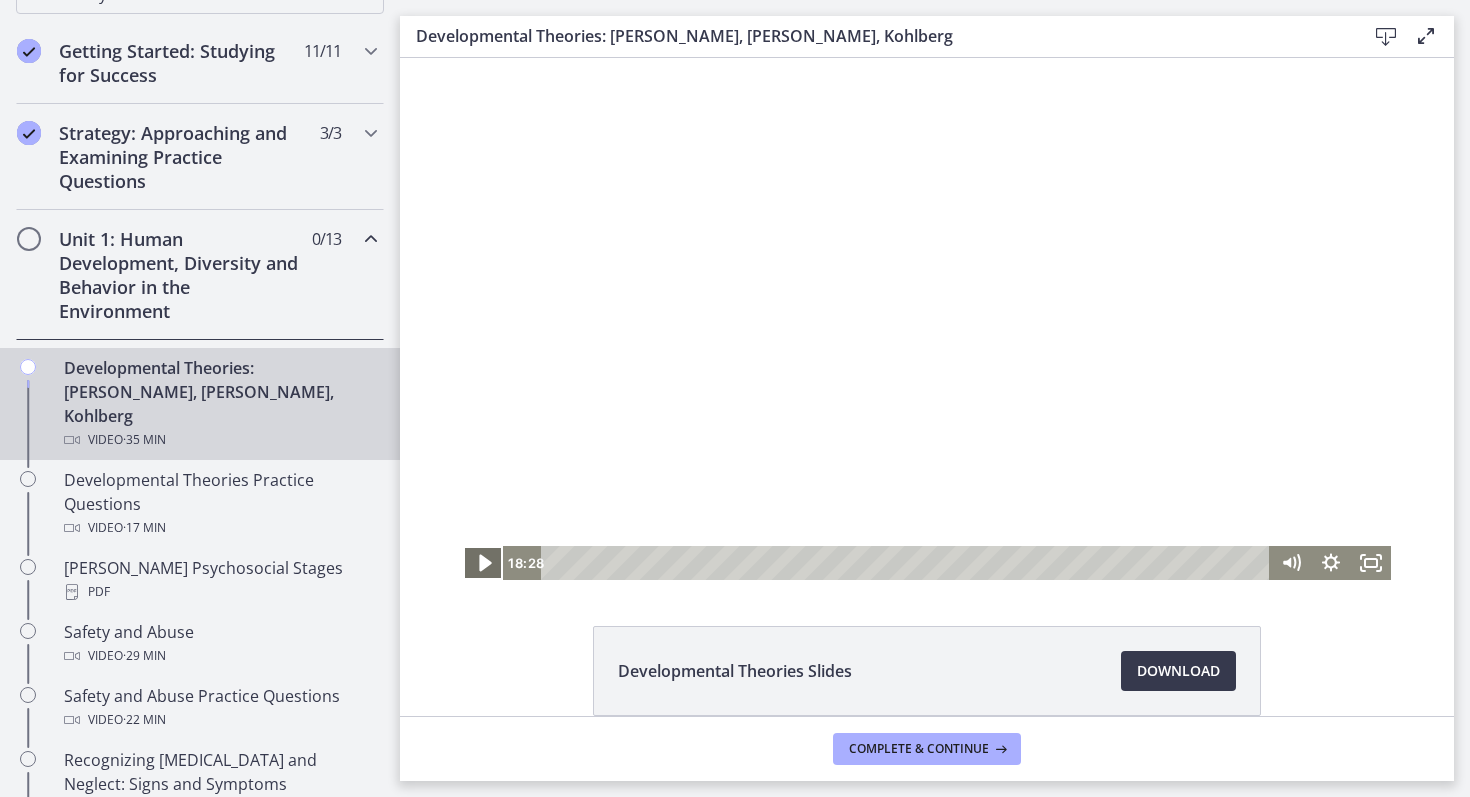 click 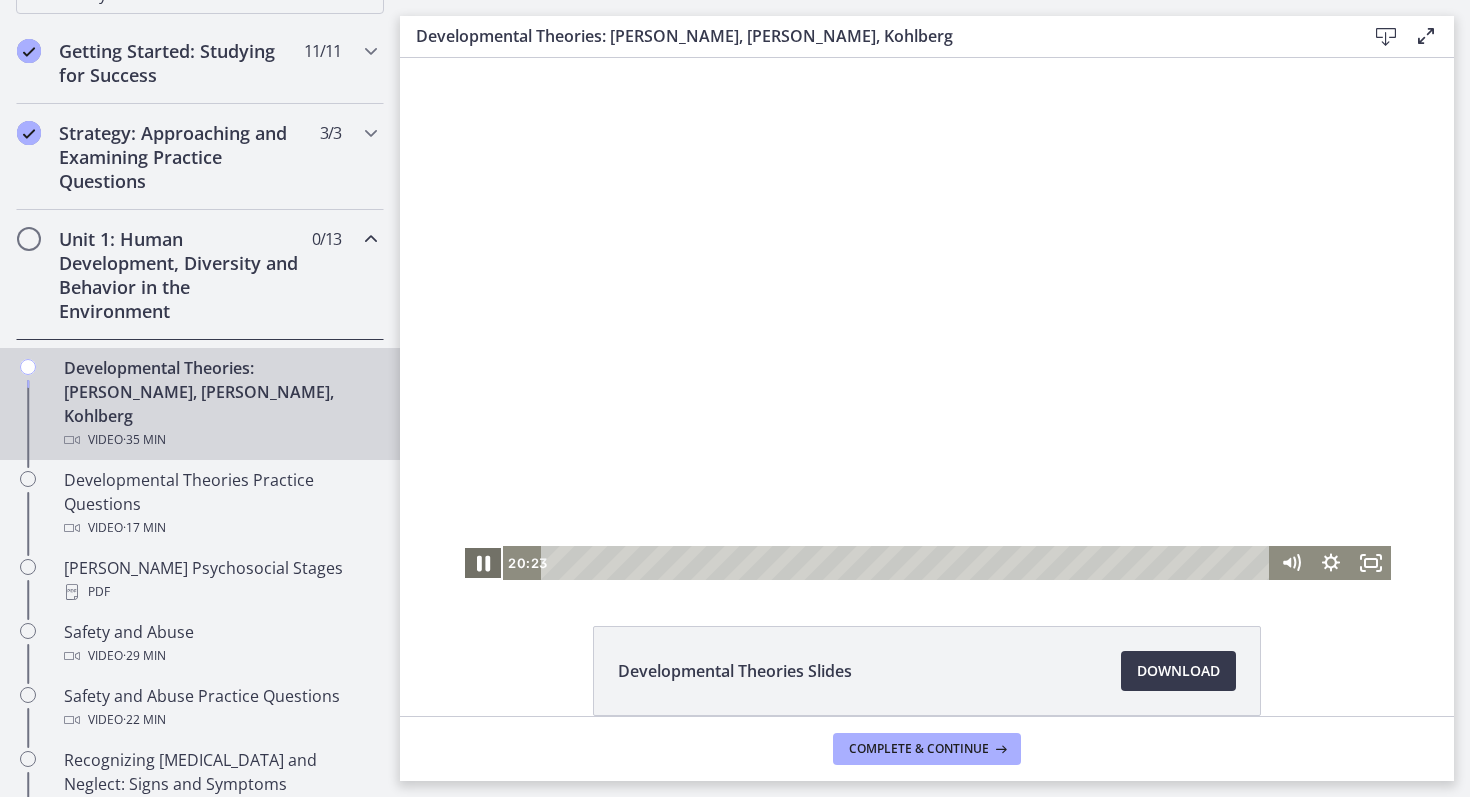 click 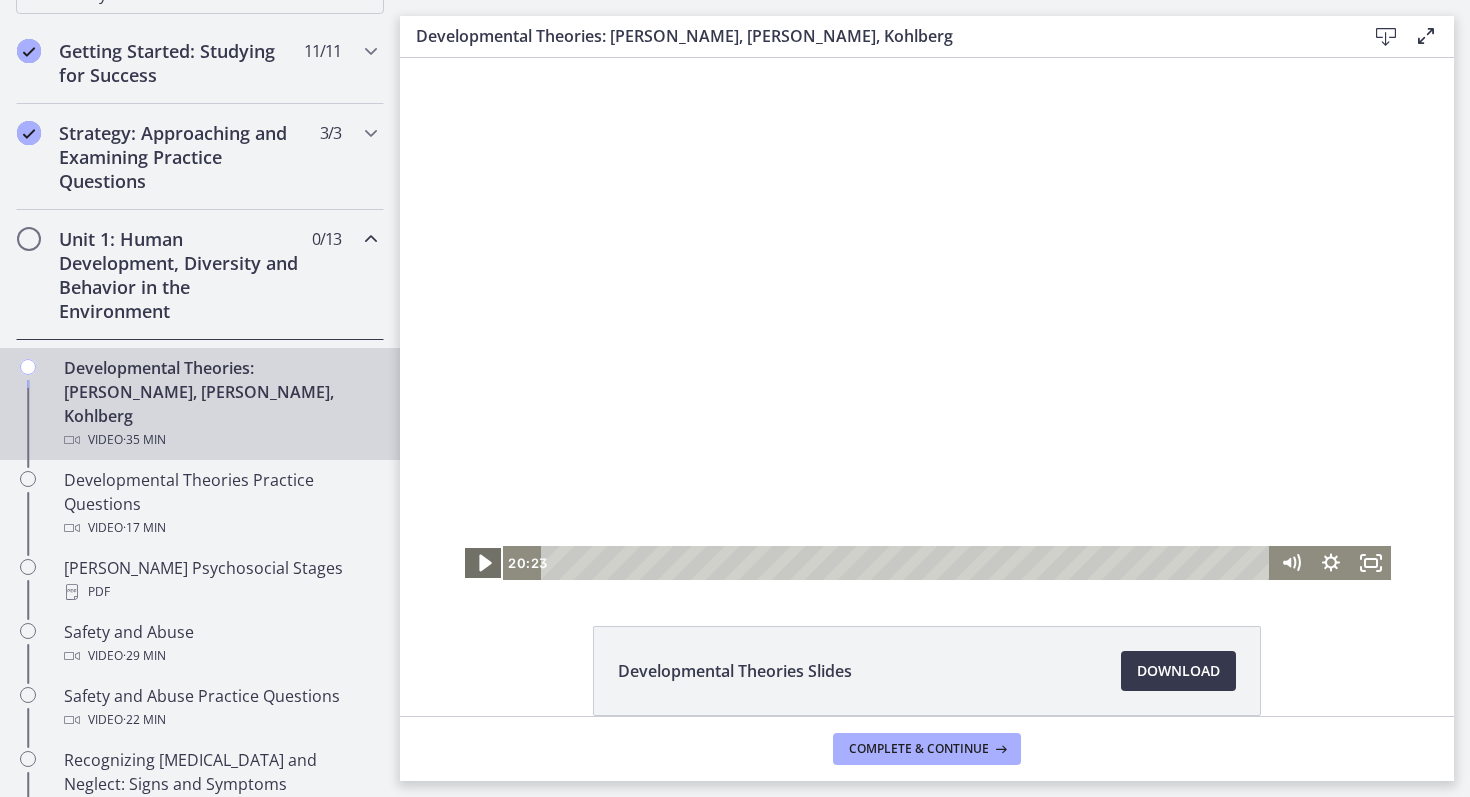 click 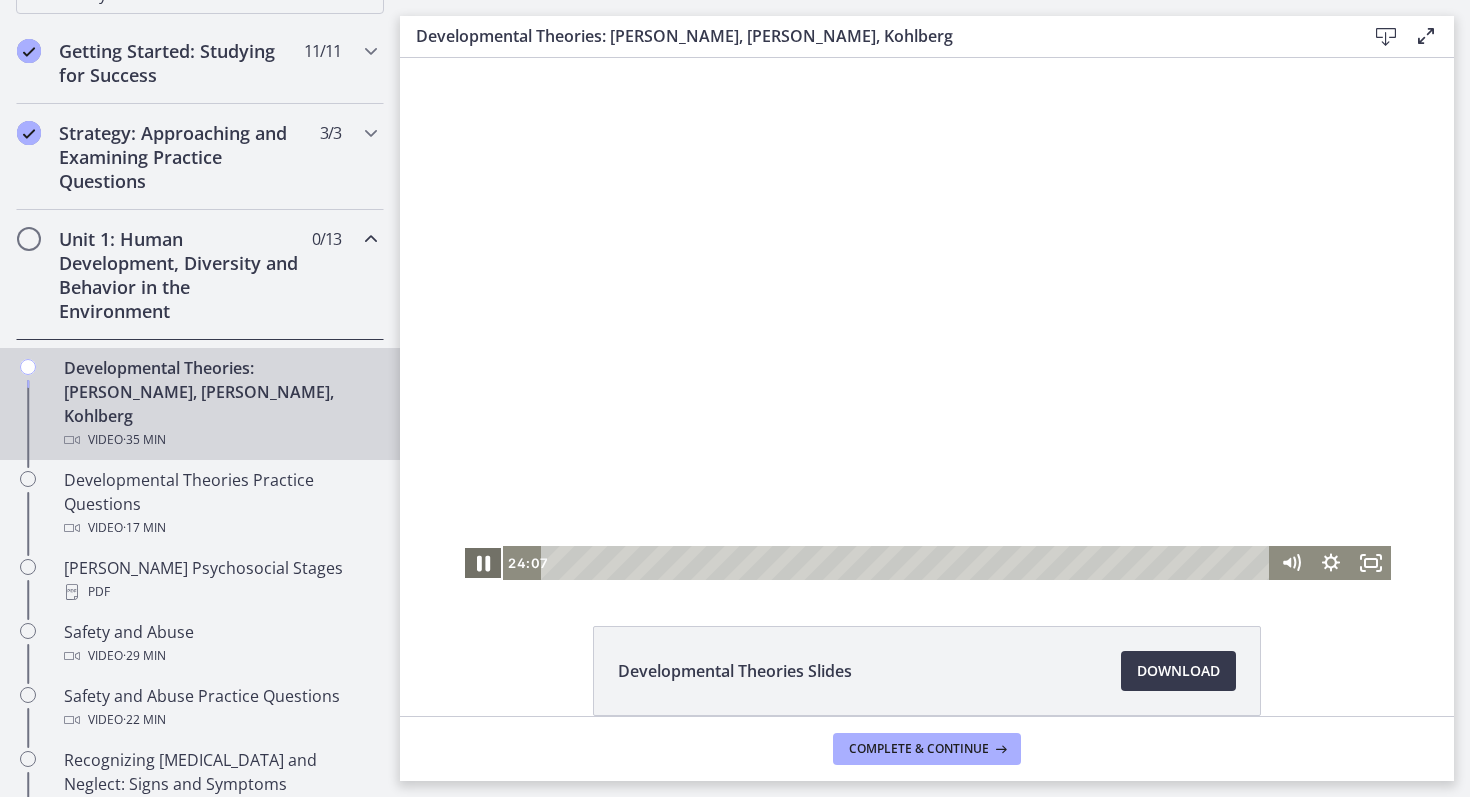 click 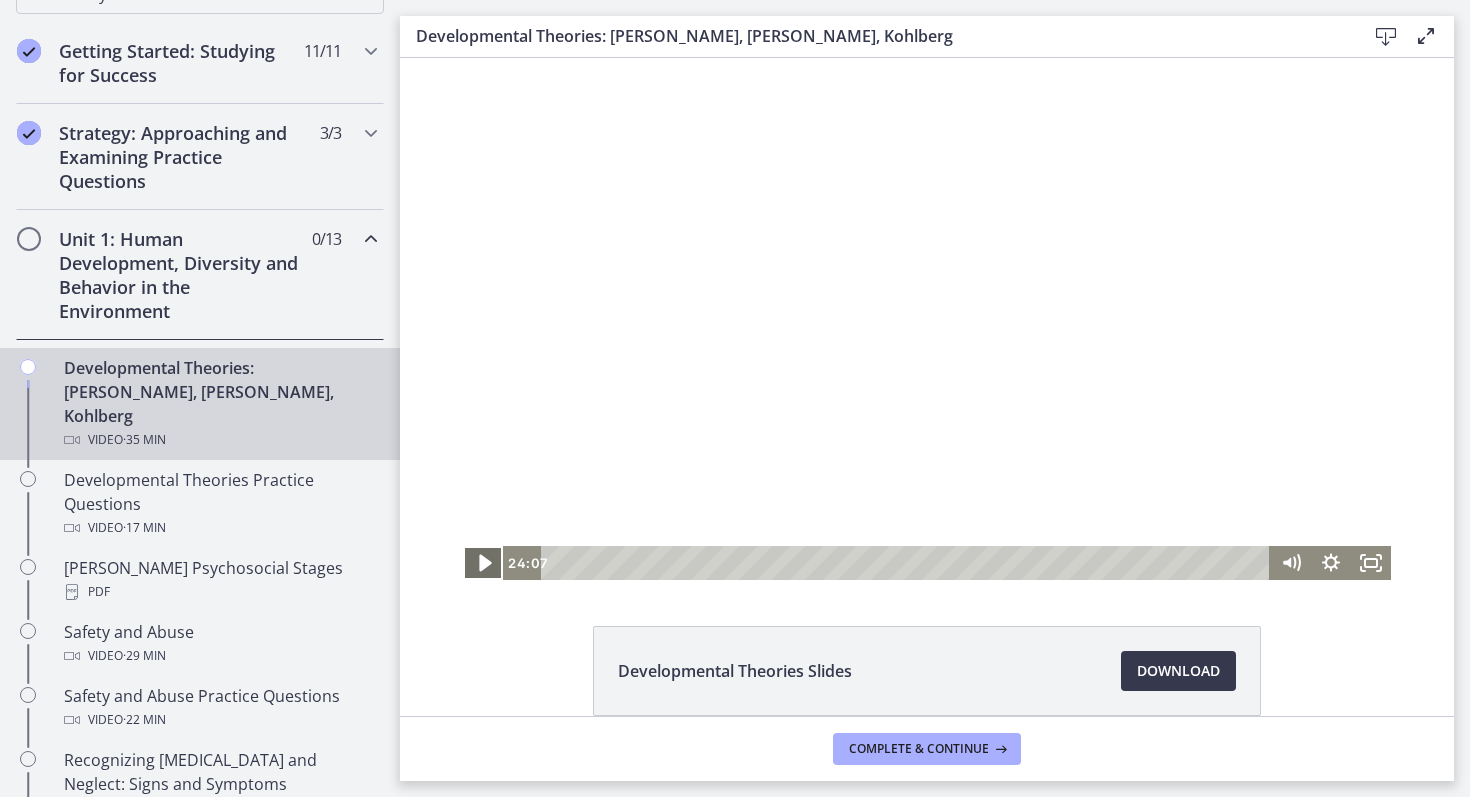 click 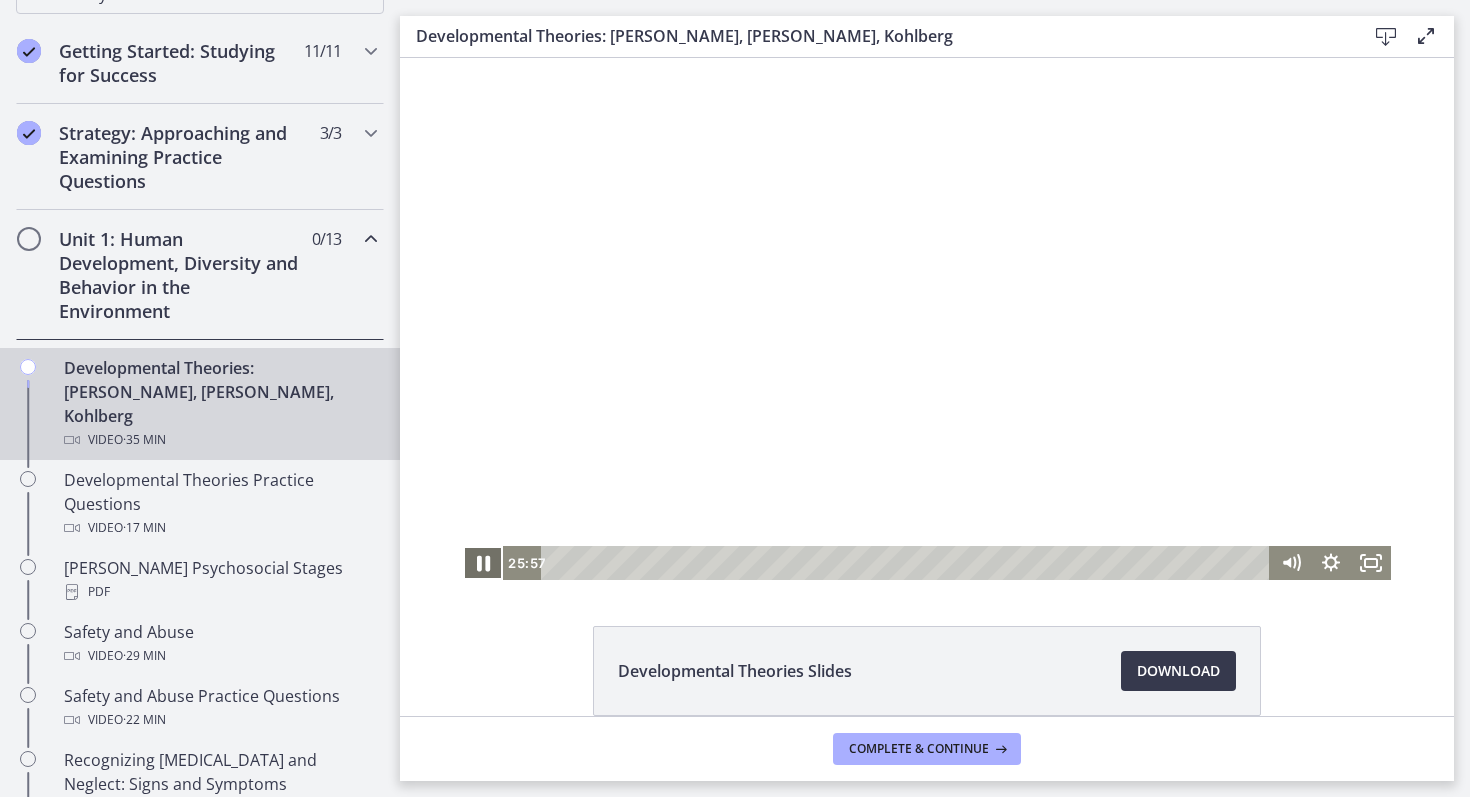 click 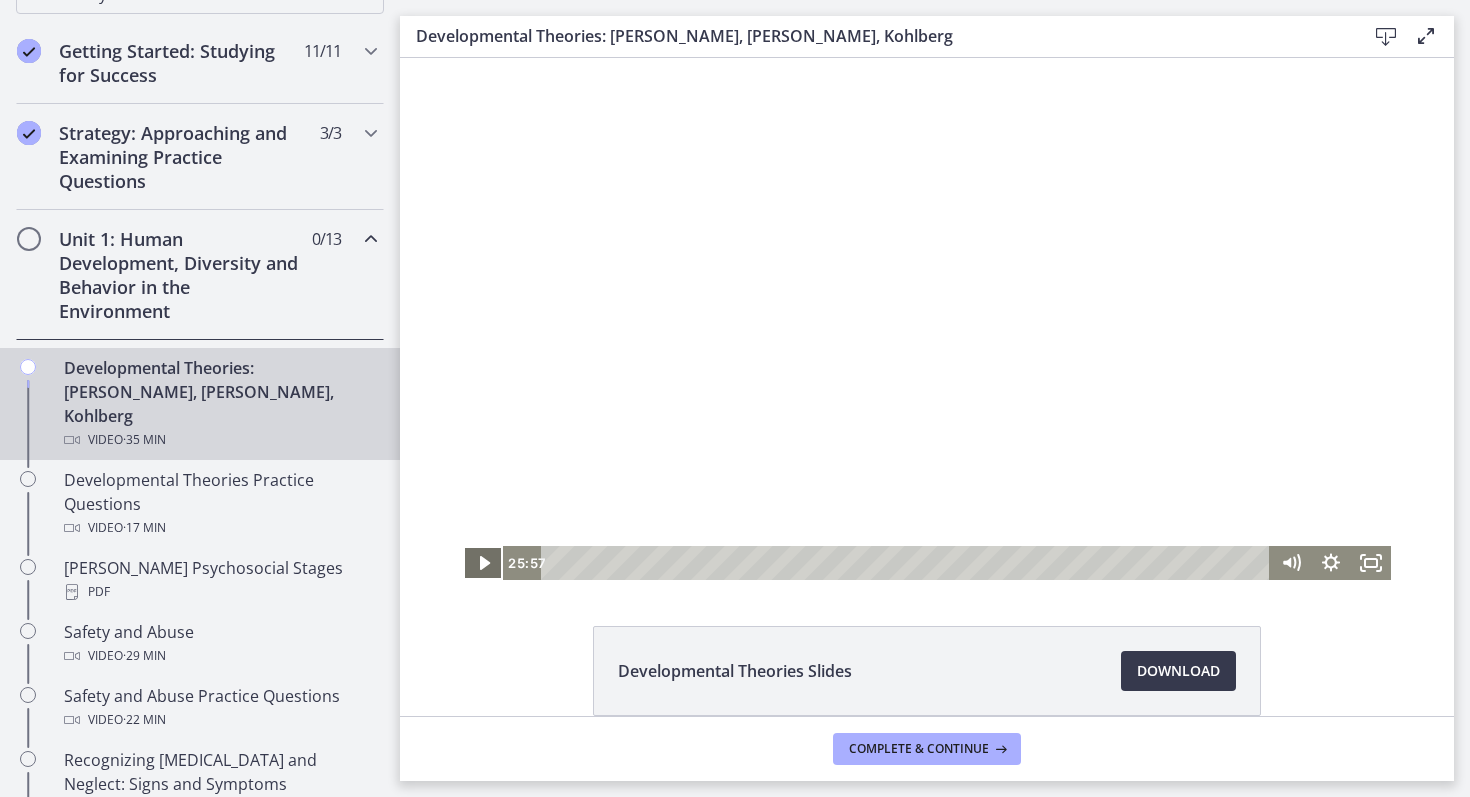 click at bounding box center (483, 563) 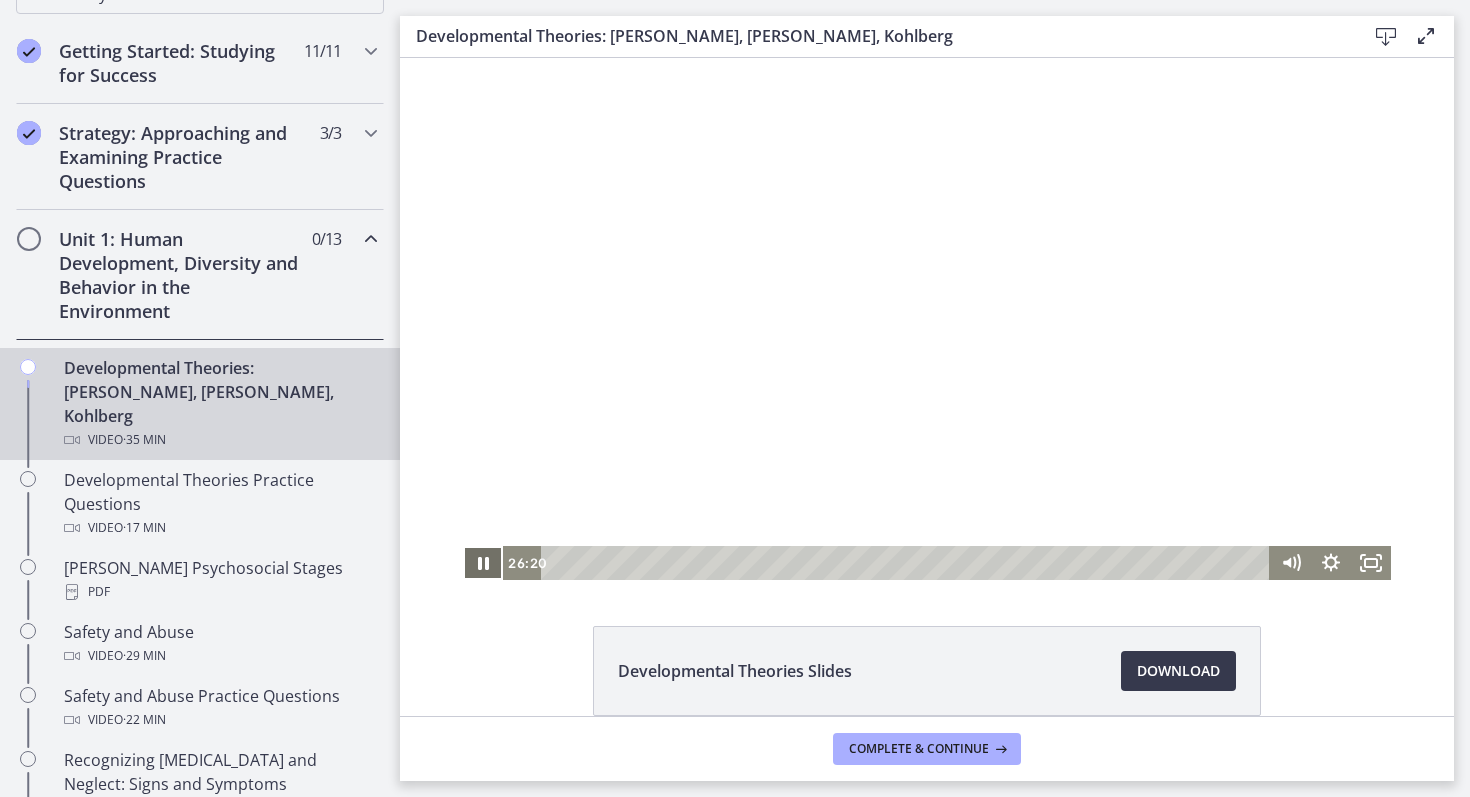 click 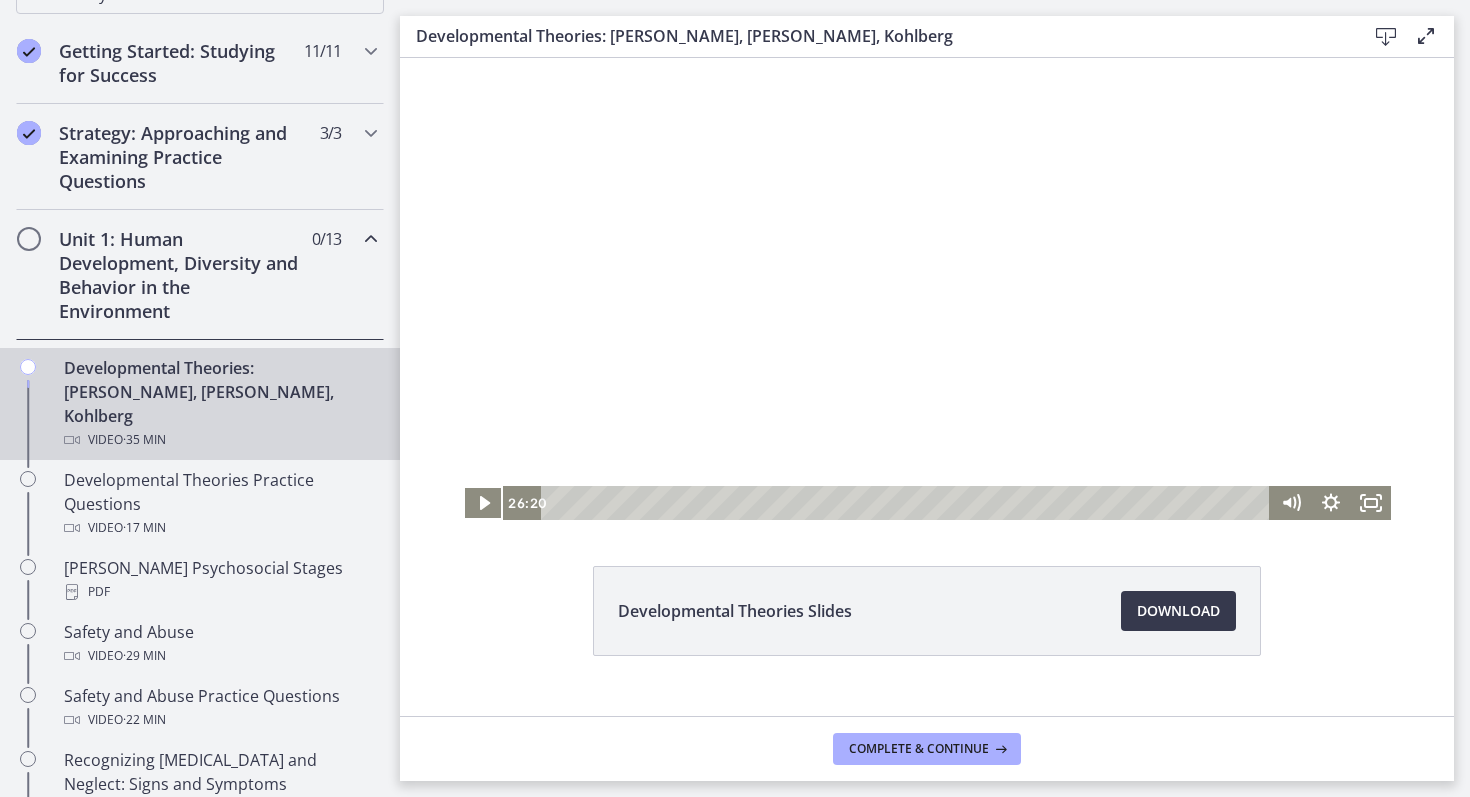 scroll, scrollTop: 96, scrollLeft: 0, axis: vertical 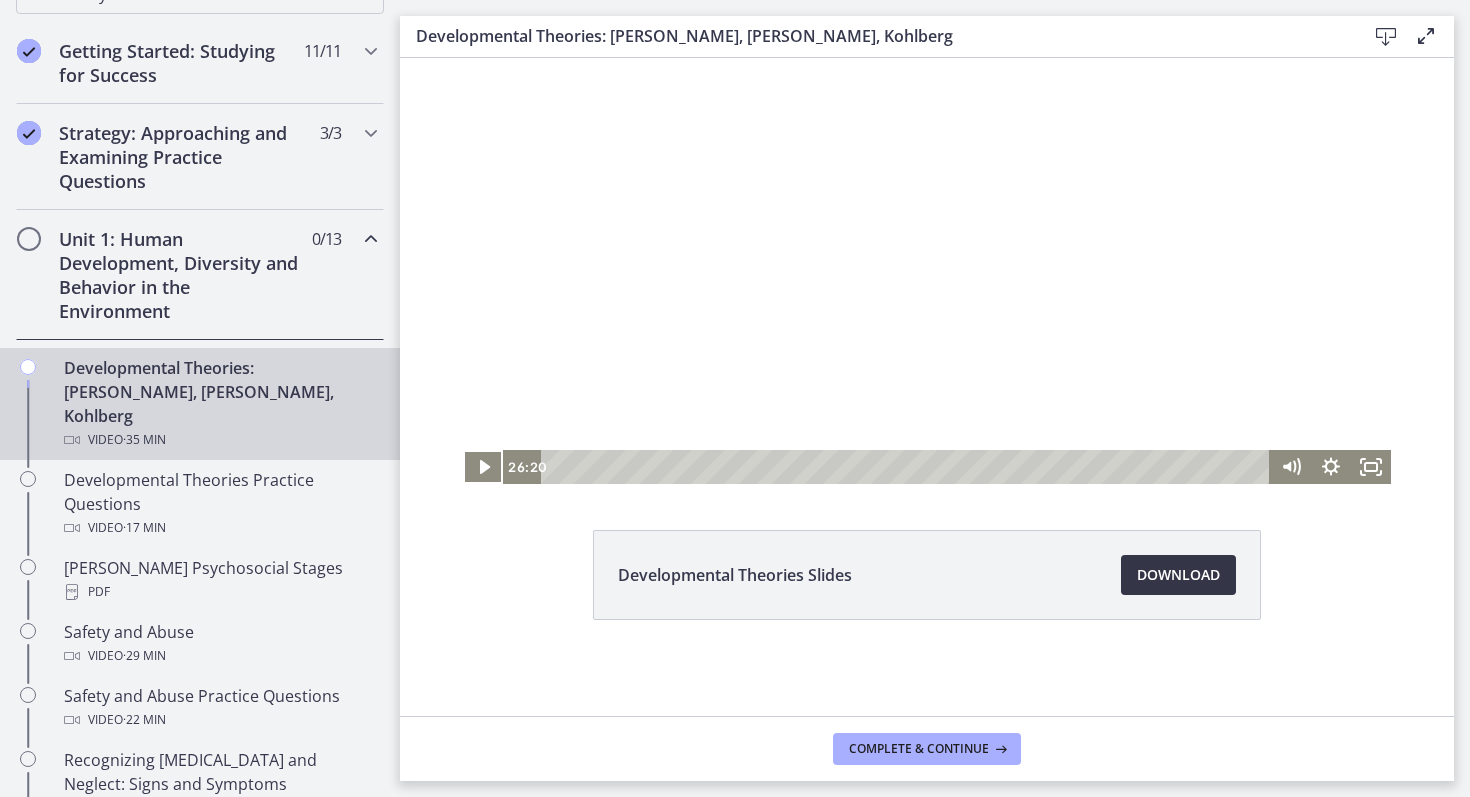 click on "Download
Opens in a new window" at bounding box center [1178, 575] 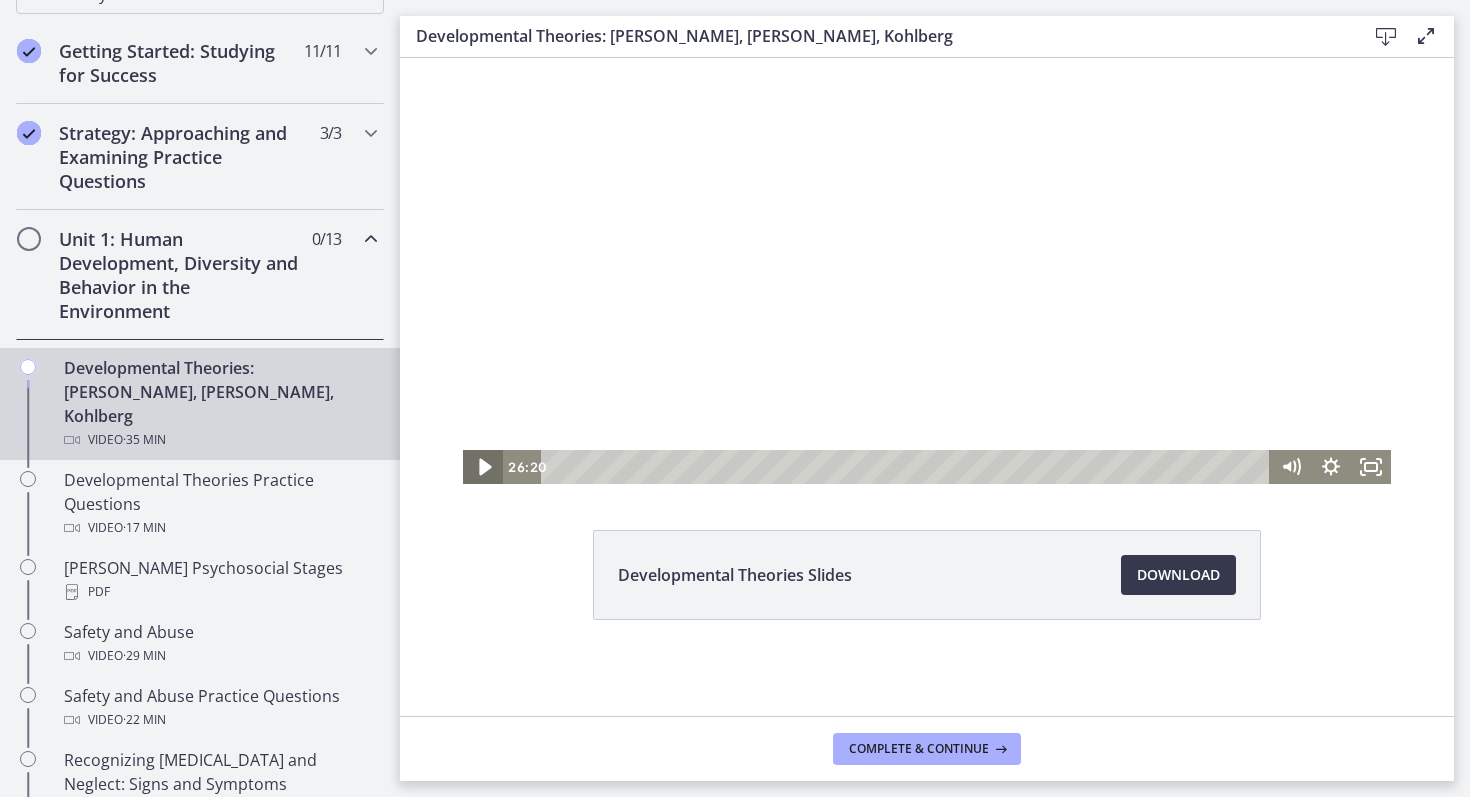 click 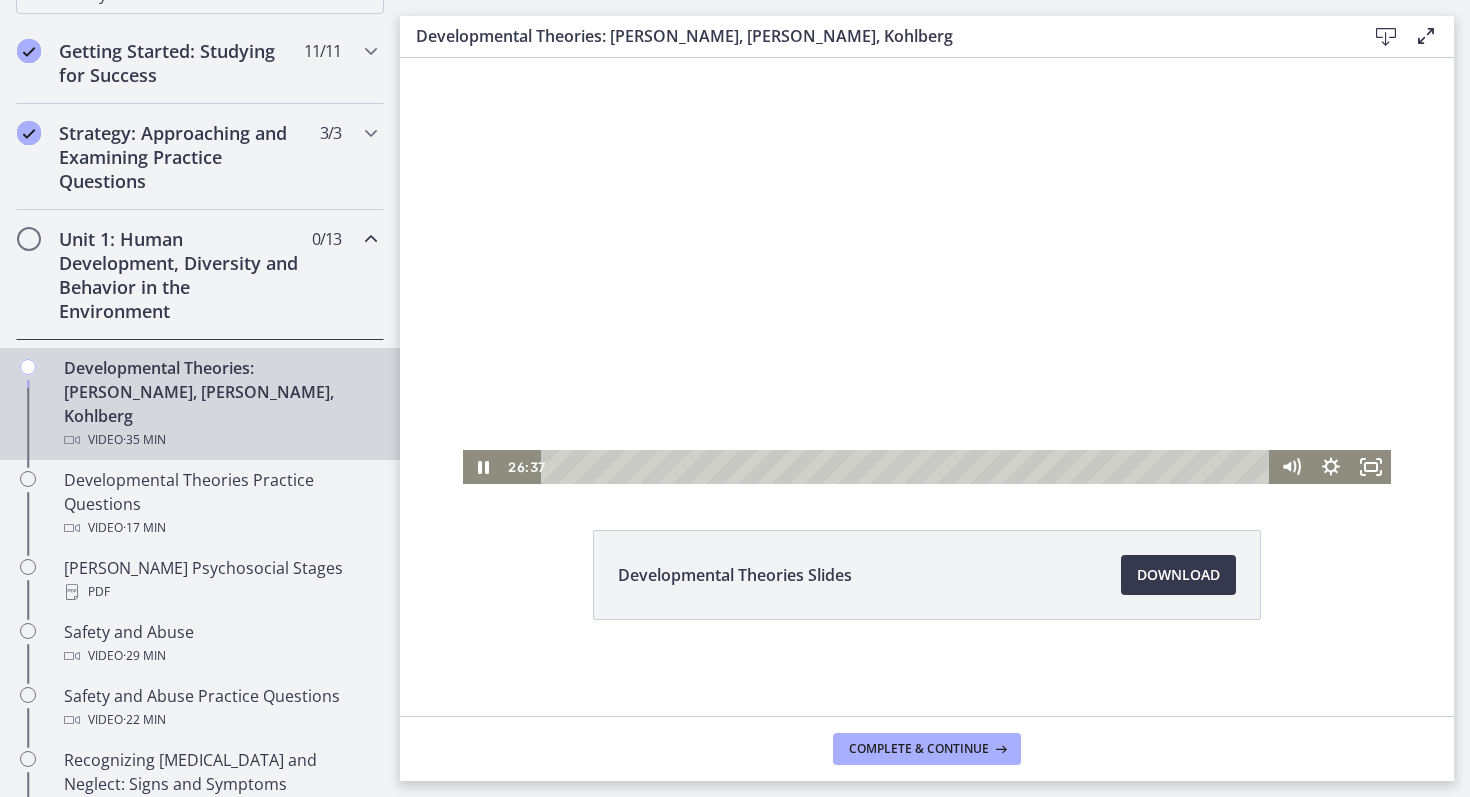 scroll, scrollTop: 0, scrollLeft: 0, axis: both 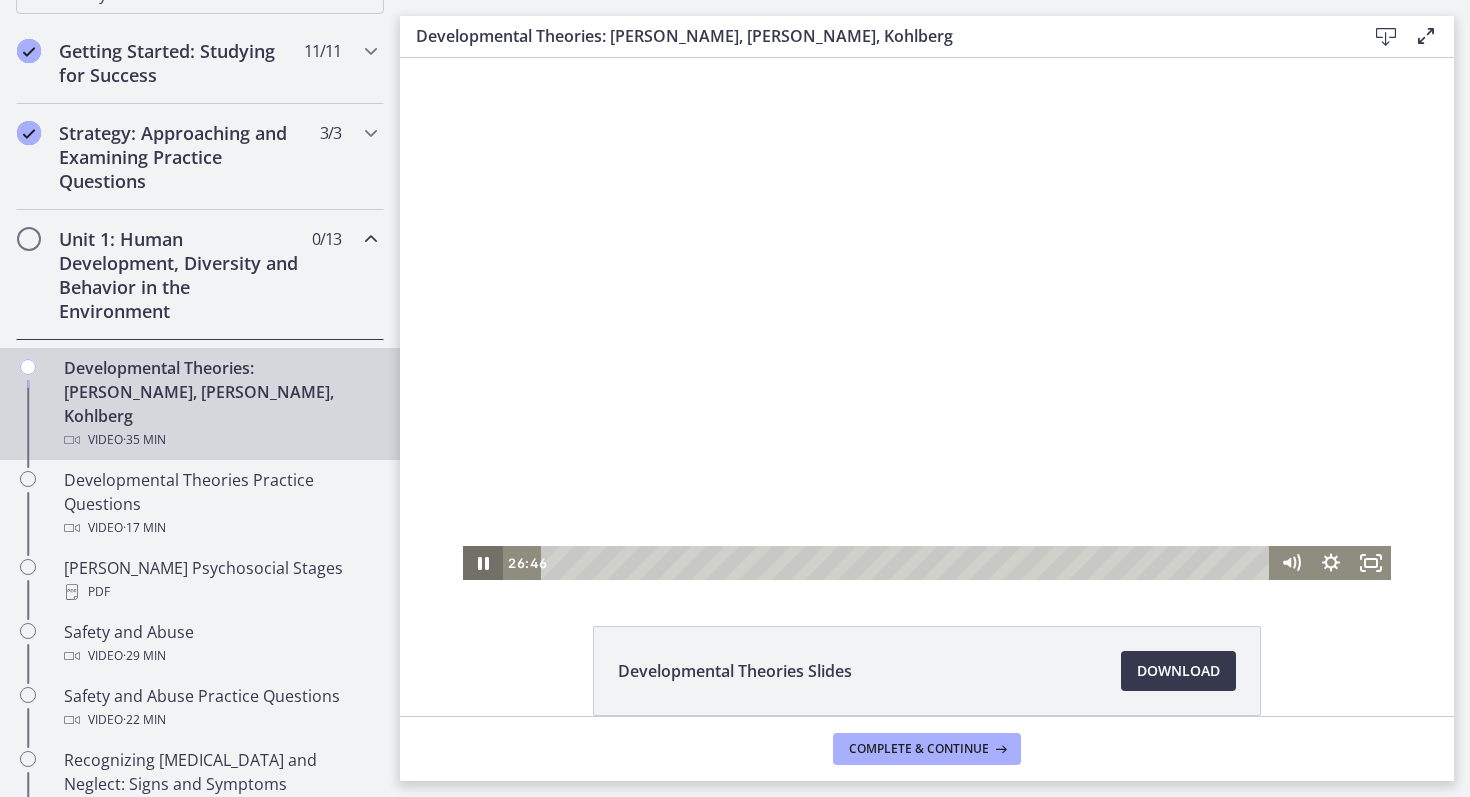 click 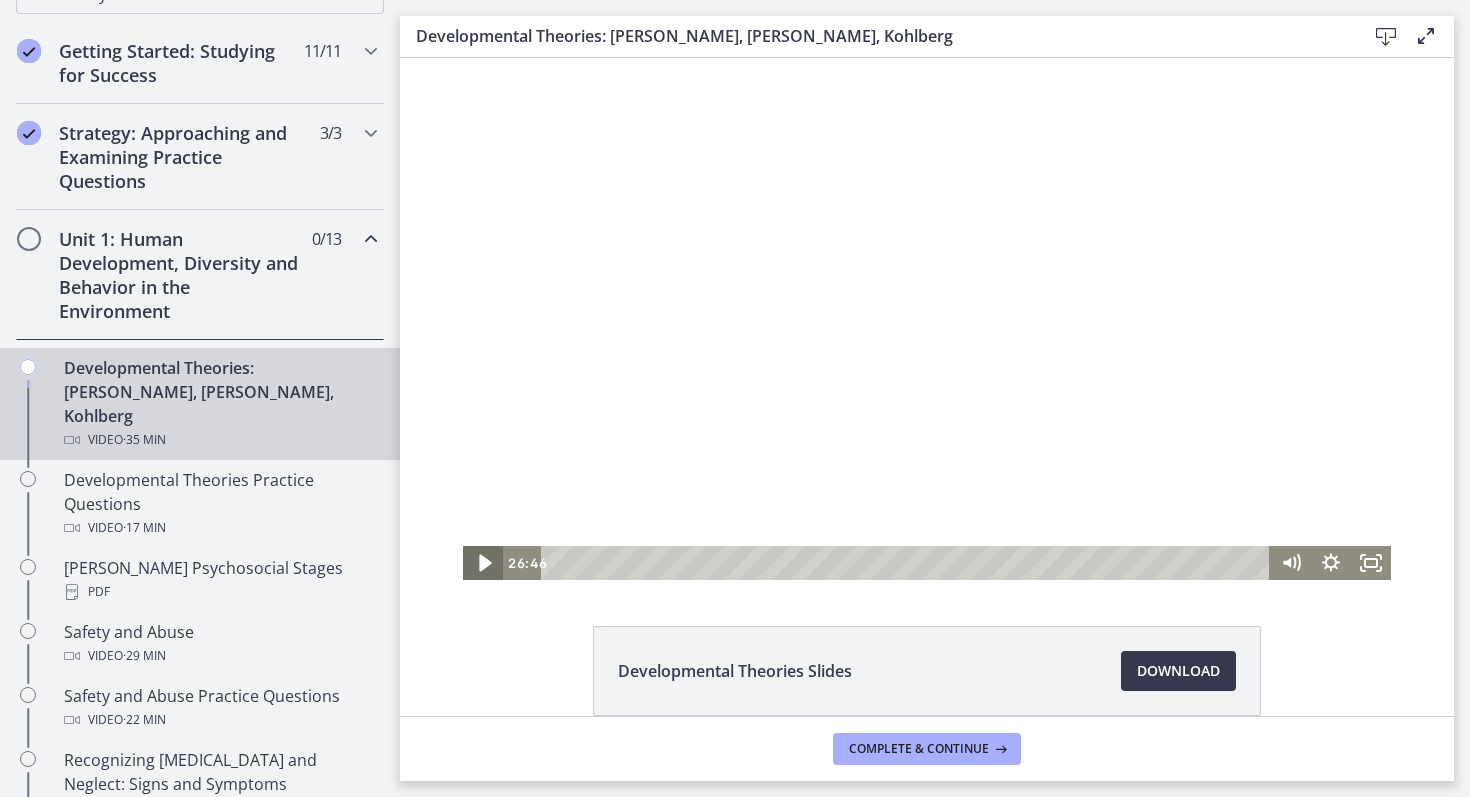 click 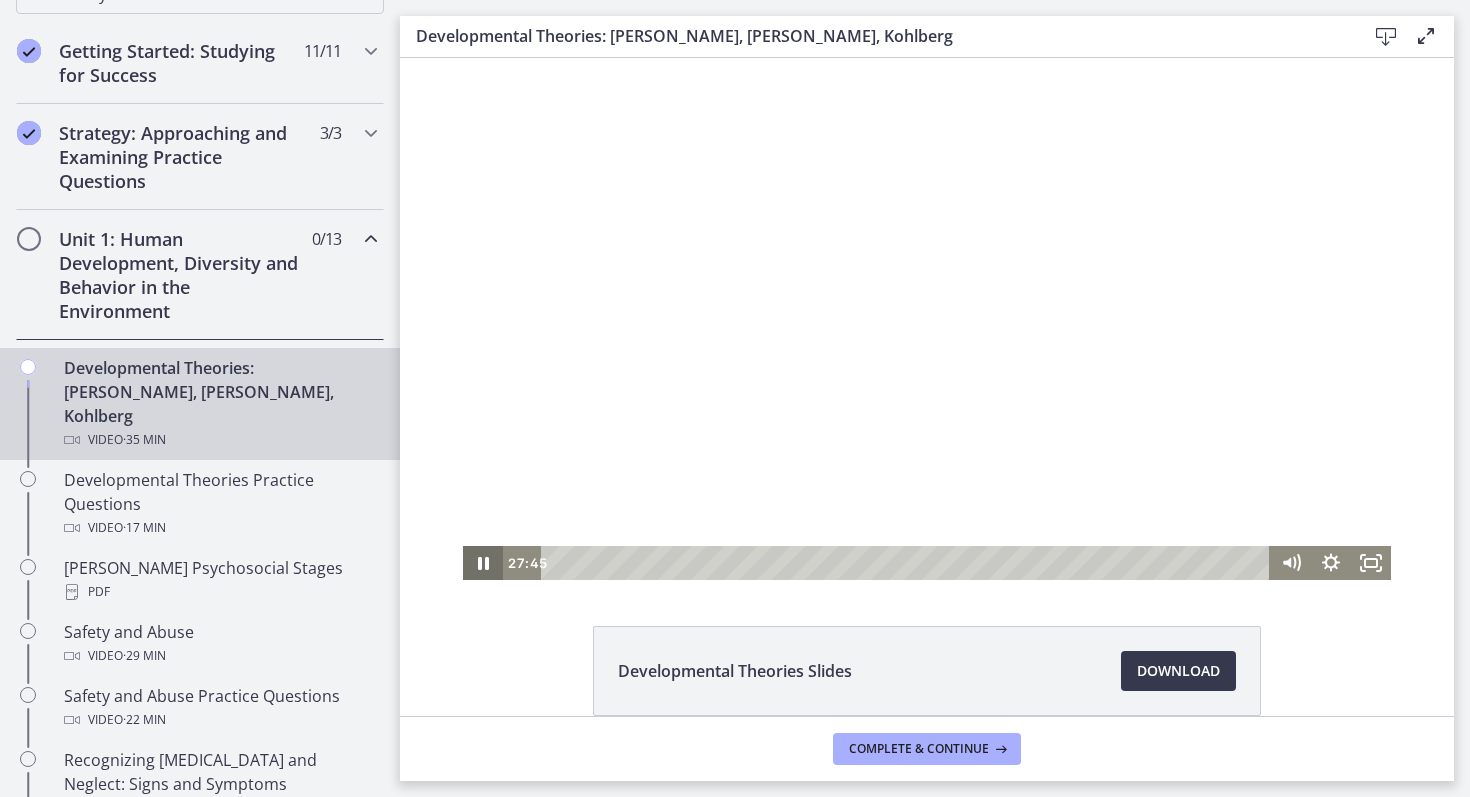 click 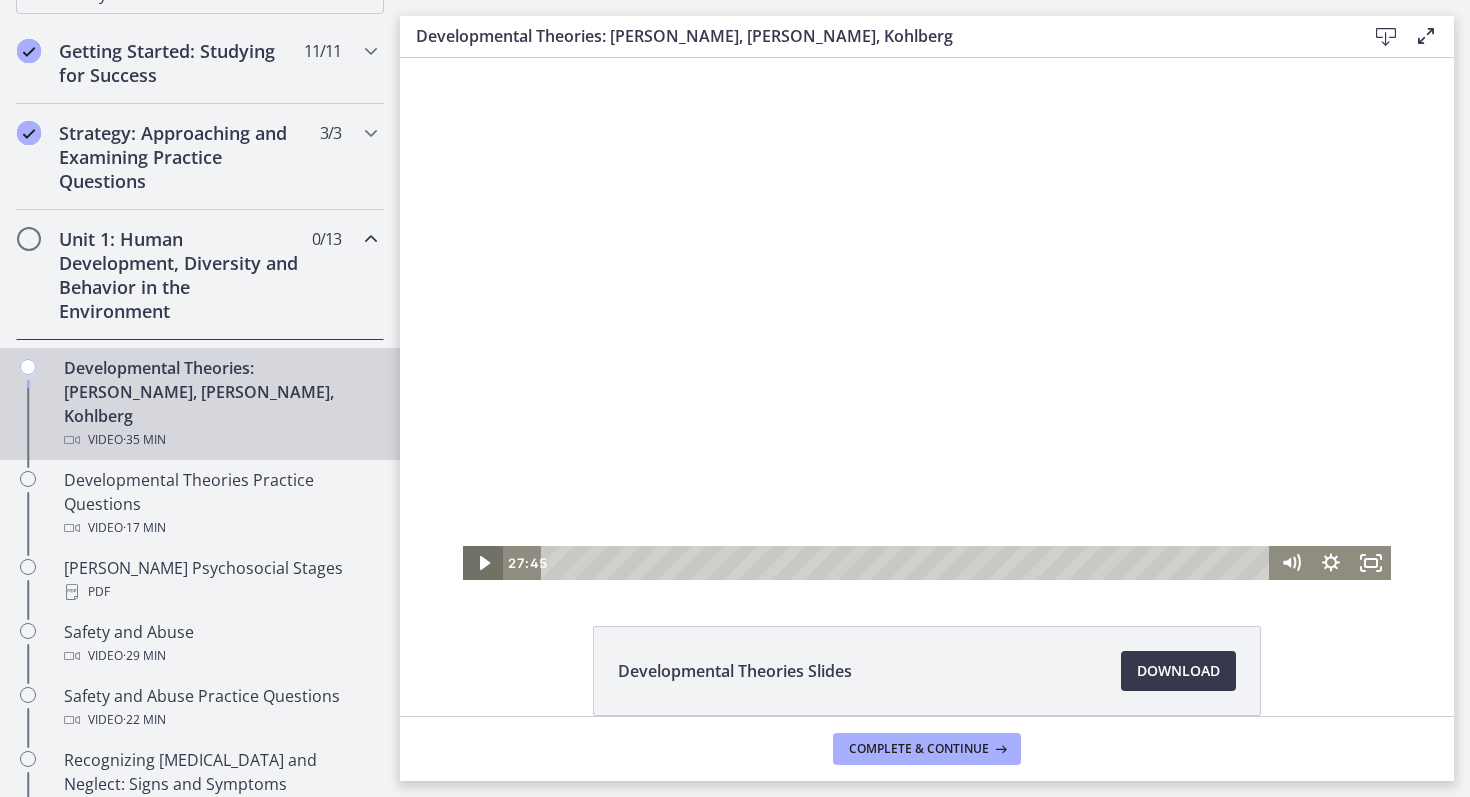 click 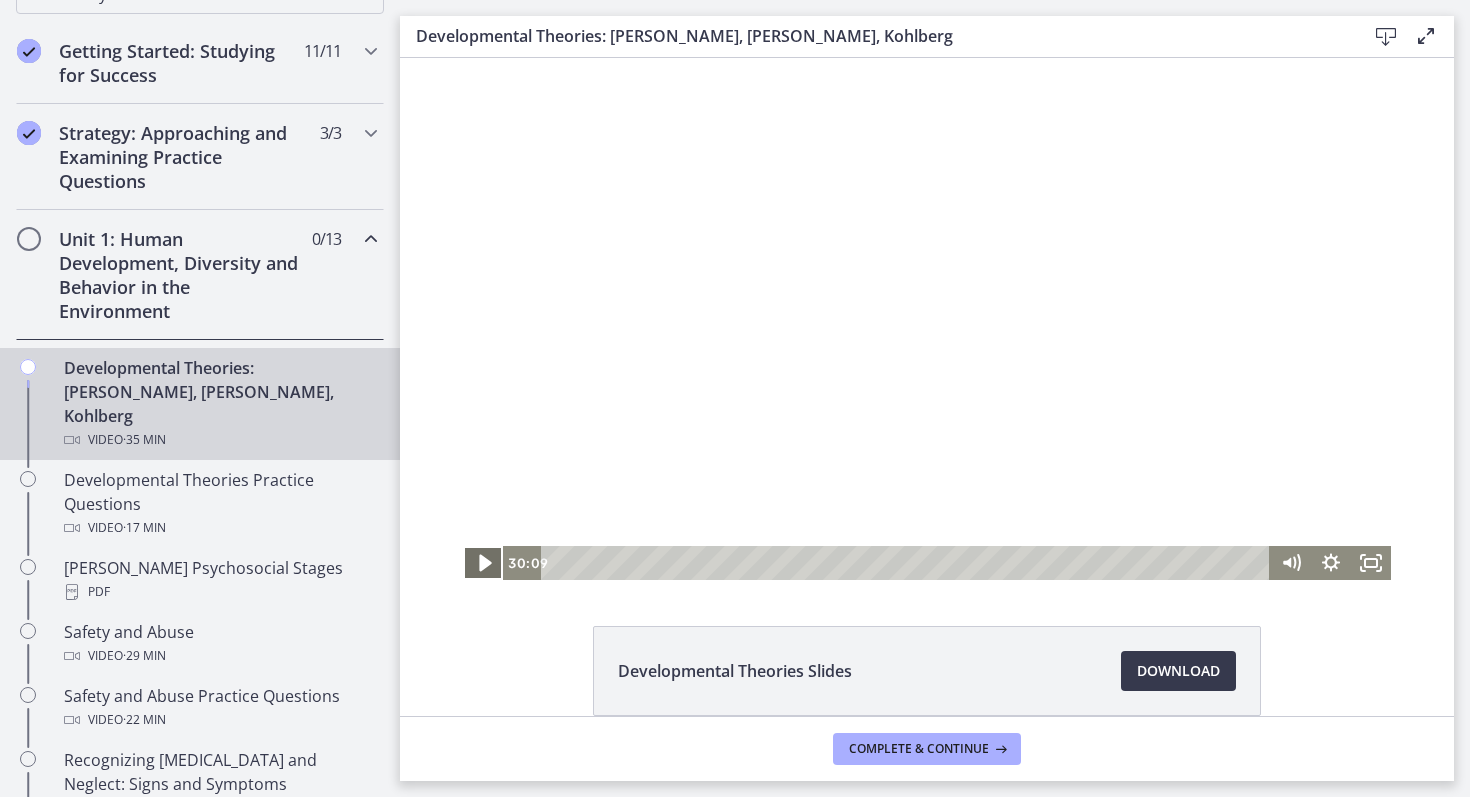 click 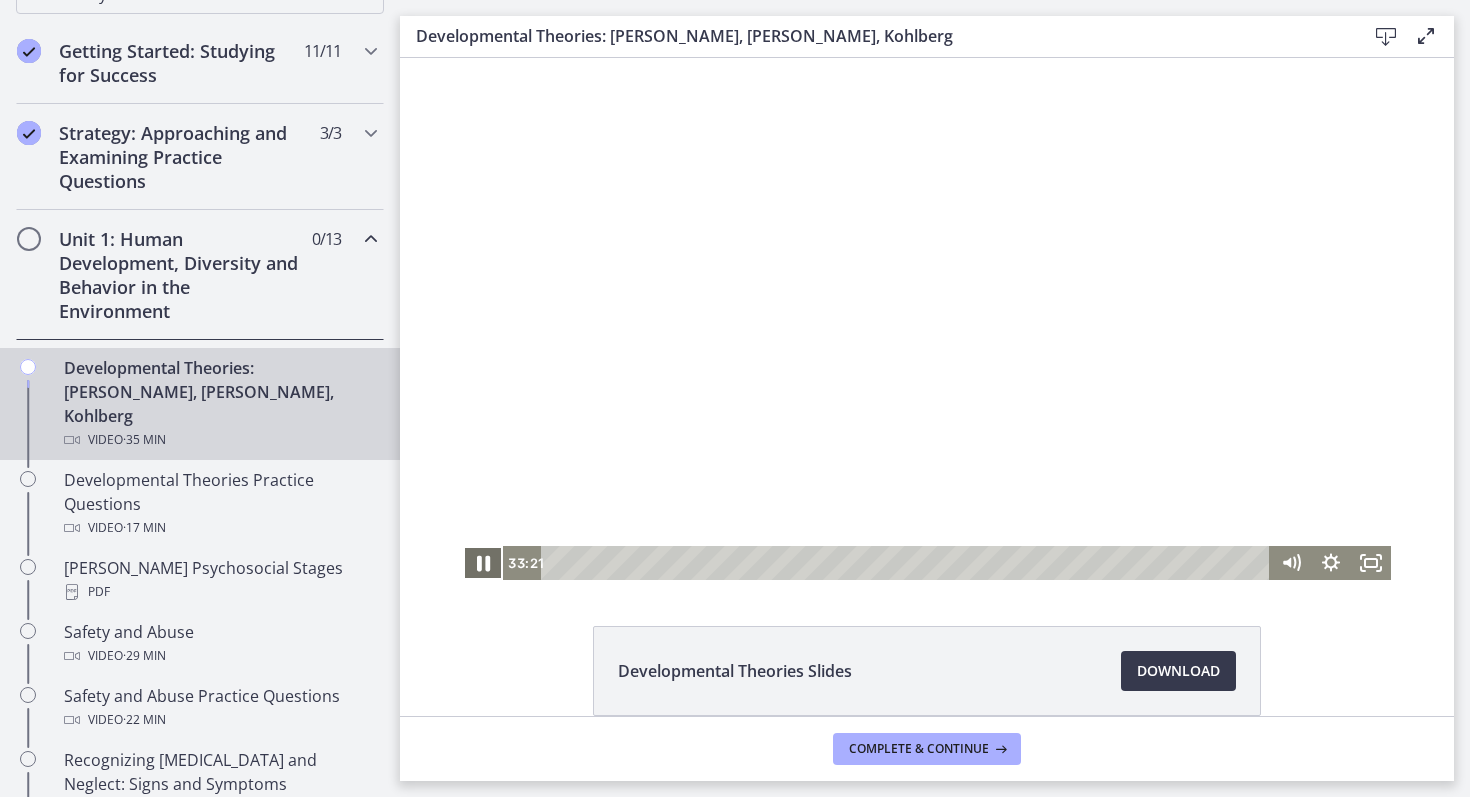 click 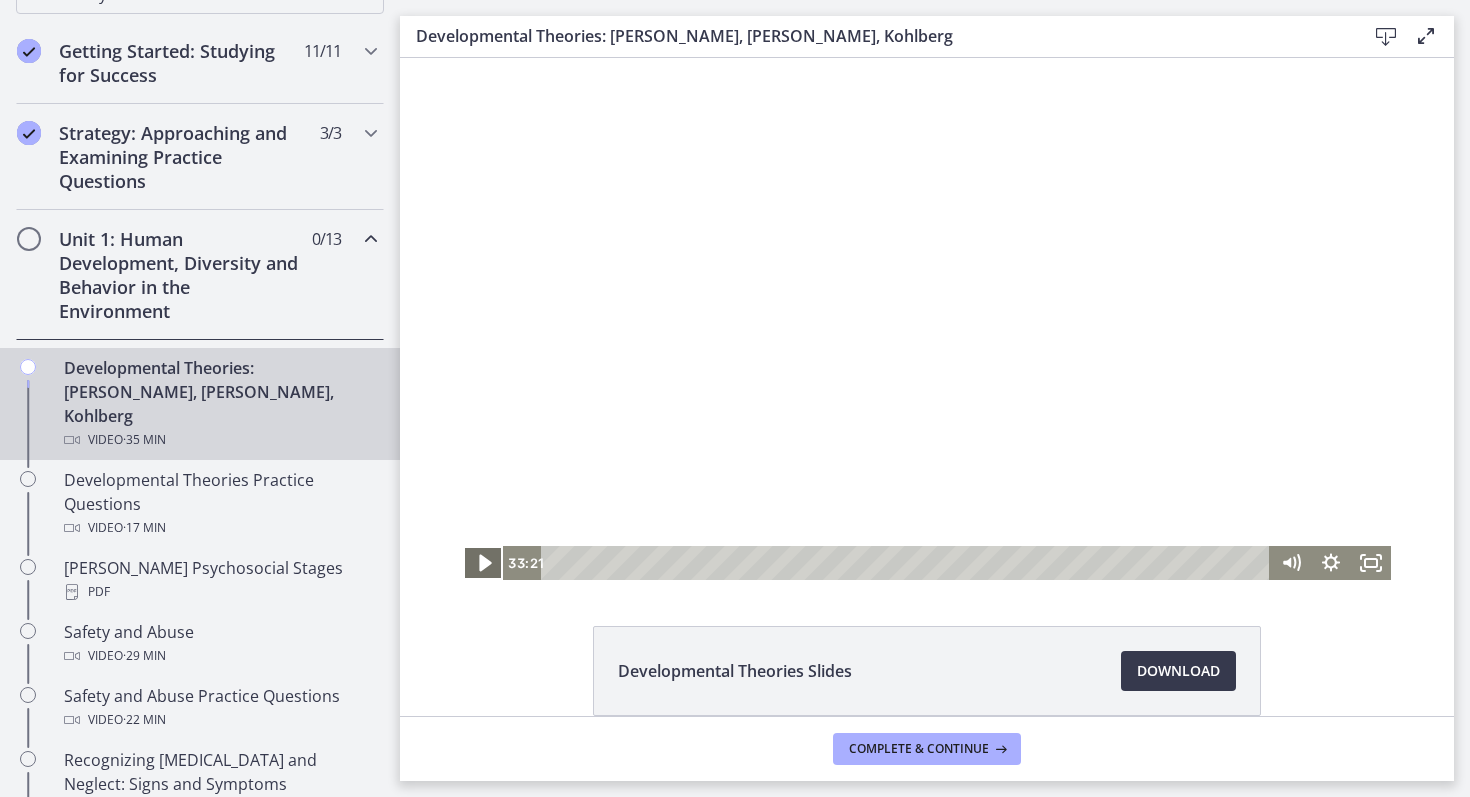 click 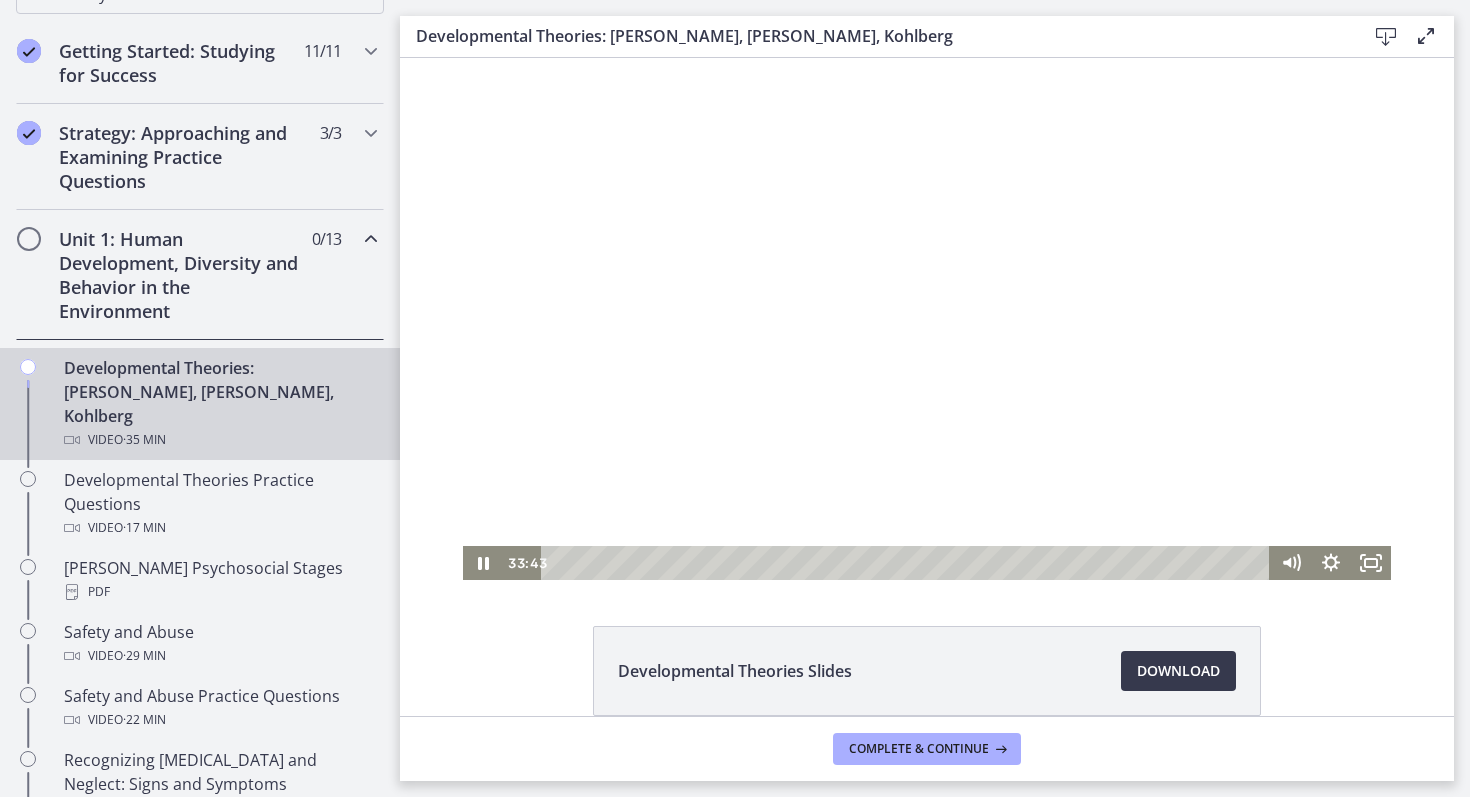 click at bounding box center (927, 319) 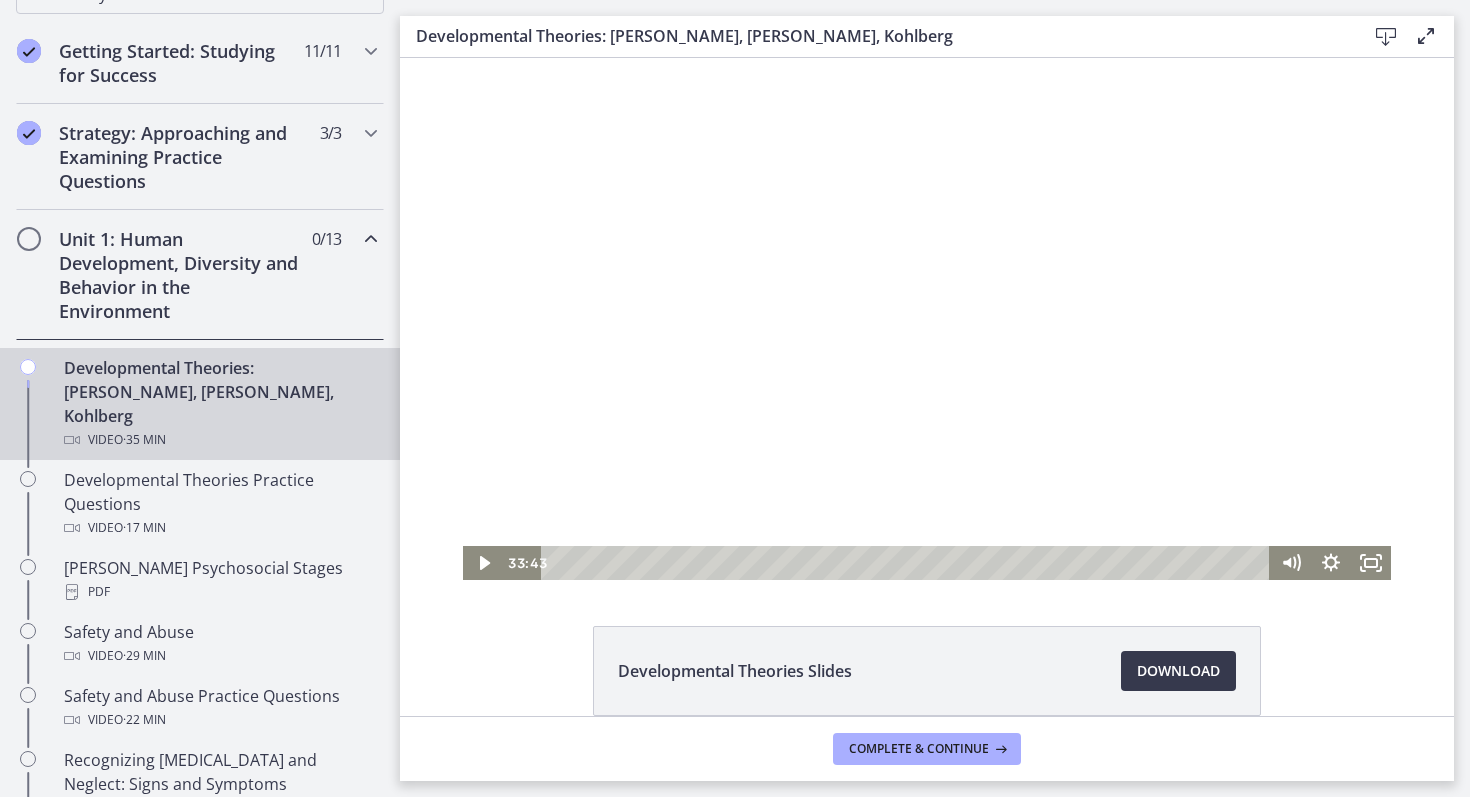 click at bounding box center [927, 319] 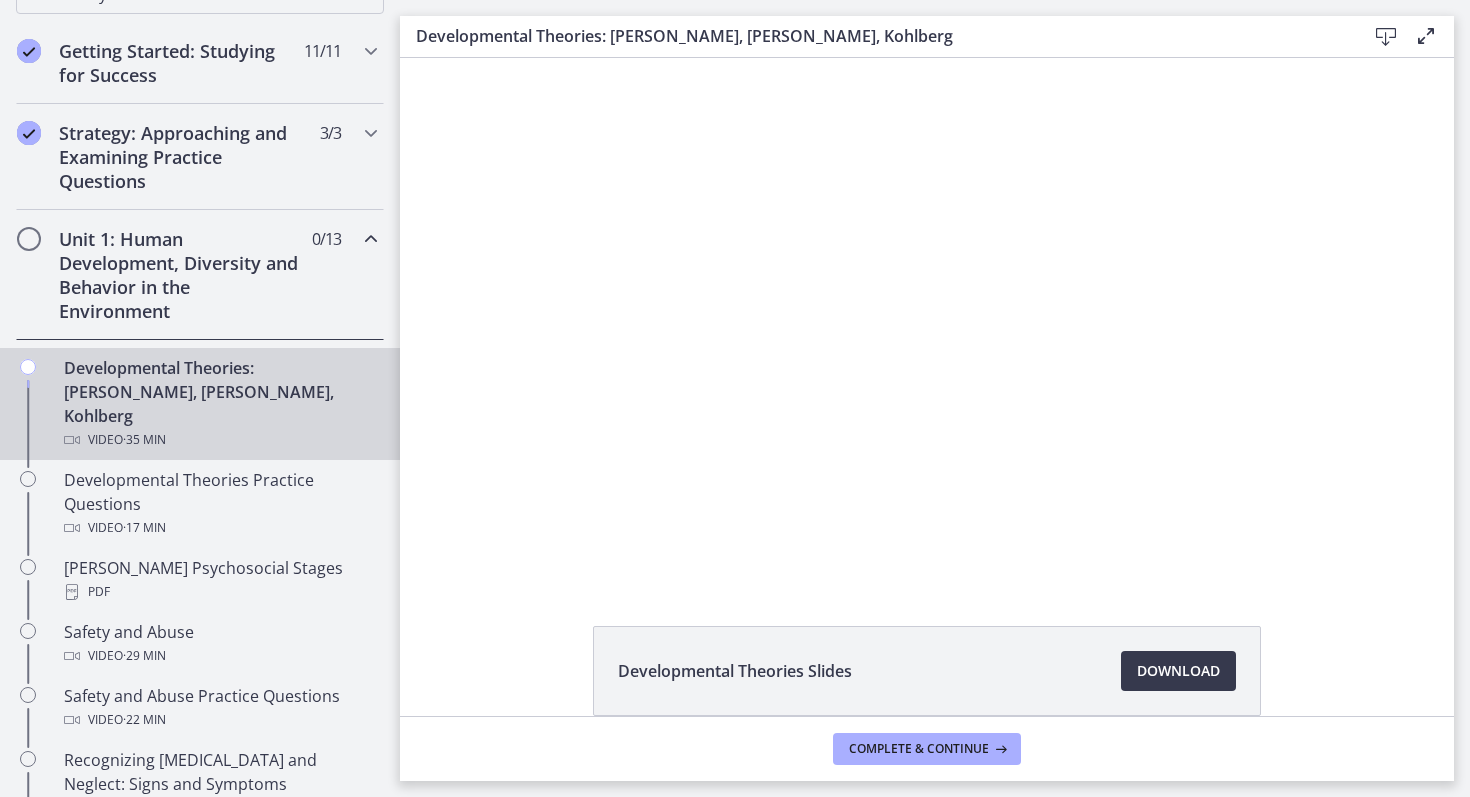 type 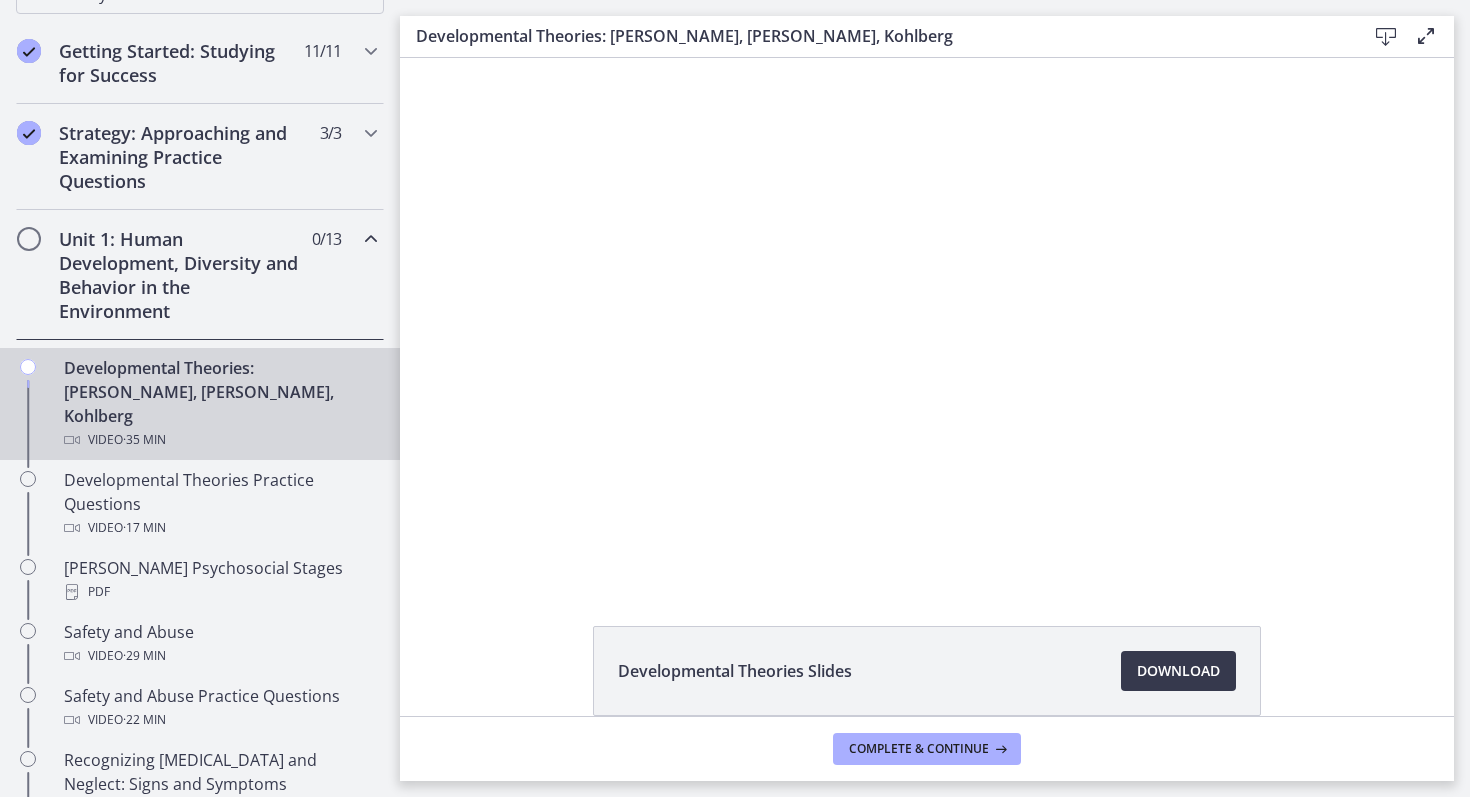 click at bounding box center [463, 58] 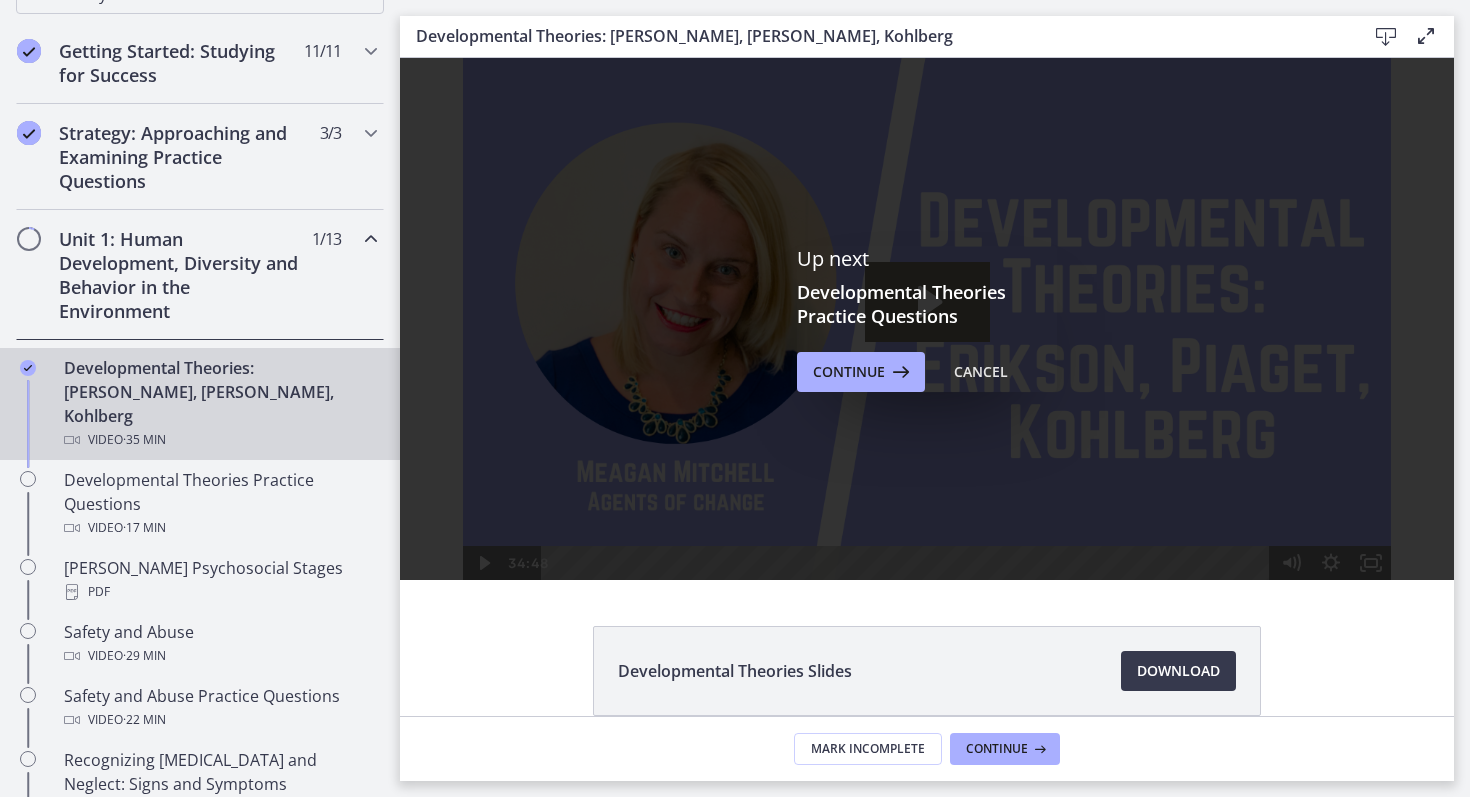 scroll, scrollTop: 0, scrollLeft: 0, axis: both 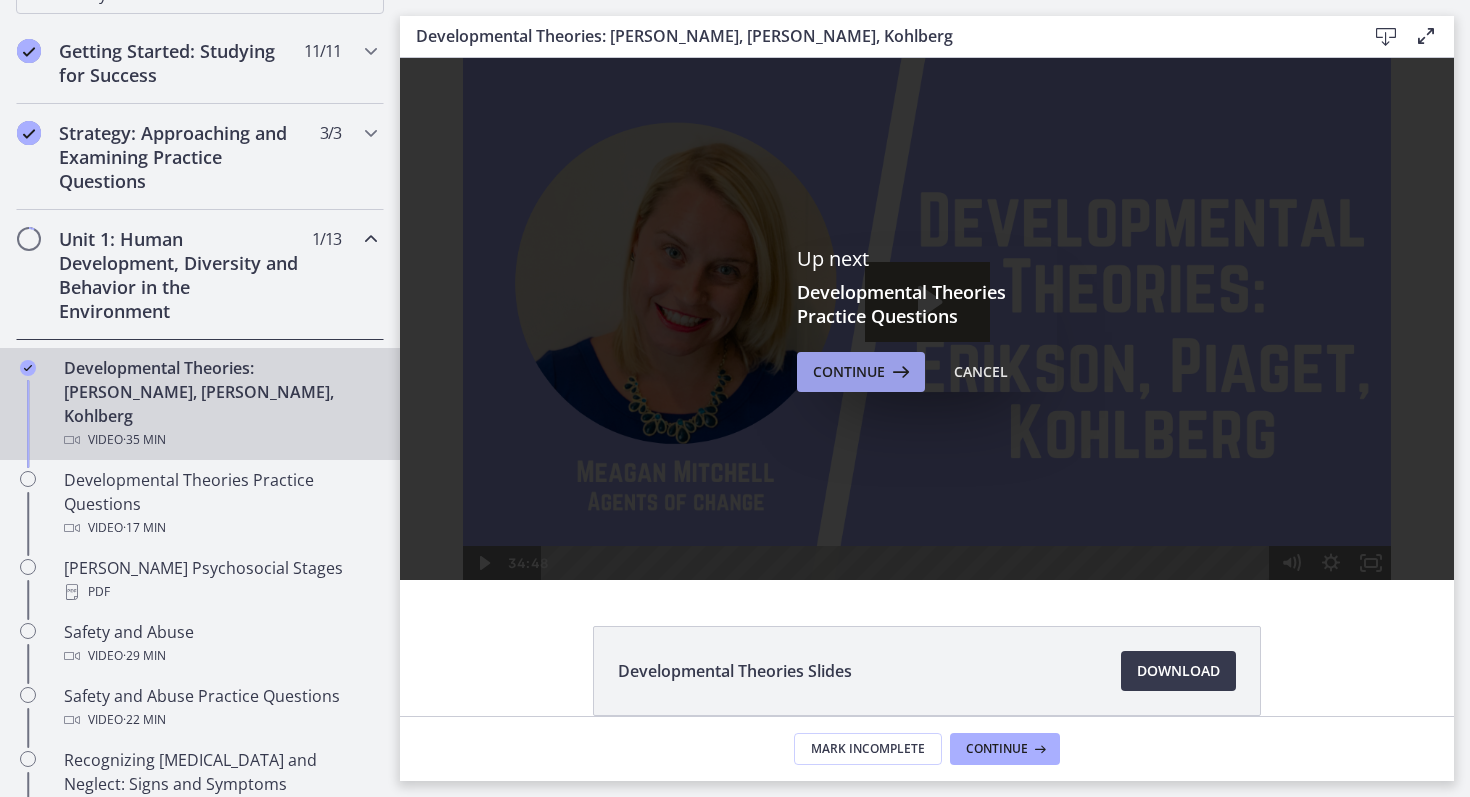 click on "Continue" at bounding box center [849, 372] 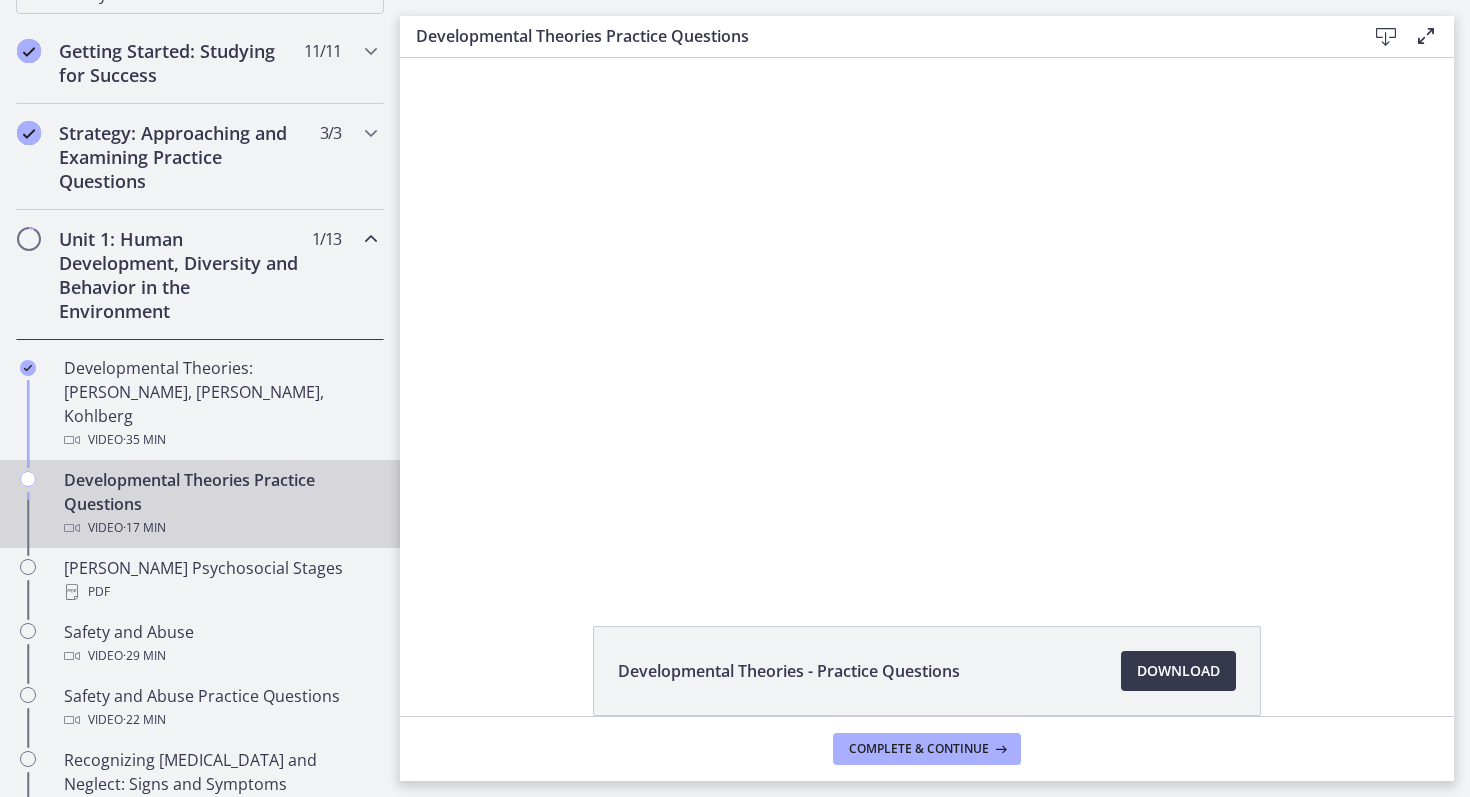 scroll, scrollTop: 0, scrollLeft: 0, axis: both 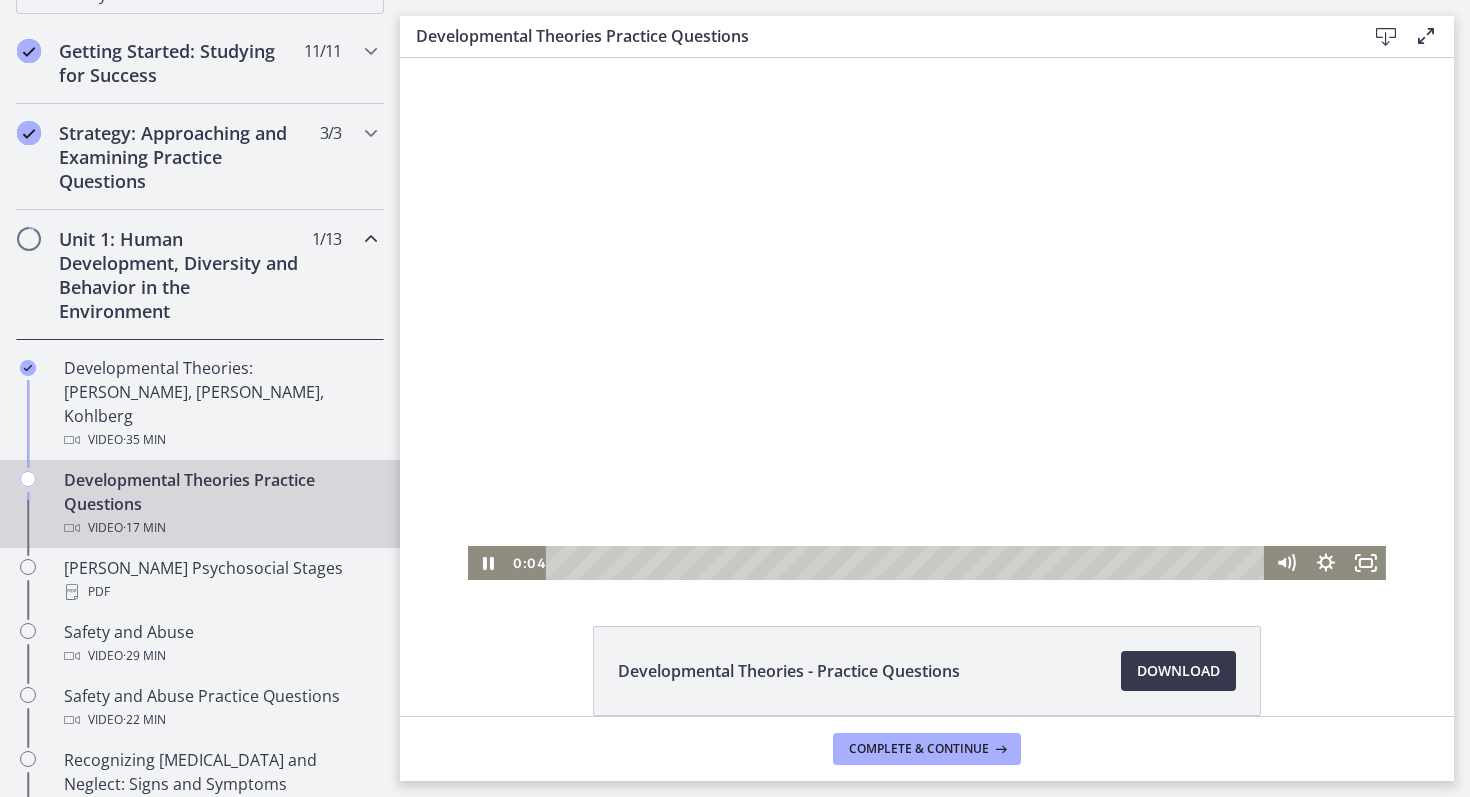 click at bounding box center (927, 319) 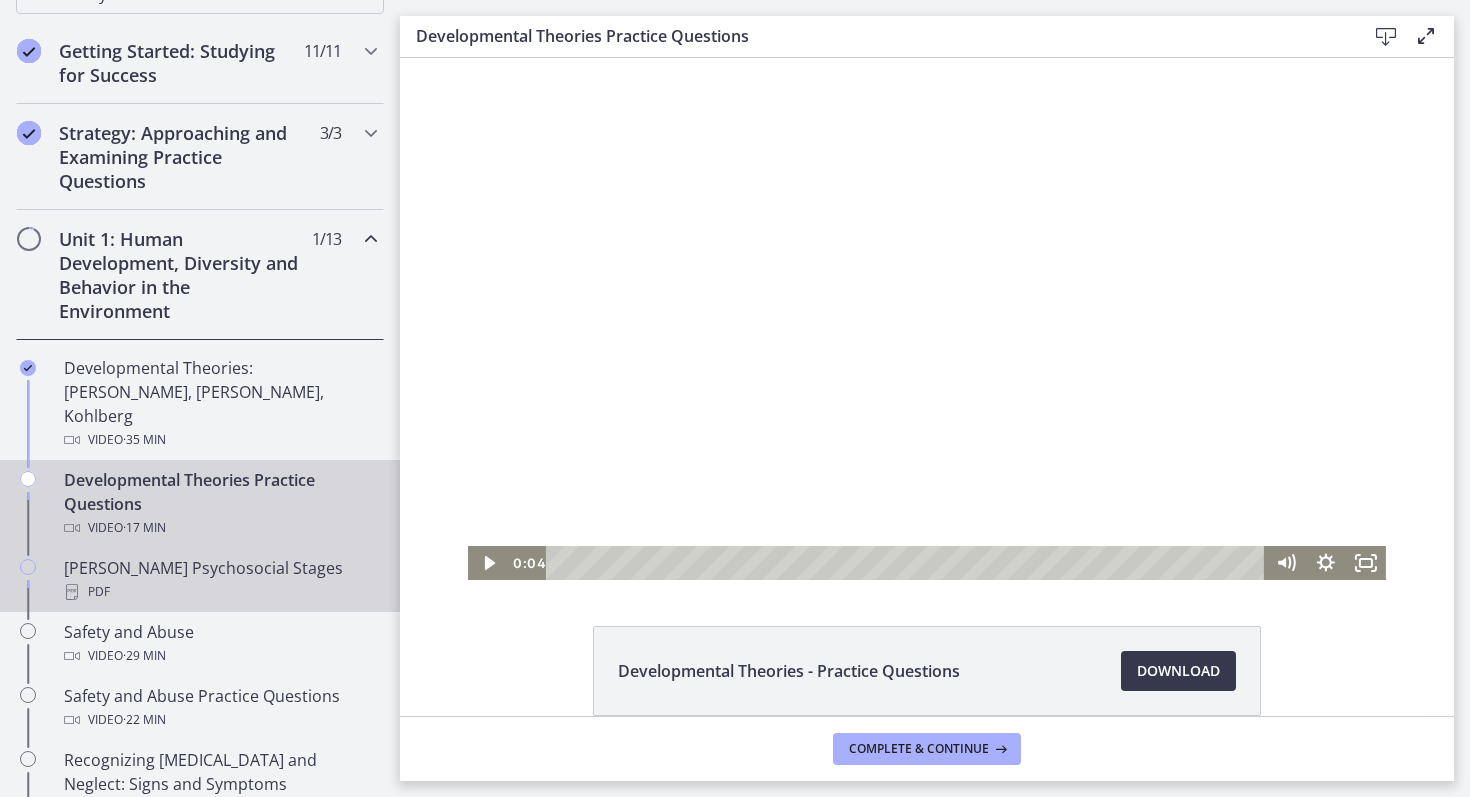 click on "PDF" at bounding box center [220, 592] 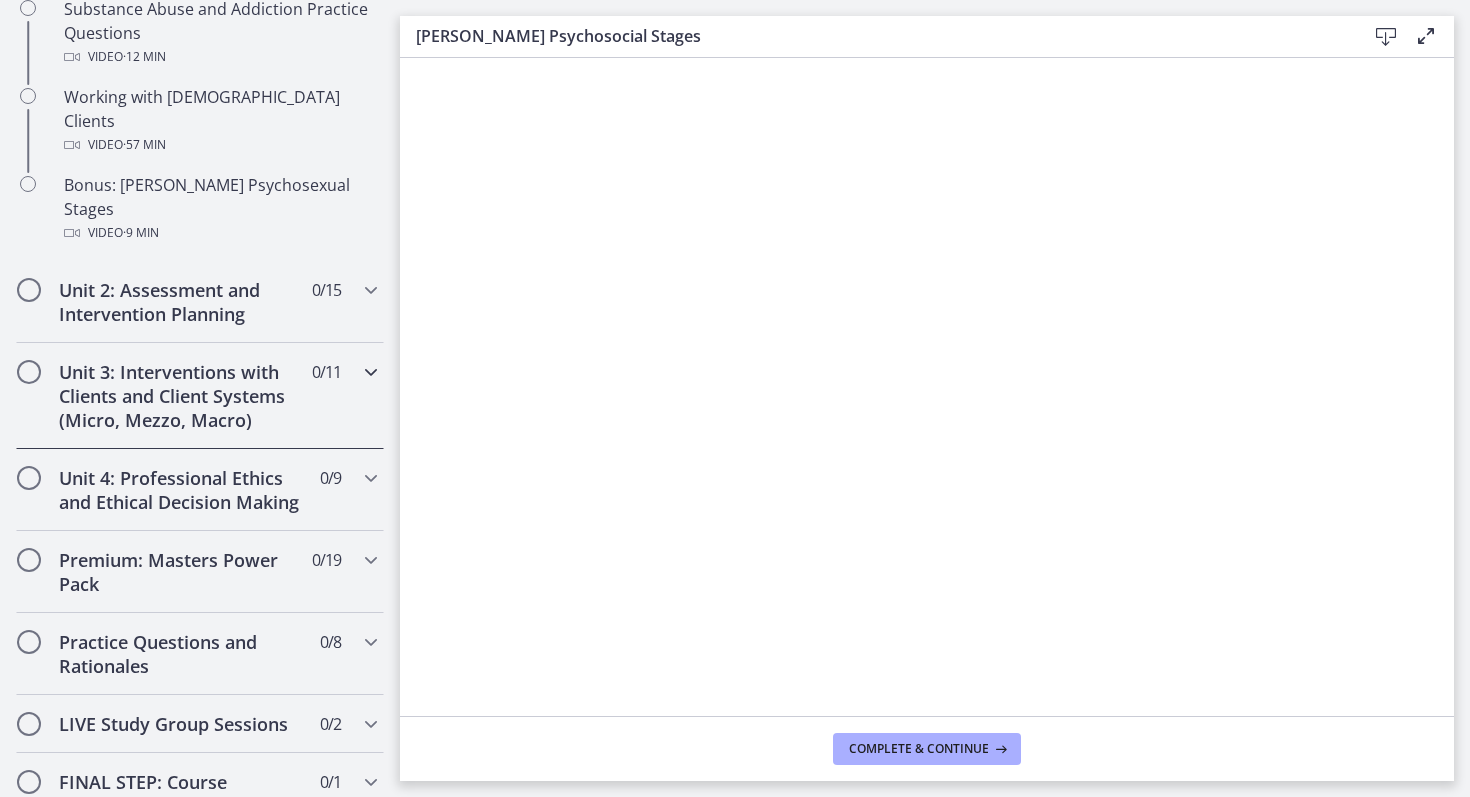 scroll, scrollTop: 1478, scrollLeft: 0, axis: vertical 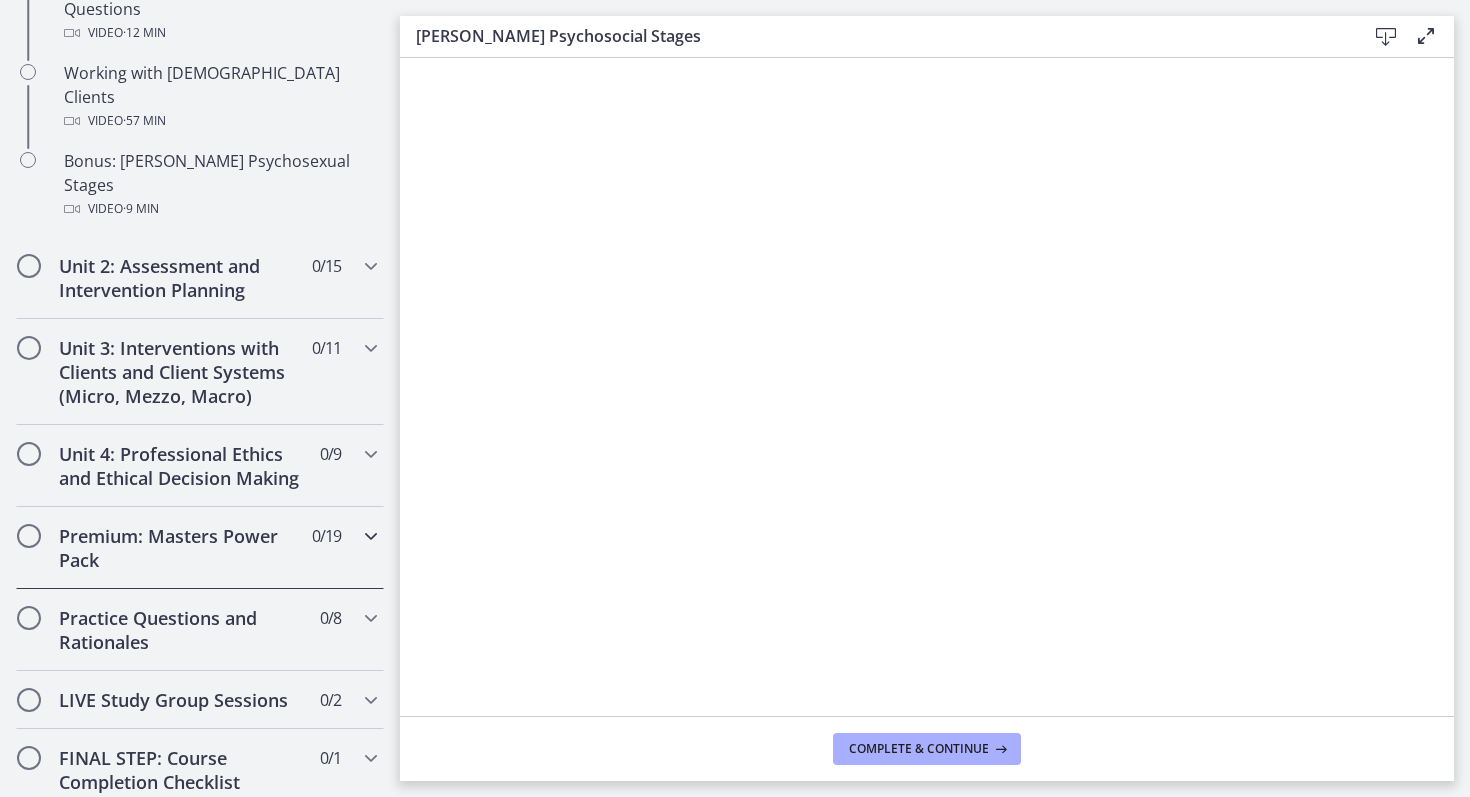 click on "Premium: Masters Power Pack
0  /  19
Completed" at bounding box center (200, 548) 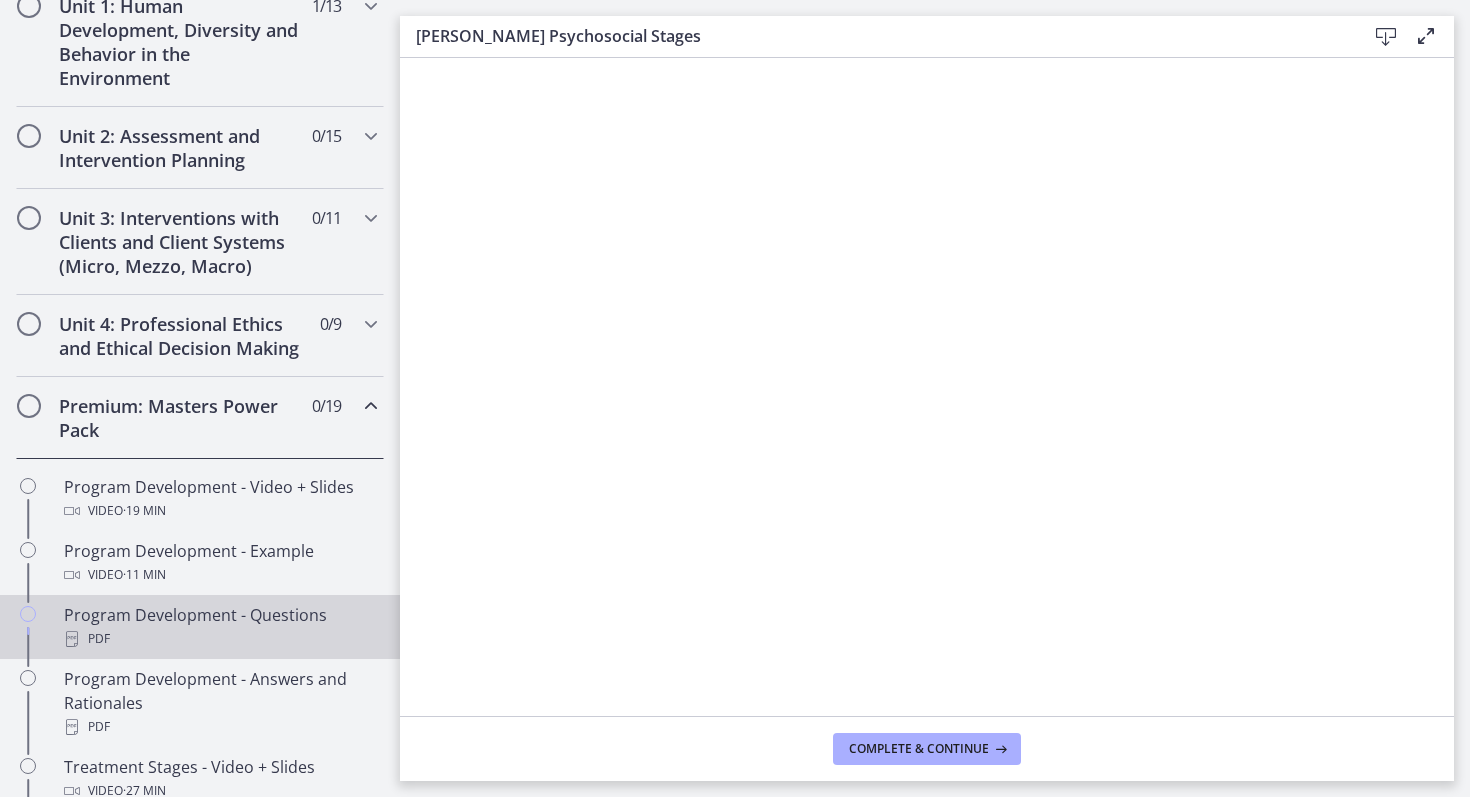 scroll, scrollTop: 488, scrollLeft: 0, axis: vertical 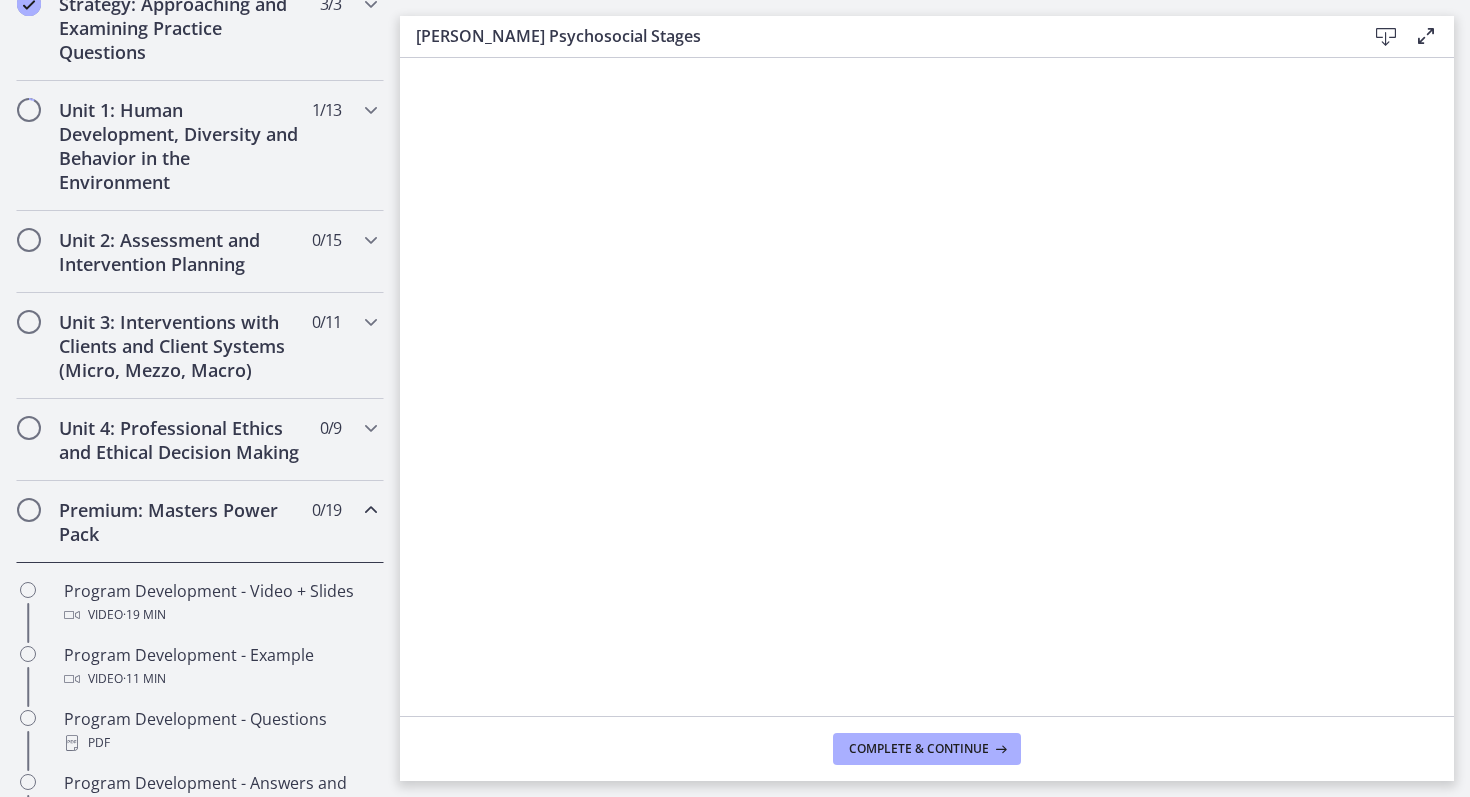 click on "0  /  19
Completed" at bounding box center (326, 510) 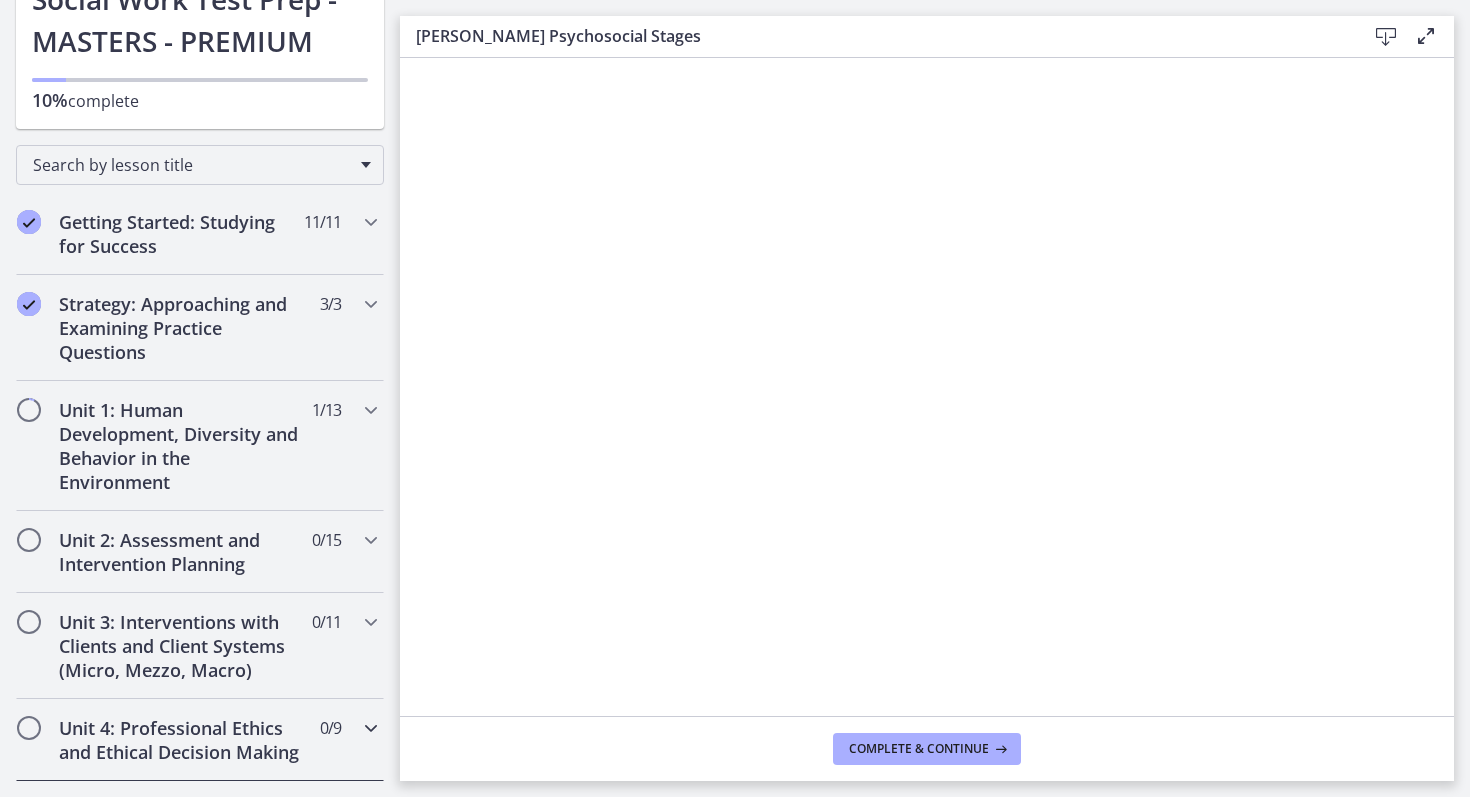 scroll, scrollTop: 183, scrollLeft: 0, axis: vertical 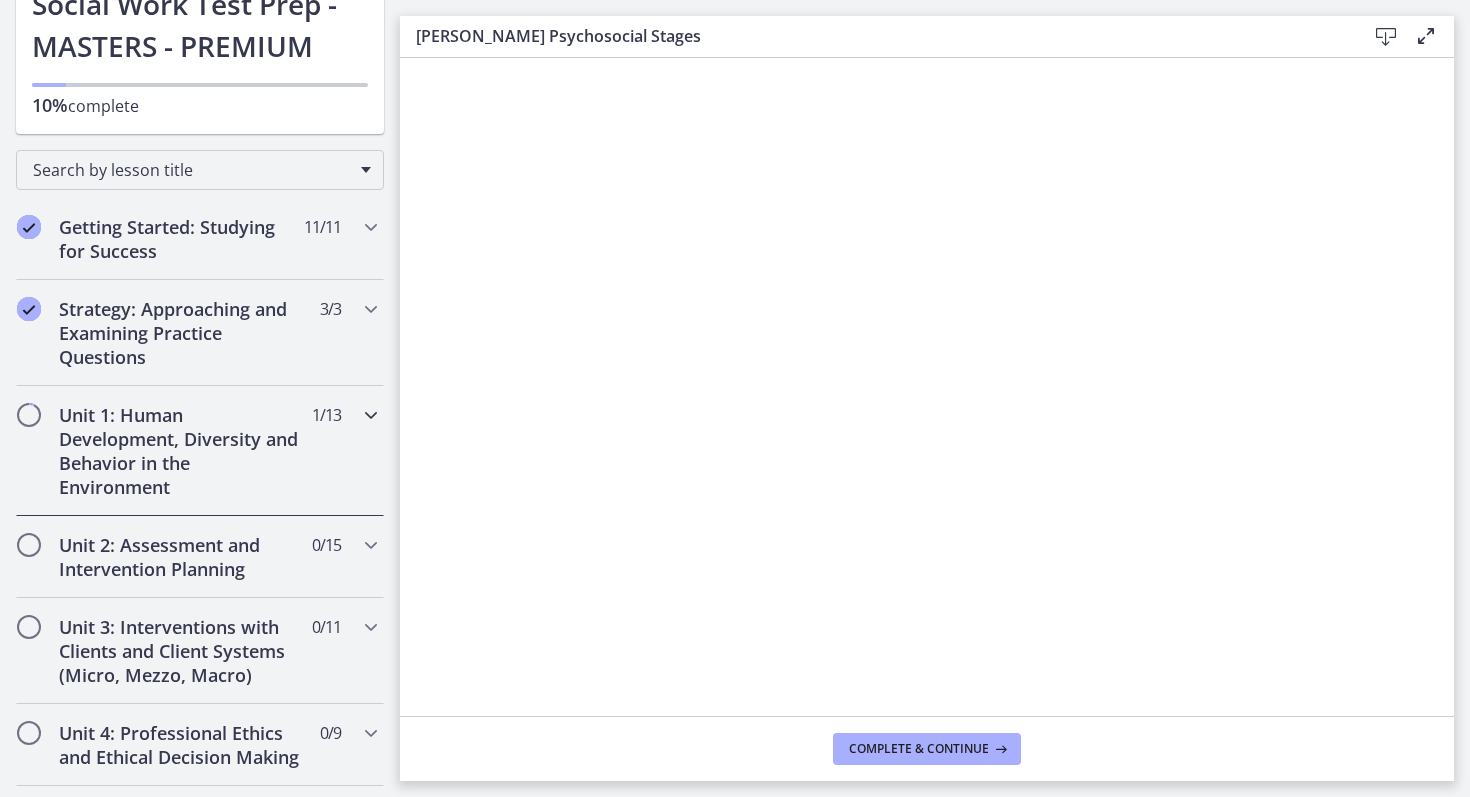 click on "1  /  13
Completed" at bounding box center (326, 415) 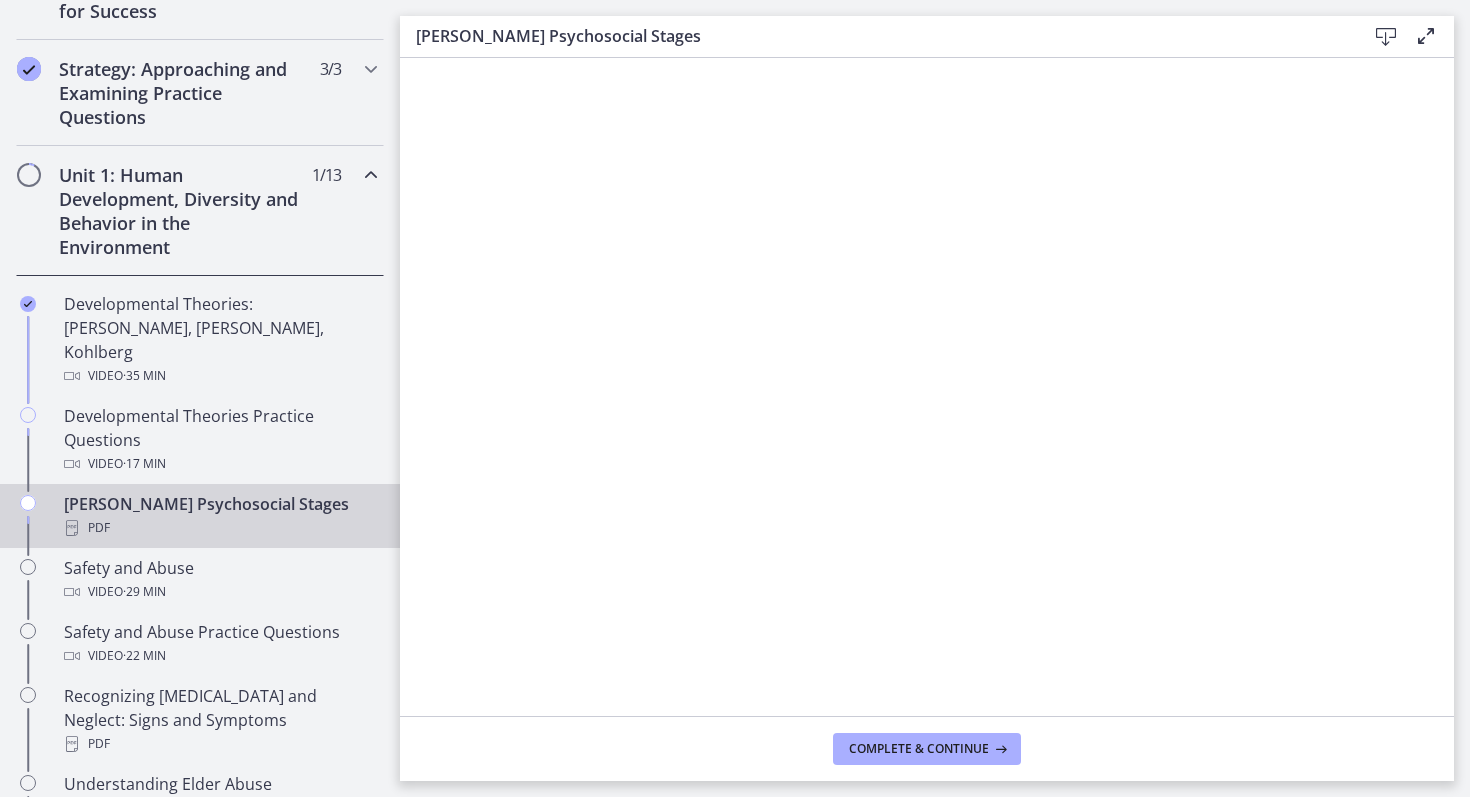 scroll, scrollTop: 537, scrollLeft: 0, axis: vertical 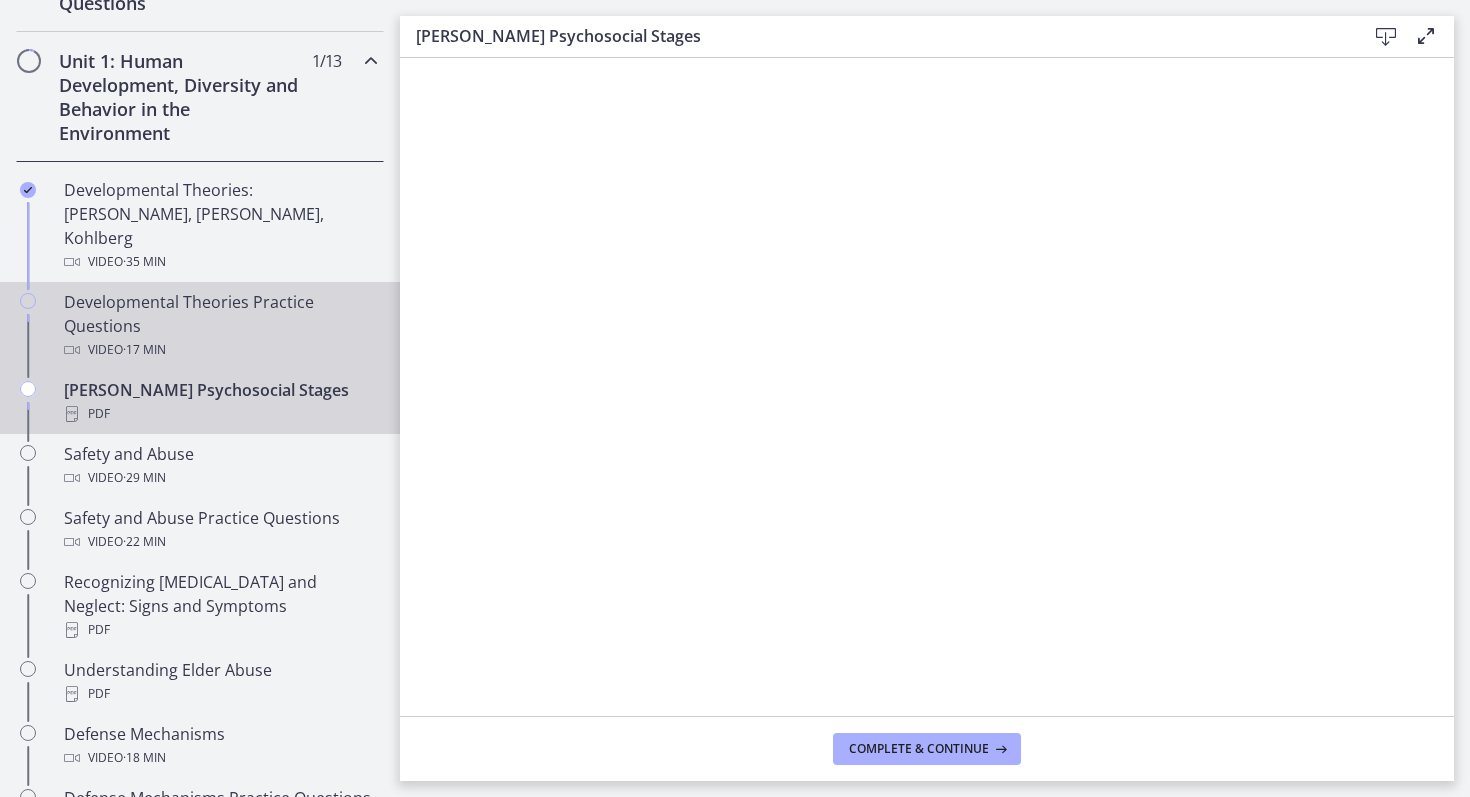click on "Video
·  17 min" at bounding box center (220, 350) 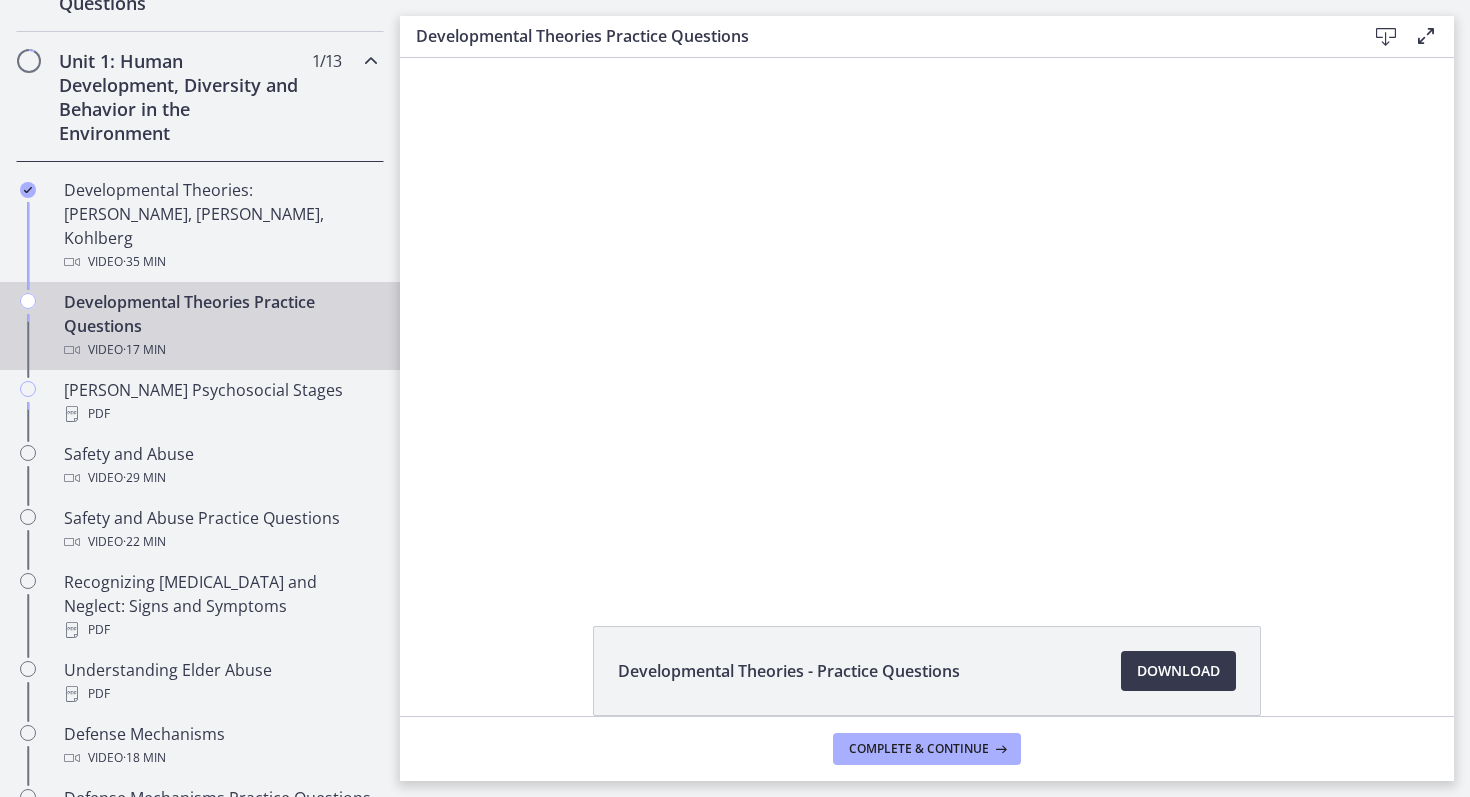 scroll, scrollTop: 0, scrollLeft: 0, axis: both 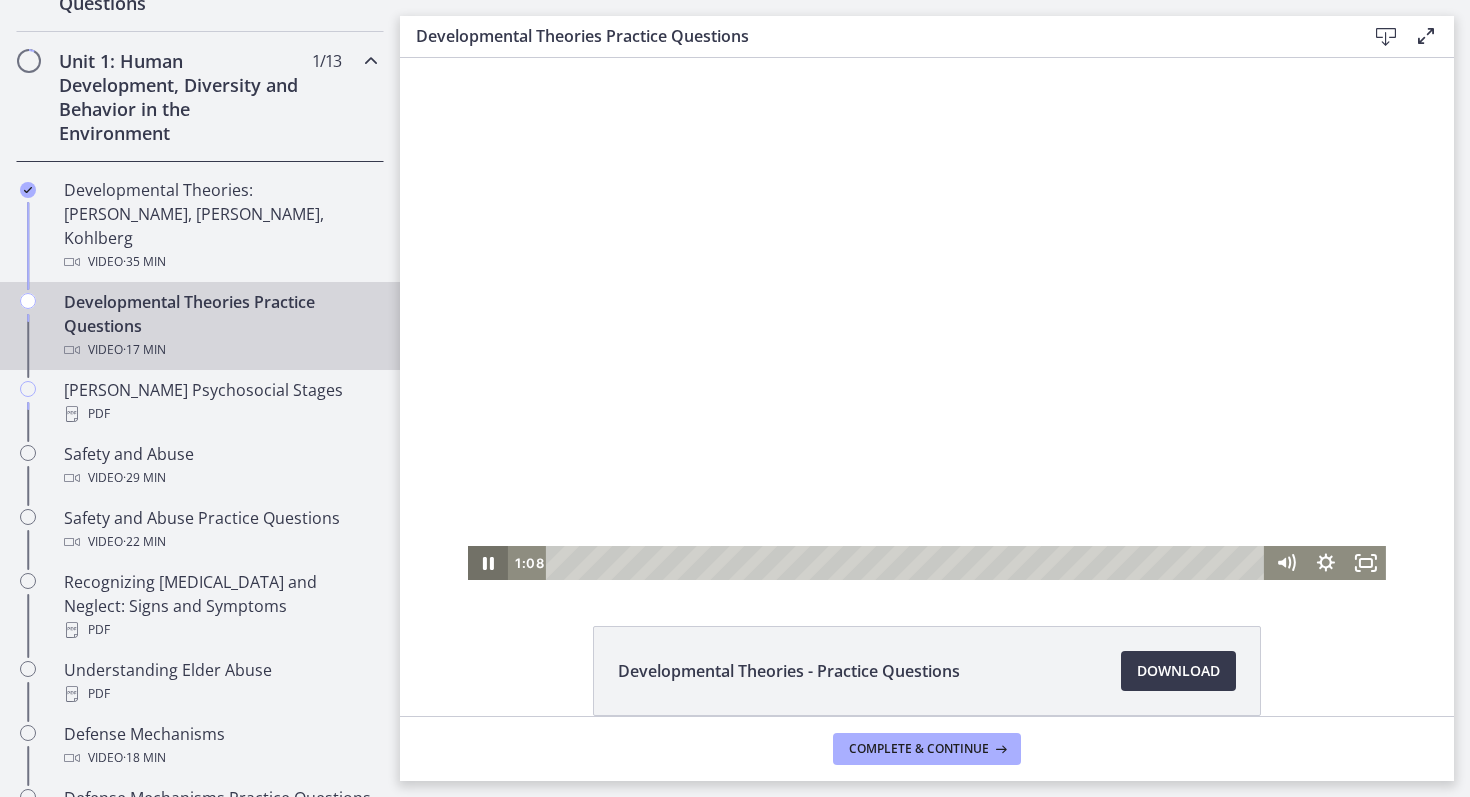 click 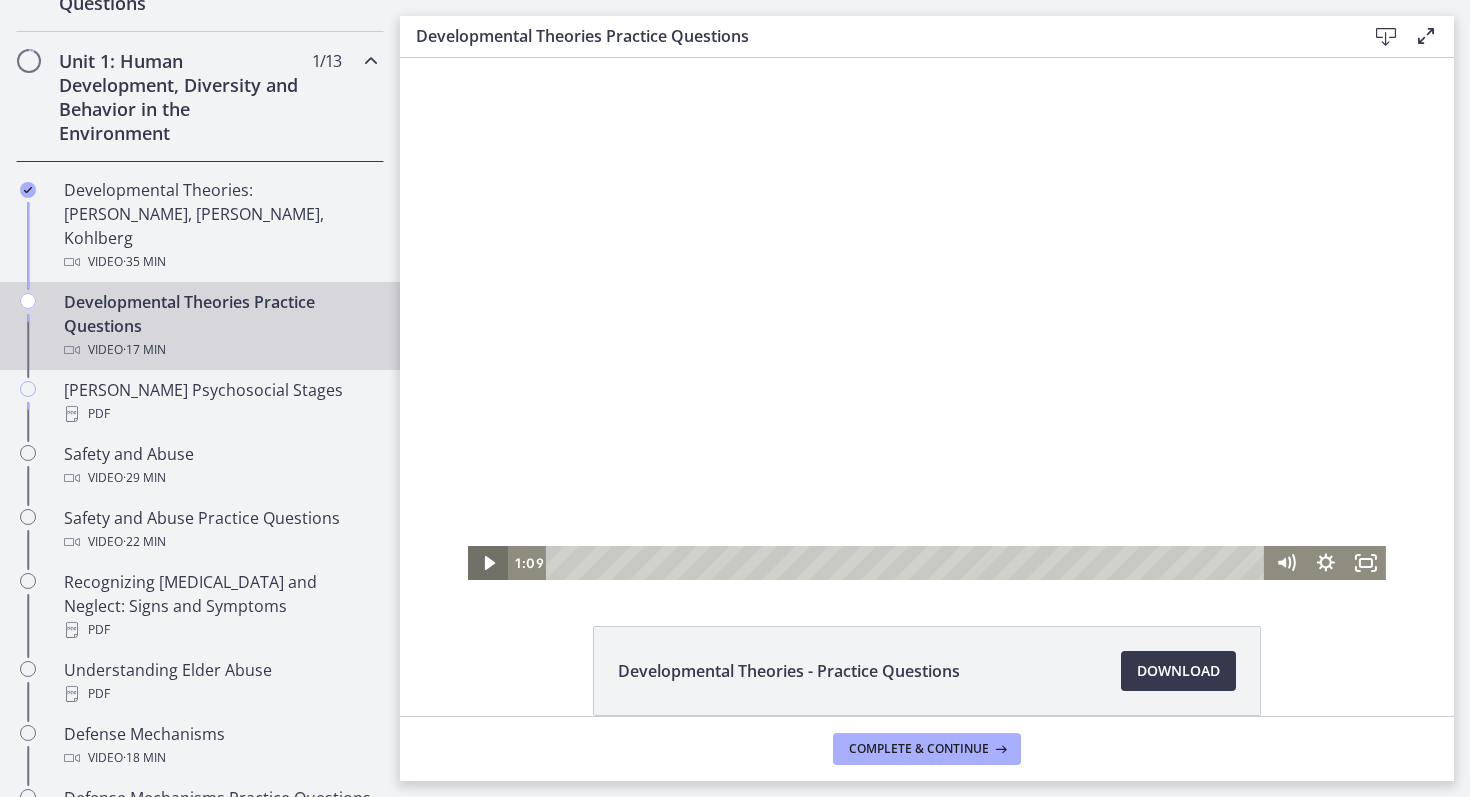 type 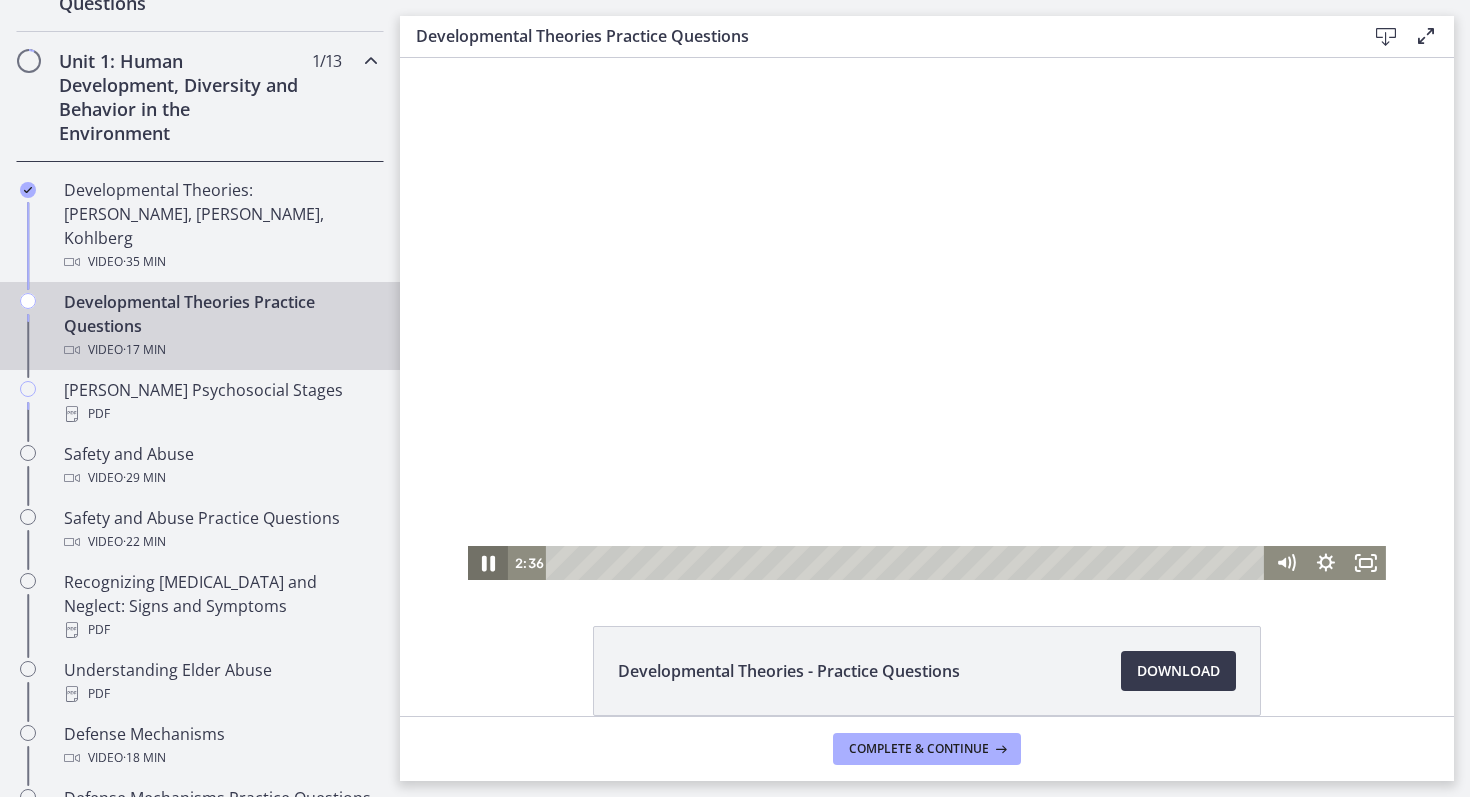 click 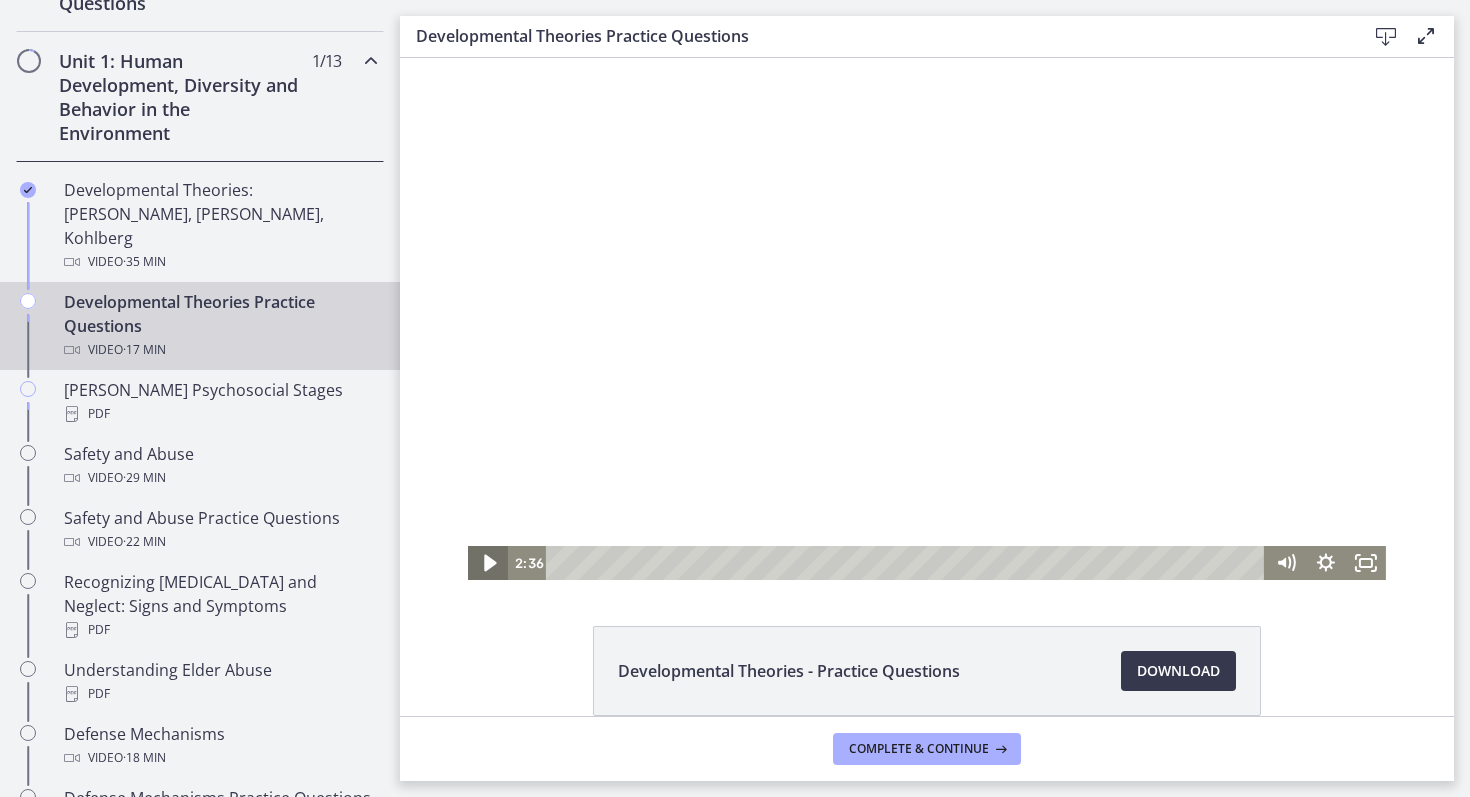 click 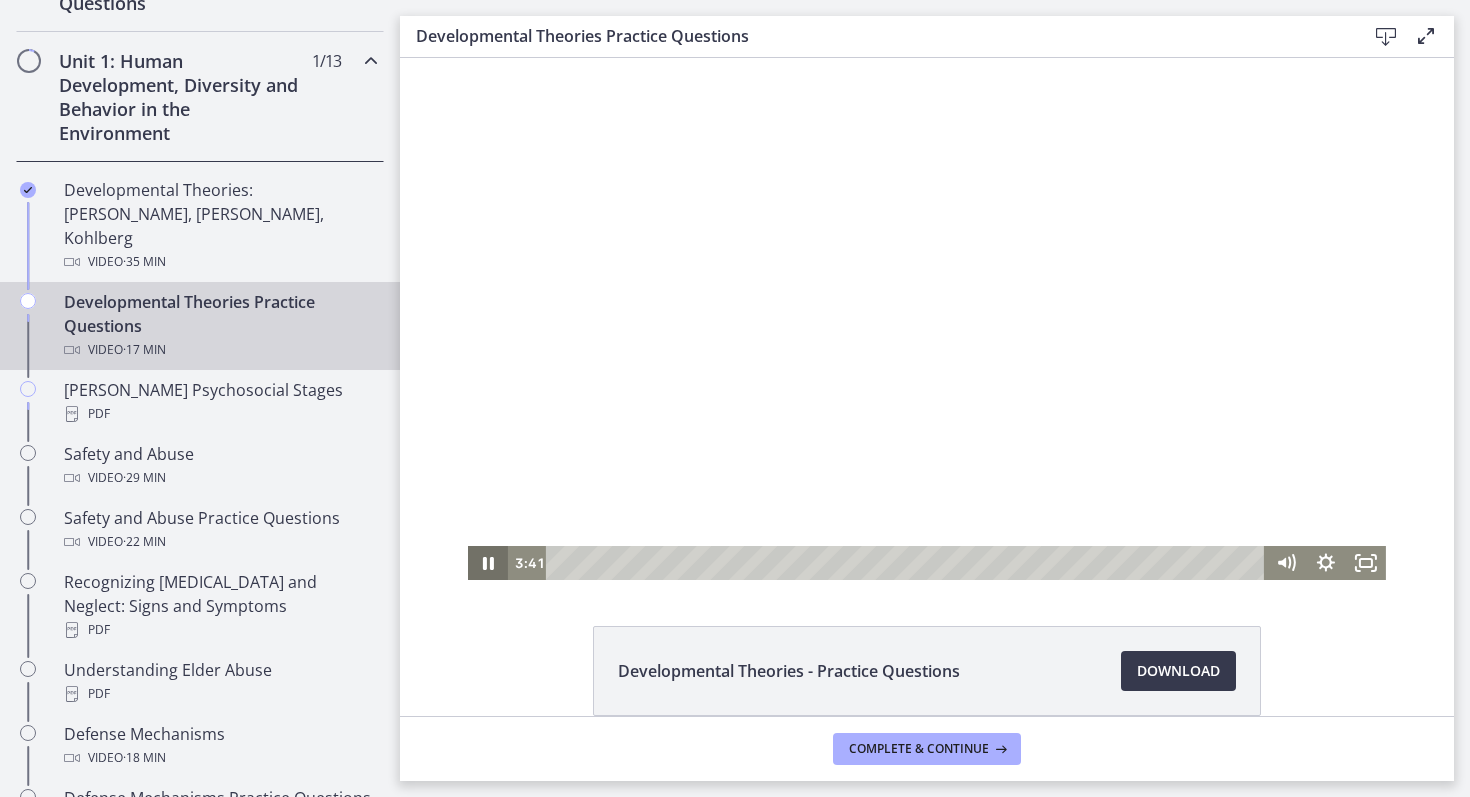 click 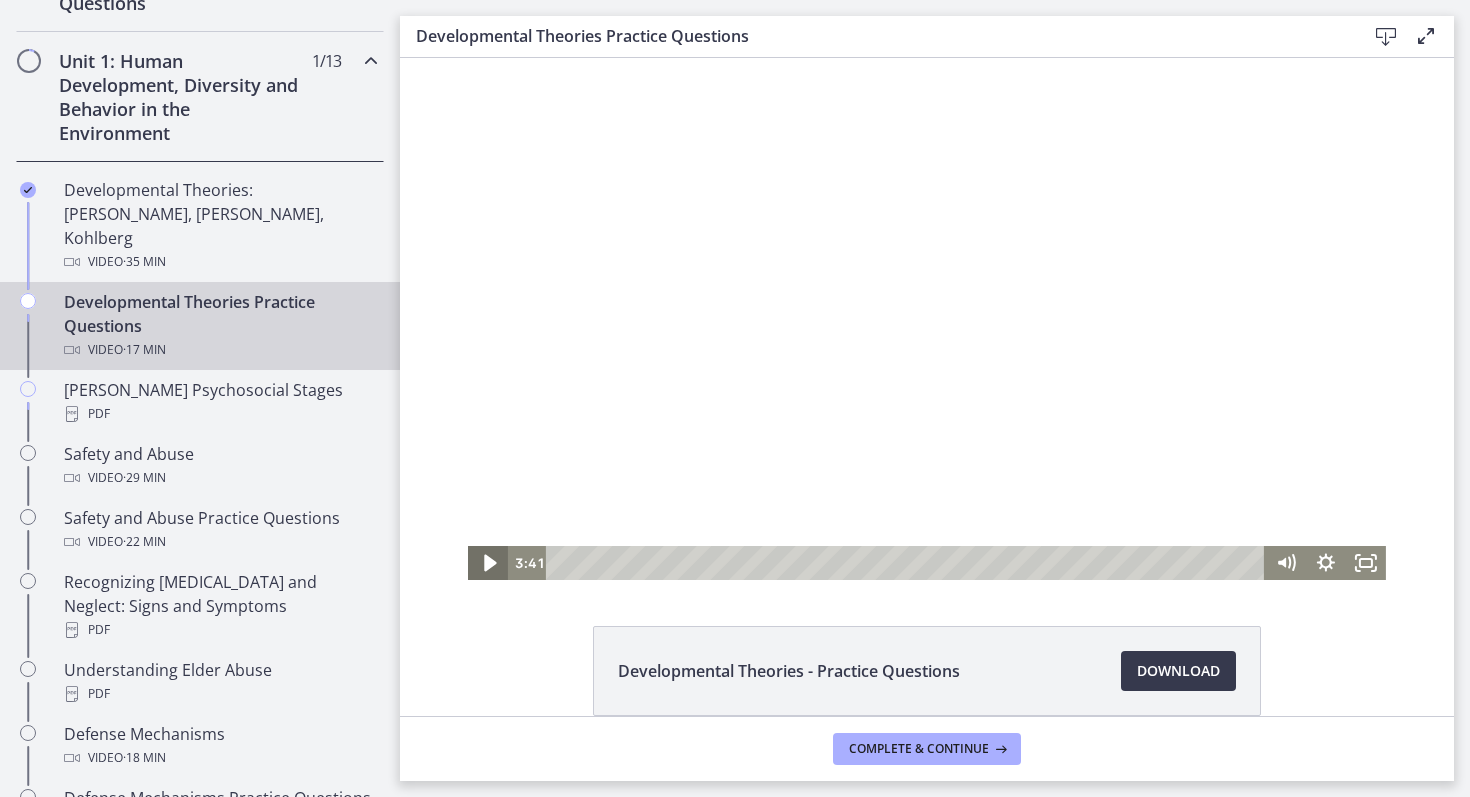click 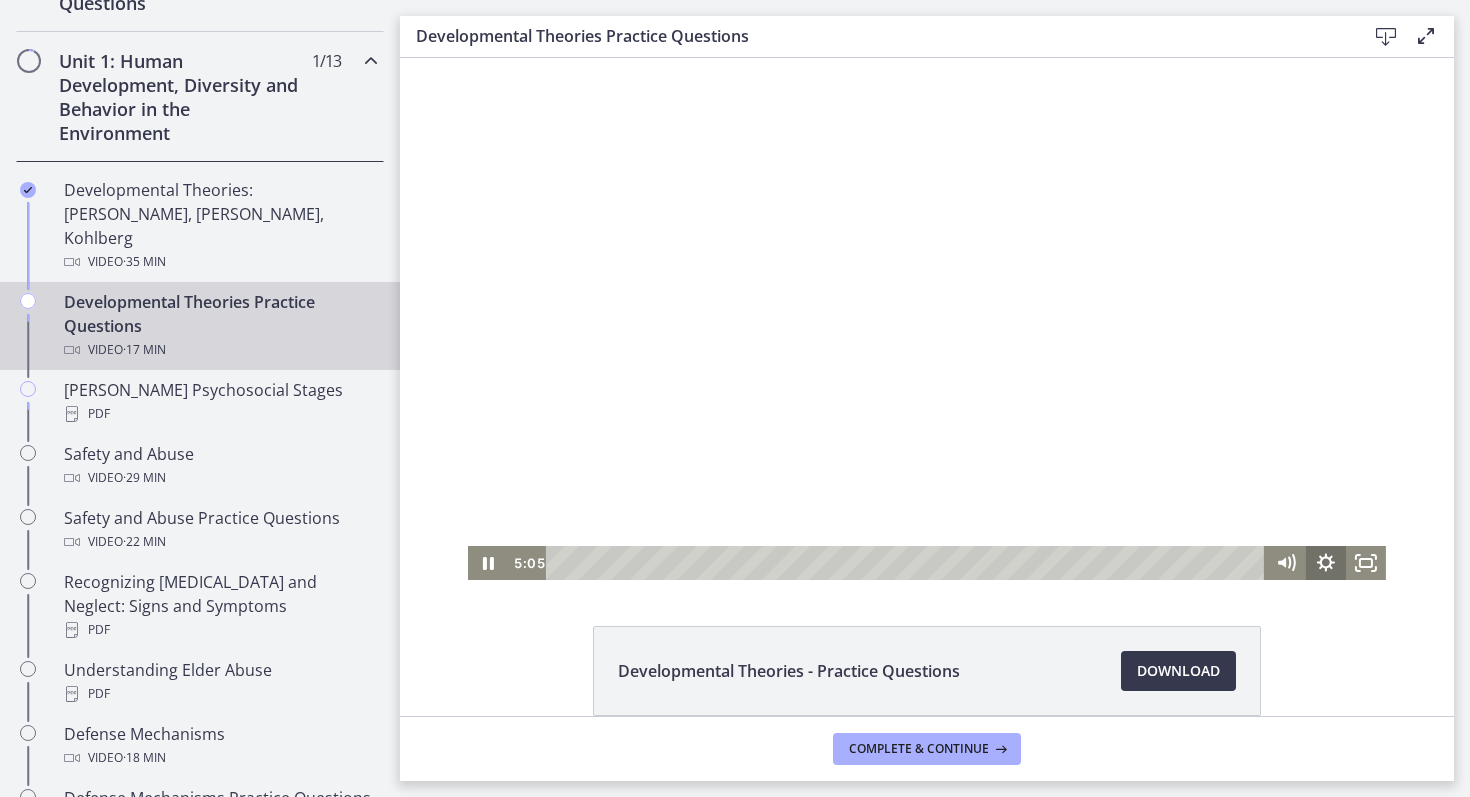 click 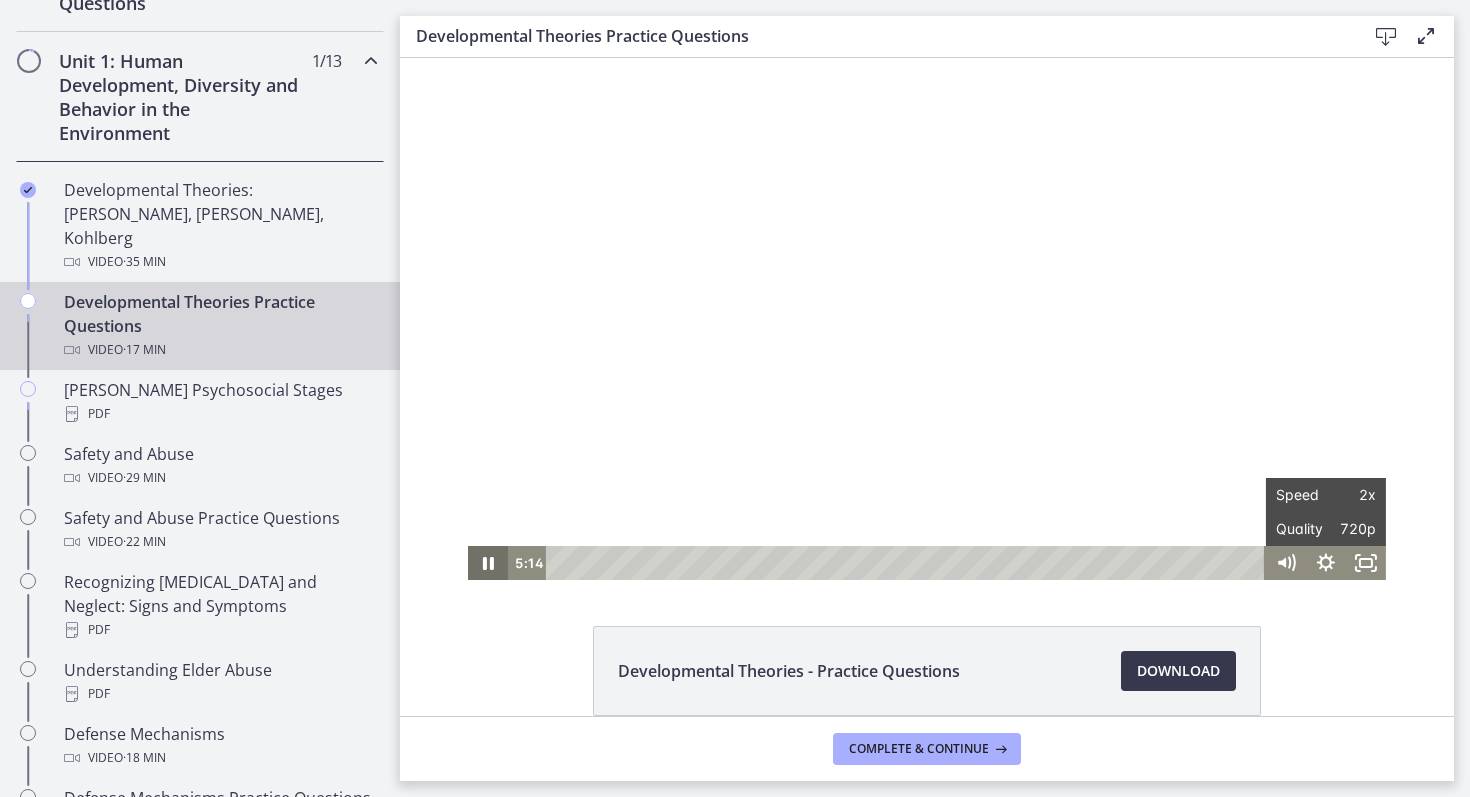 click 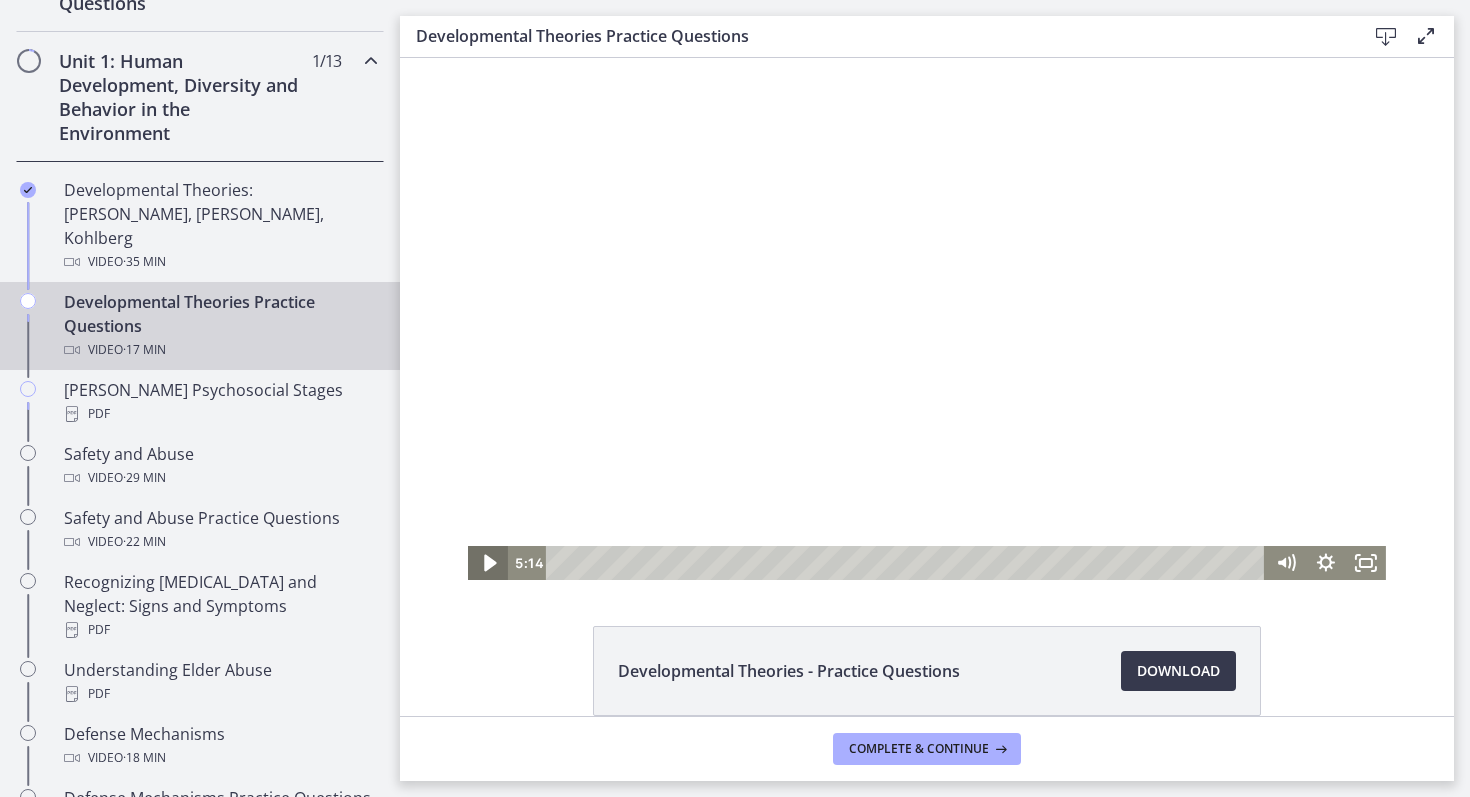 click 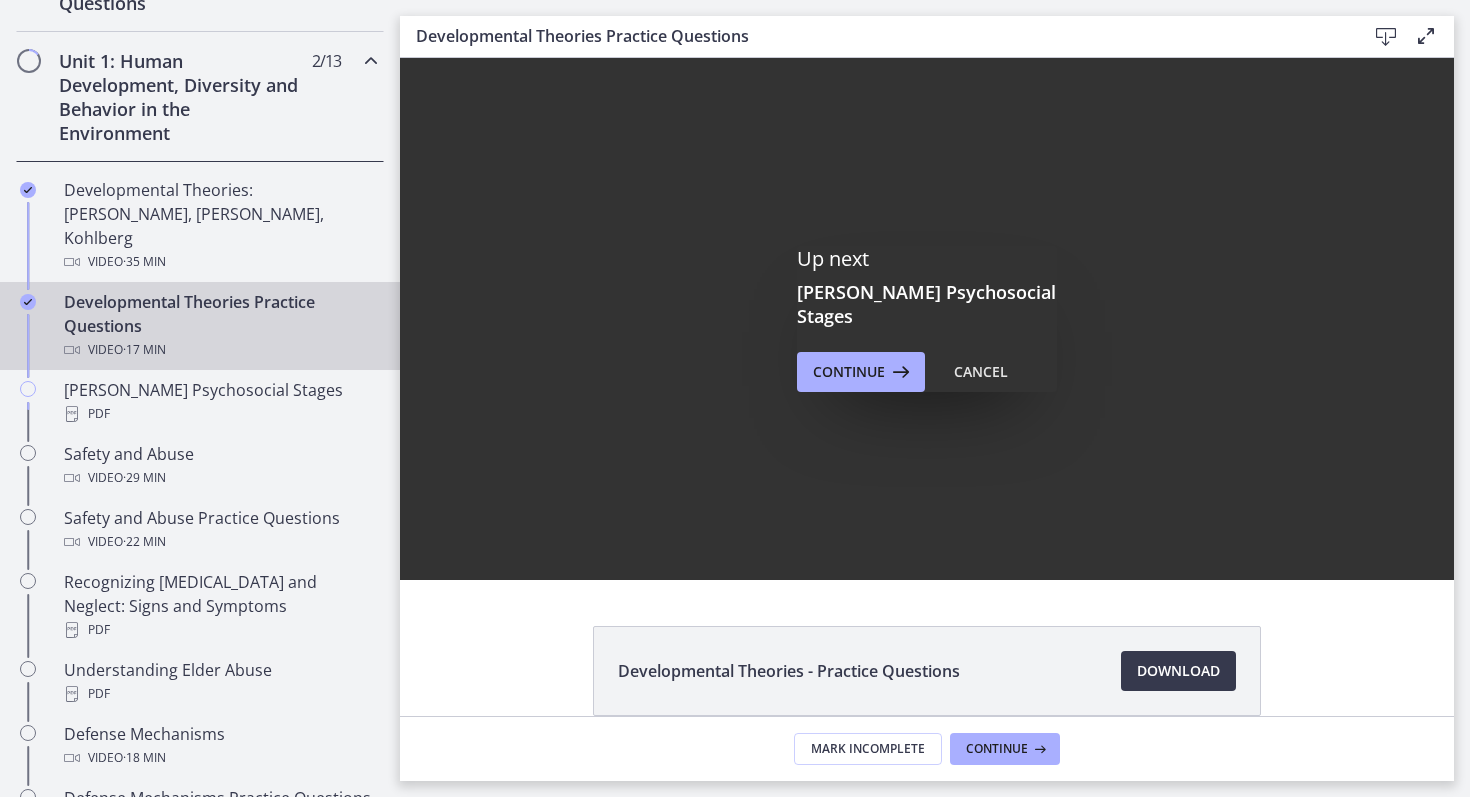 scroll, scrollTop: 0, scrollLeft: 0, axis: both 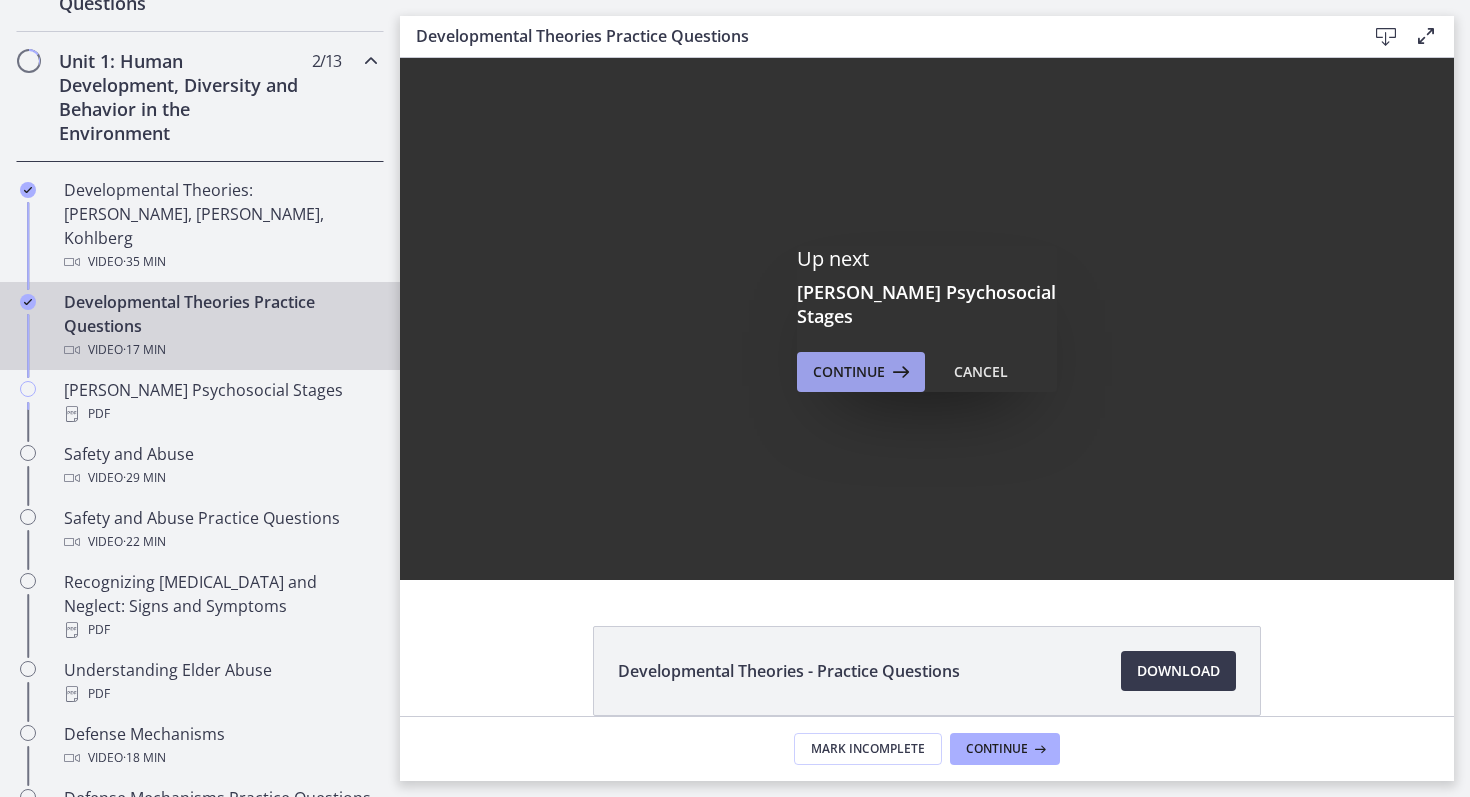 click on "Continue" at bounding box center (849, 372) 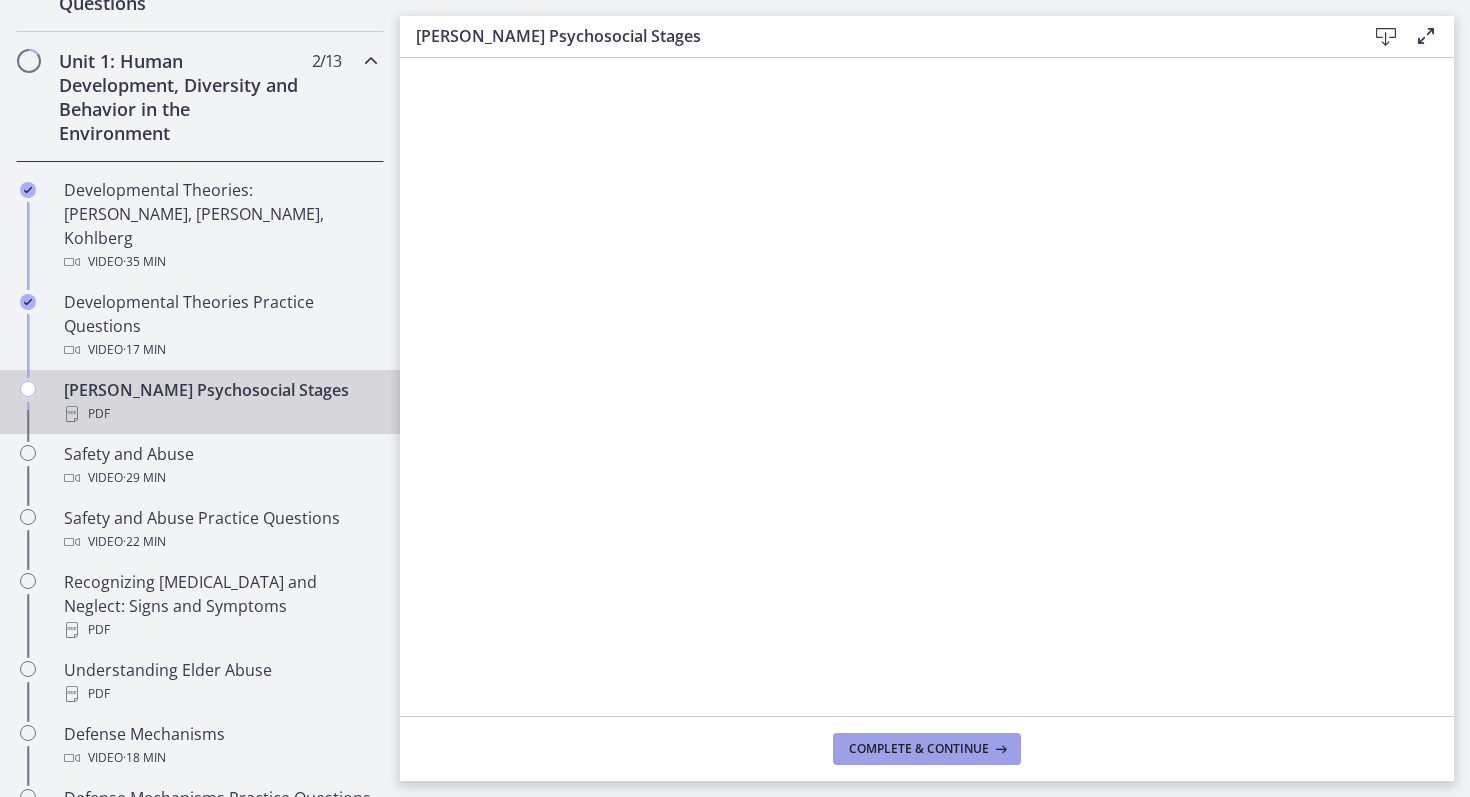 click on "Complete & continue" at bounding box center [927, 749] 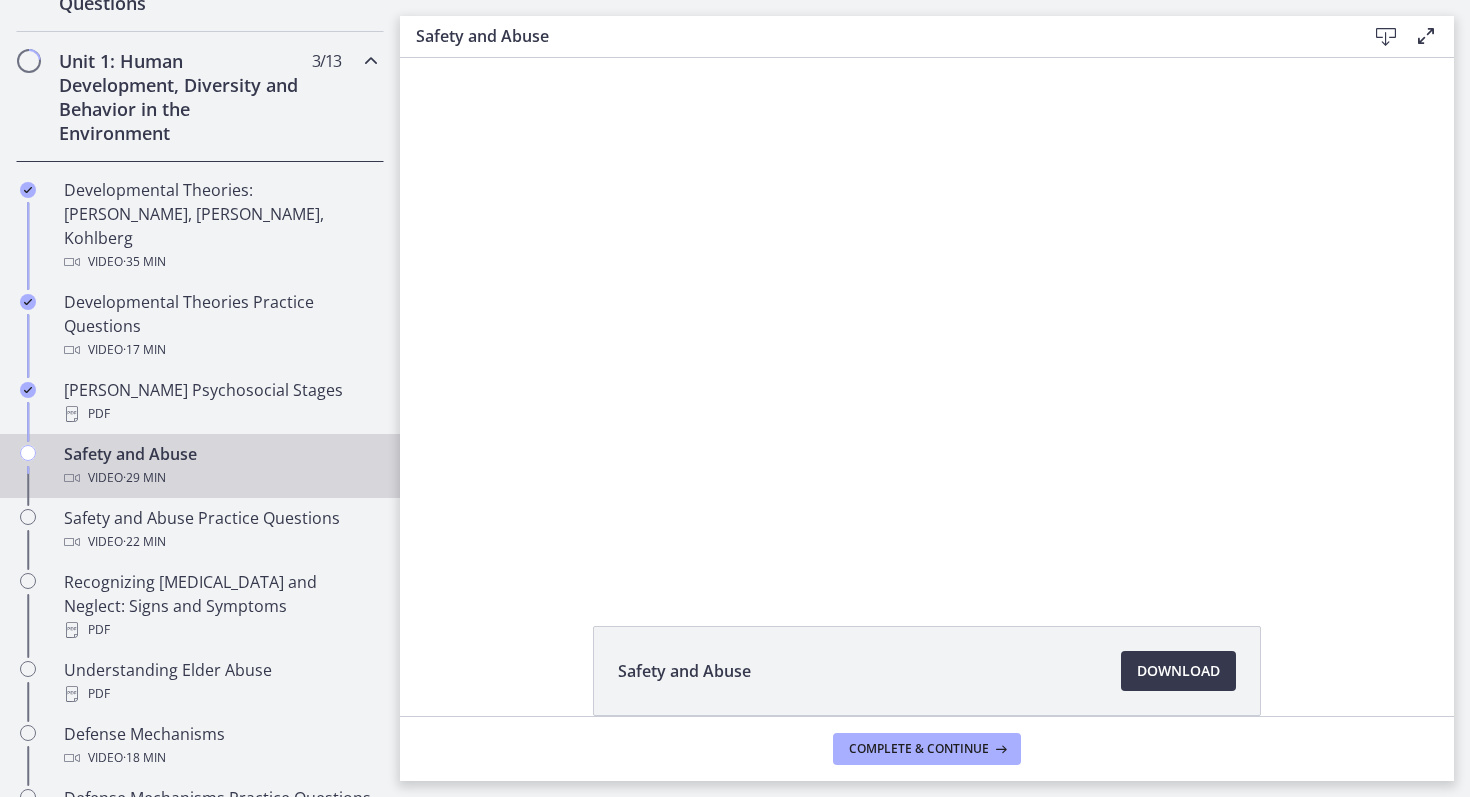 scroll, scrollTop: 0, scrollLeft: 0, axis: both 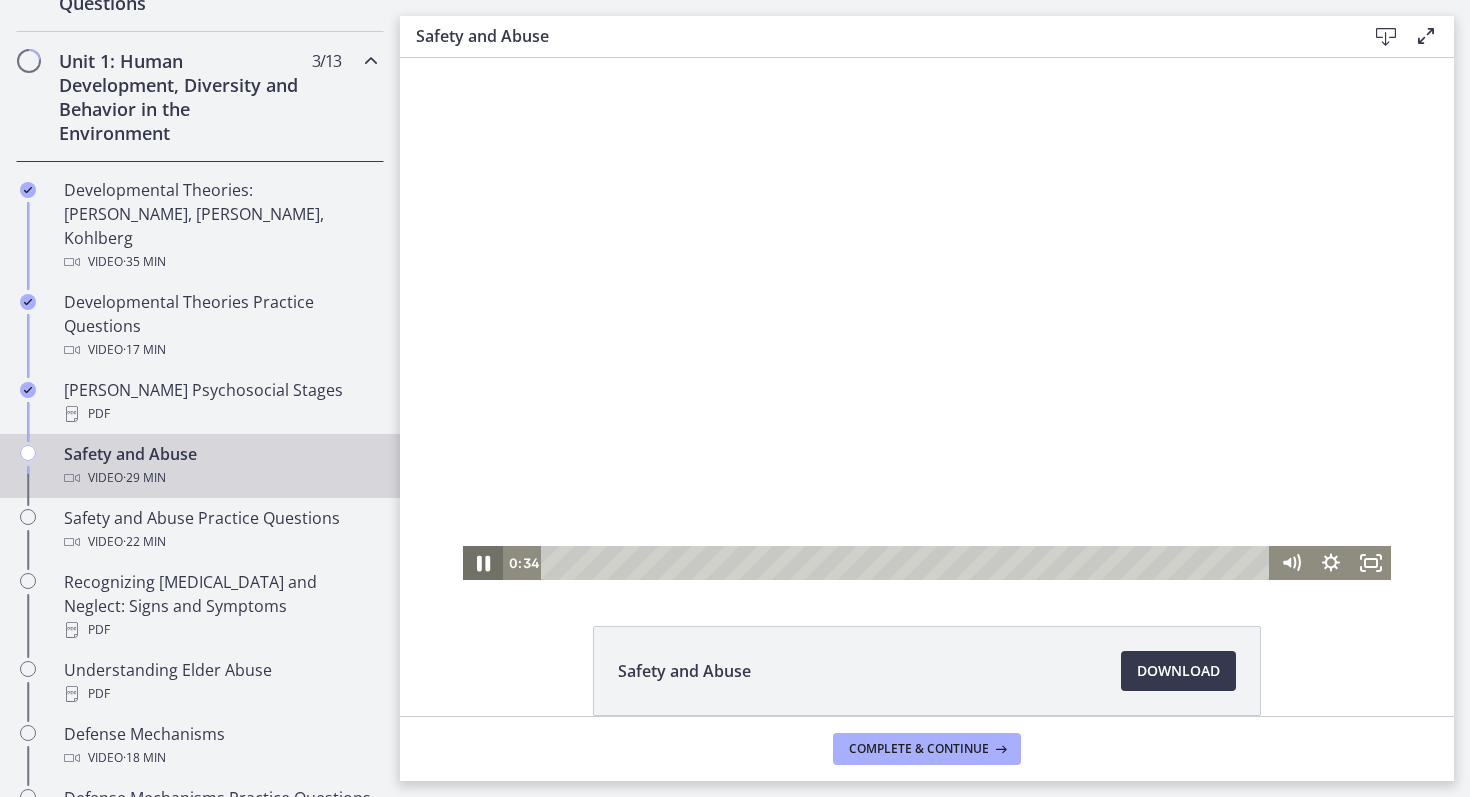 click 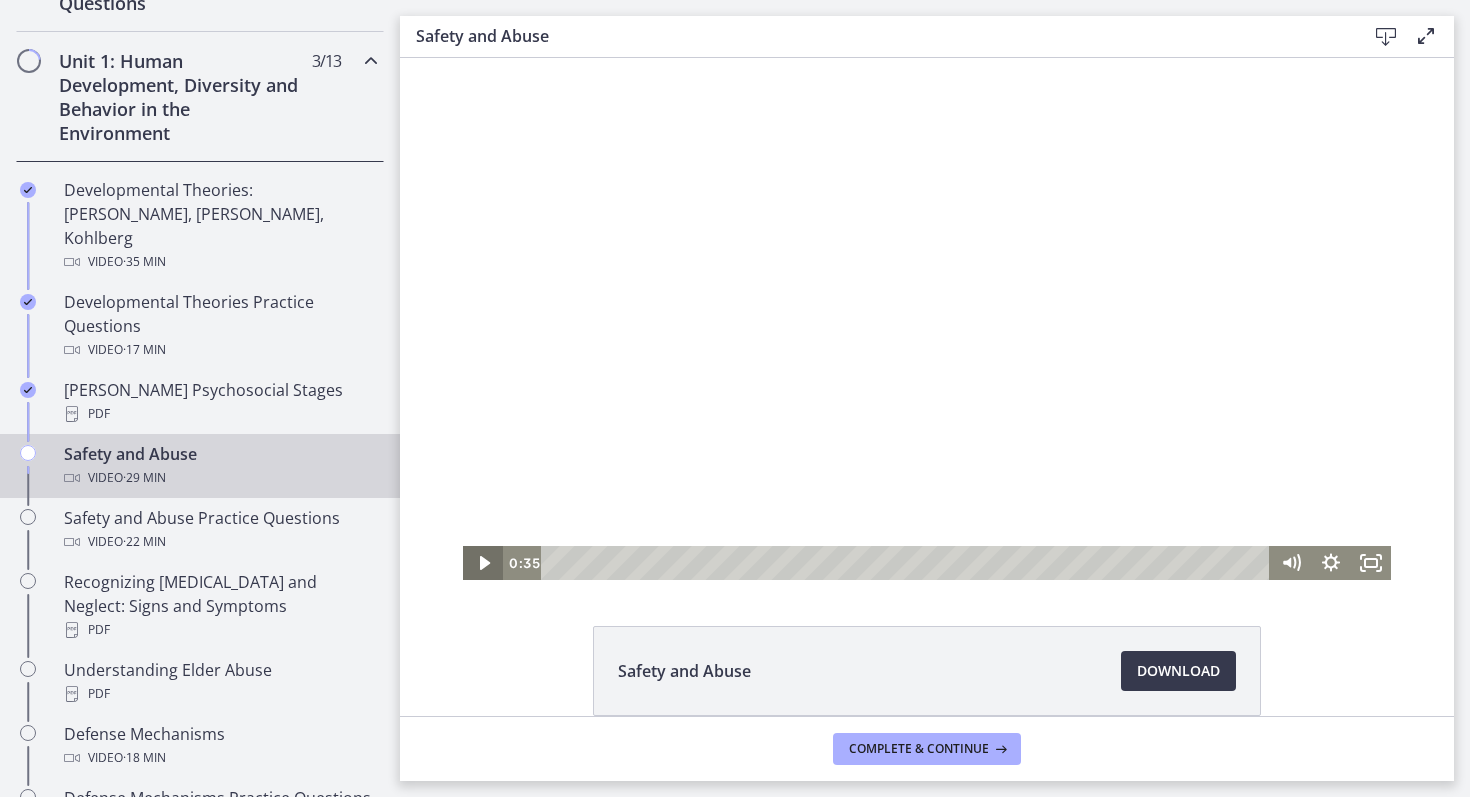 click 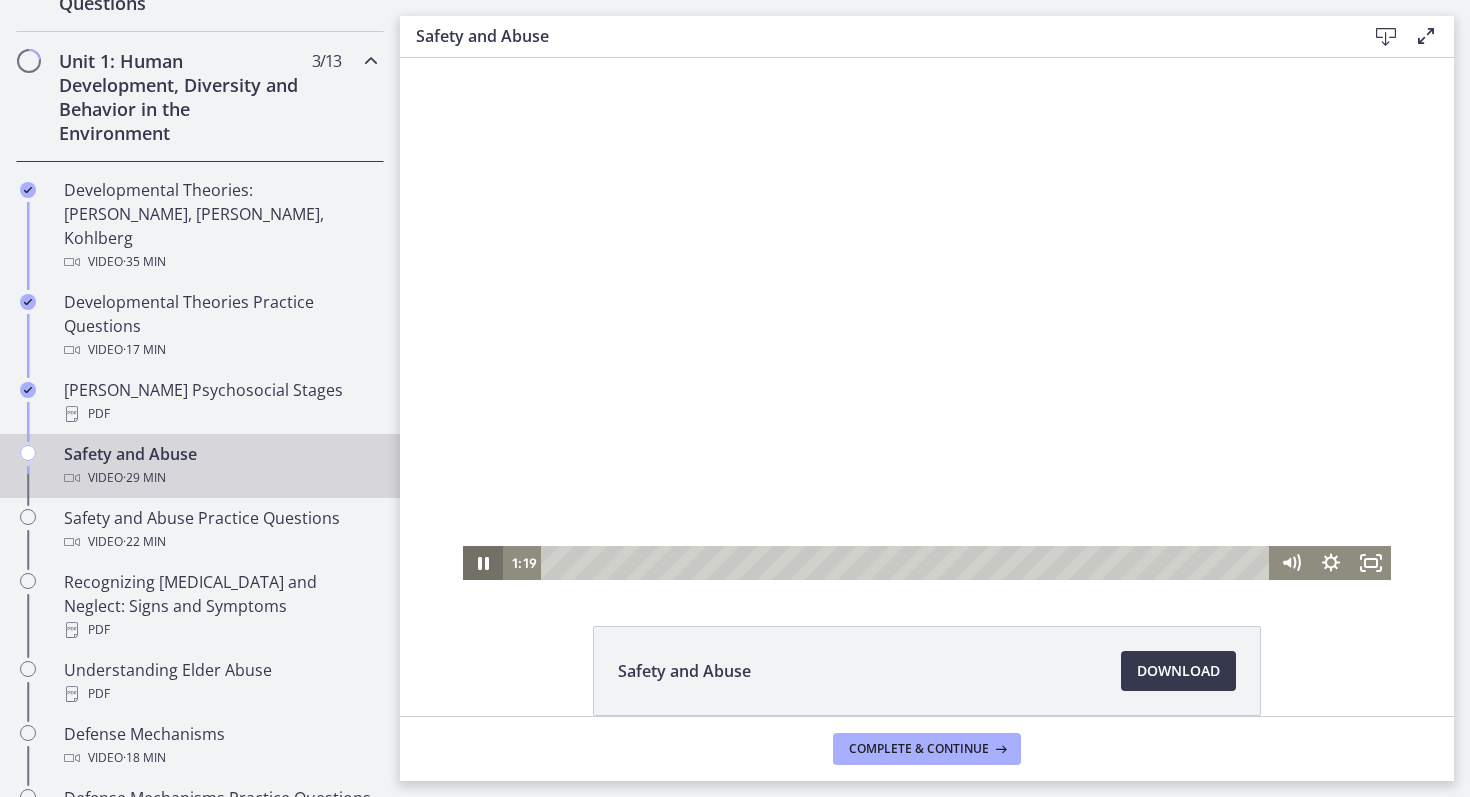 type 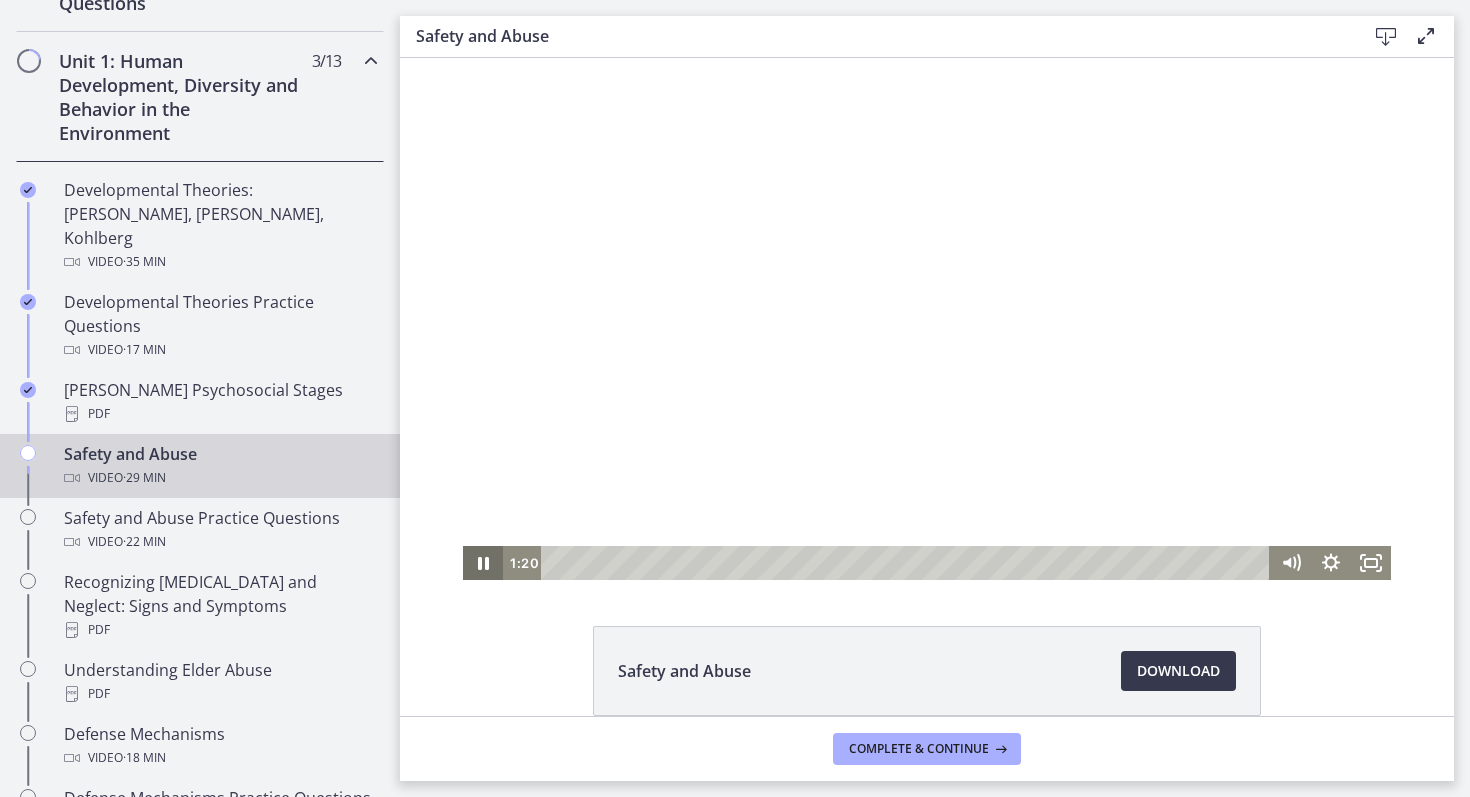click at bounding box center [483, 563] 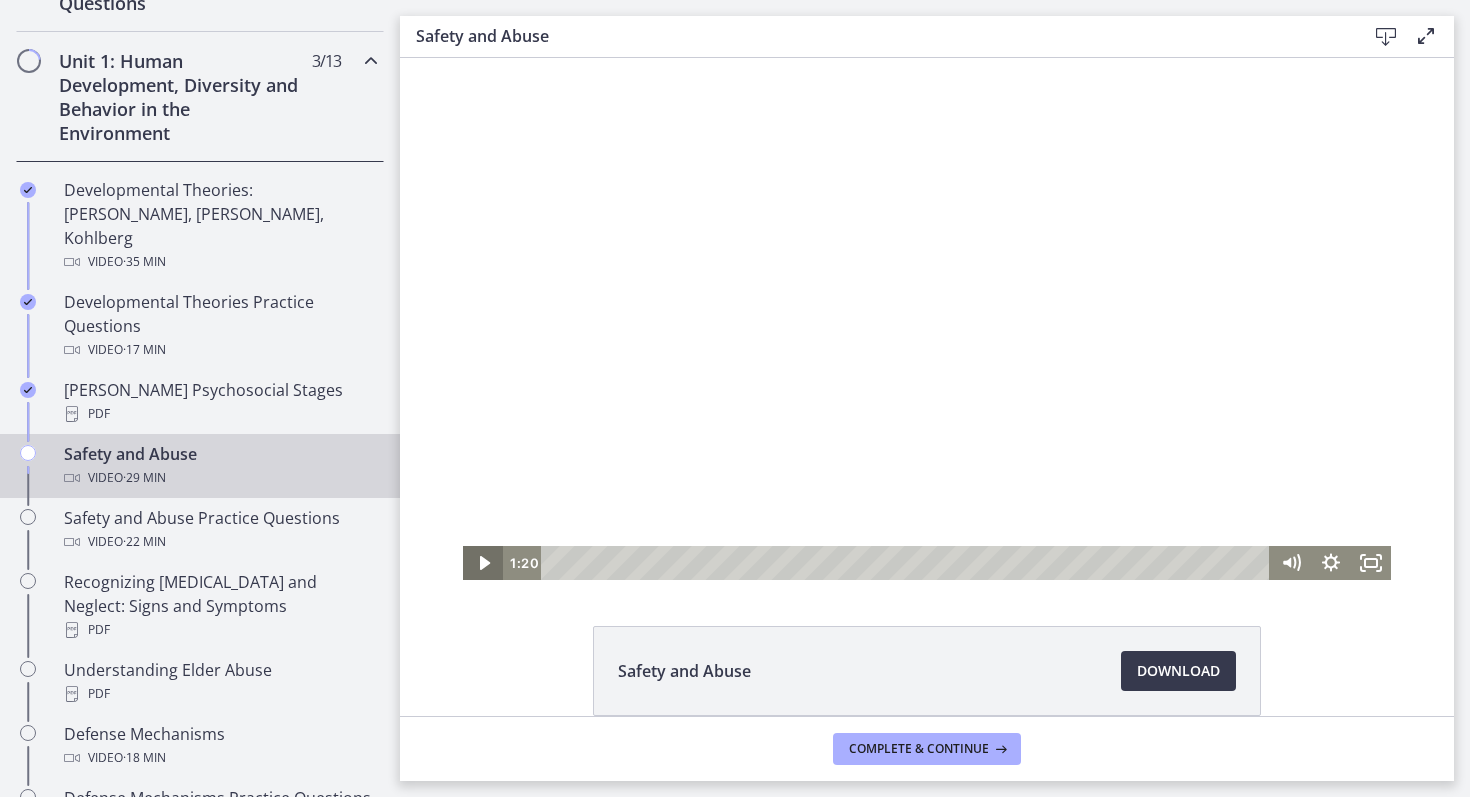 click at bounding box center [483, 563] 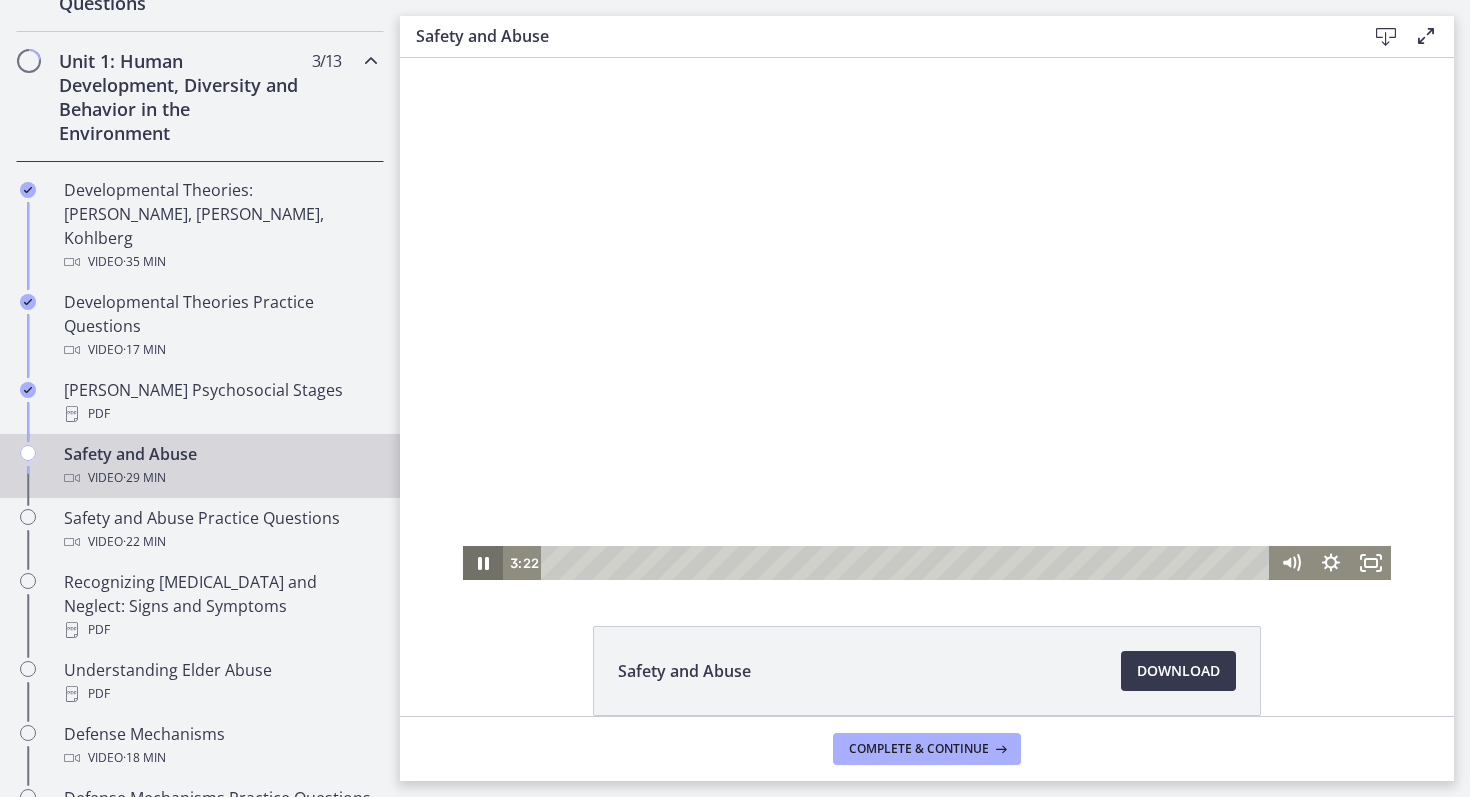 click at bounding box center (483, 563) 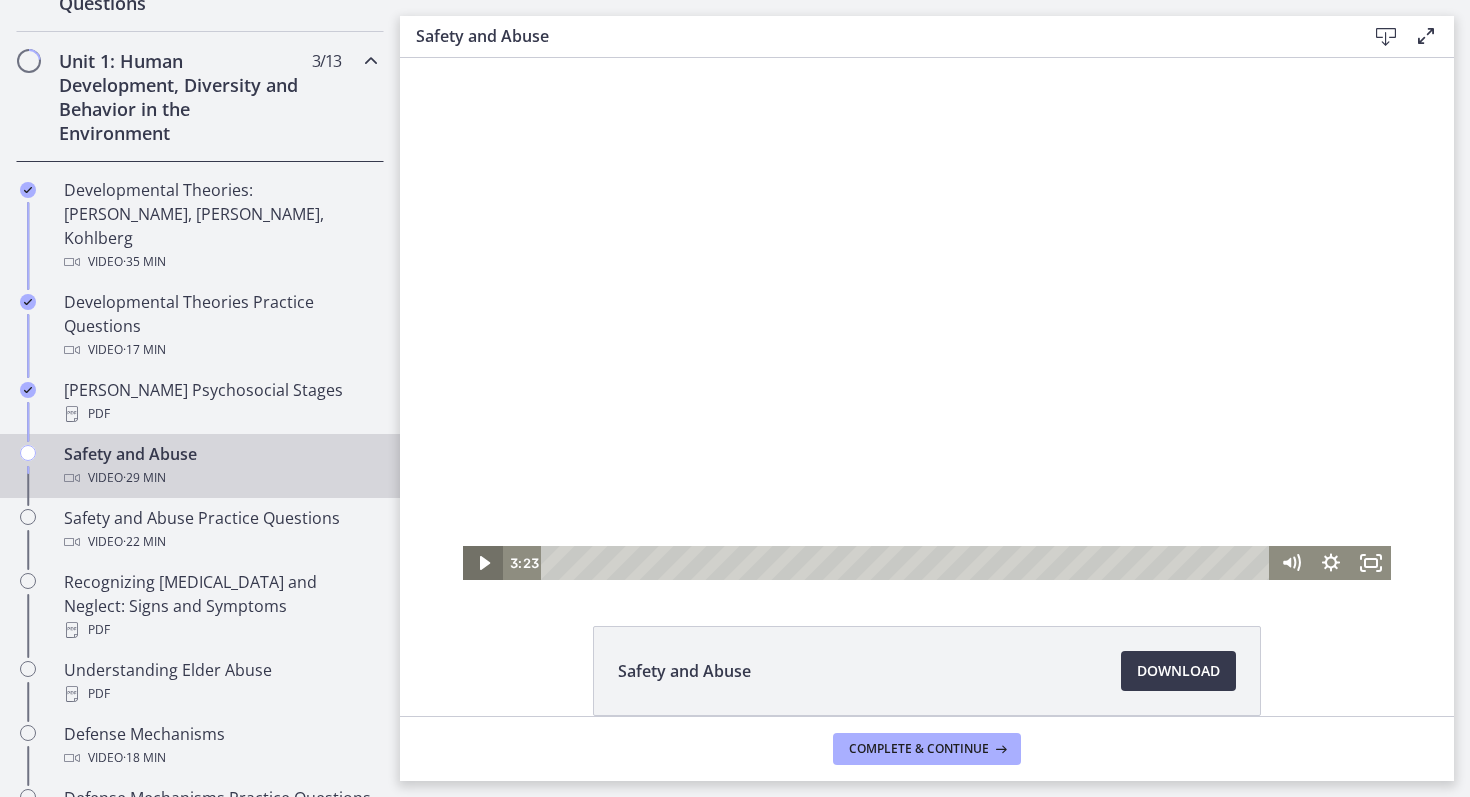 click at bounding box center (483, 563) 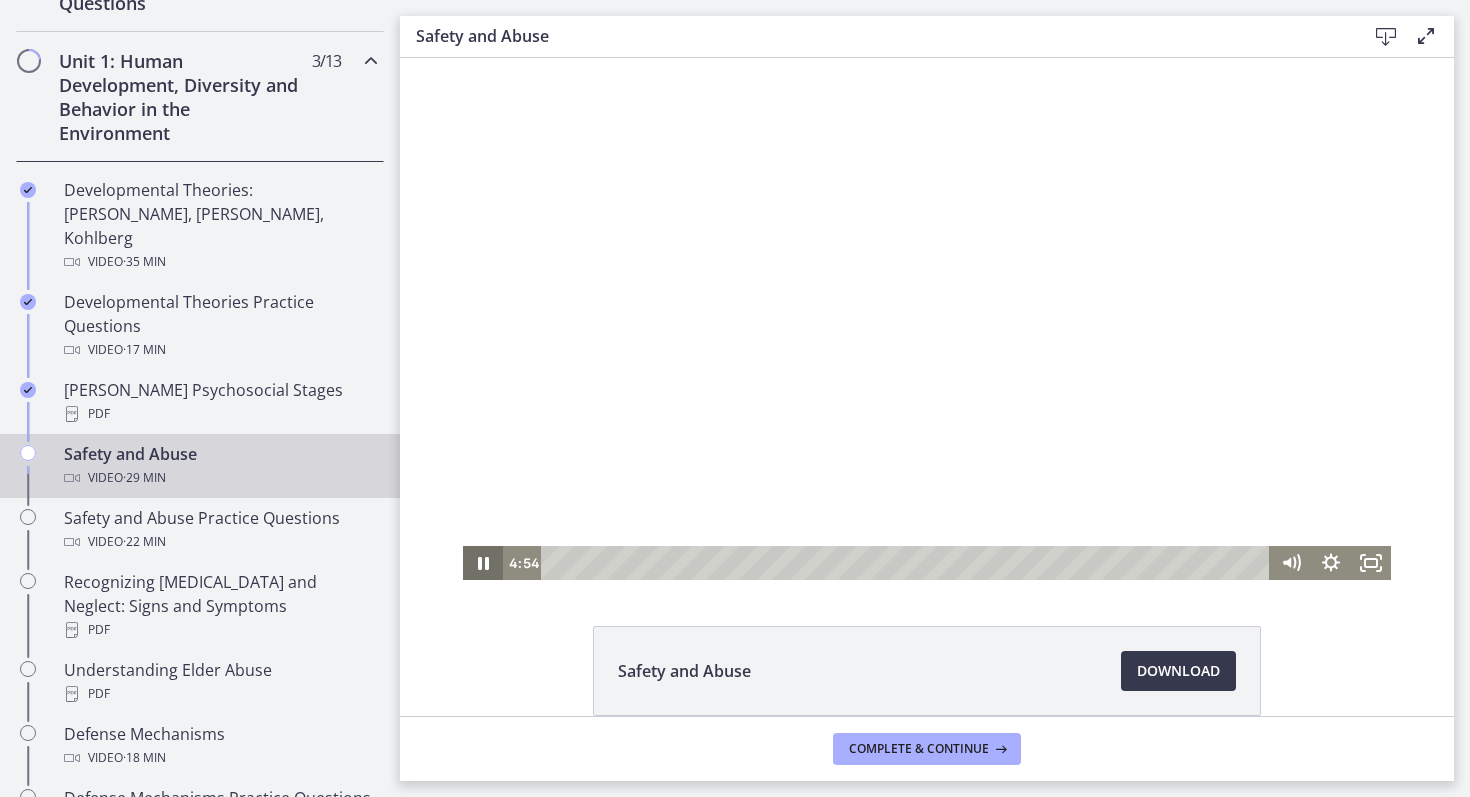click at bounding box center [483, 563] 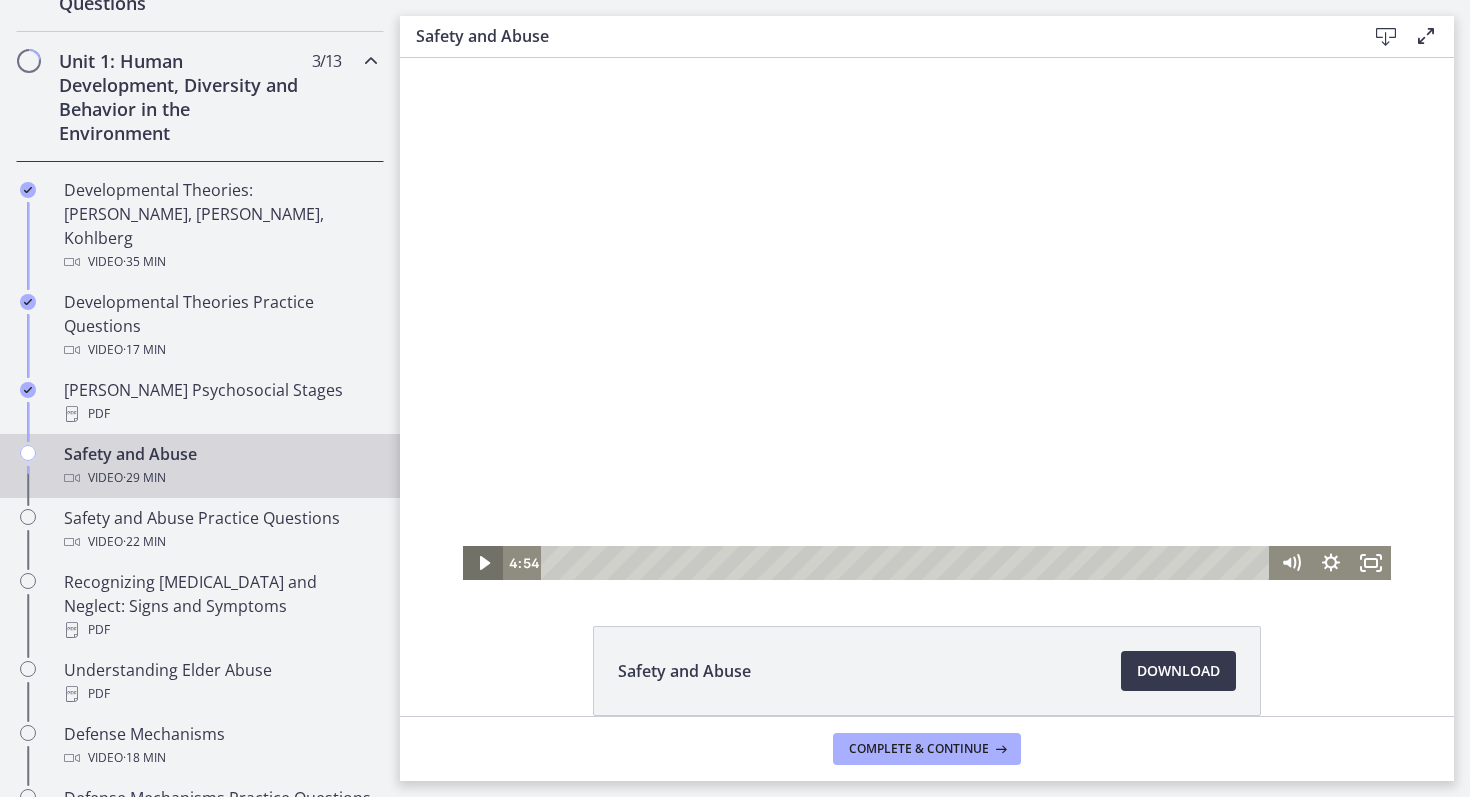 click at bounding box center (483, 563) 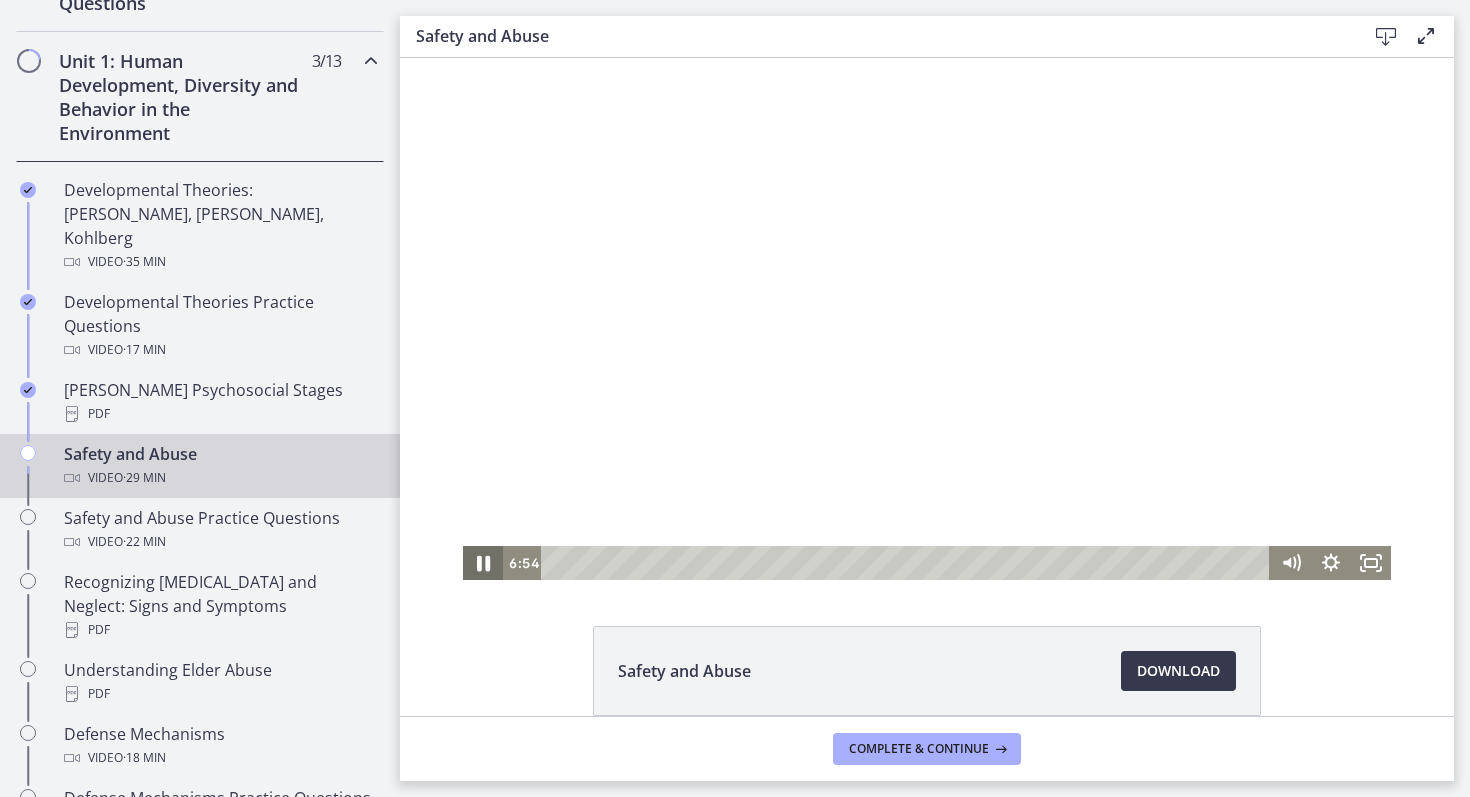 click 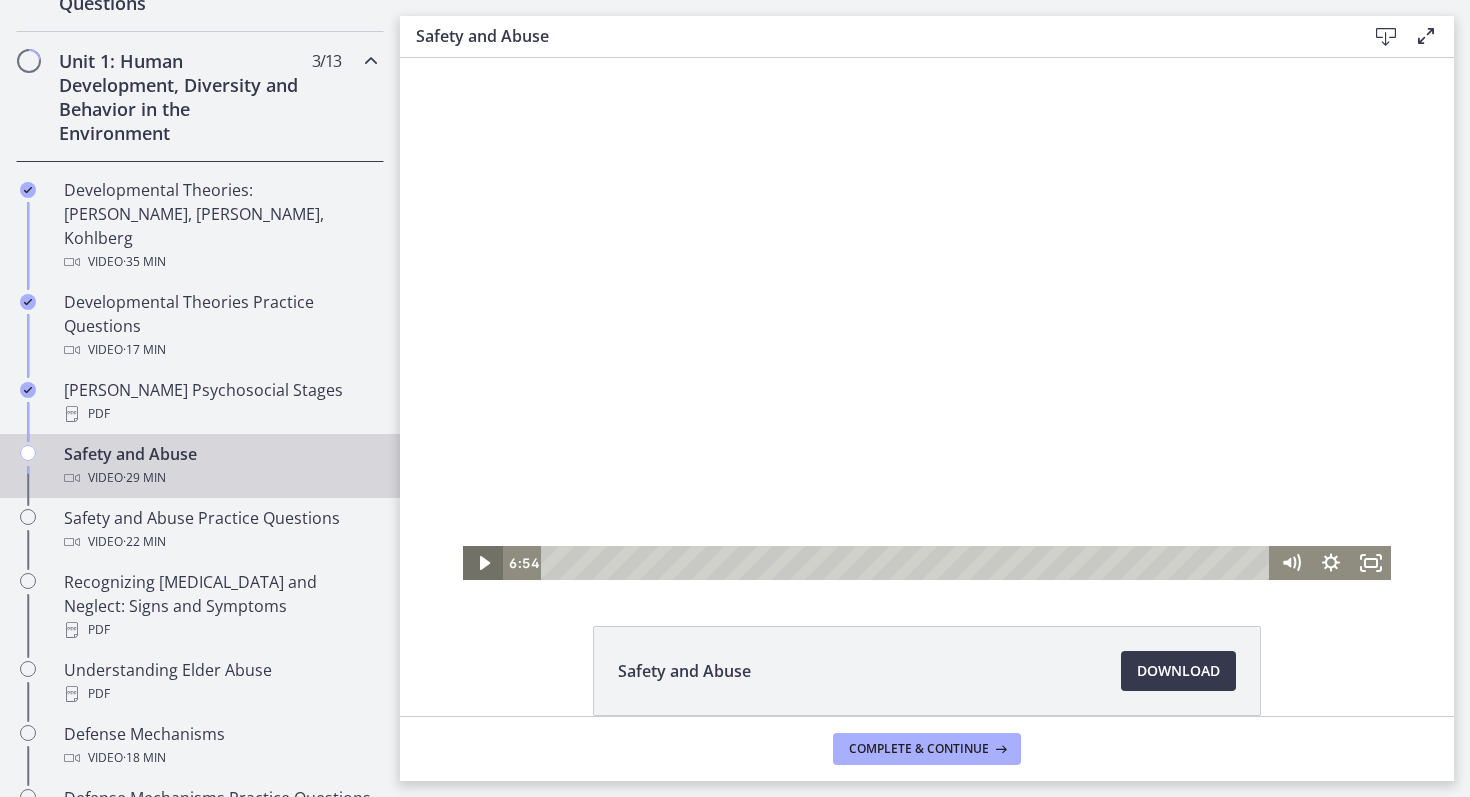 click at bounding box center [483, 563] 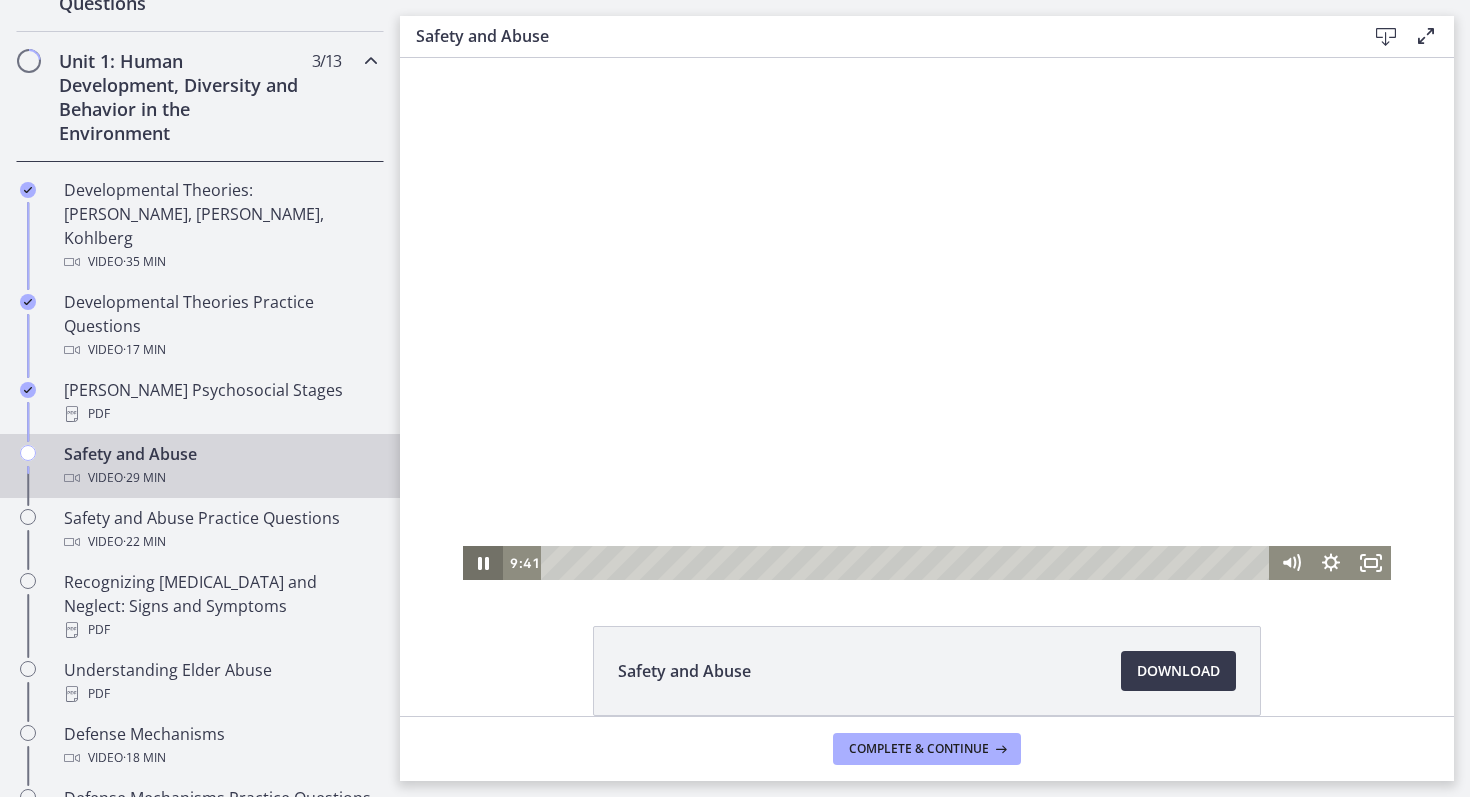 click at bounding box center (483, 563) 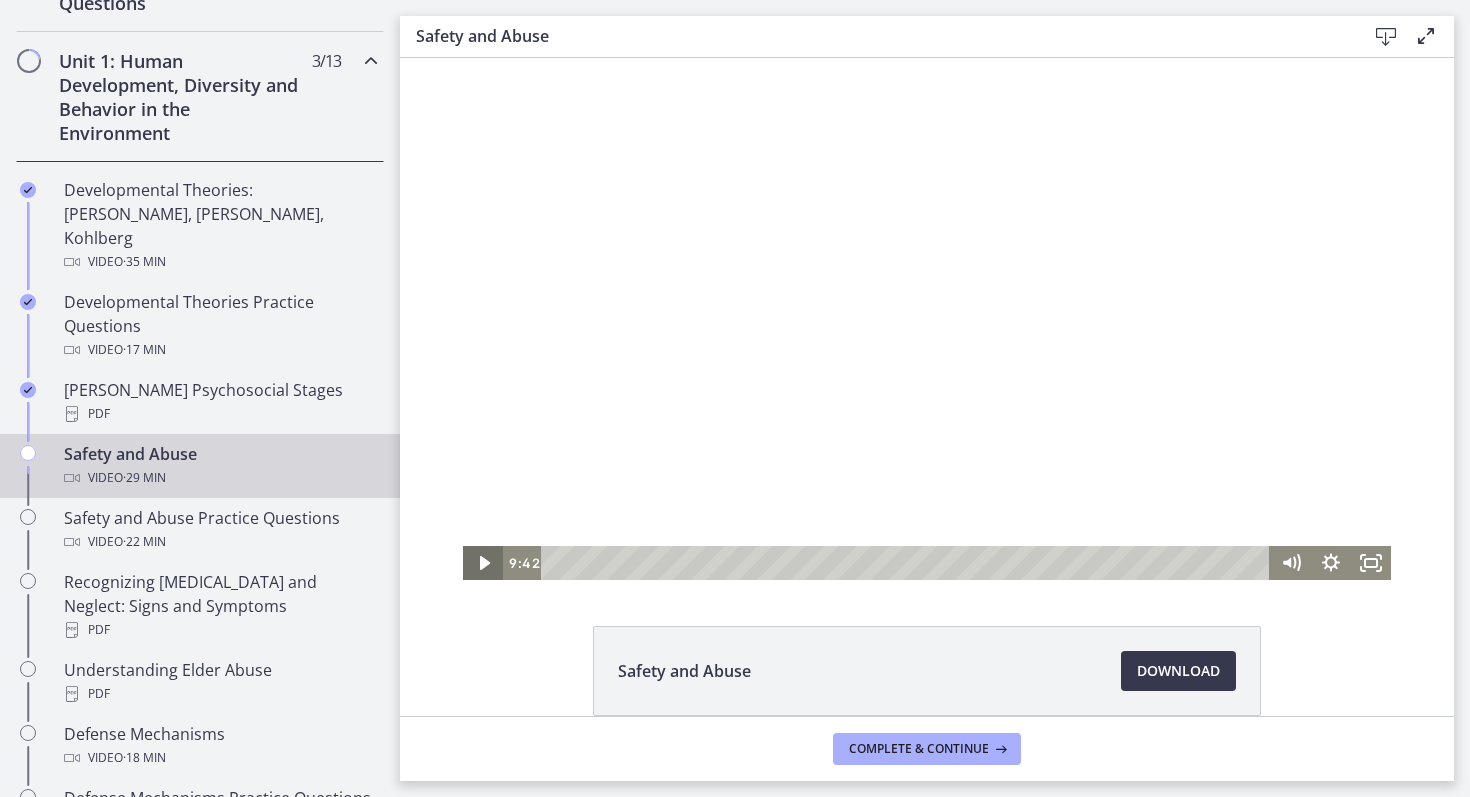 click 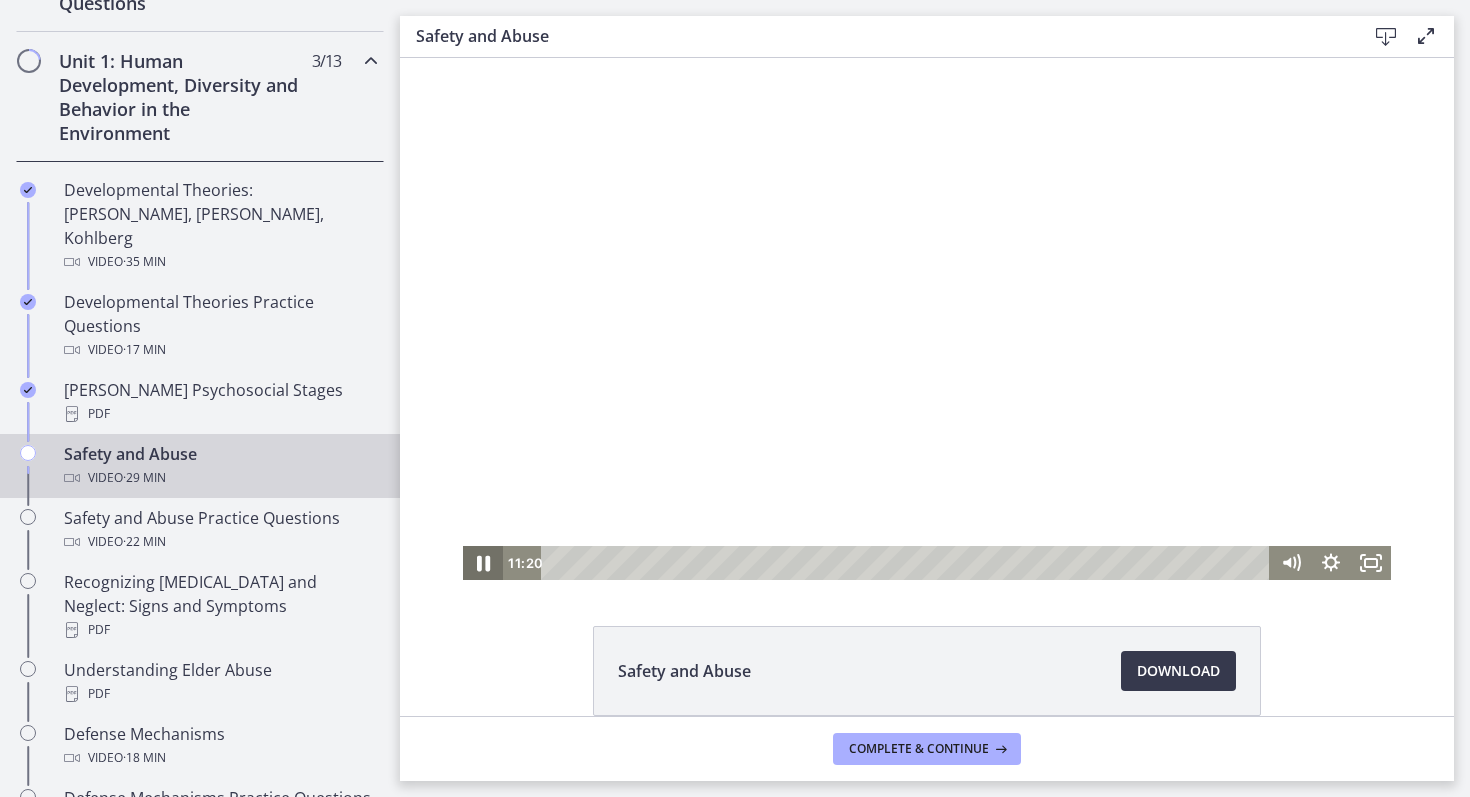 click 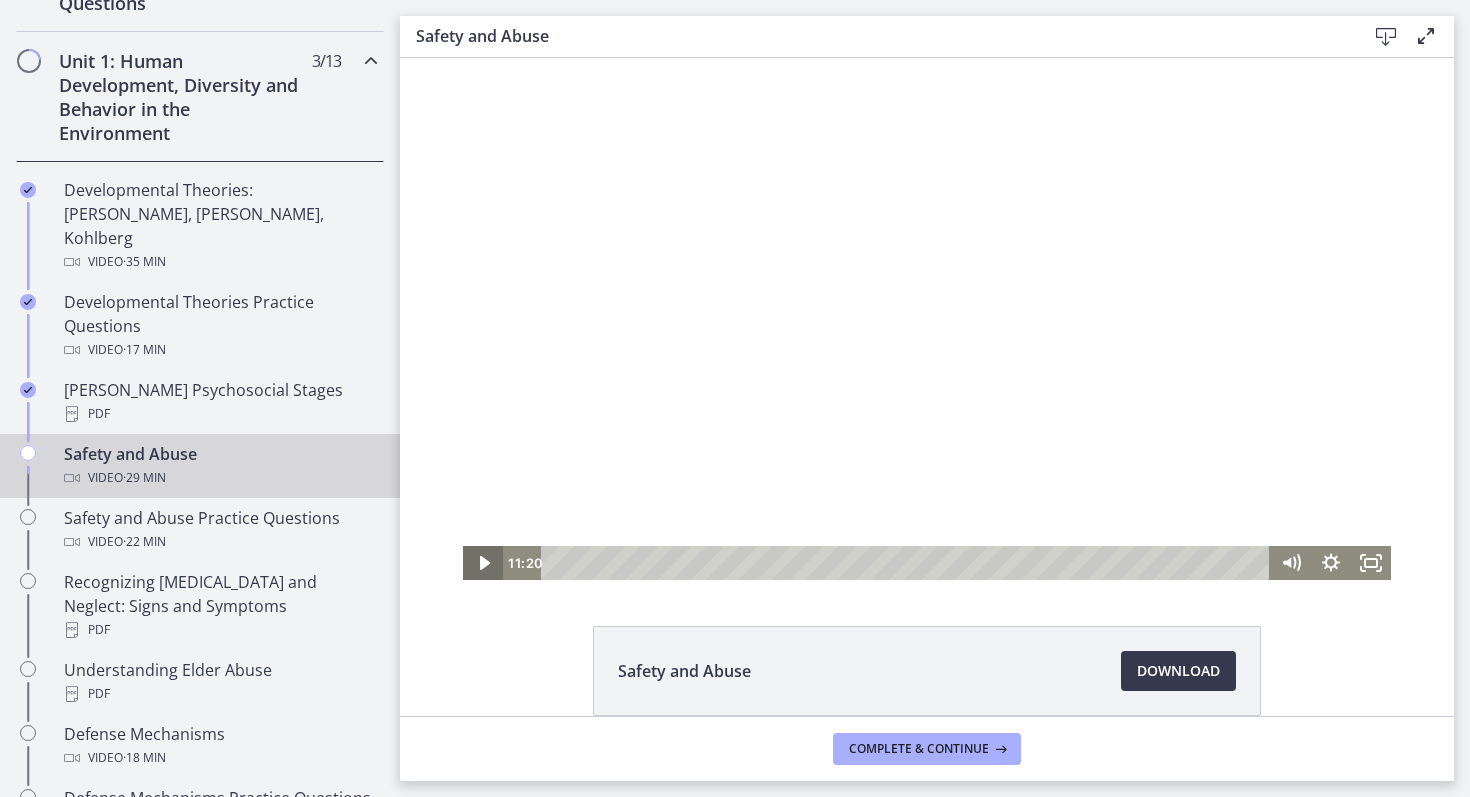 click 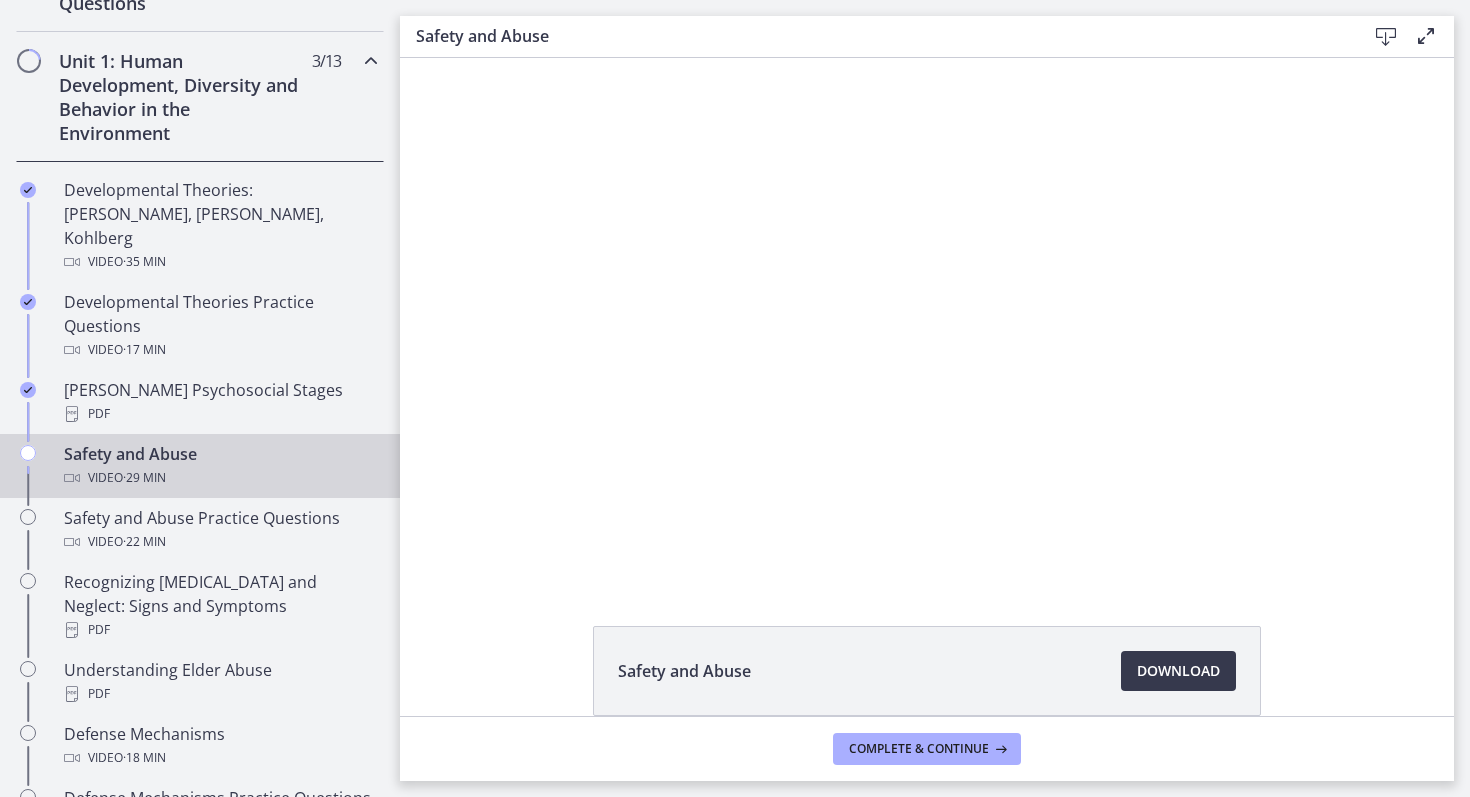click at bounding box center [483, 563] 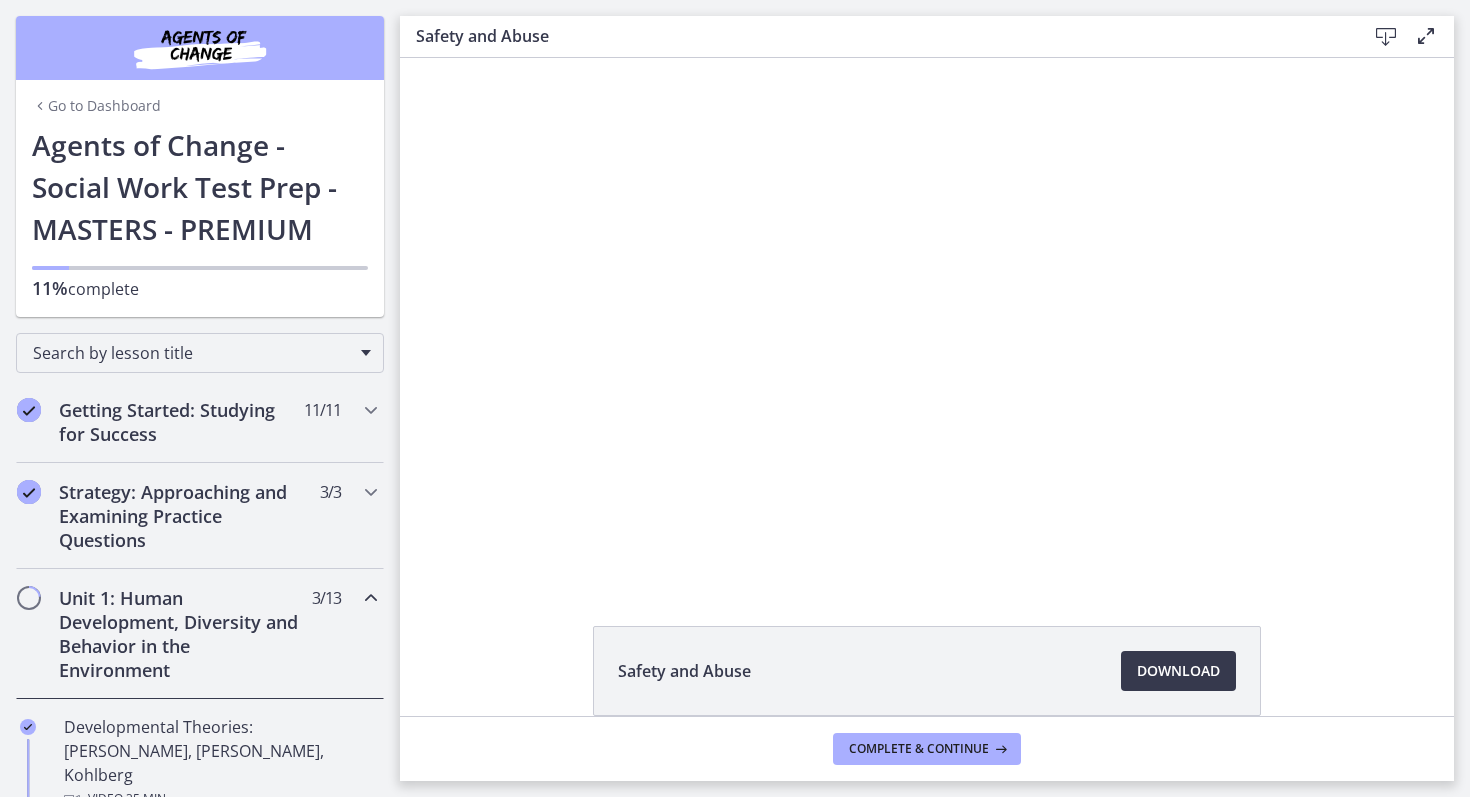 scroll, scrollTop: 0, scrollLeft: 0, axis: both 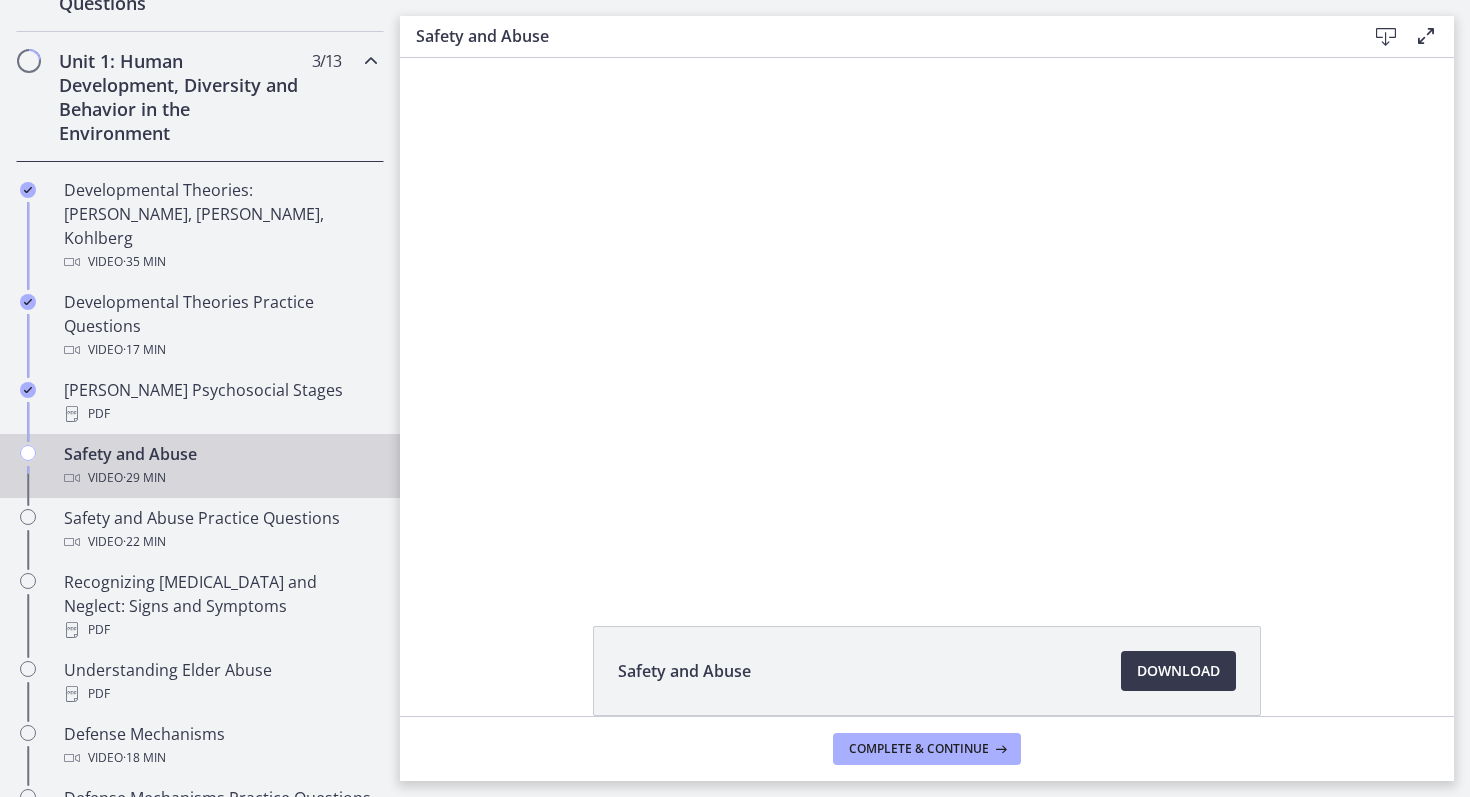 type 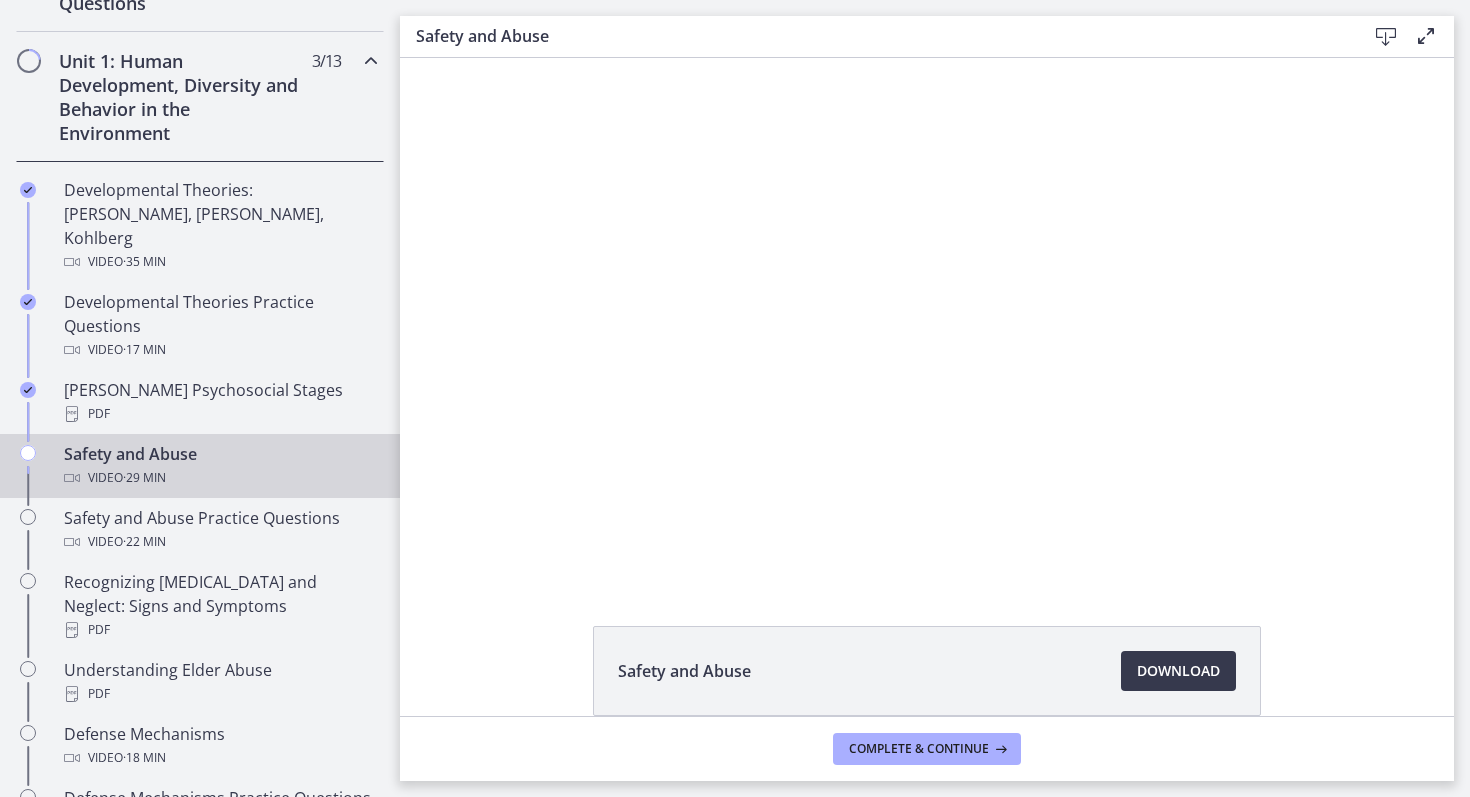 click at bounding box center (483, 563) 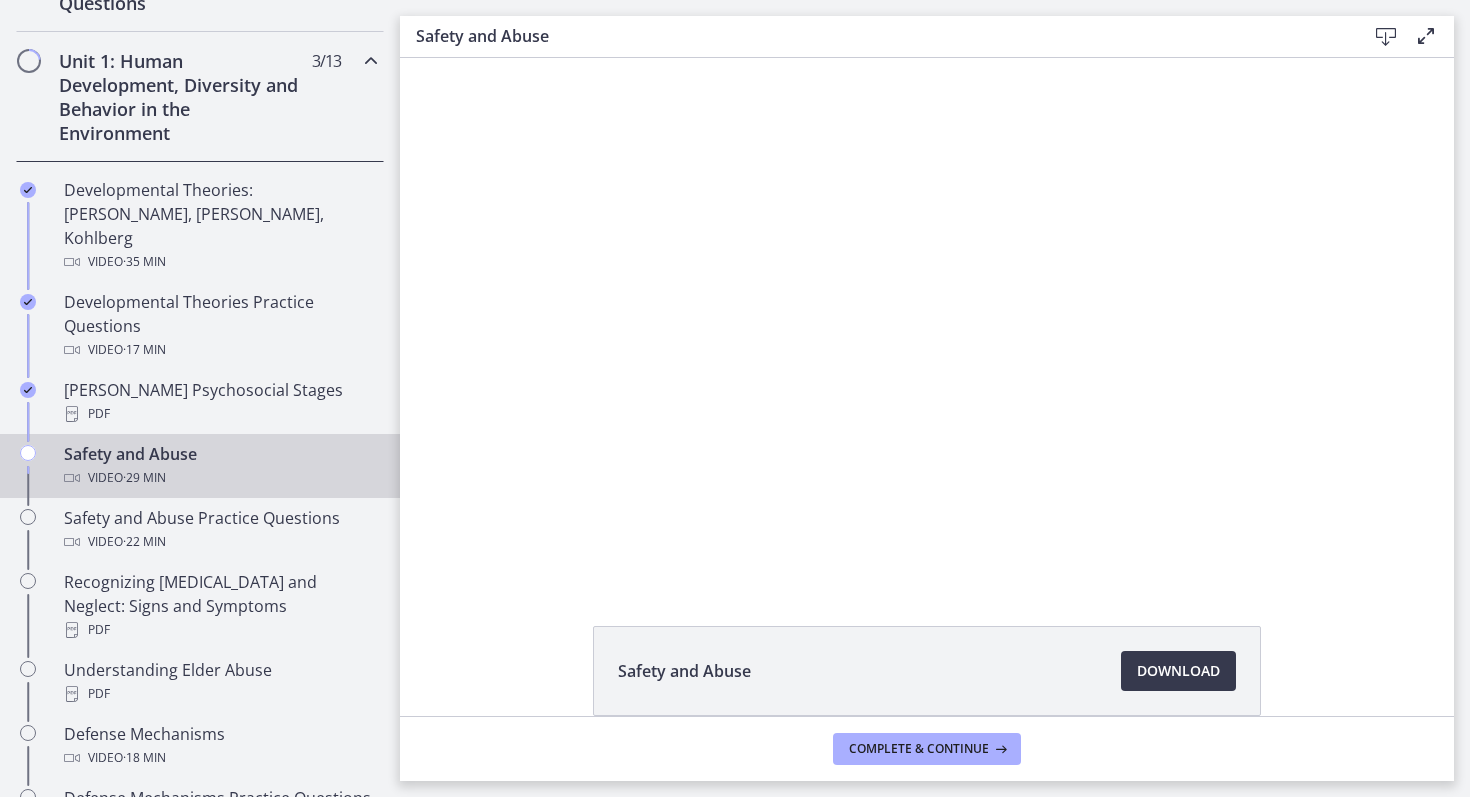 click at bounding box center (483, 563) 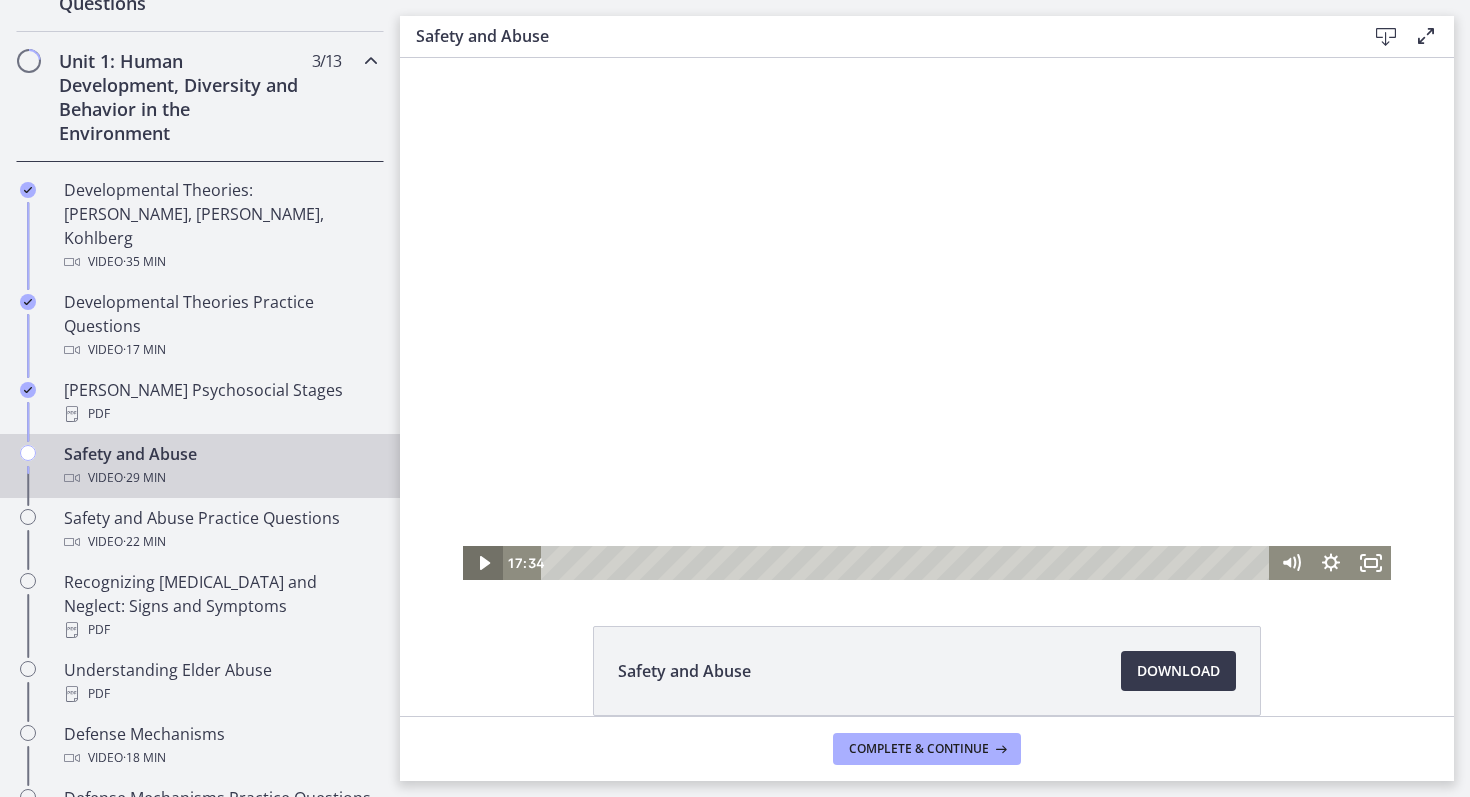click 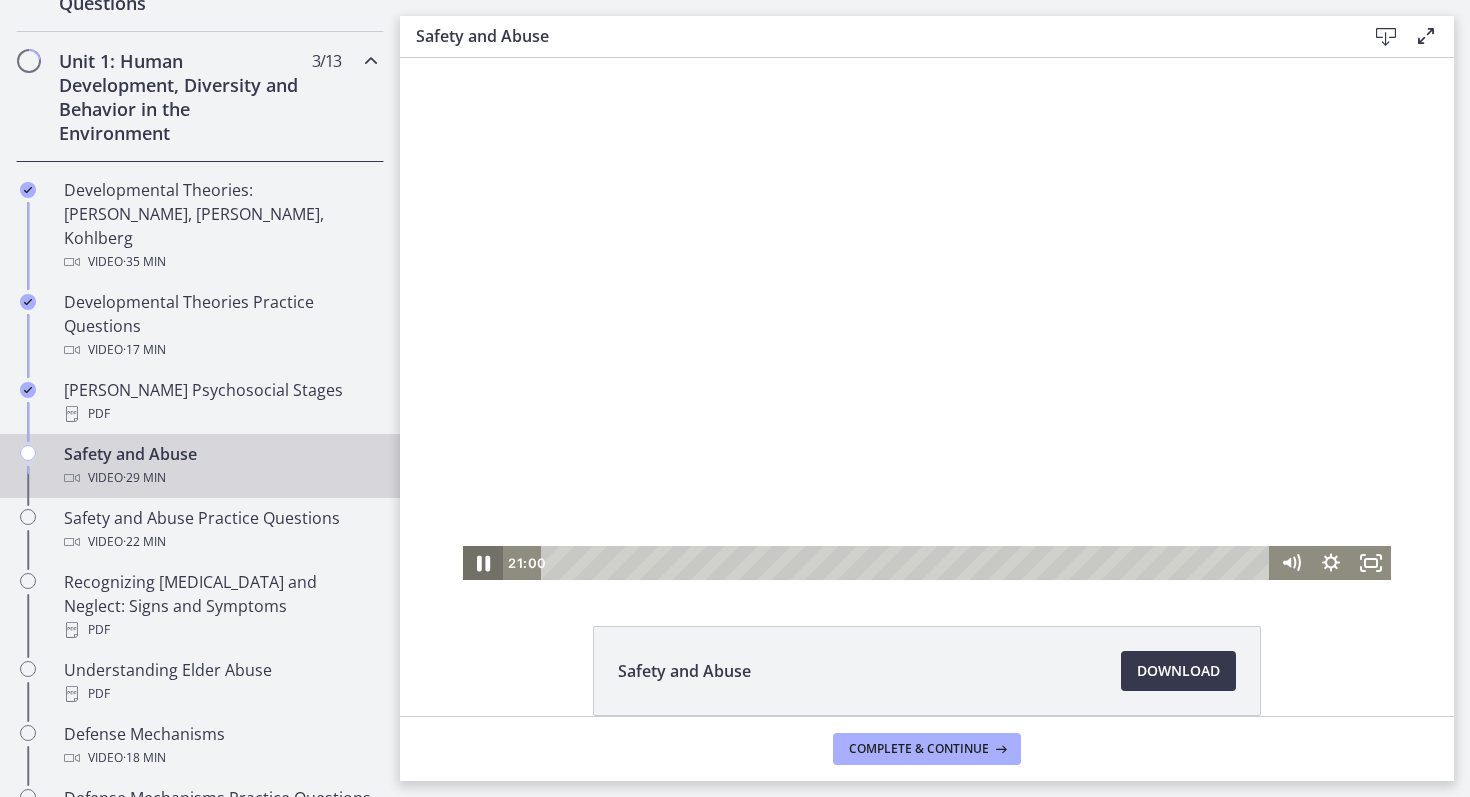 click 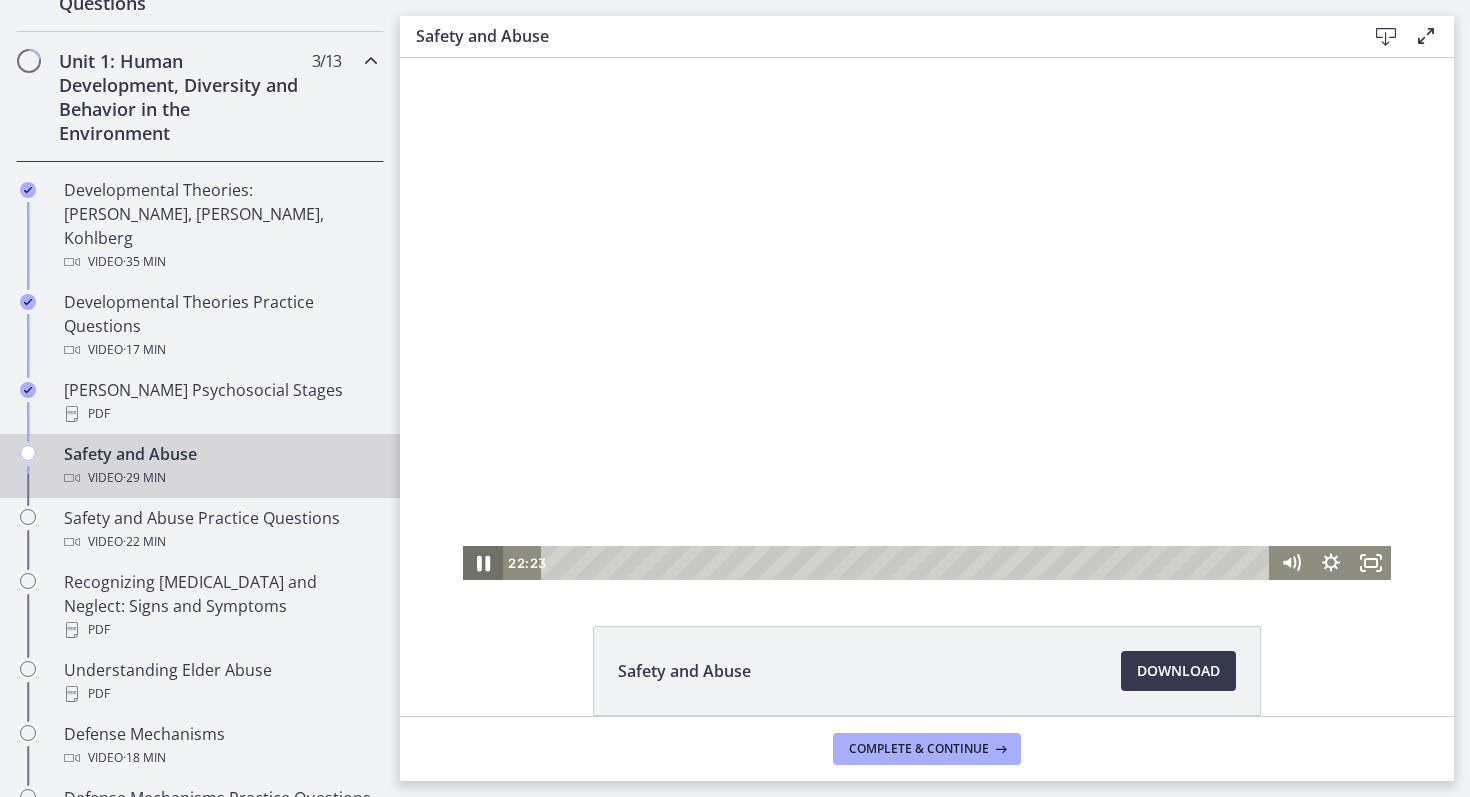 click 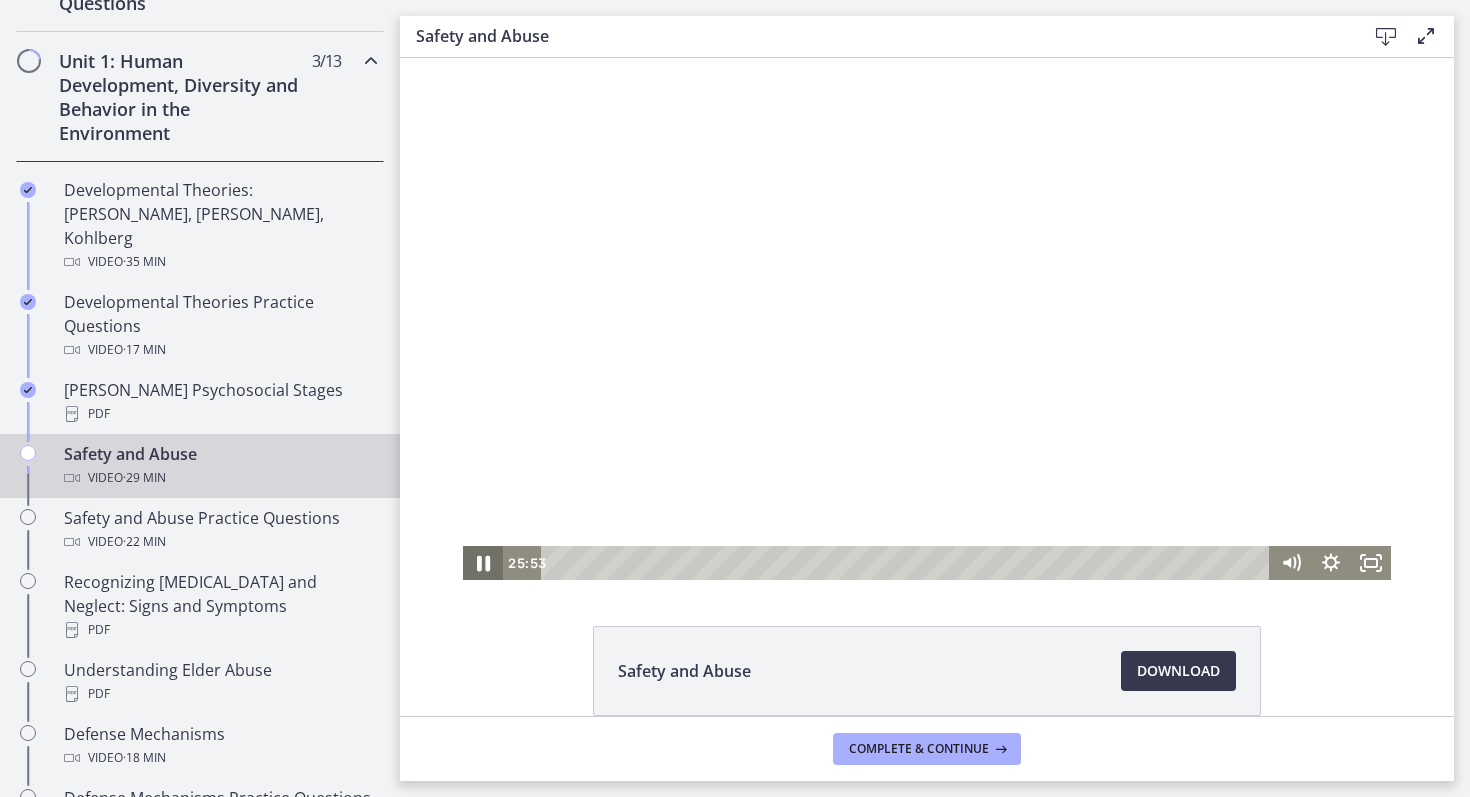 click 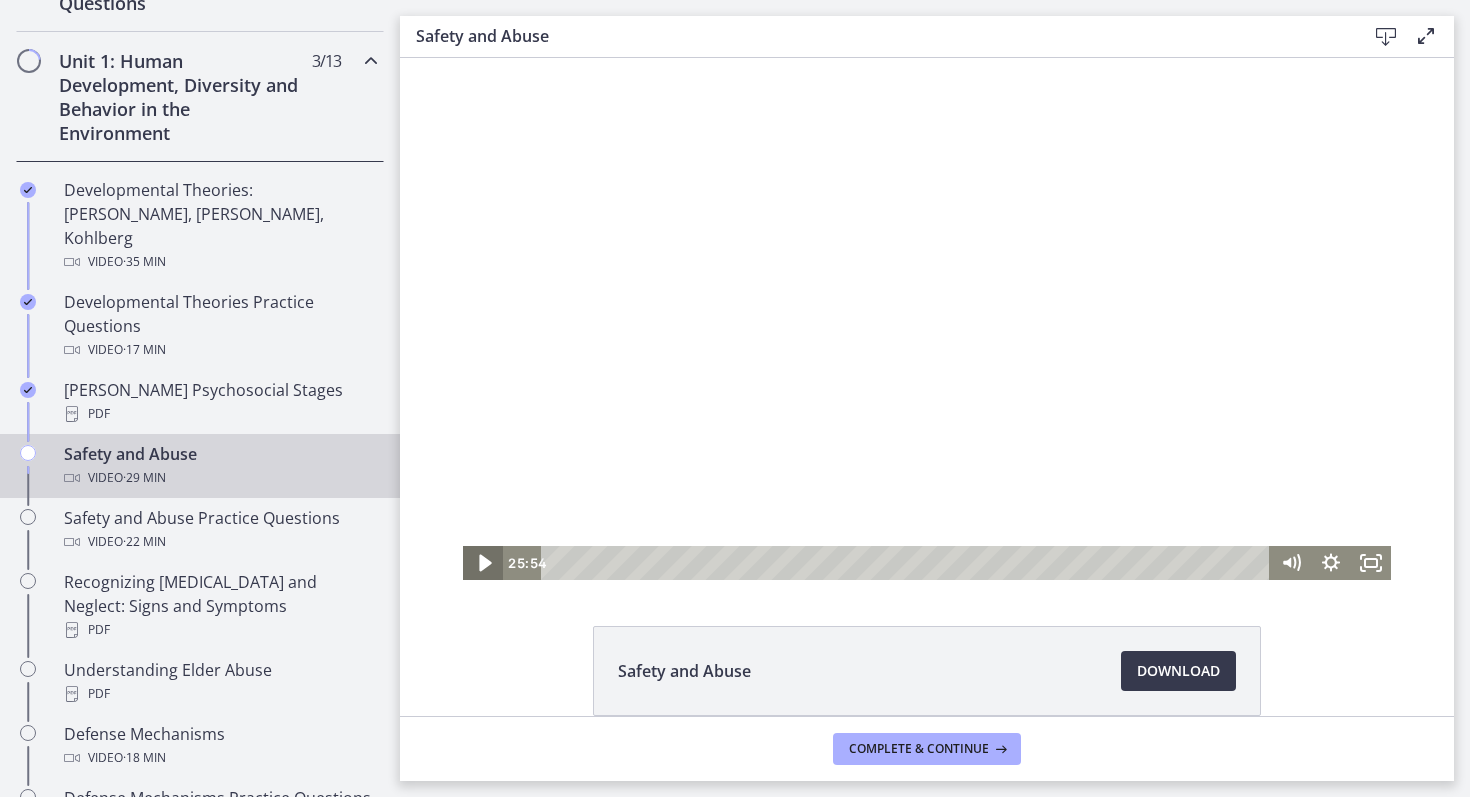 click 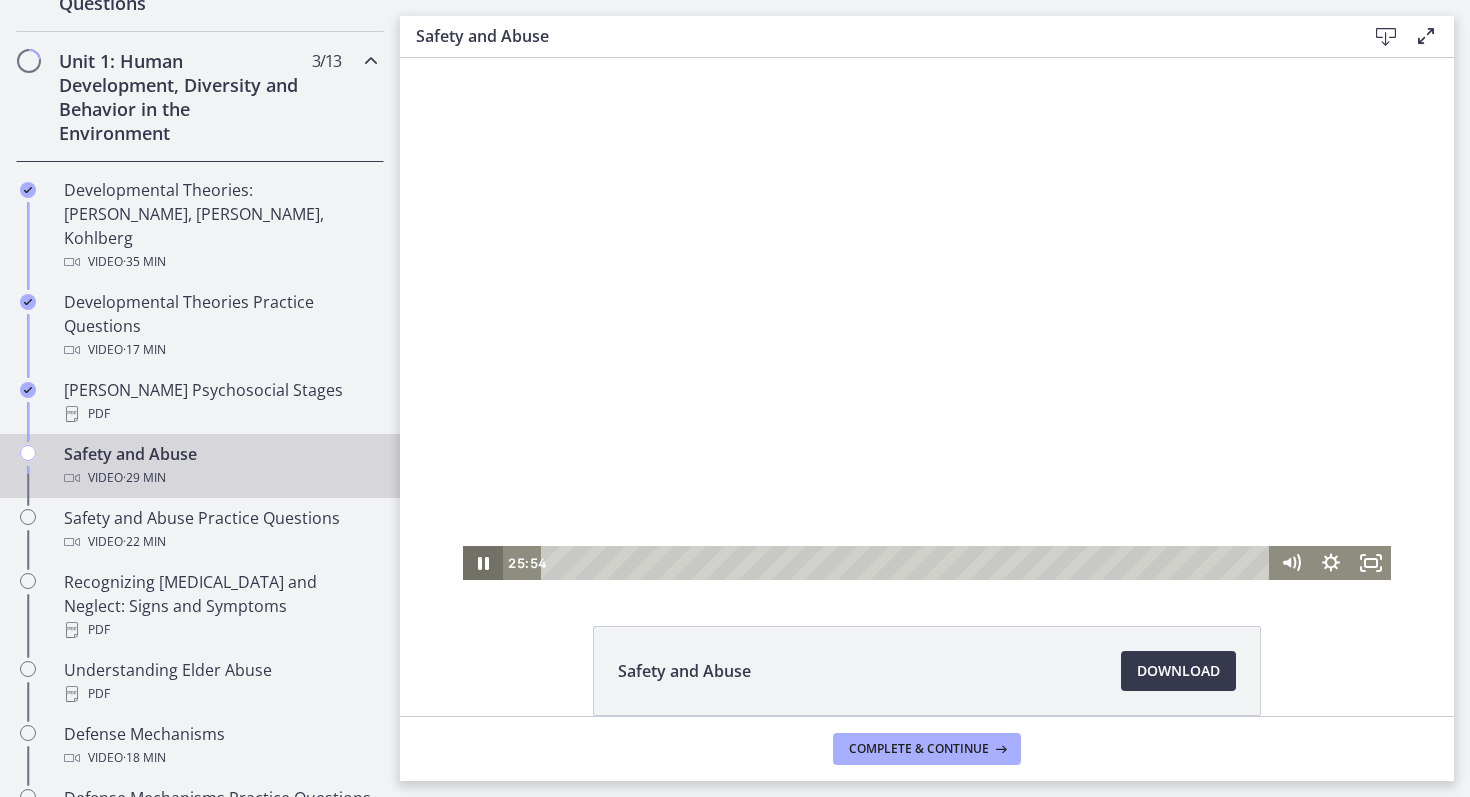 click at bounding box center (483, 563) 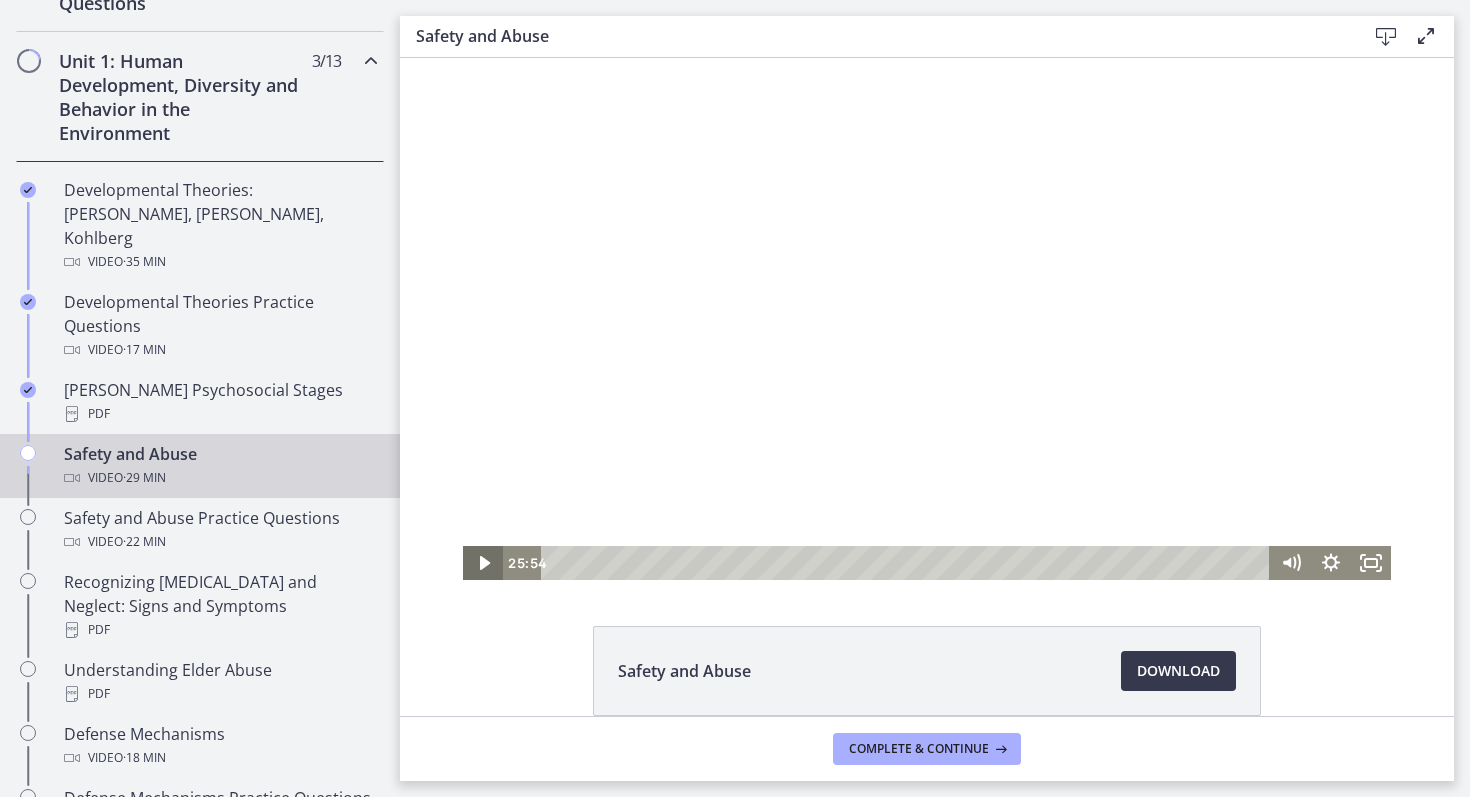 click at bounding box center [483, 563] 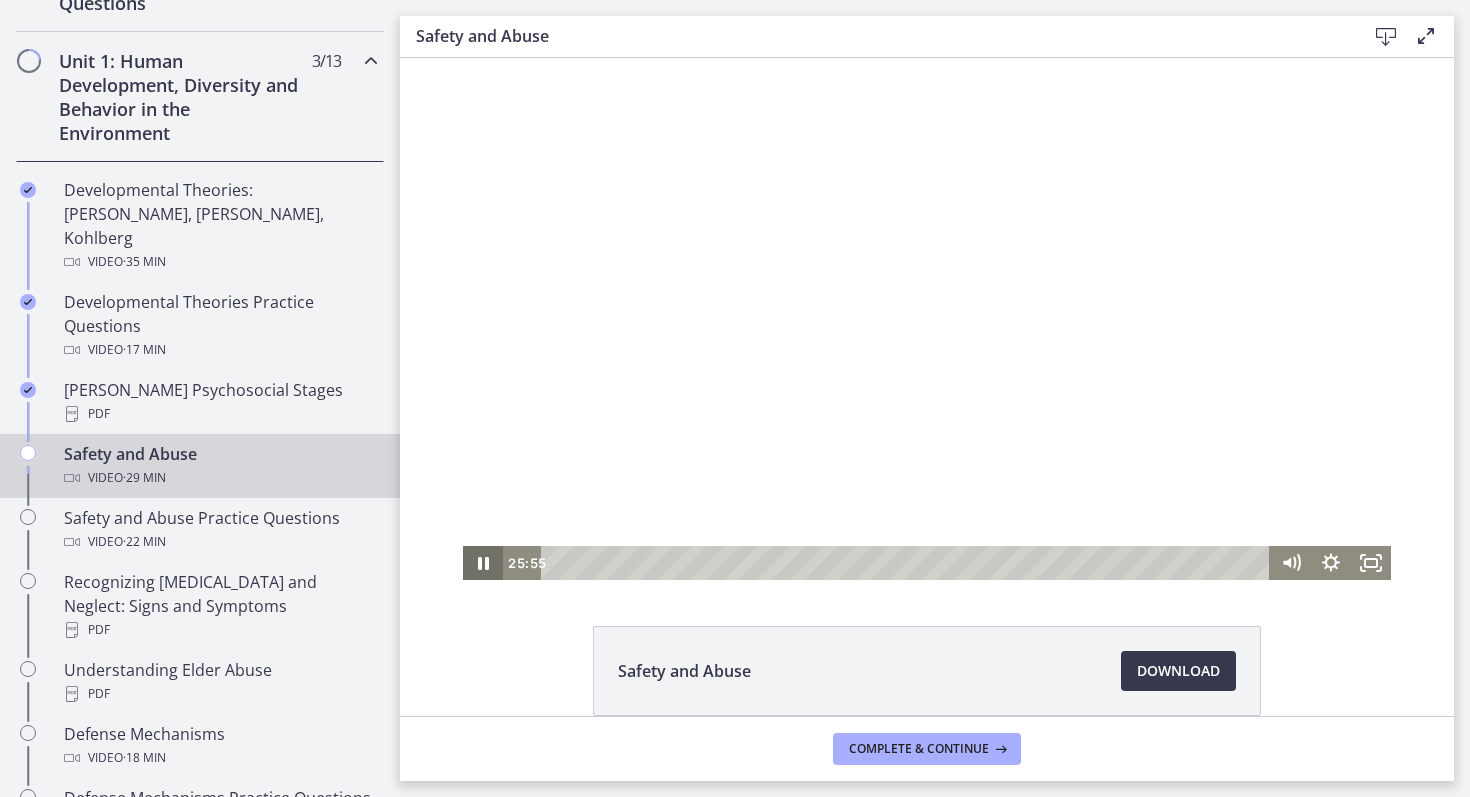click at bounding box center (483, 563) 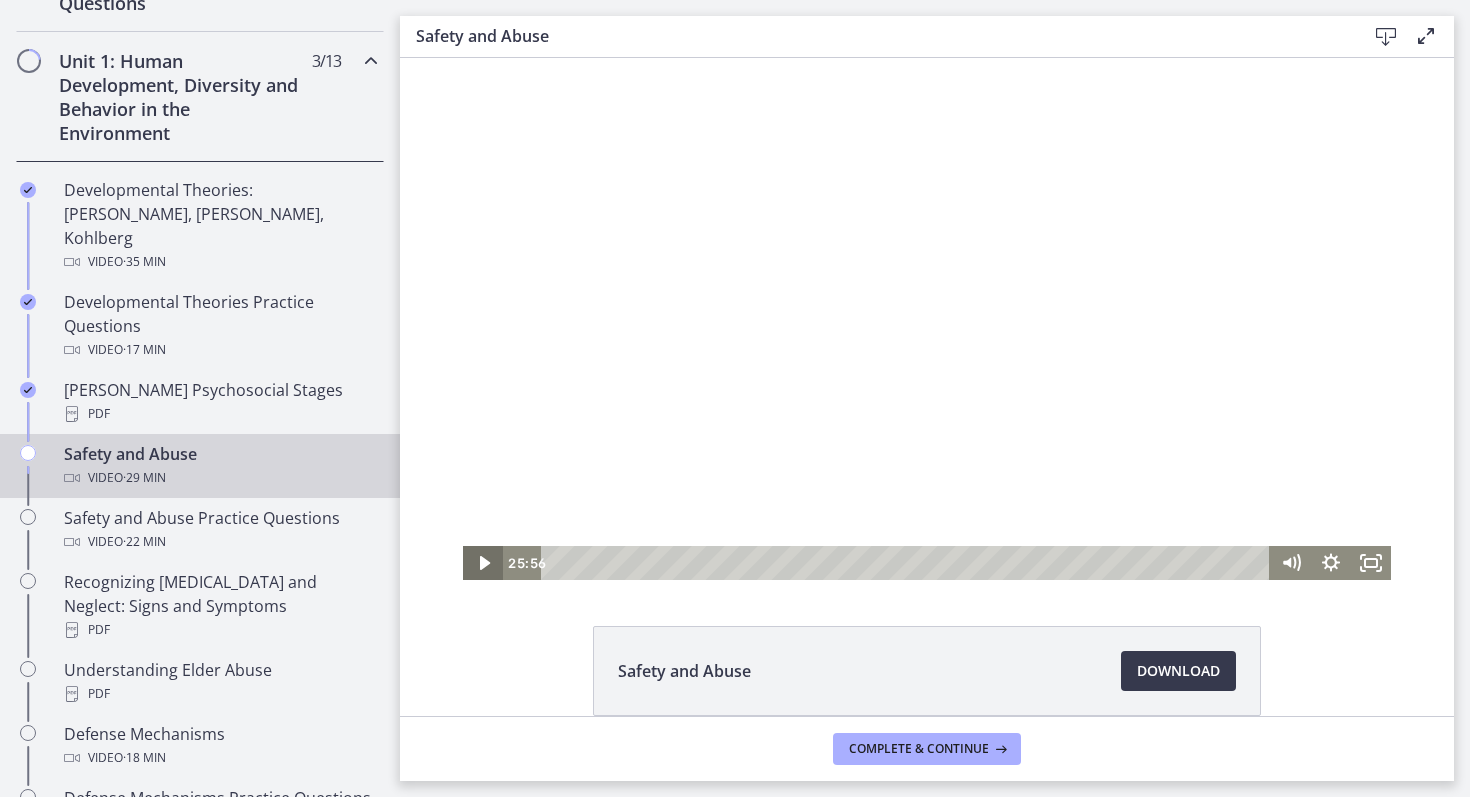 click at bounding box center [483, 563] 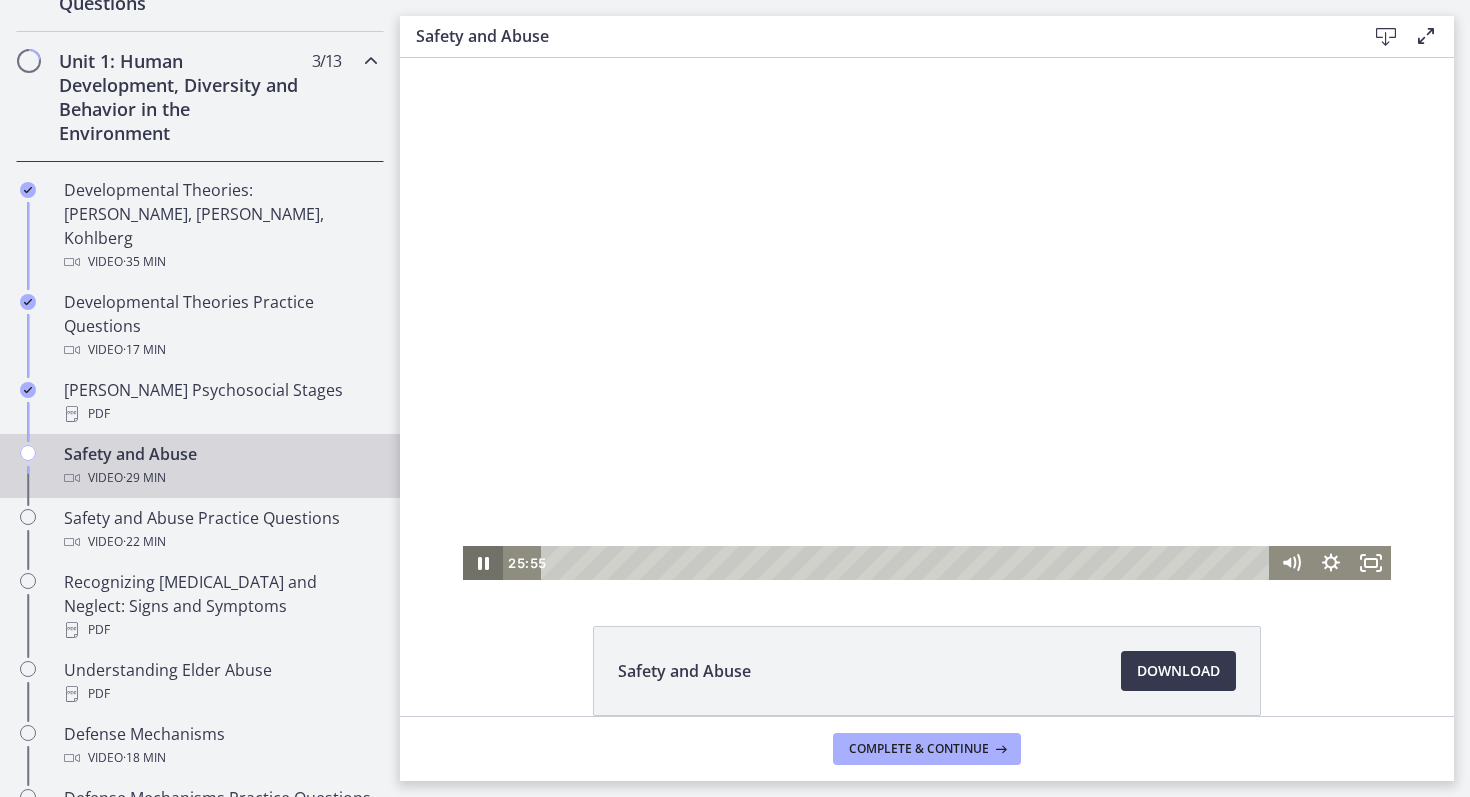 click at bounding box center (483, 563) 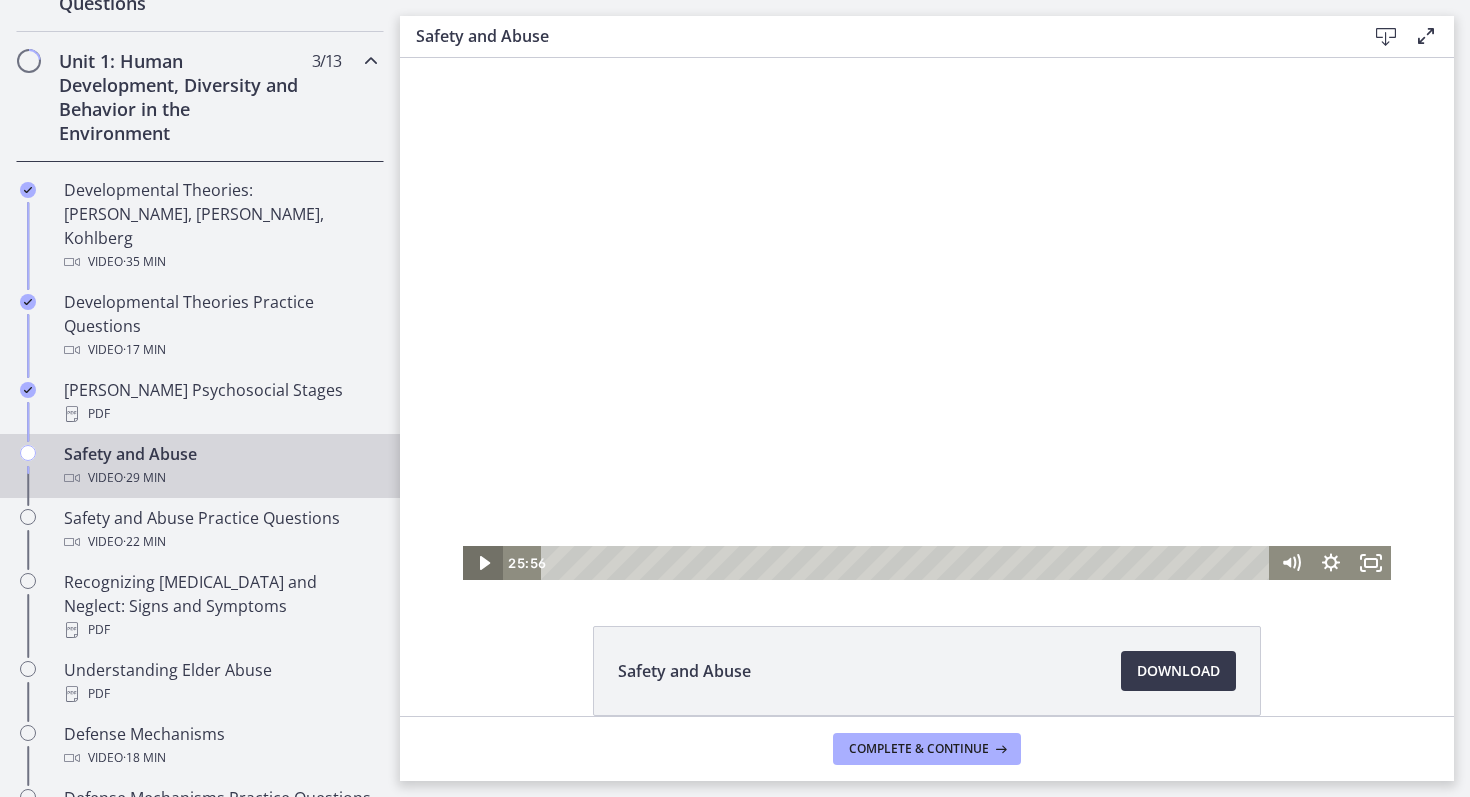 click at bounding box center (483, 563) 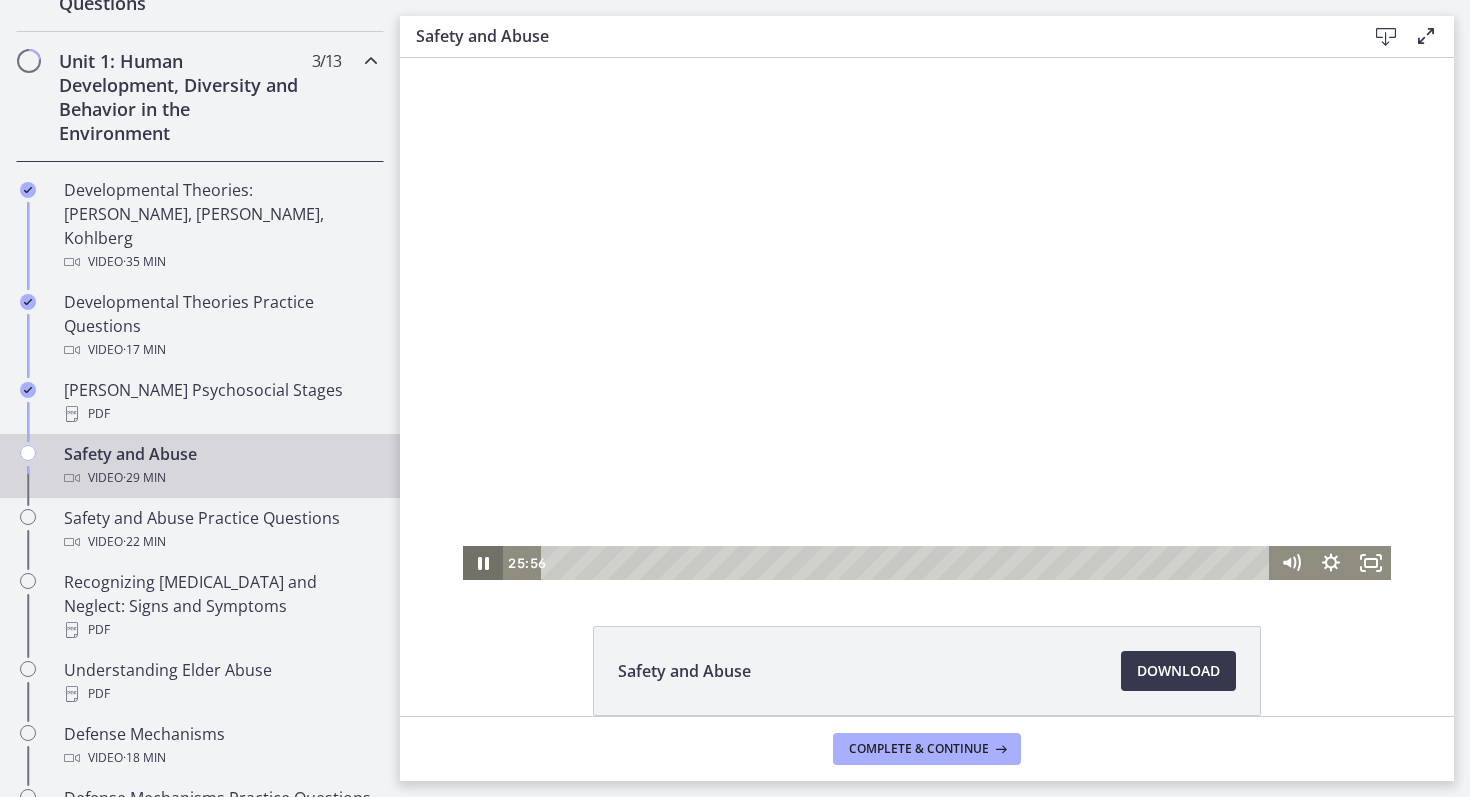 click at bounding box center [483, 563] 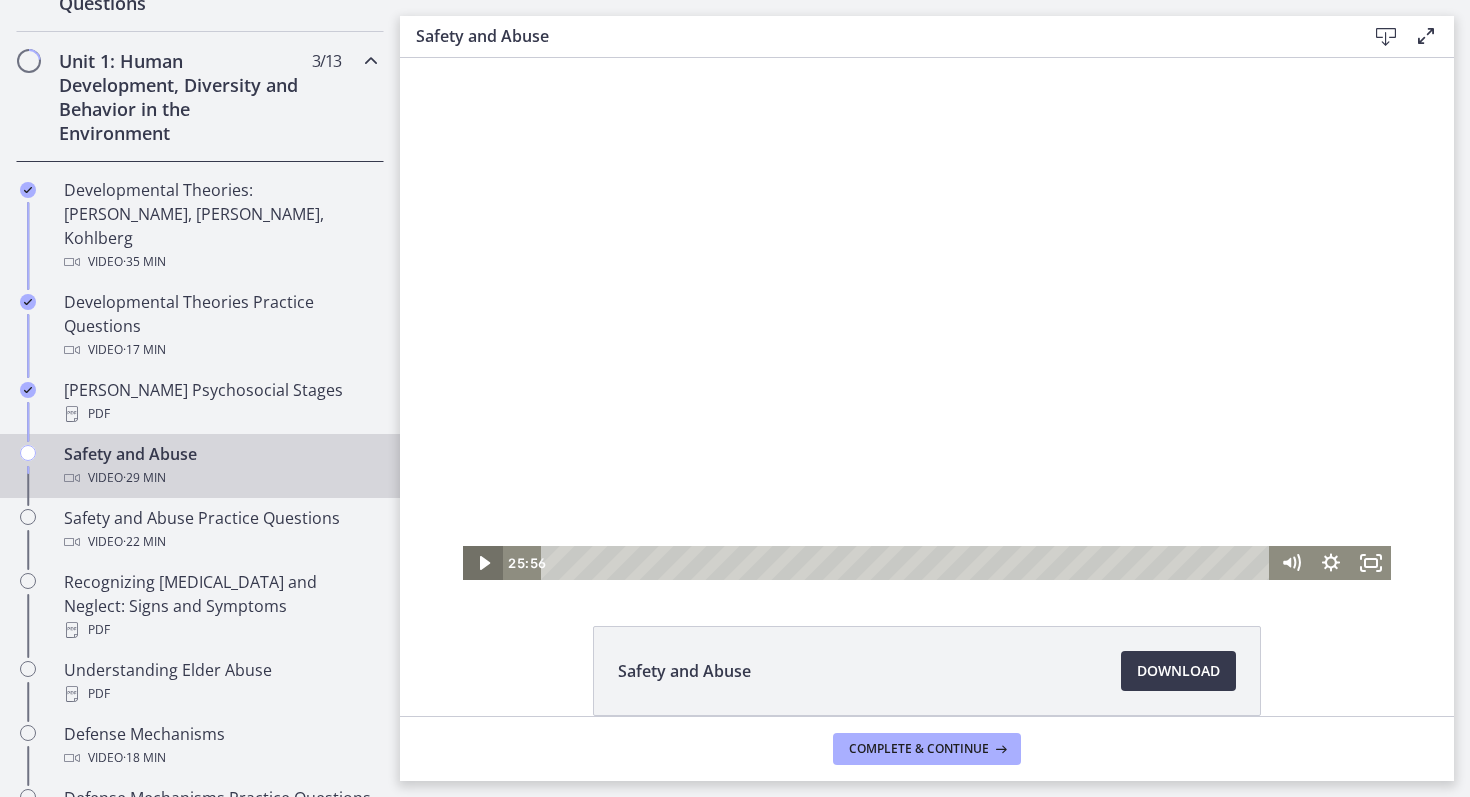 click at bounding box center (483, 563) 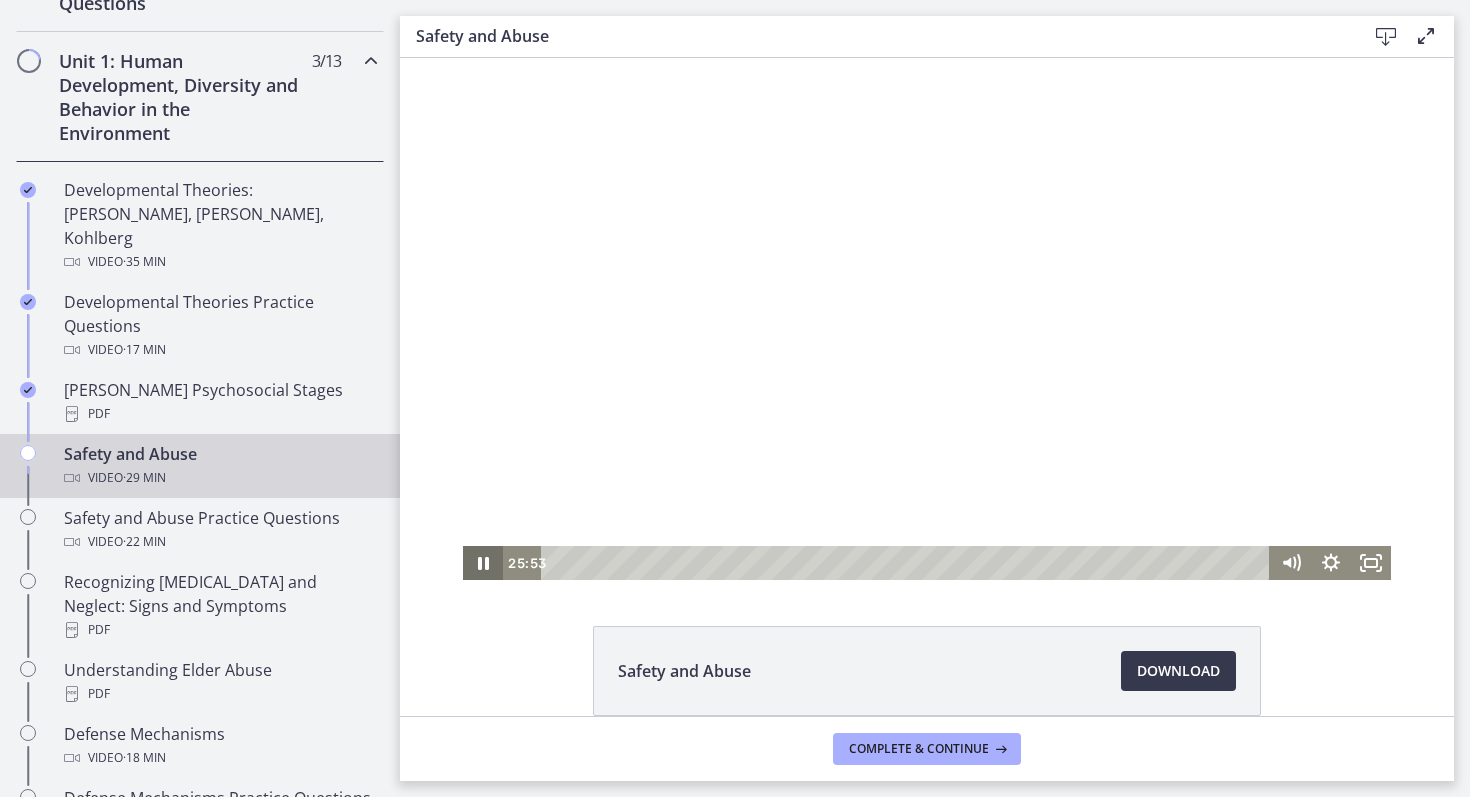 click at bounding box center (483, 563) 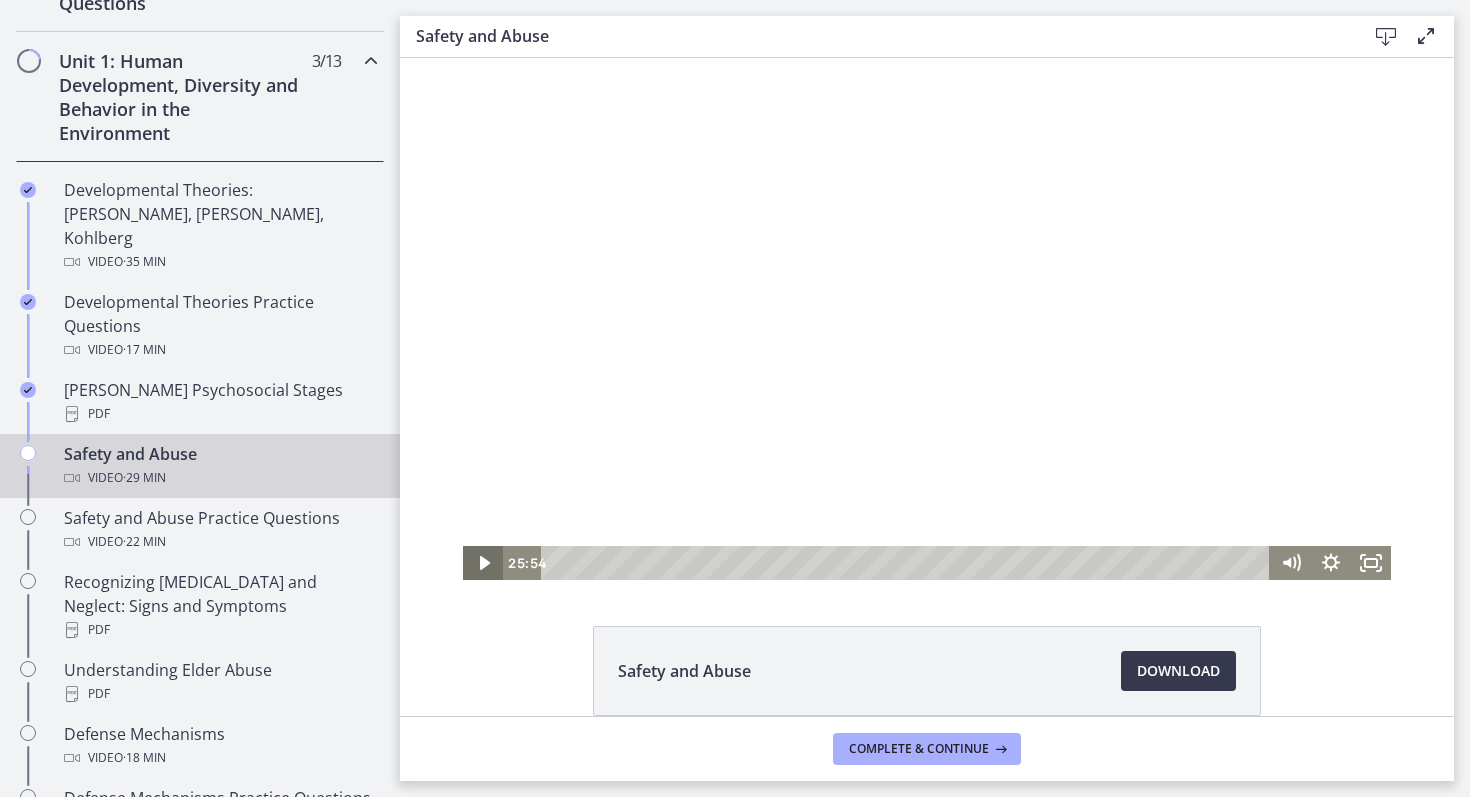 click at bounding box center [483, 563] 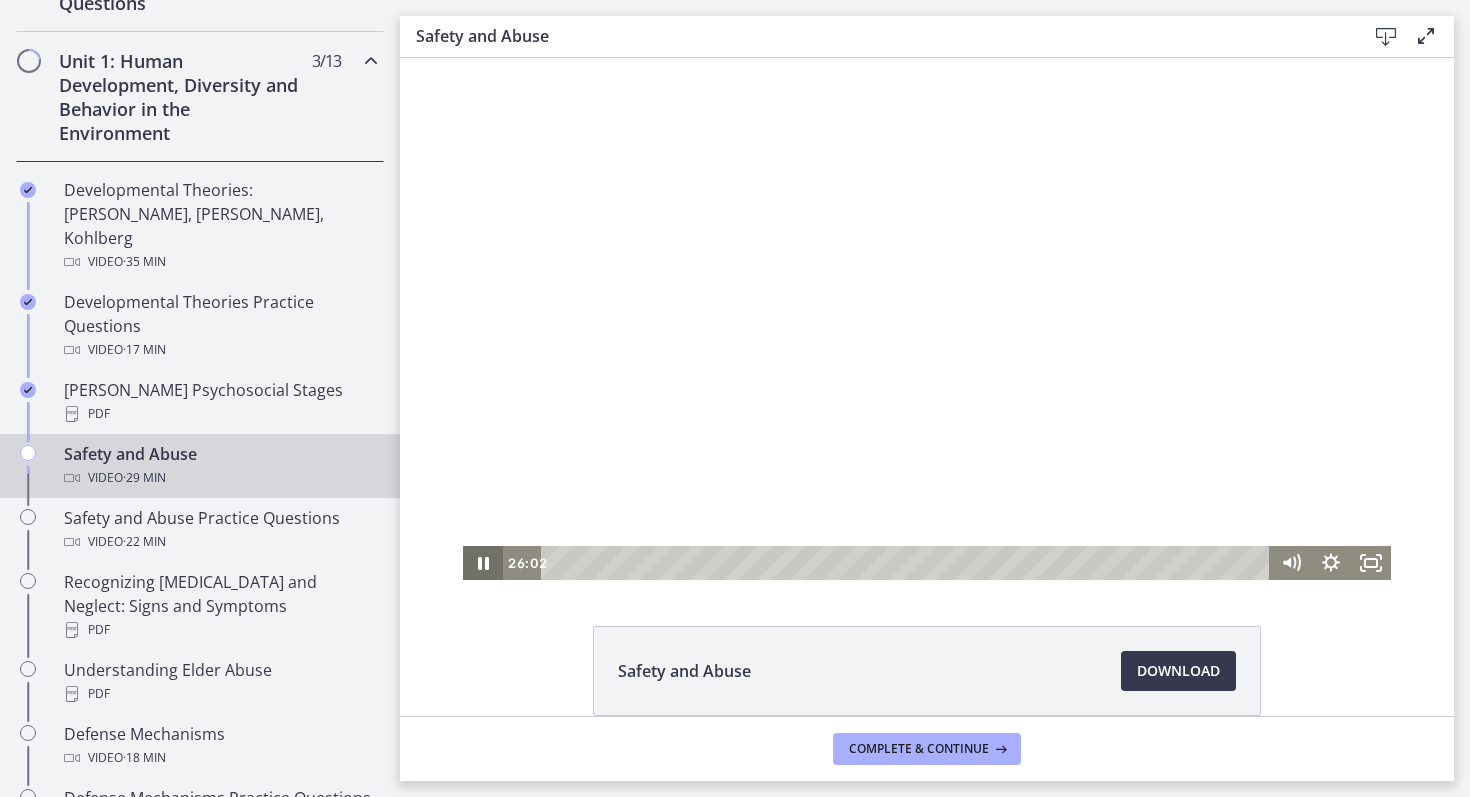 click at bounding box center (483, 563) 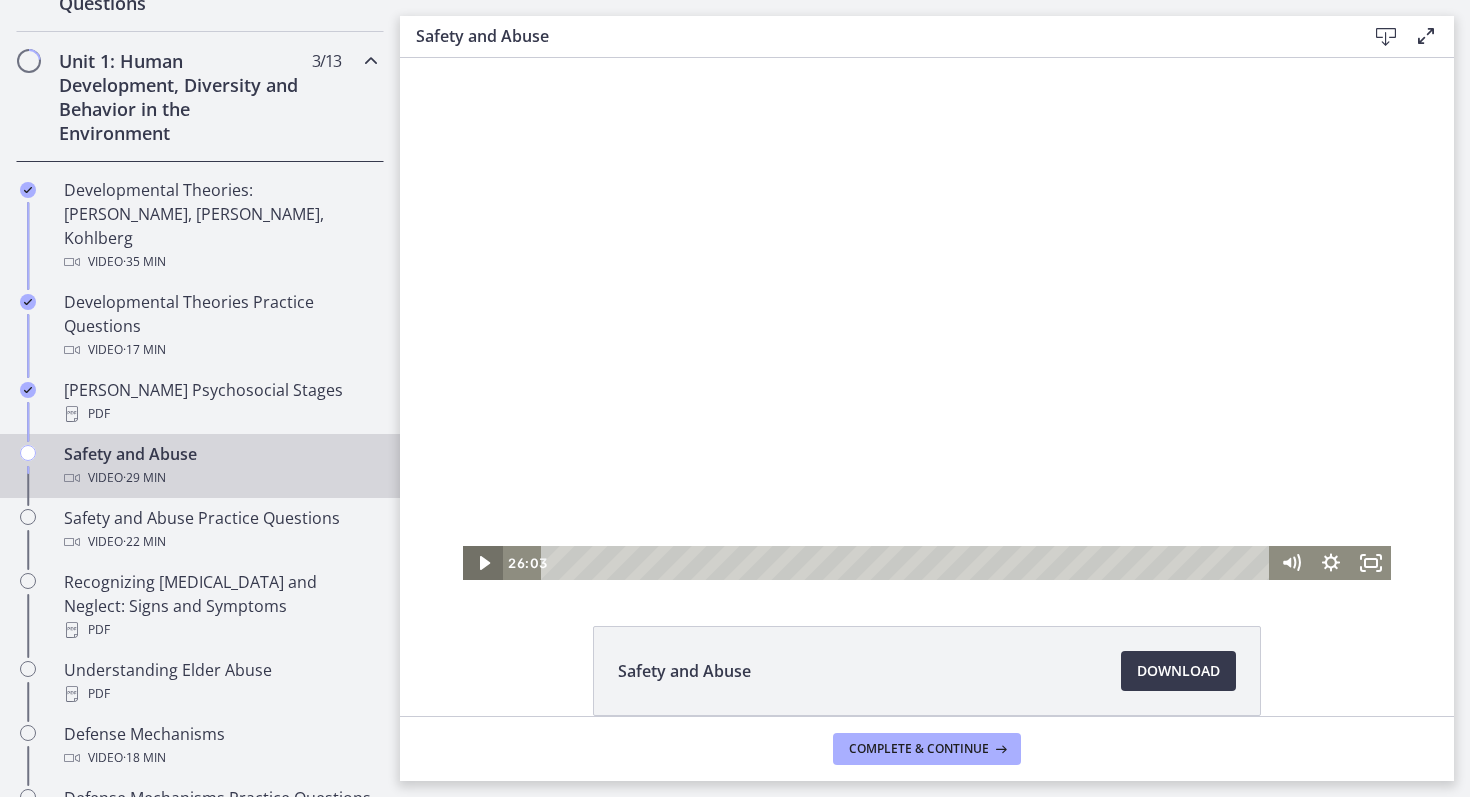 click at bounding box center [483, 563] 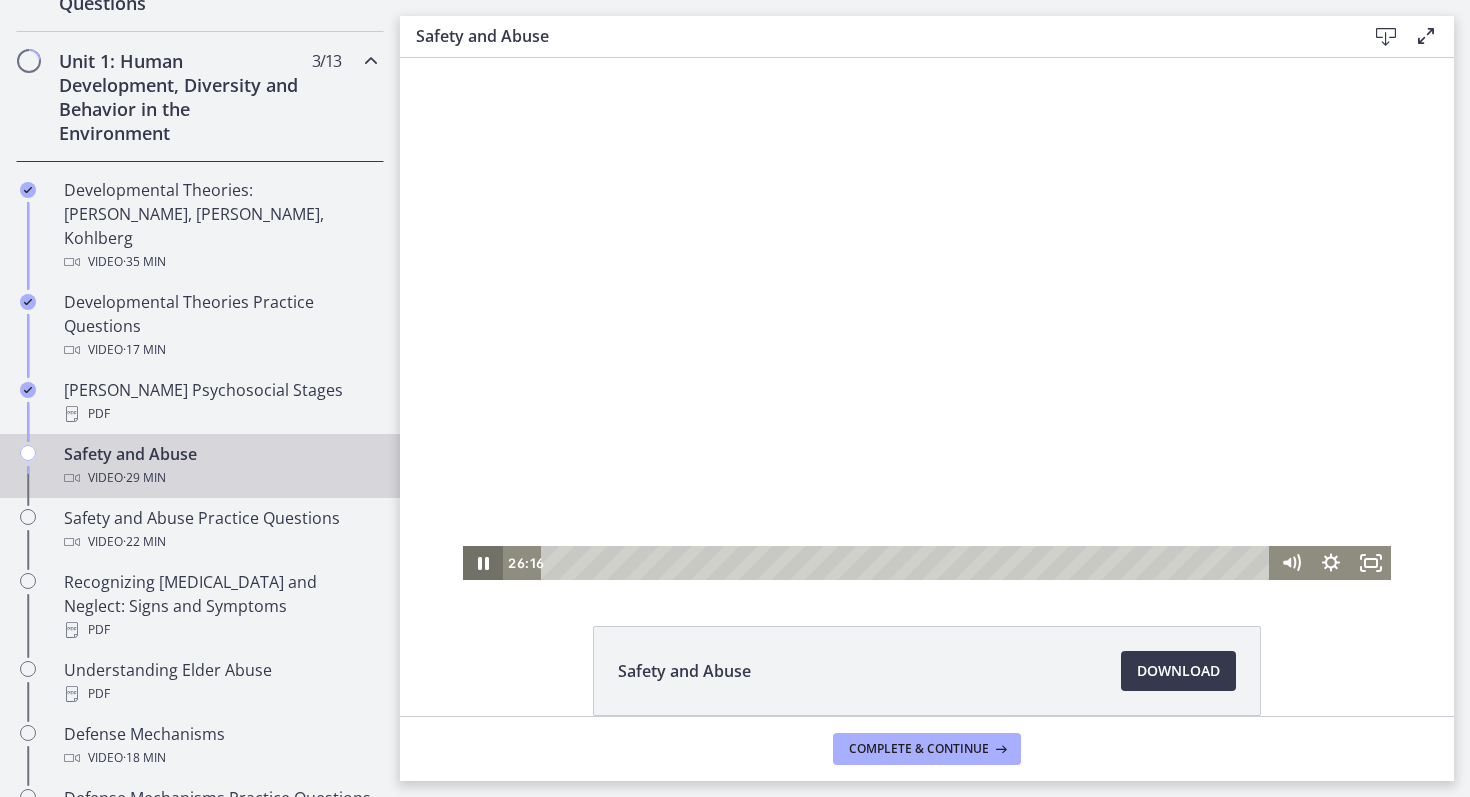 click at bounding box center (483, 563) 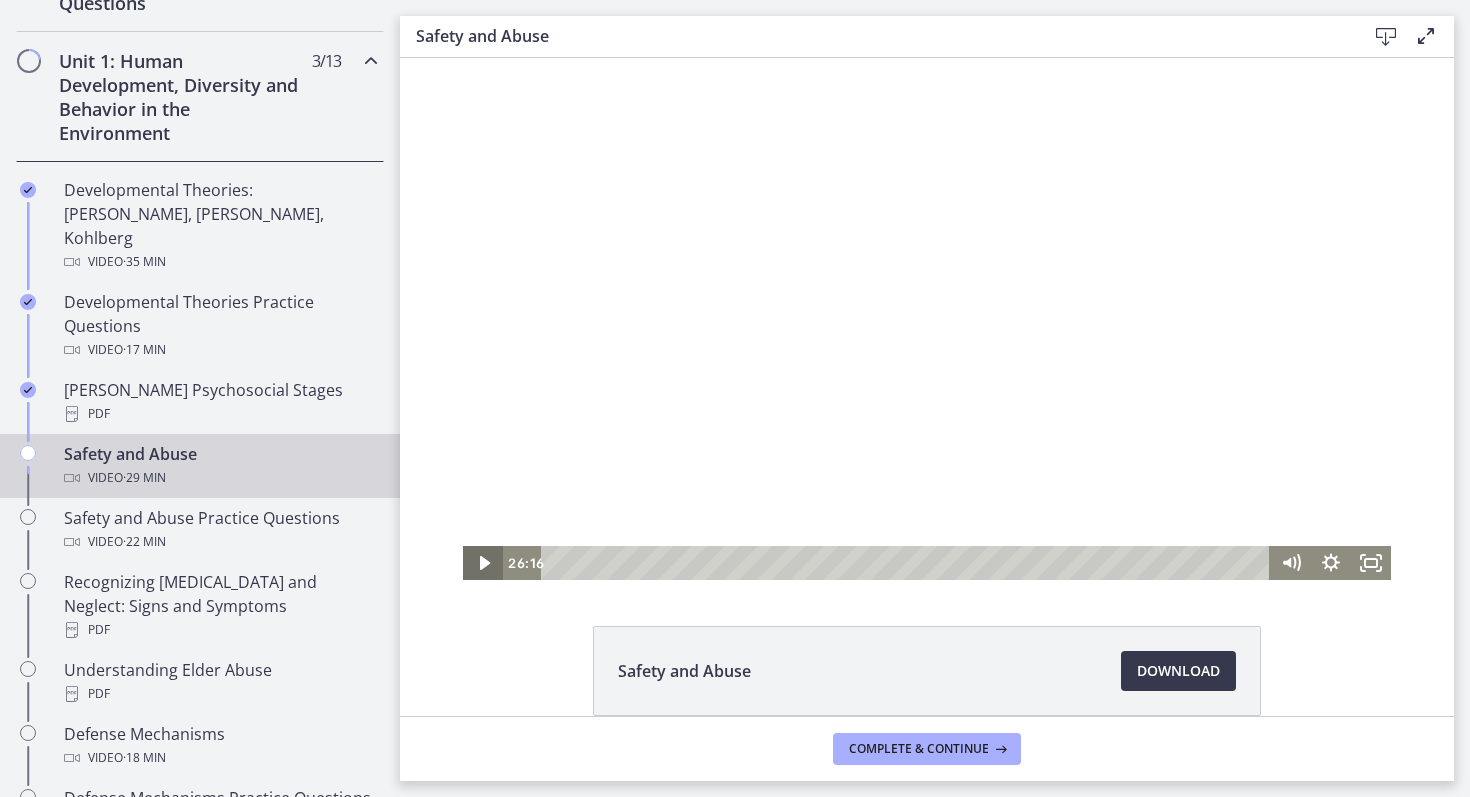click at bounding box center (483, 563) 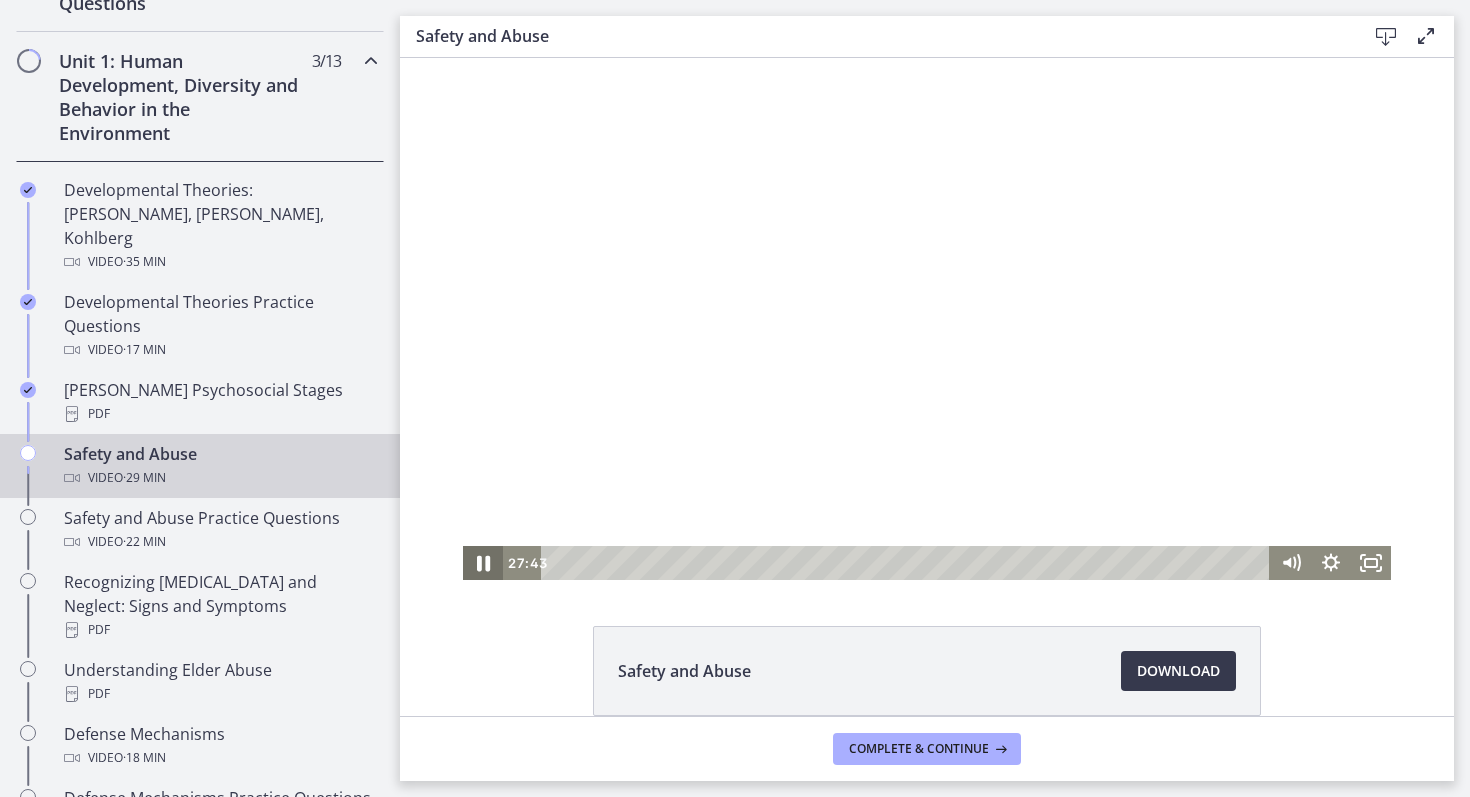 click 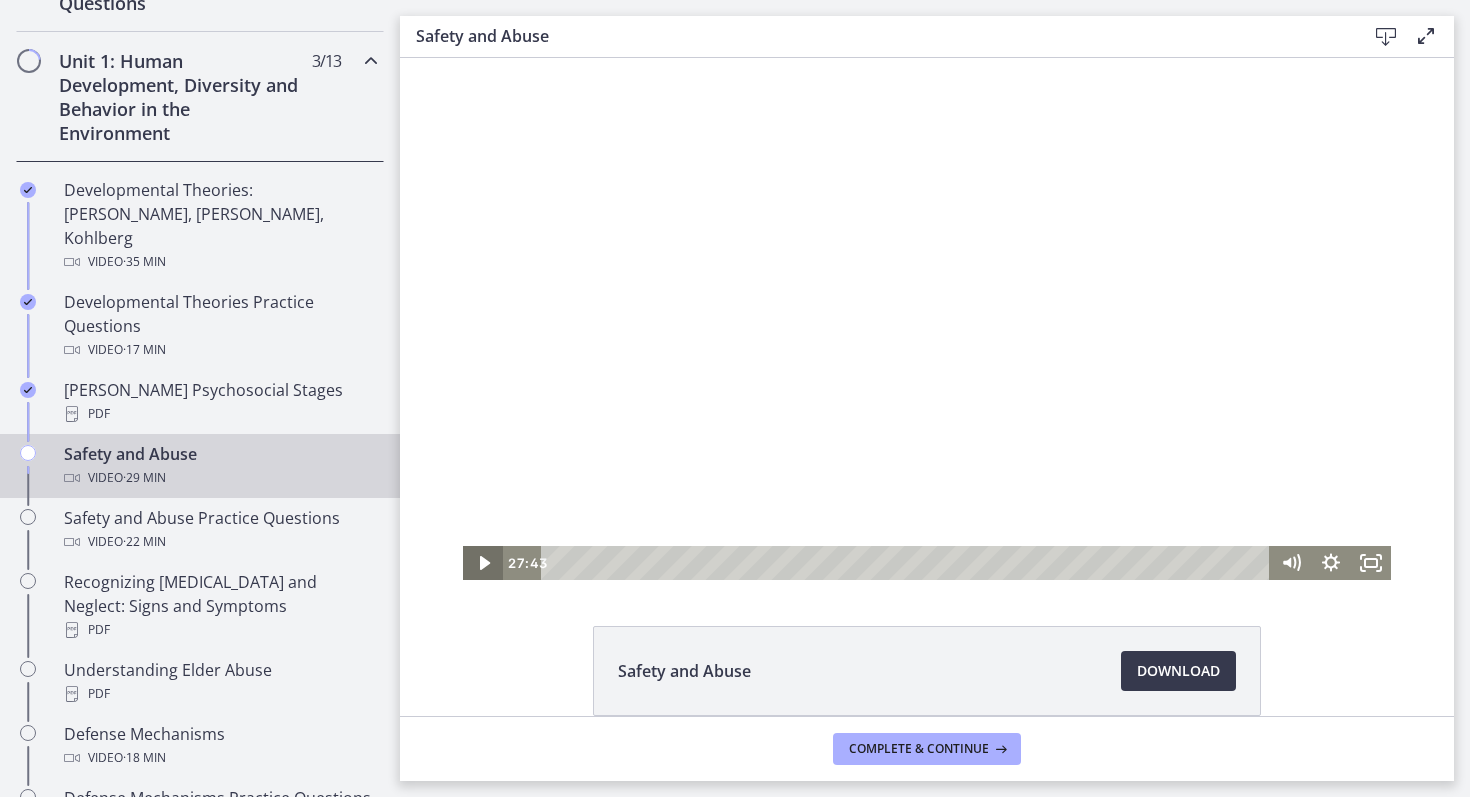 click at bounding box center [483, 563] 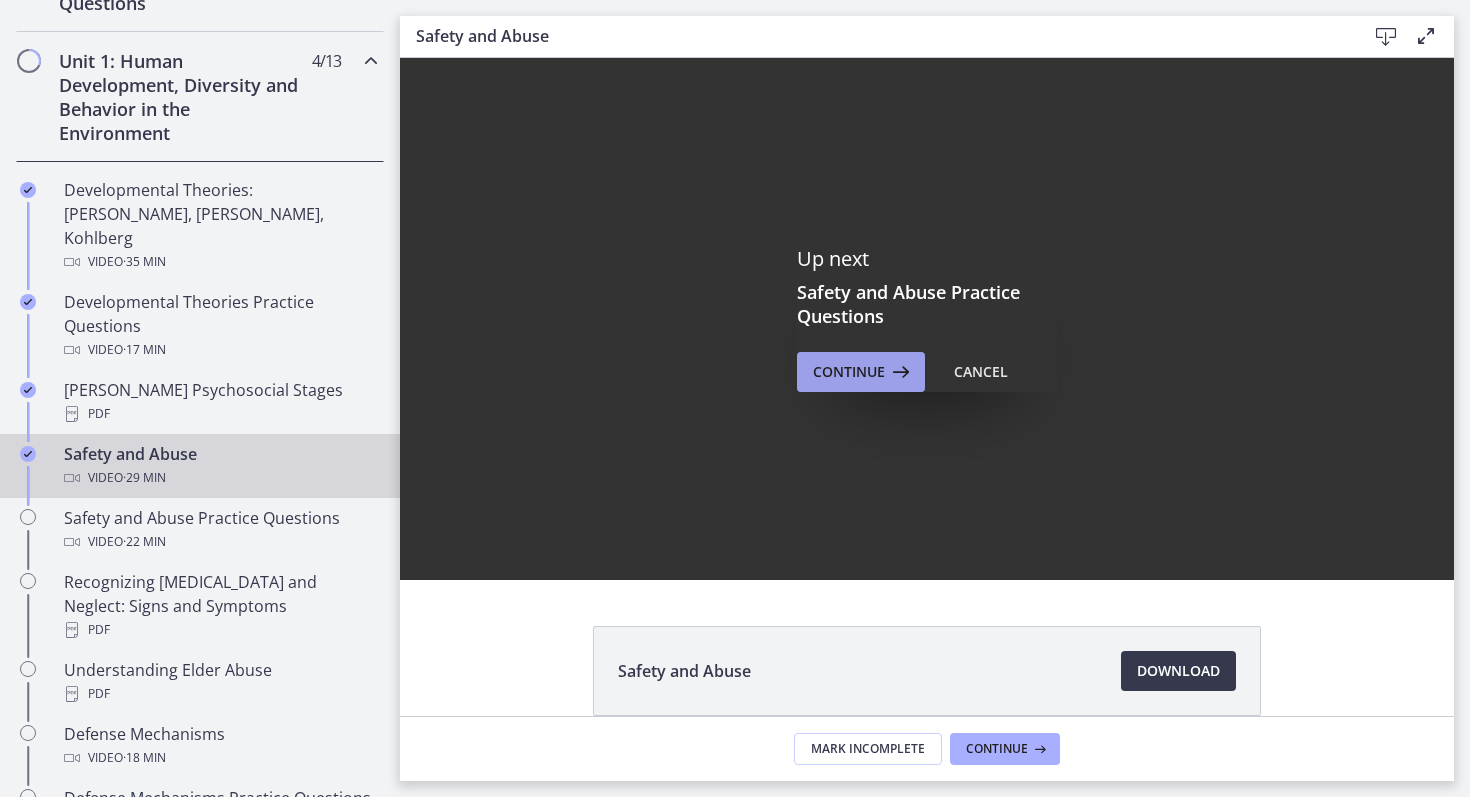 click on "Continue" at bounding box center [849, 372] 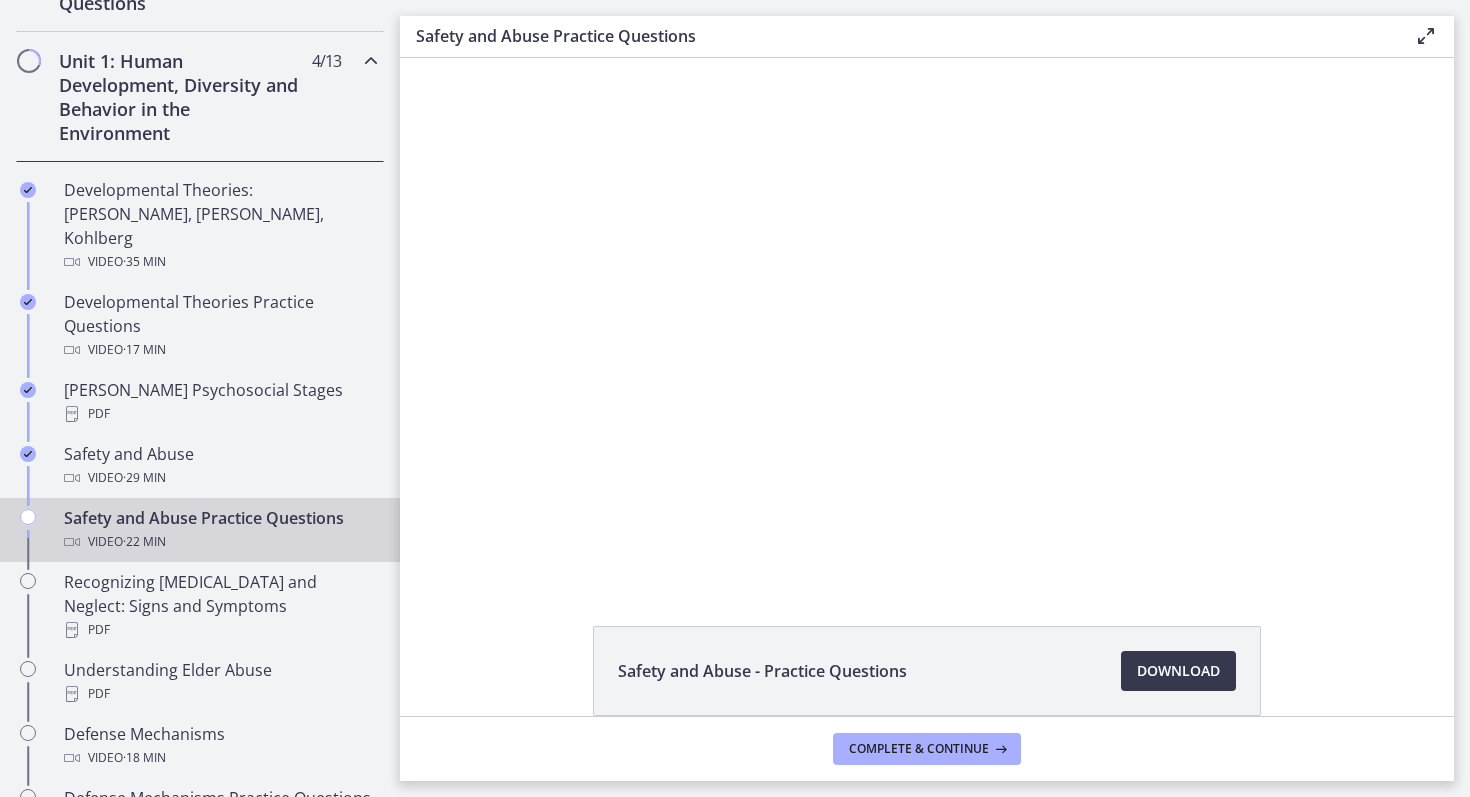 scroll, scrollTop: 0, scrollLeft: 0, axis: both 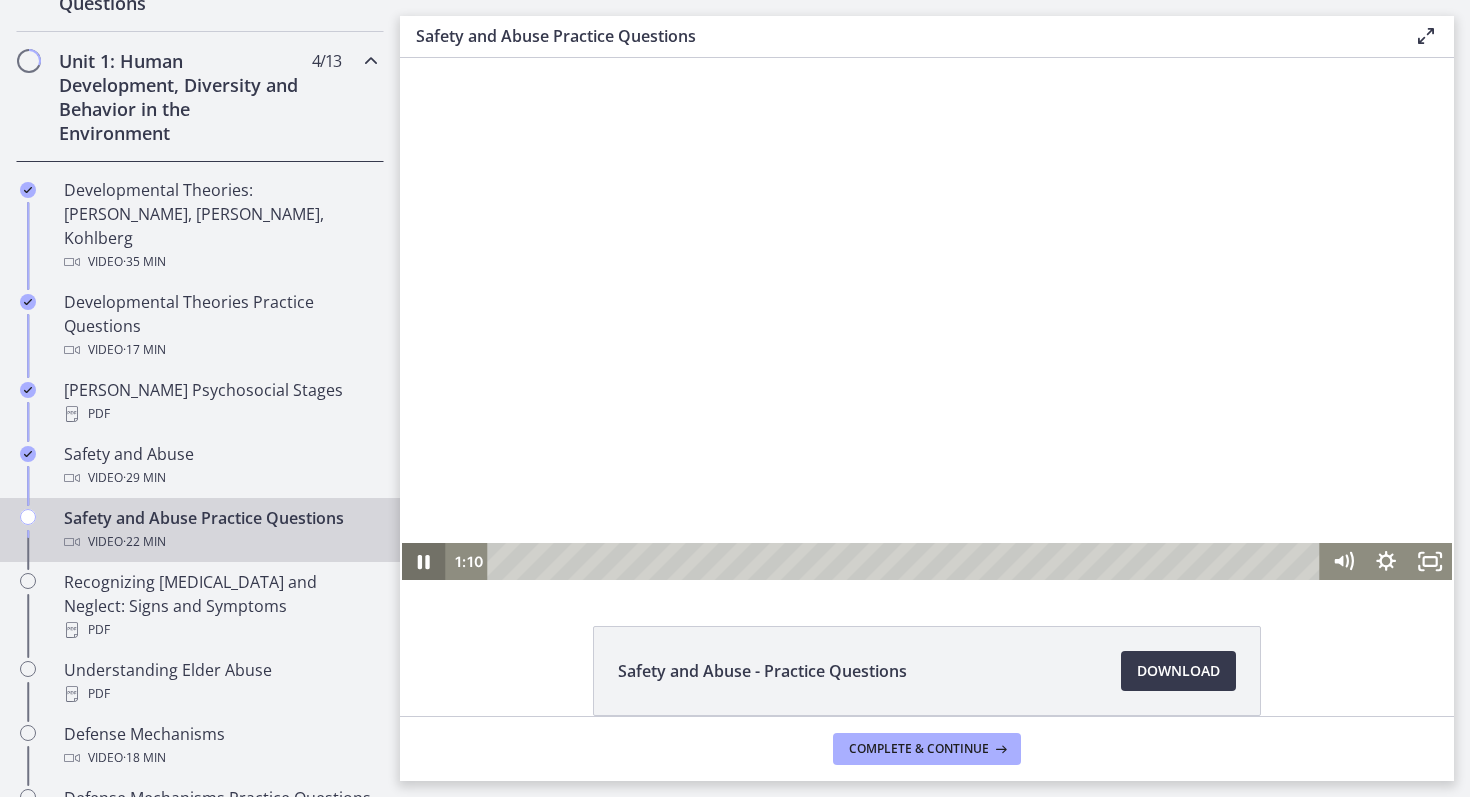 click 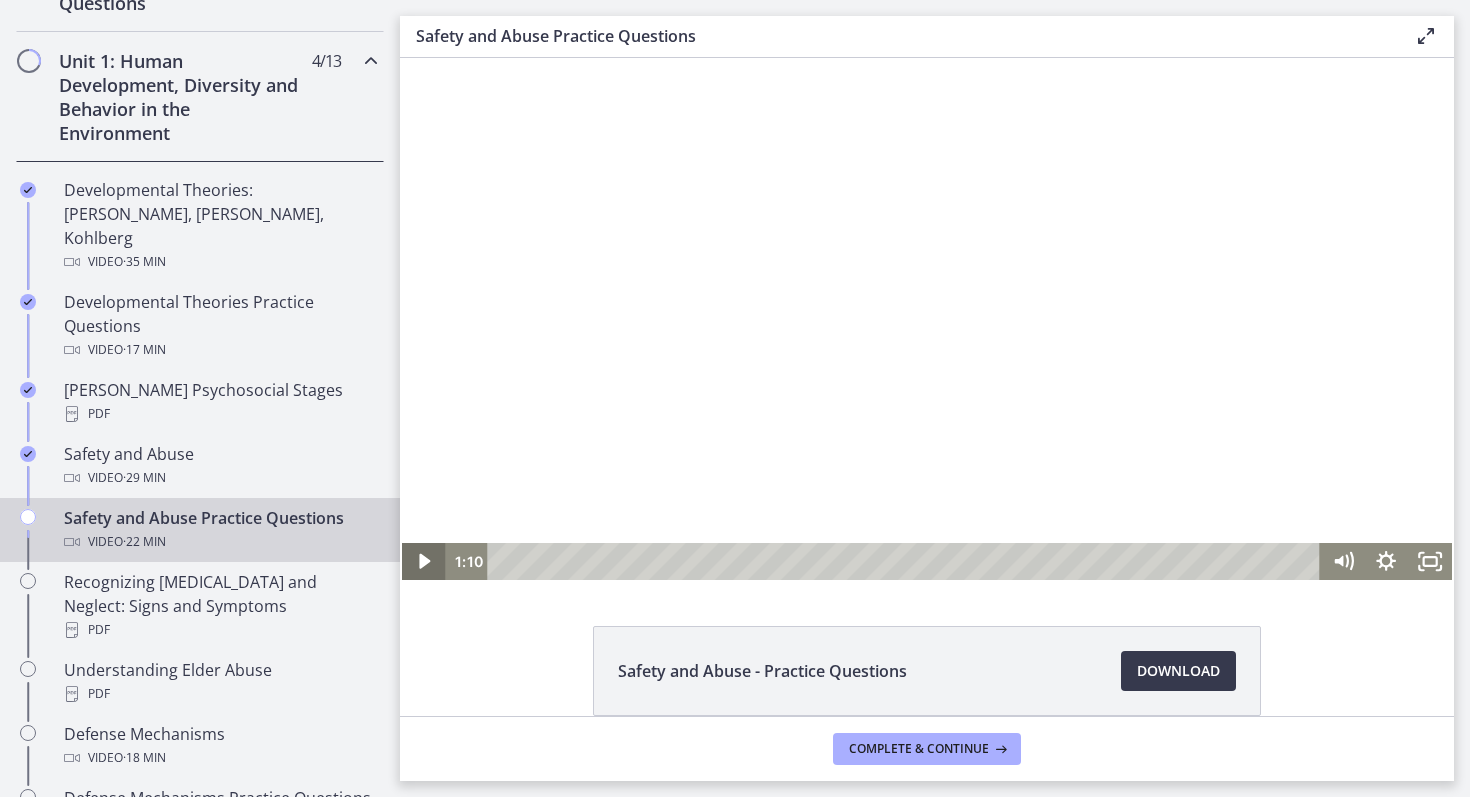 type 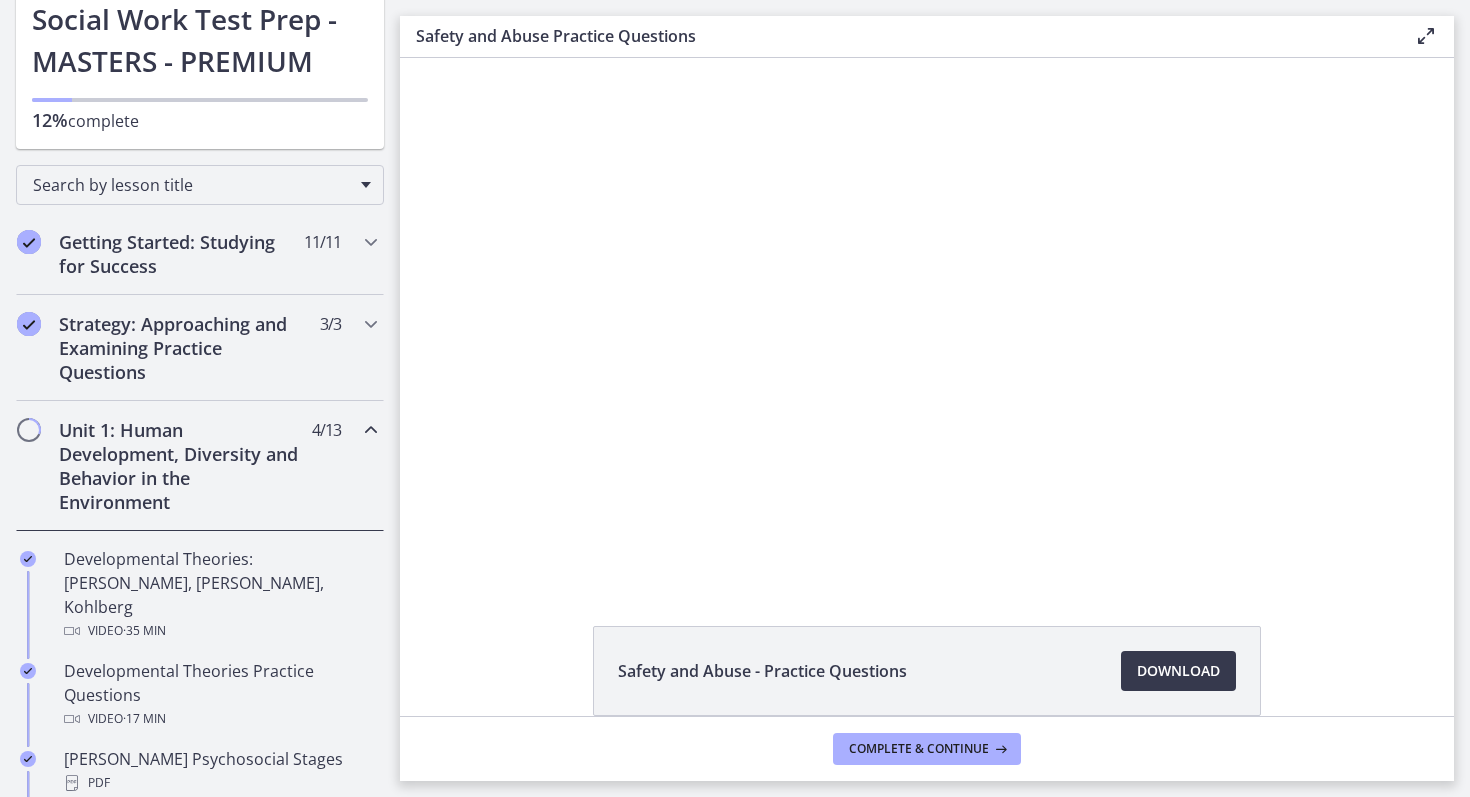 scroll, scrollTop: 173, scrollLeft: 0, axis: vertical 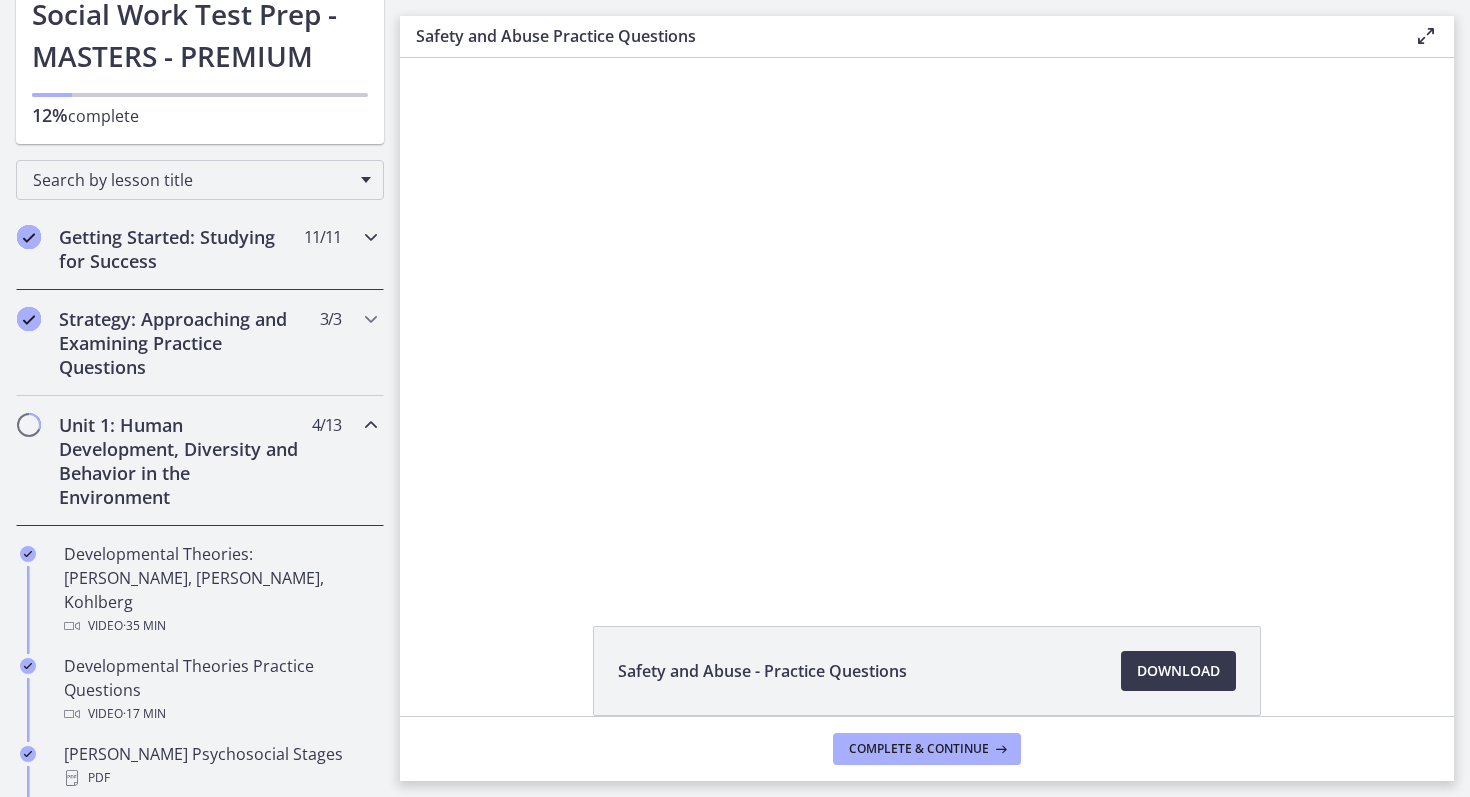 click on "Getting Started: Studying for Success" at bounding box center [181, 249] 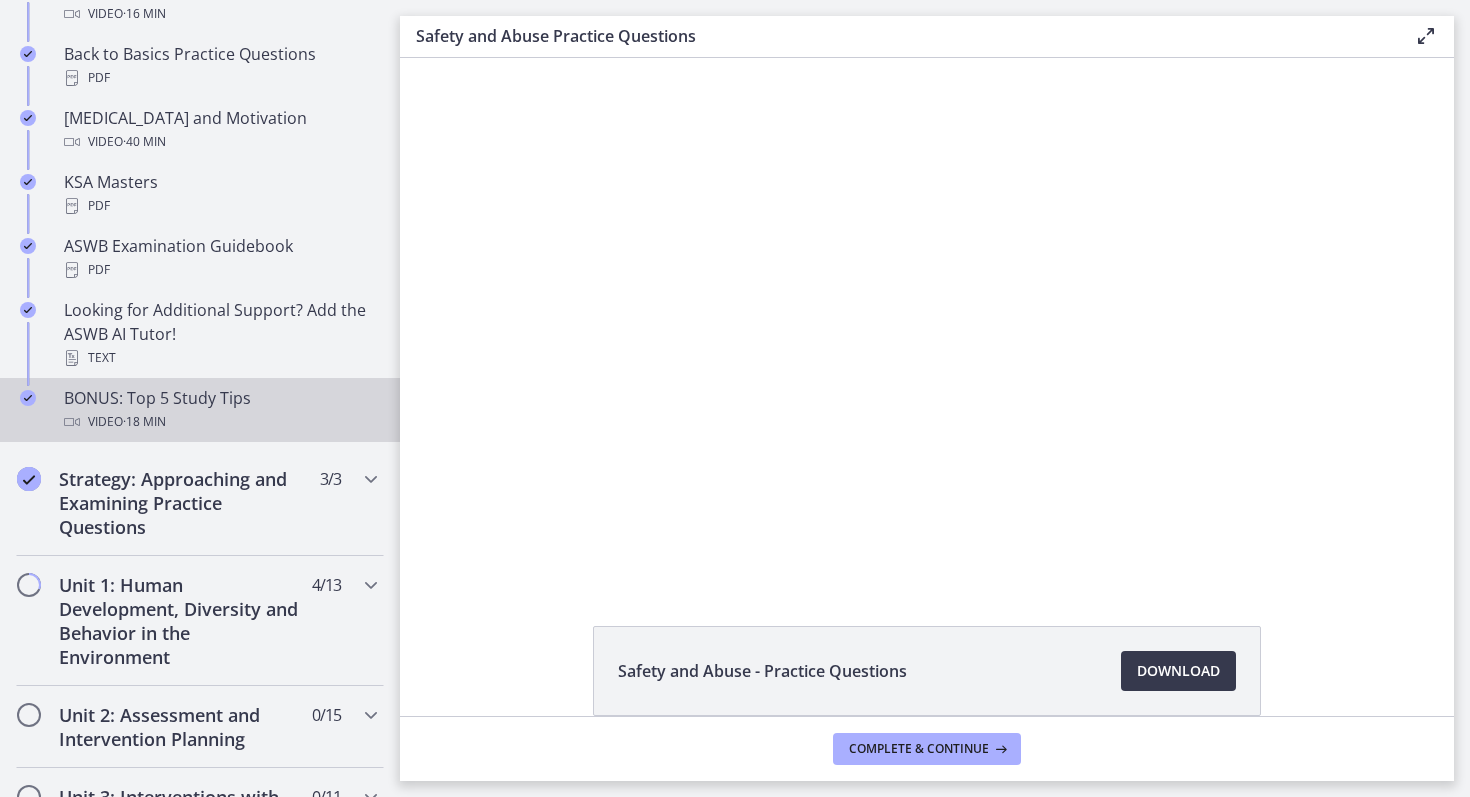 scroll, scrollTop: 815, scrollLeft: 0, axis: vertical 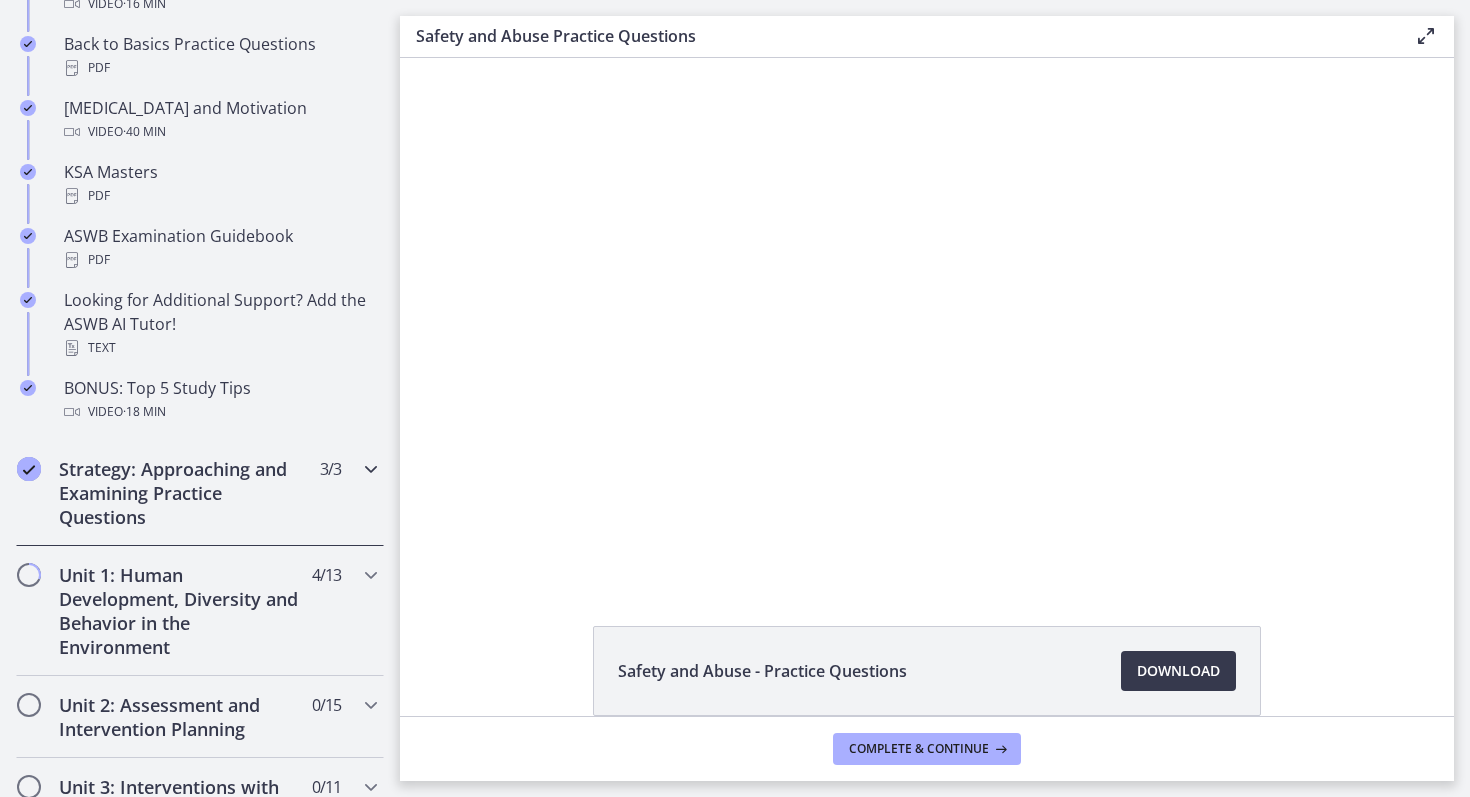 click on "Strategy: Approaching and Examining Practice Questions" at bounding box center [181, 493] 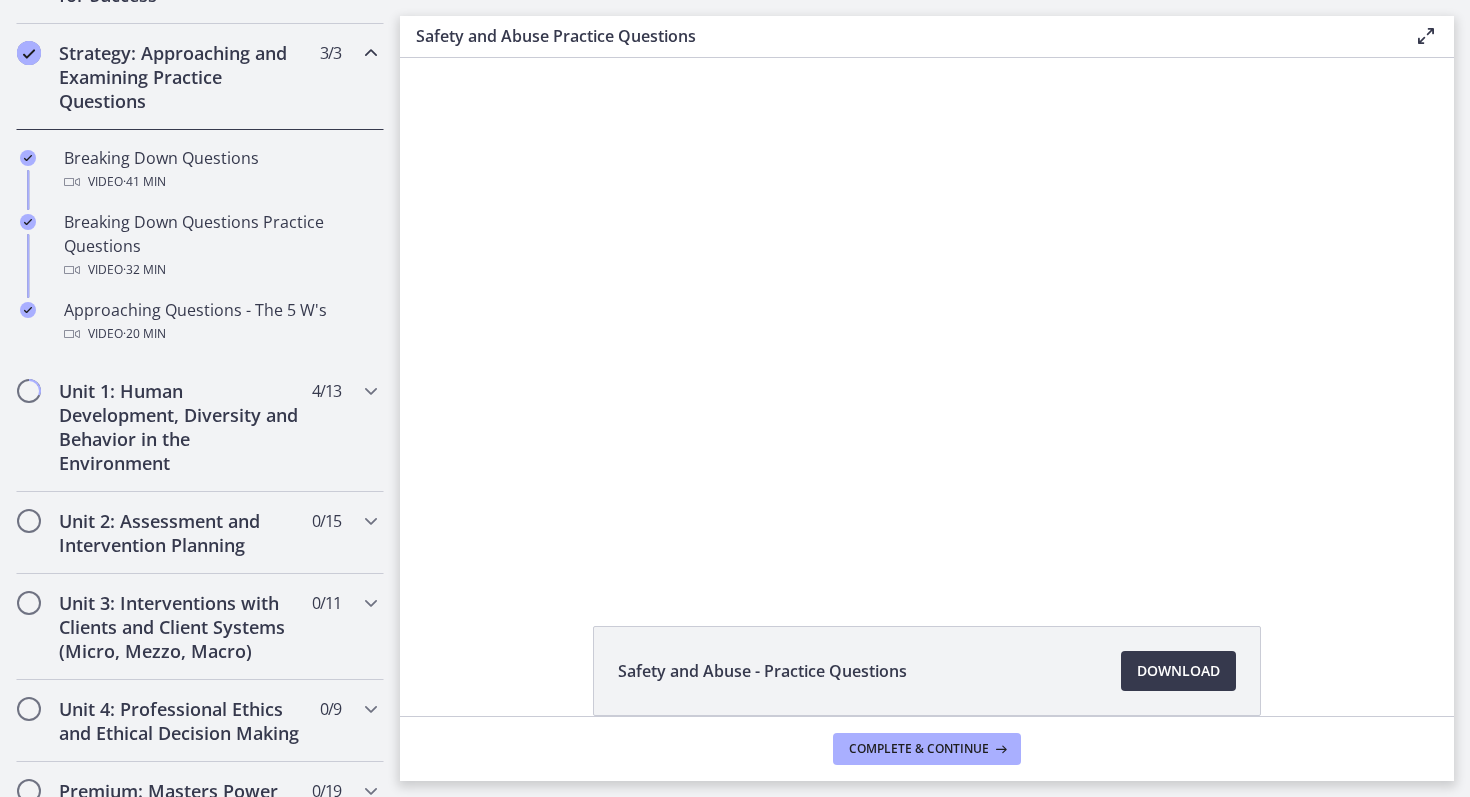 scroll, scrollTop: 433, scrollLeft: 0, axis: vertical 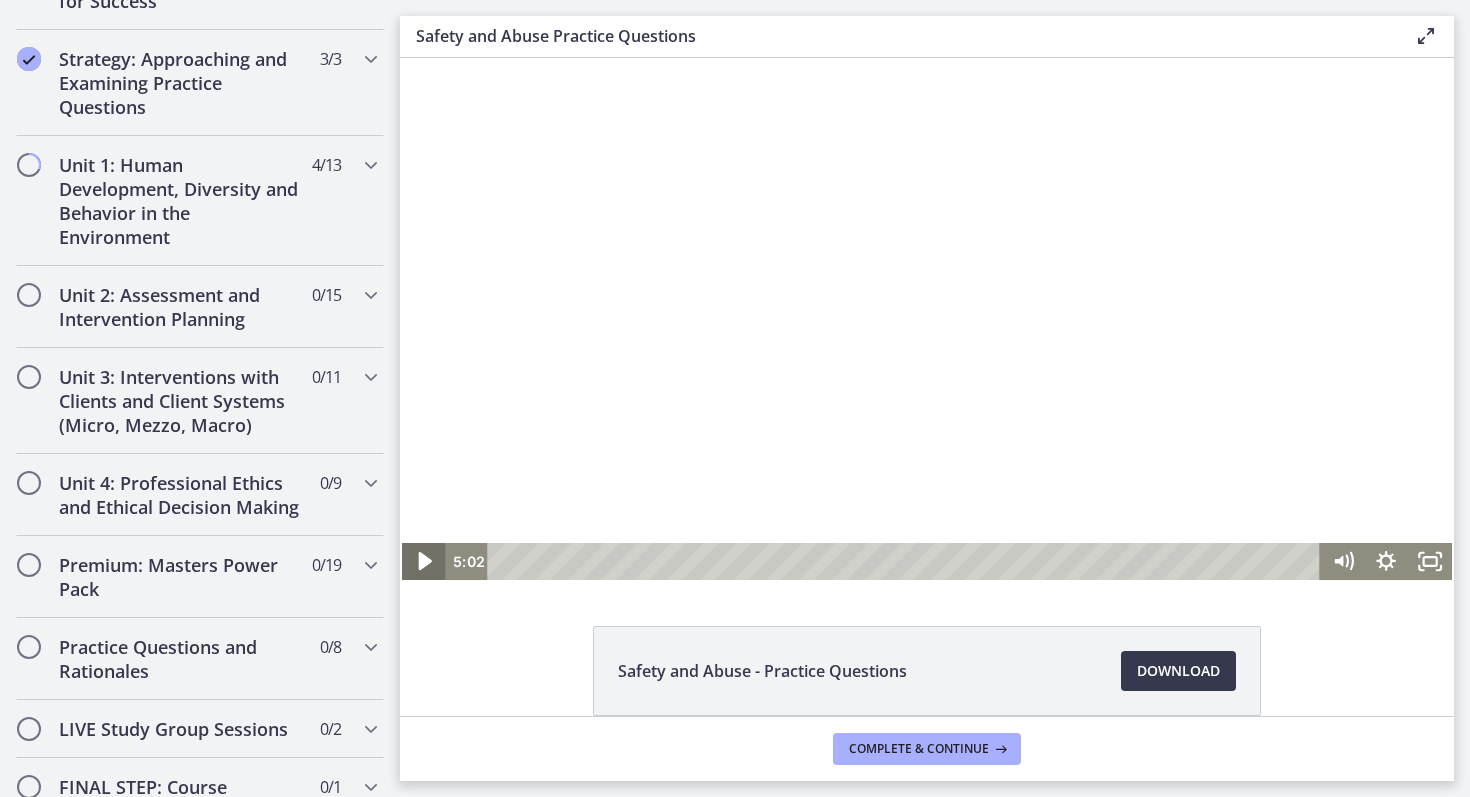click 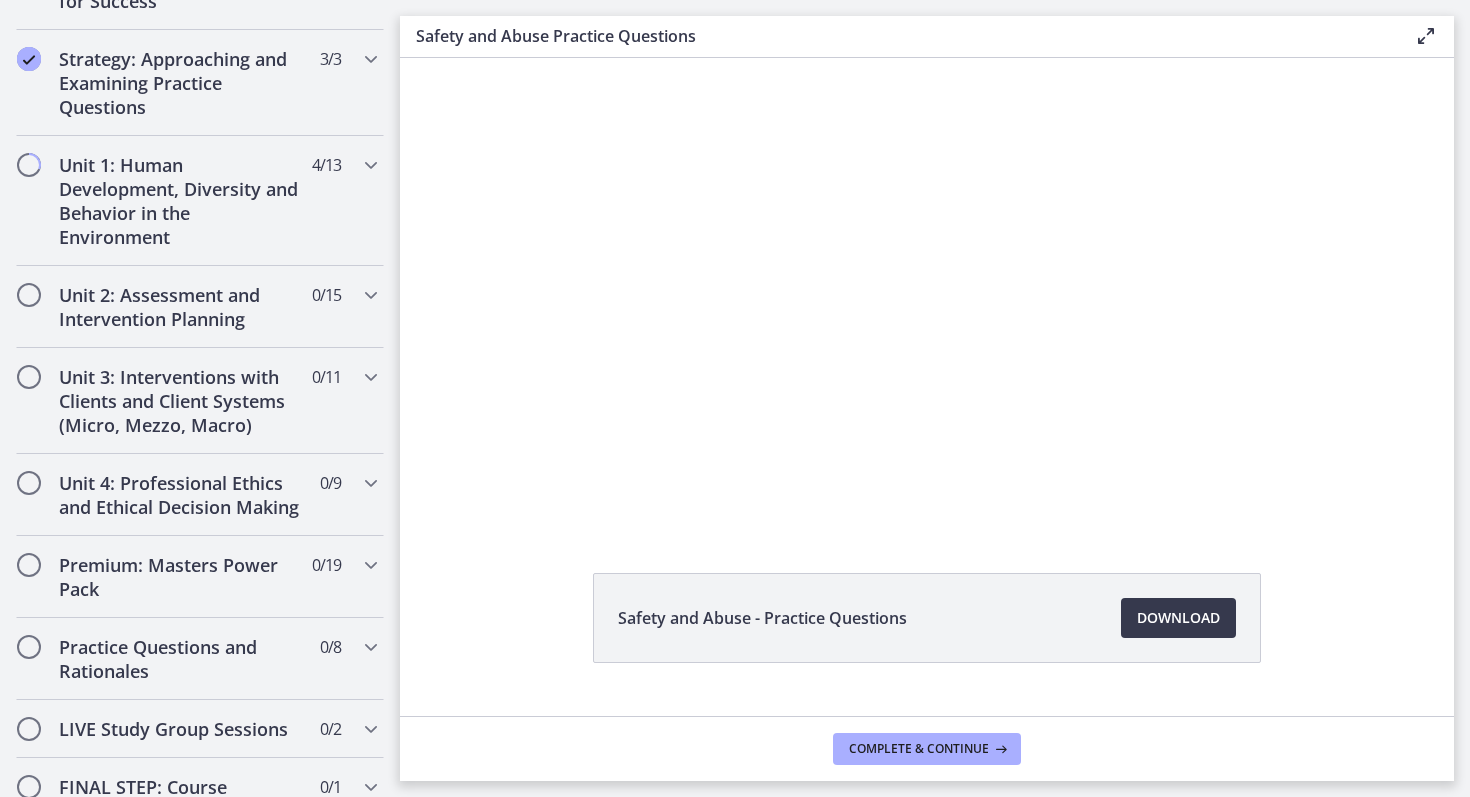 scroll, scrollTop: 96, scrollLeft: 0, axis: vertical 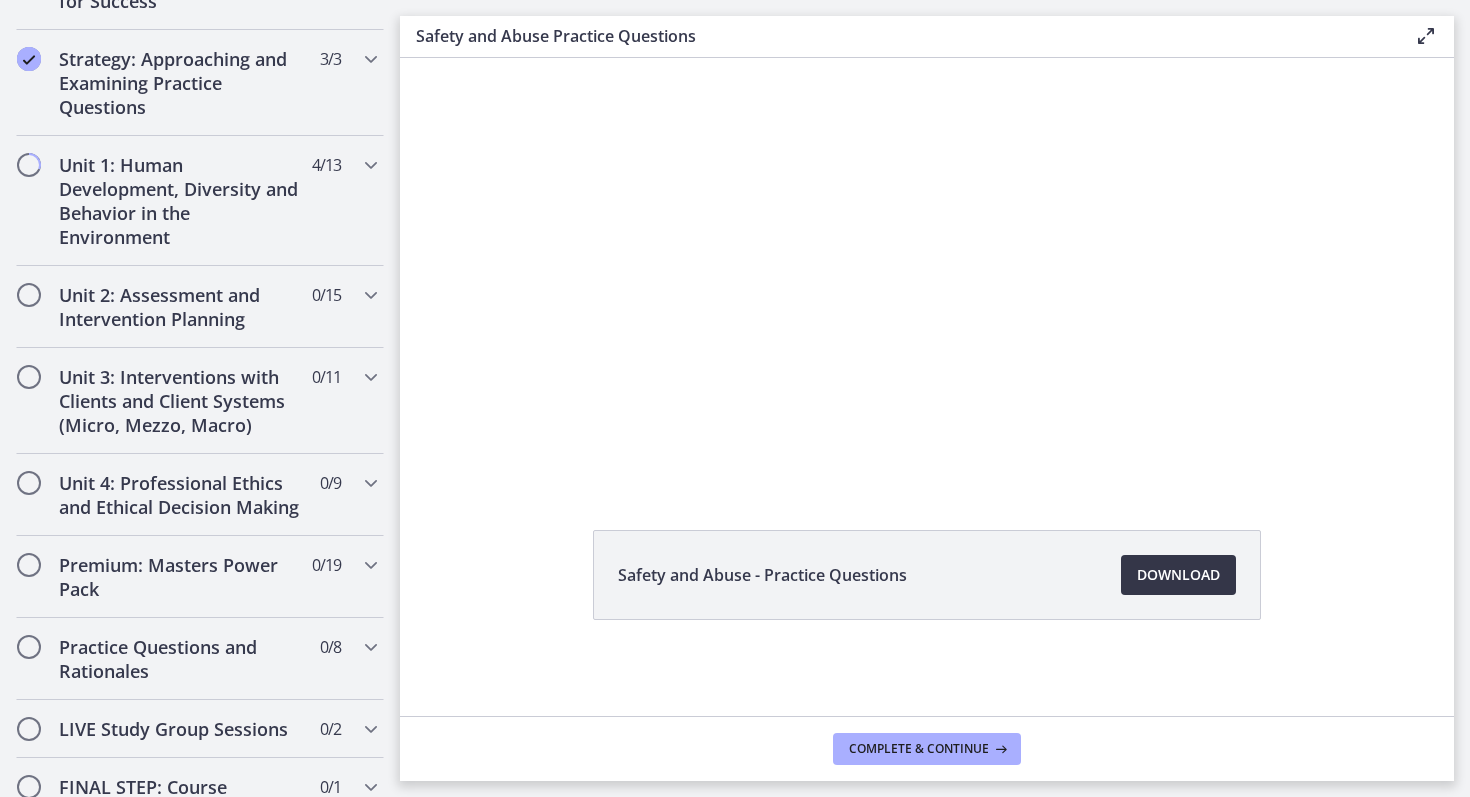 click on "Download
Opens in a new window" at bounding box center [1178, 575] 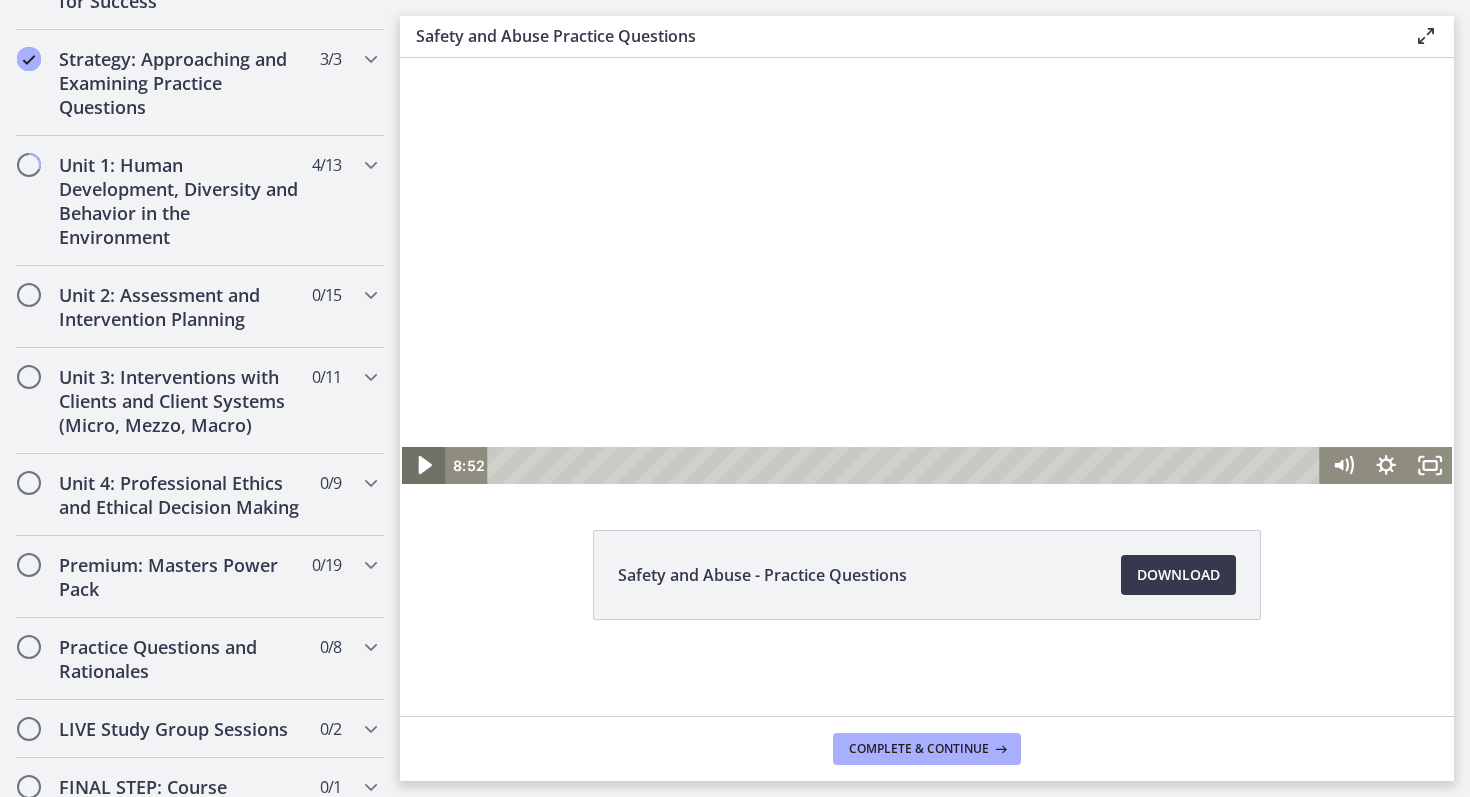 click 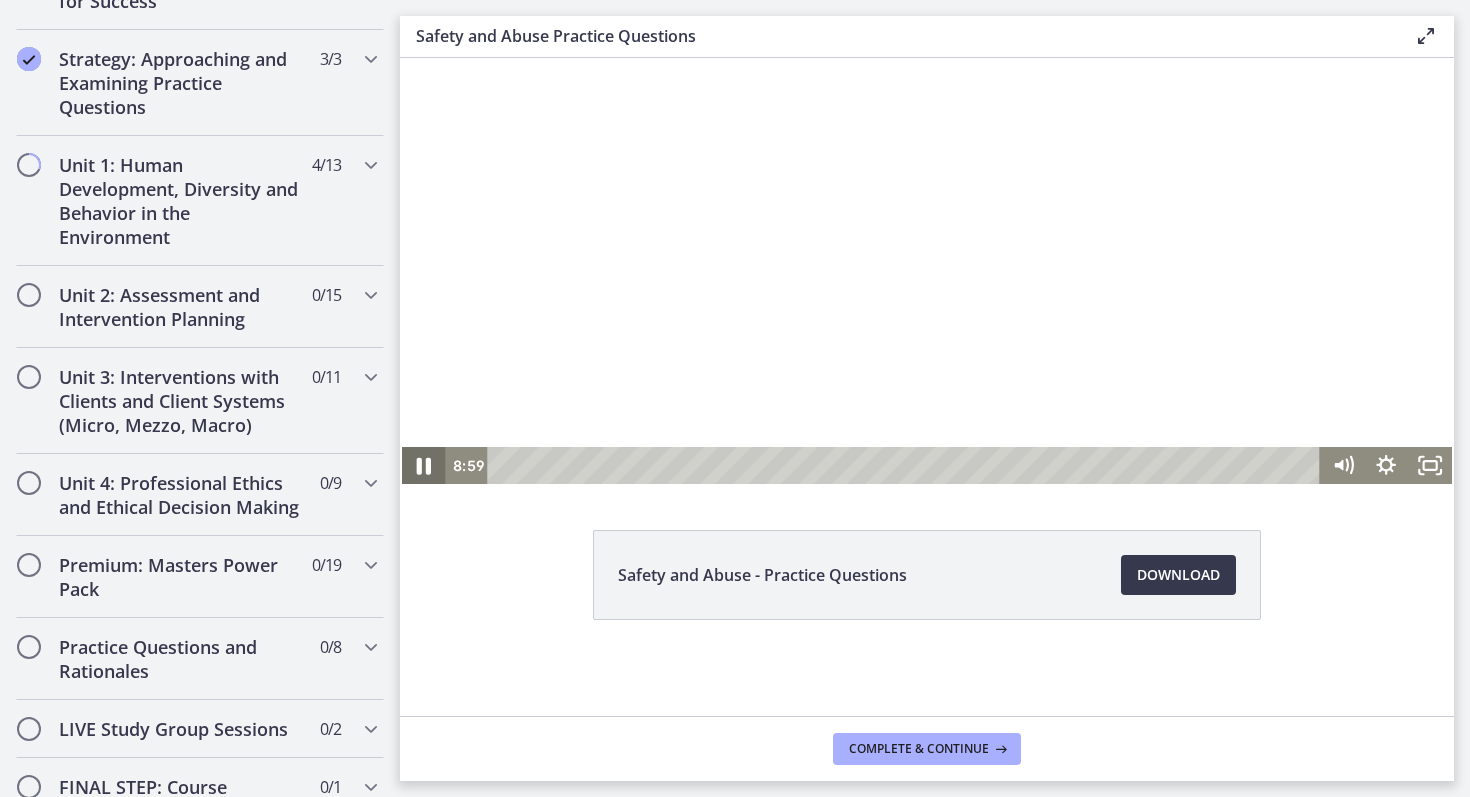 click 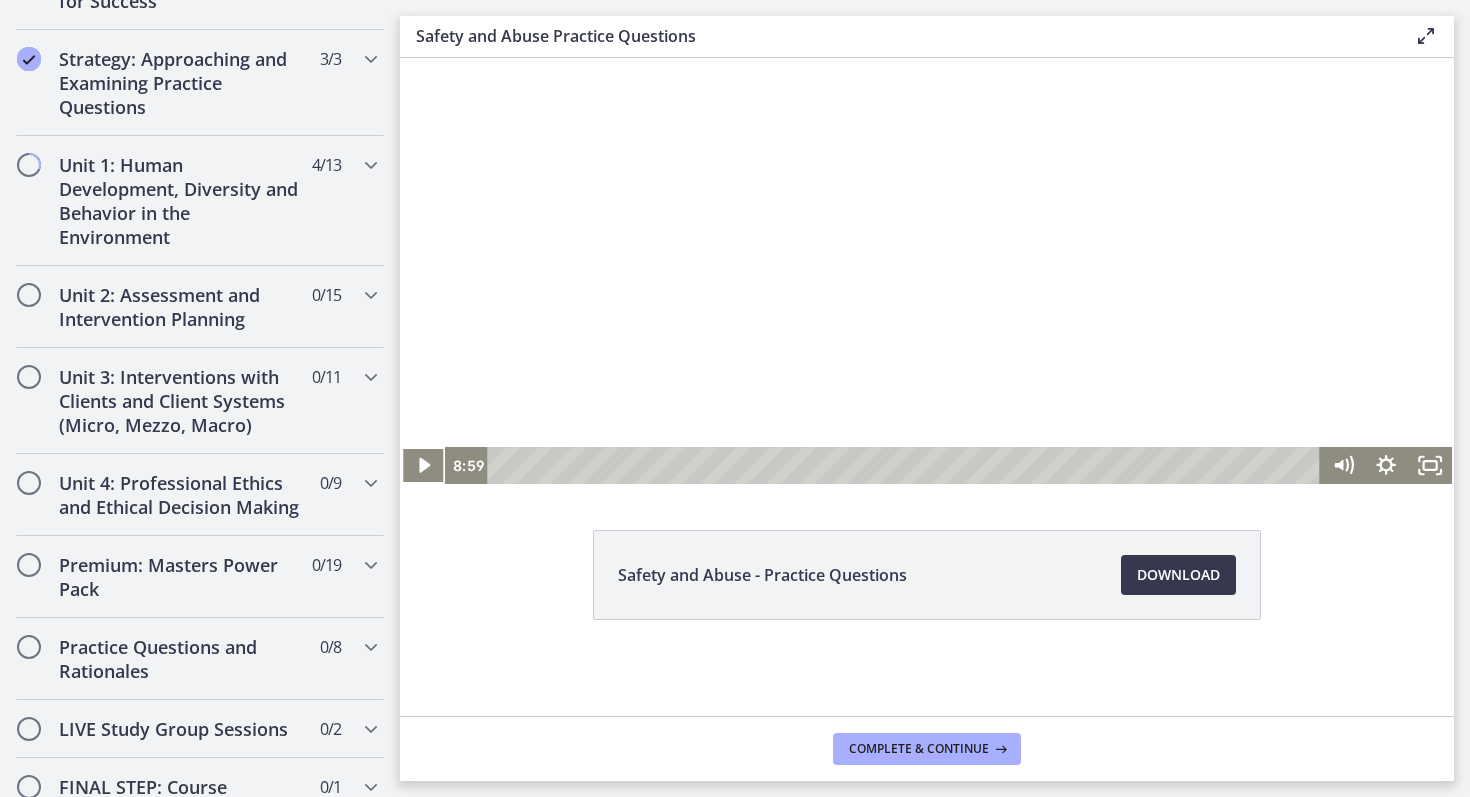 click at bounding box center (927, 223) 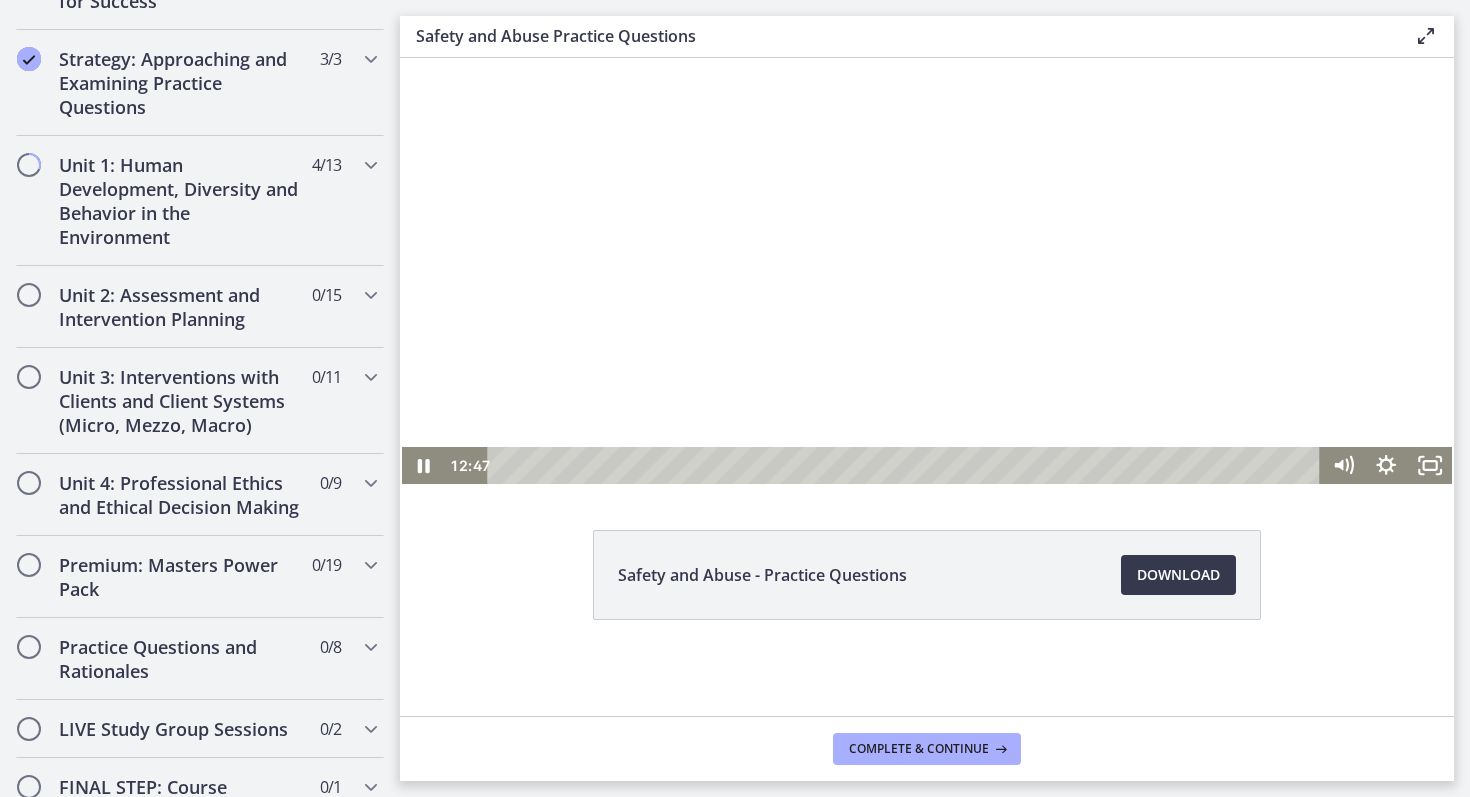 type 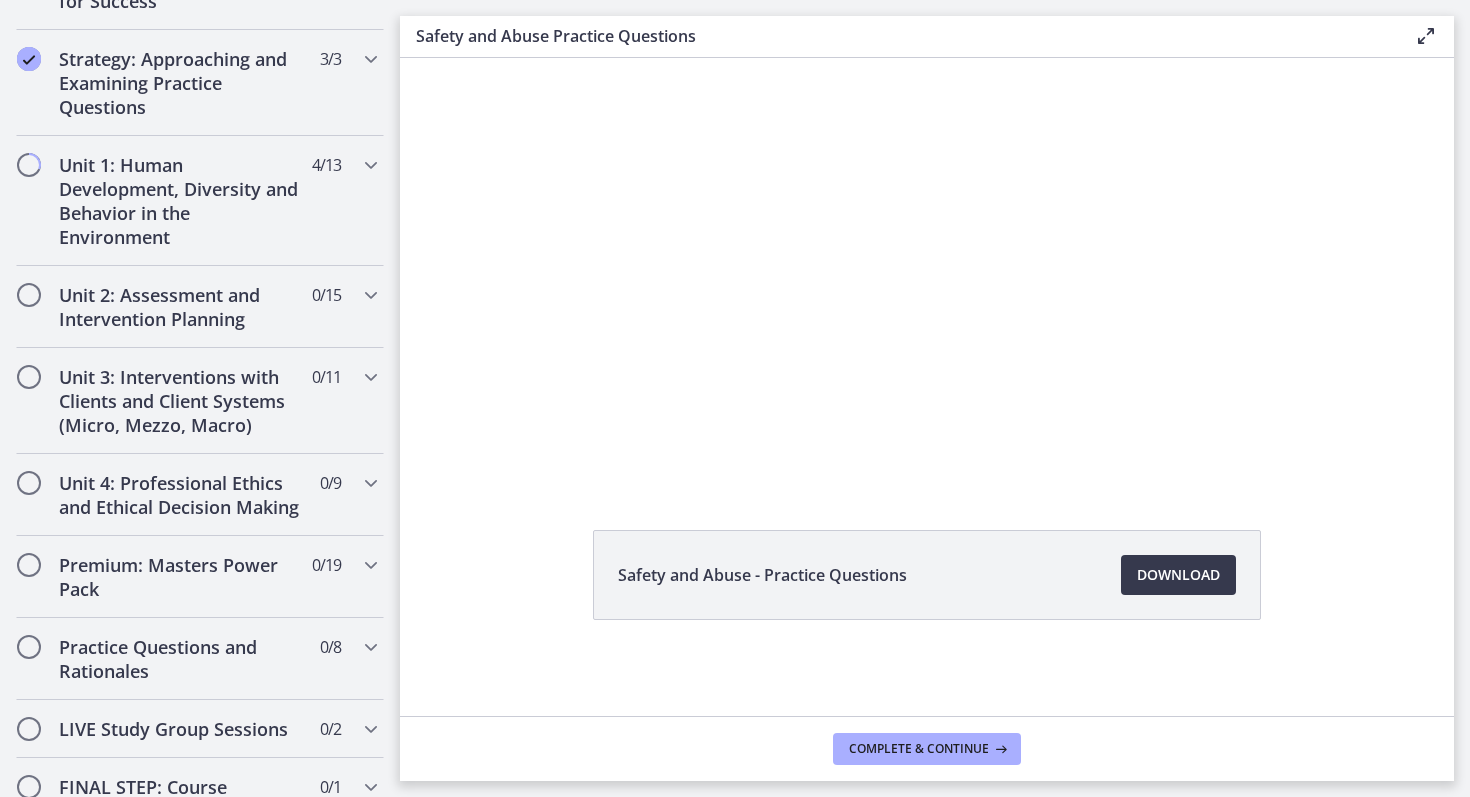 click at bounding box center [927, 223] 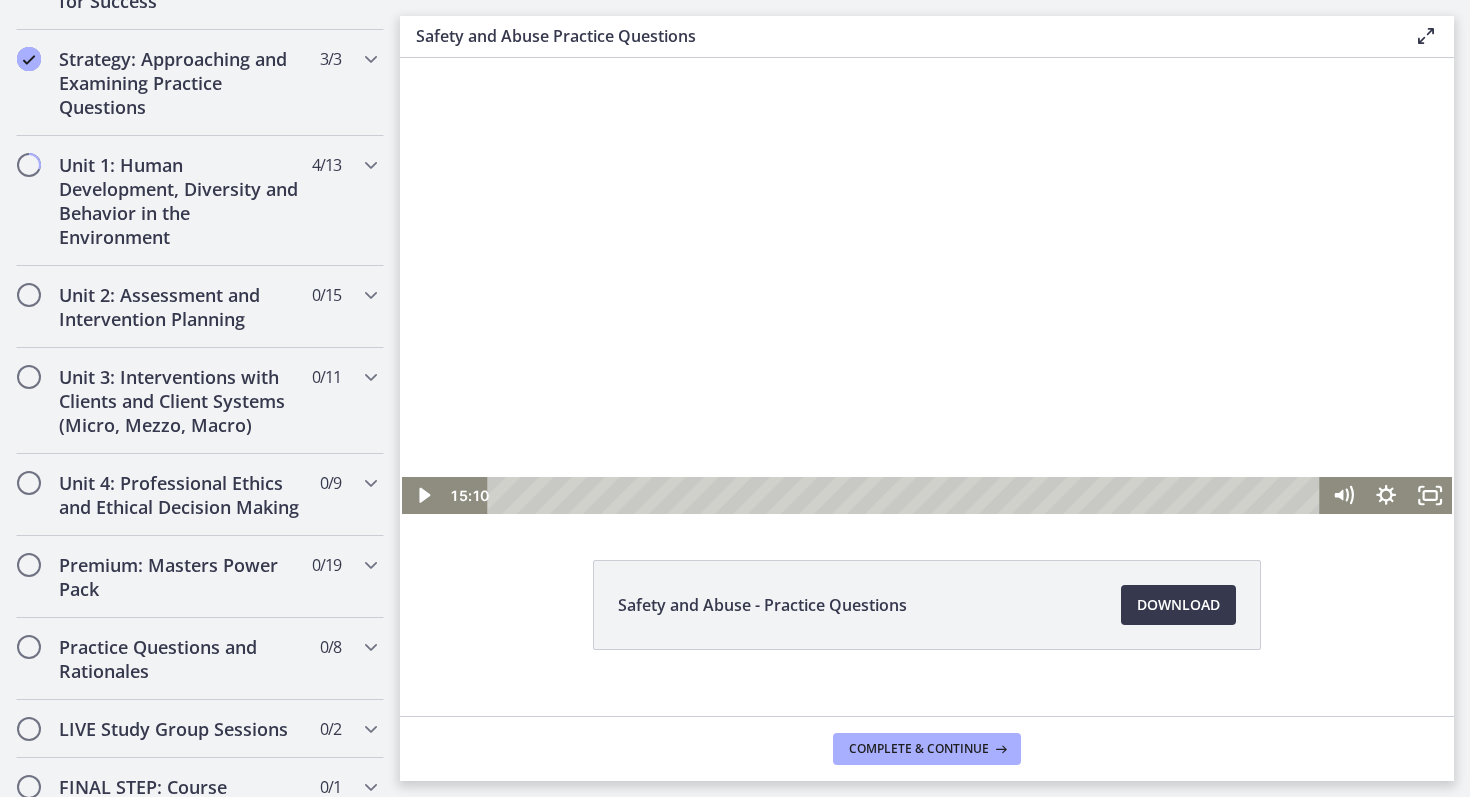 scroll, scrollTop: 54, scrollLeft: 0, axis: vertical 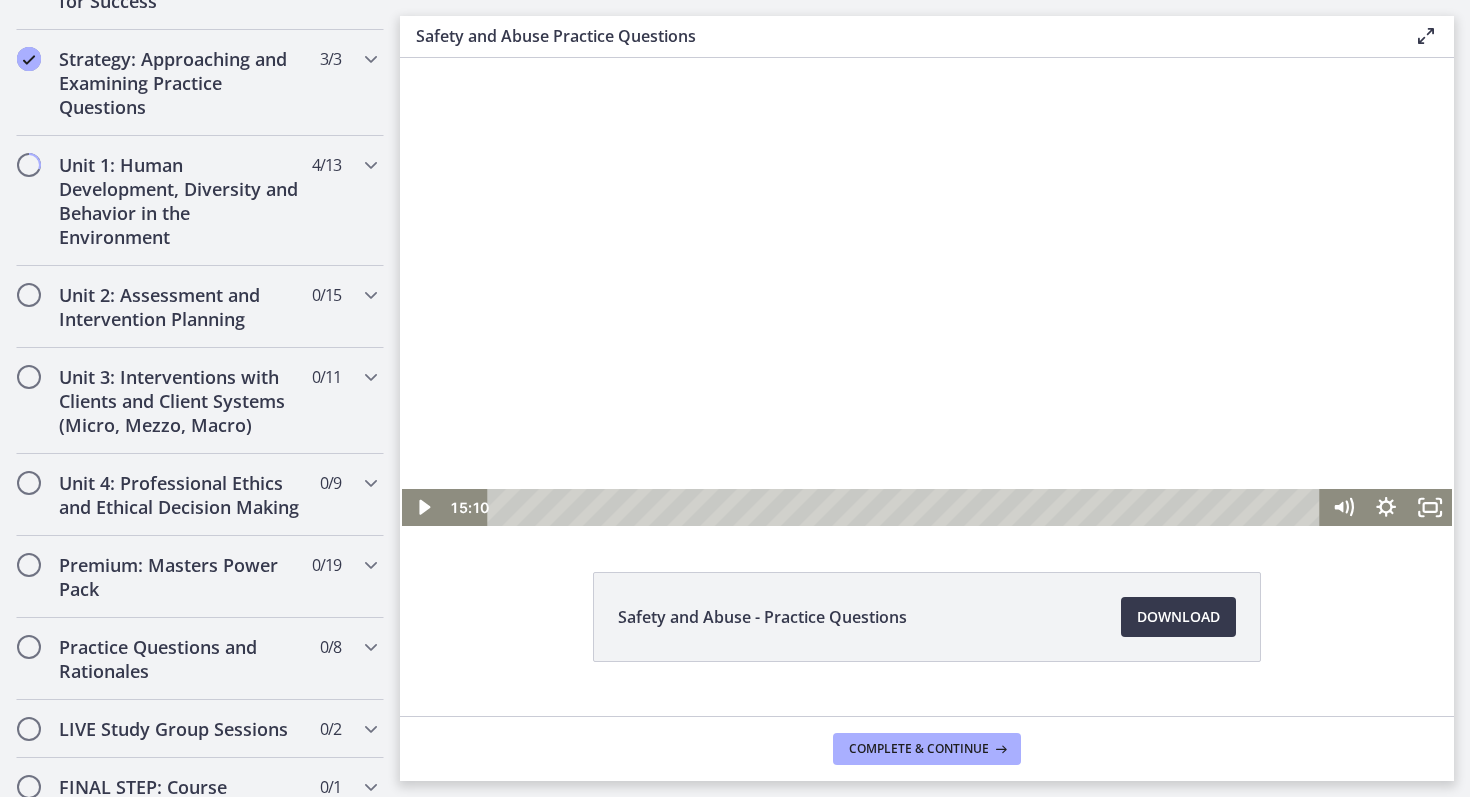 click at bounding box center [927, 265] 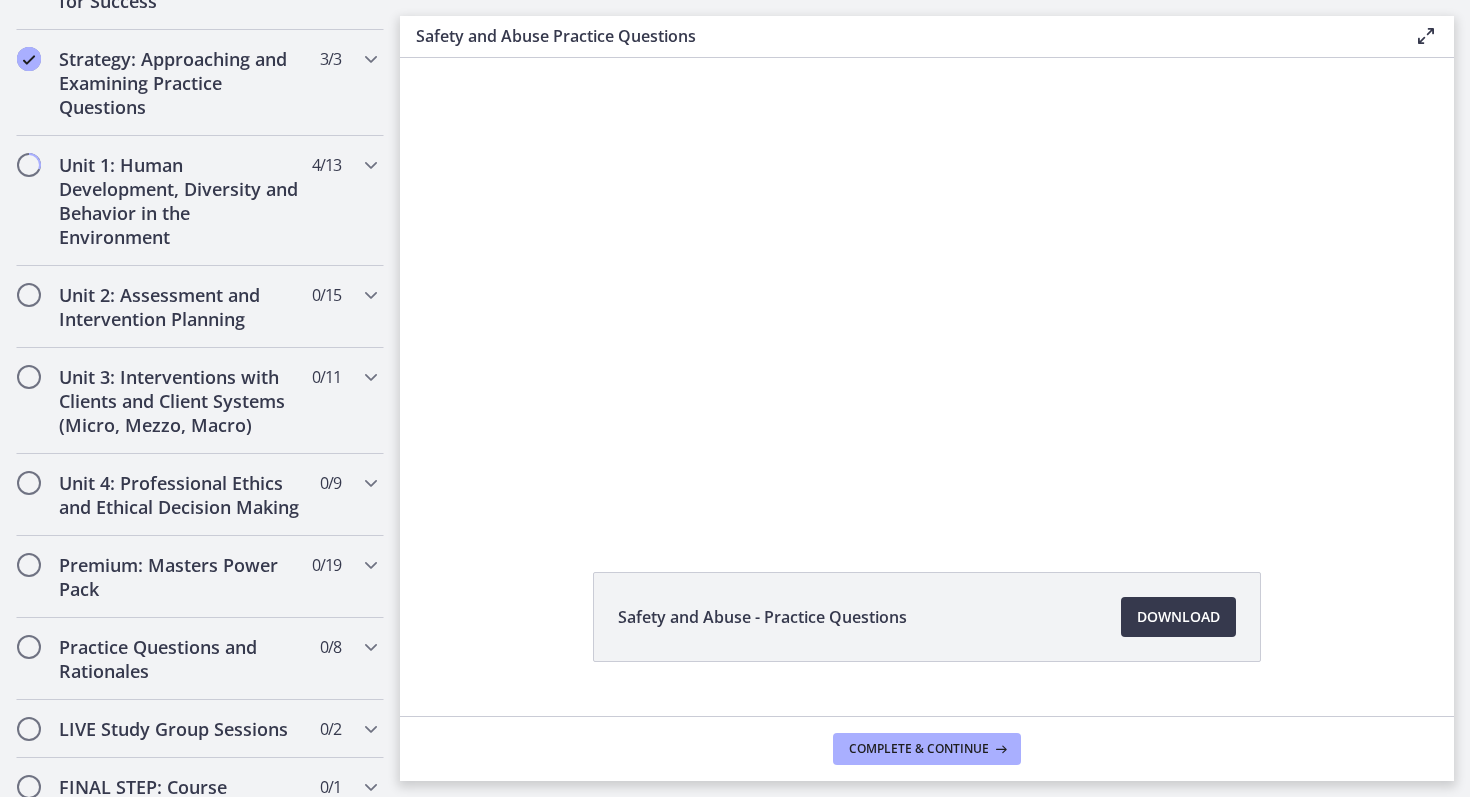 click at bounding box center [402, 4] 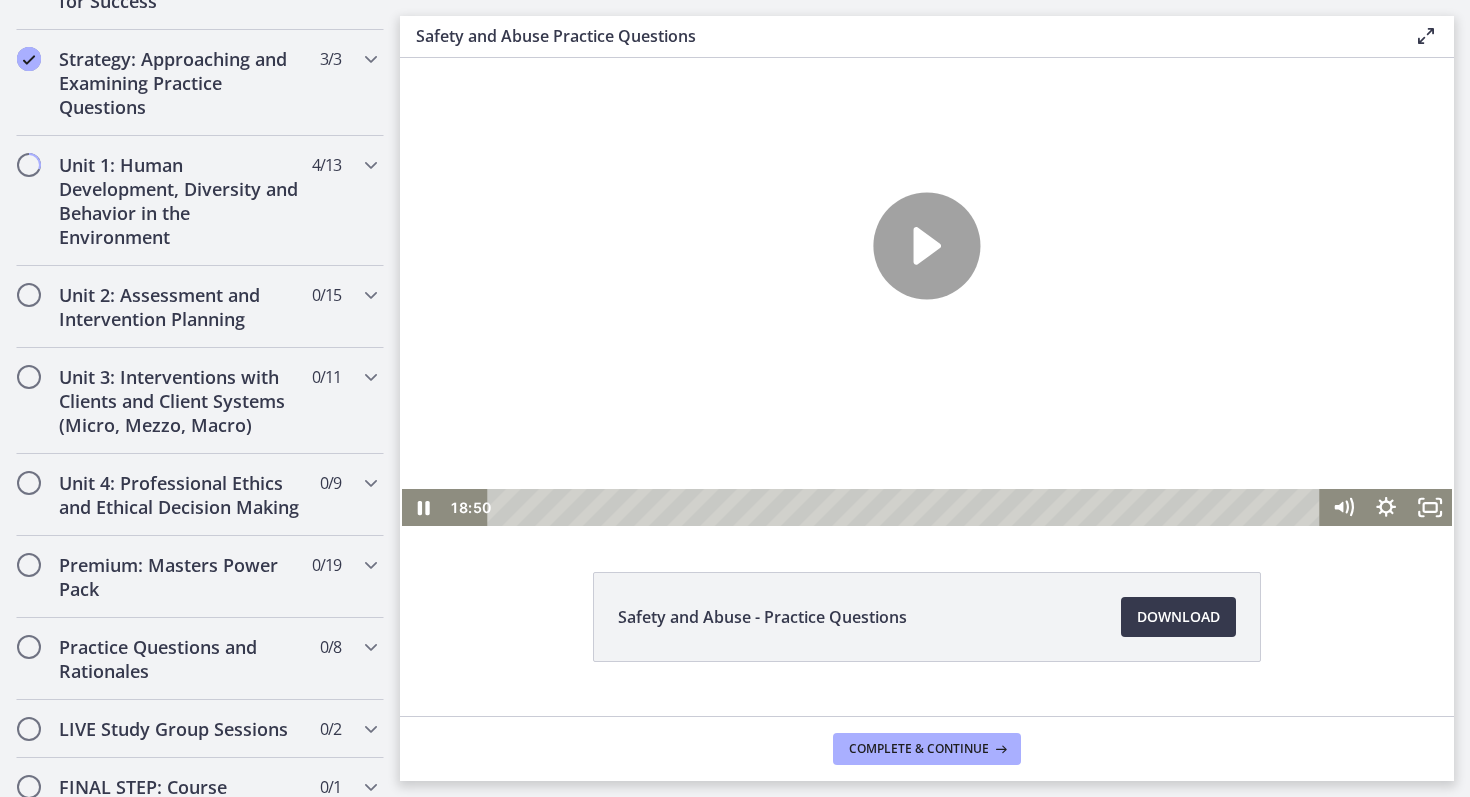 click at bounding box center (402, 4) 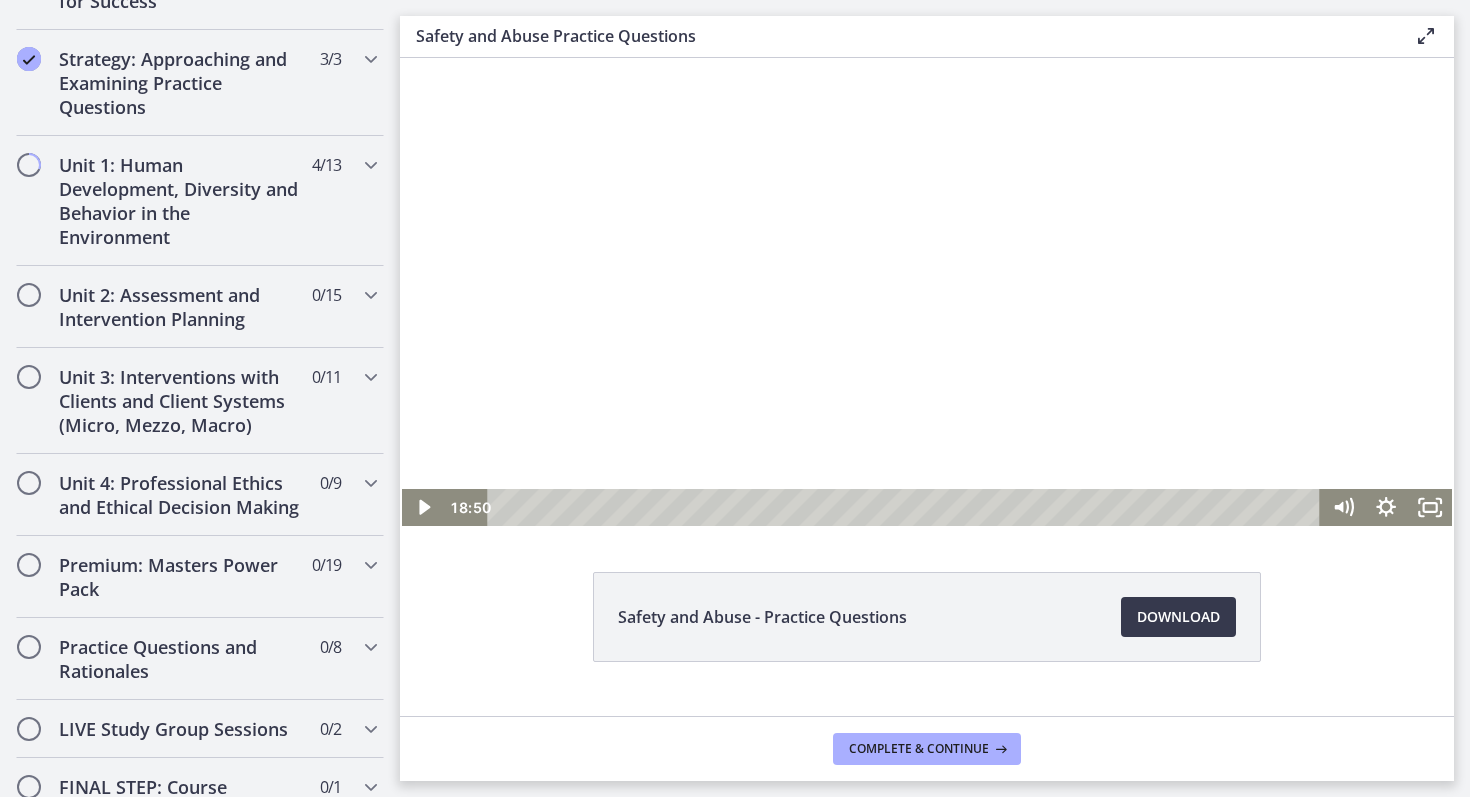 click at bounding box center [402, 4] 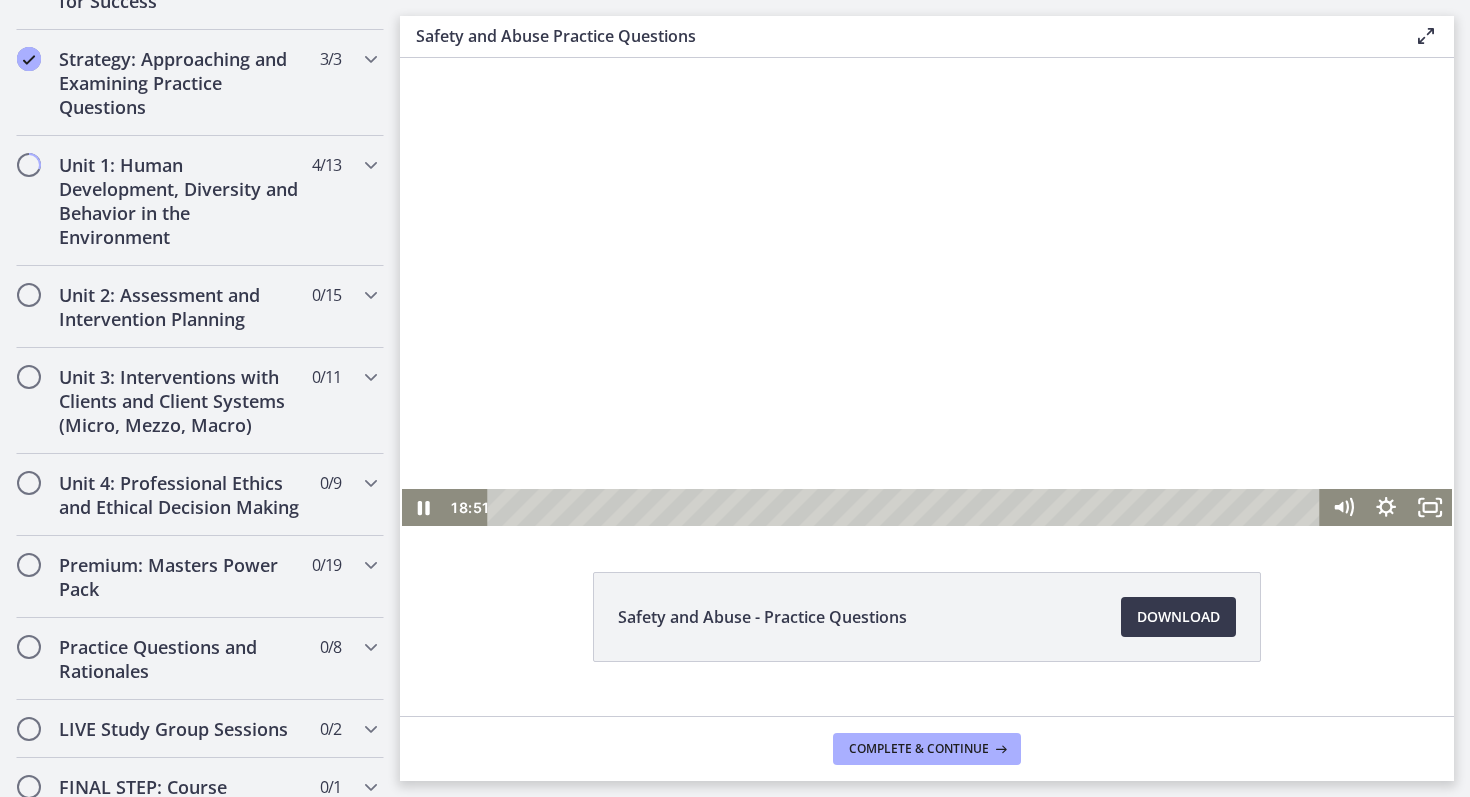 click at bounding box center (402, 4) 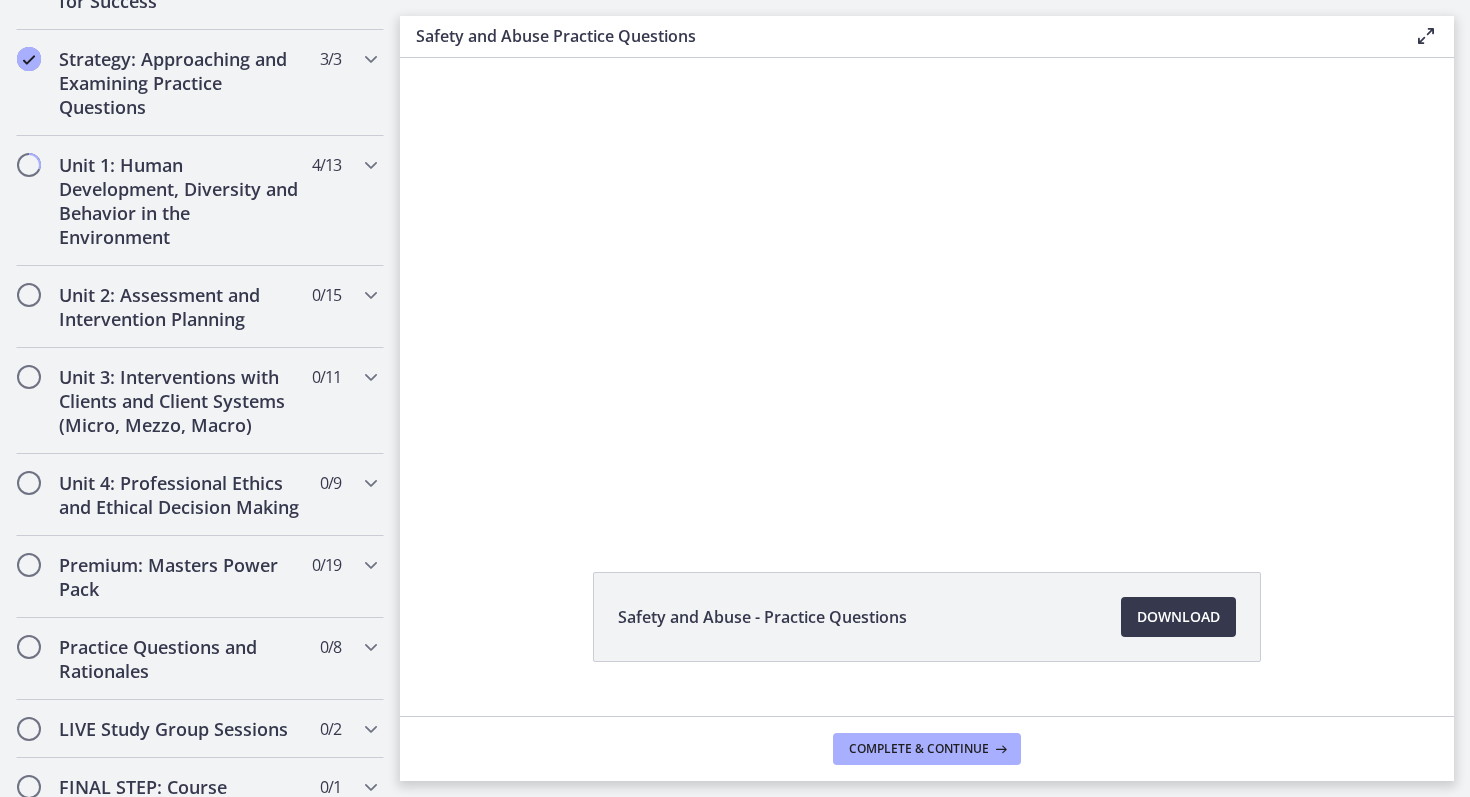 click at bounding box center (402, 4) 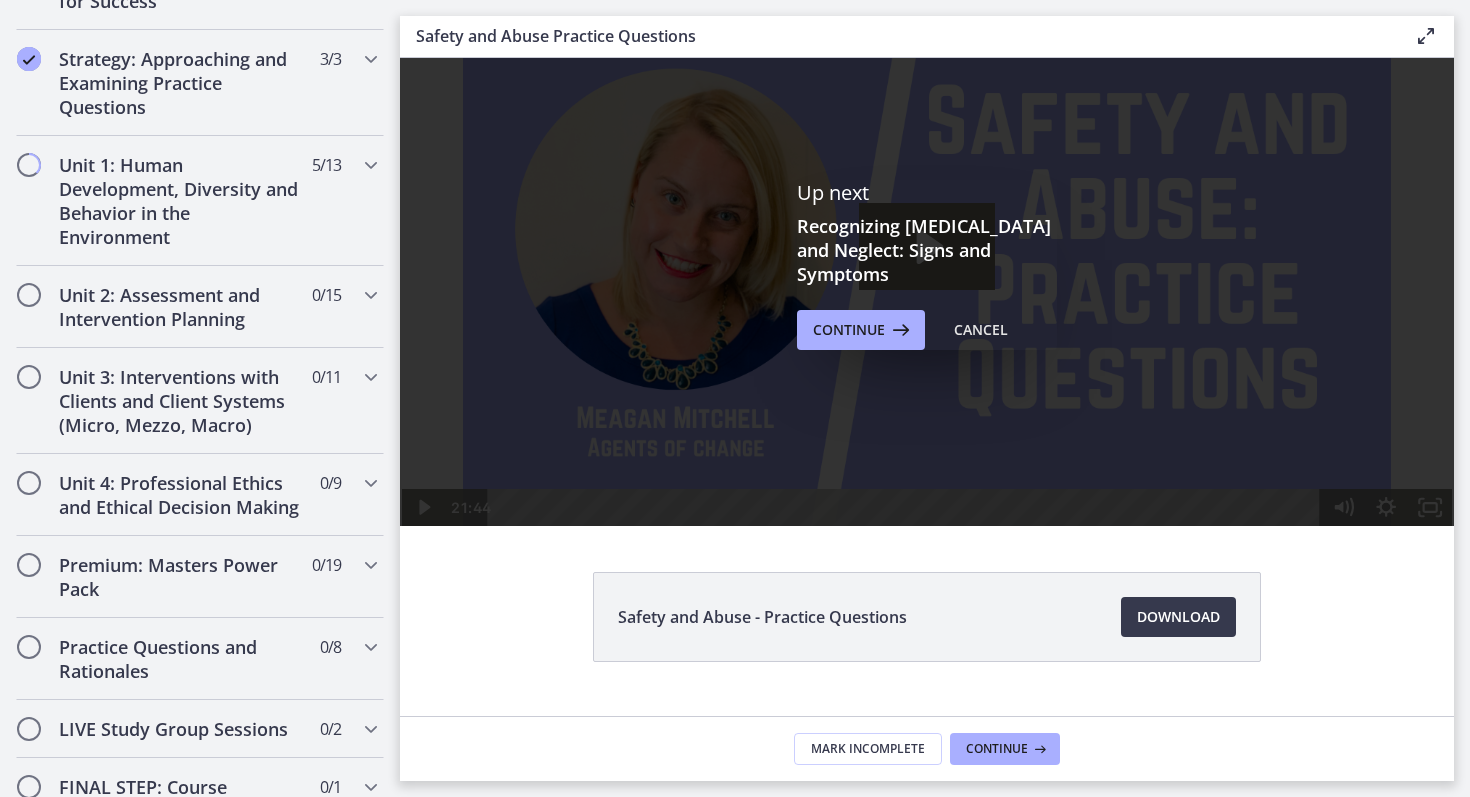 scroll, scrollTop: 0, scrollLeft: 0, axis: both 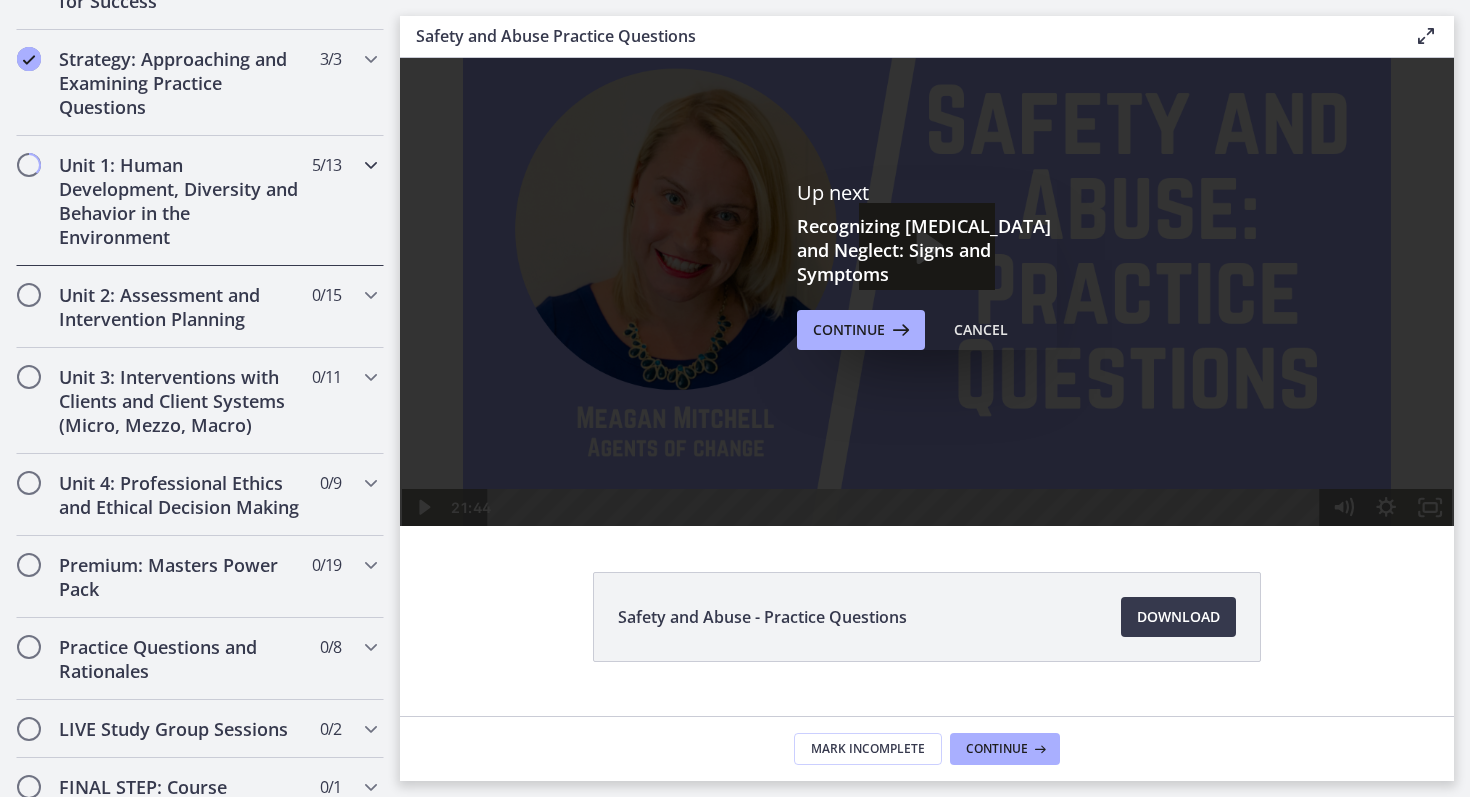 click on "Unit 1: Human Development, Diversity and Behavior in the Environment" at bounding box center (181, 201) 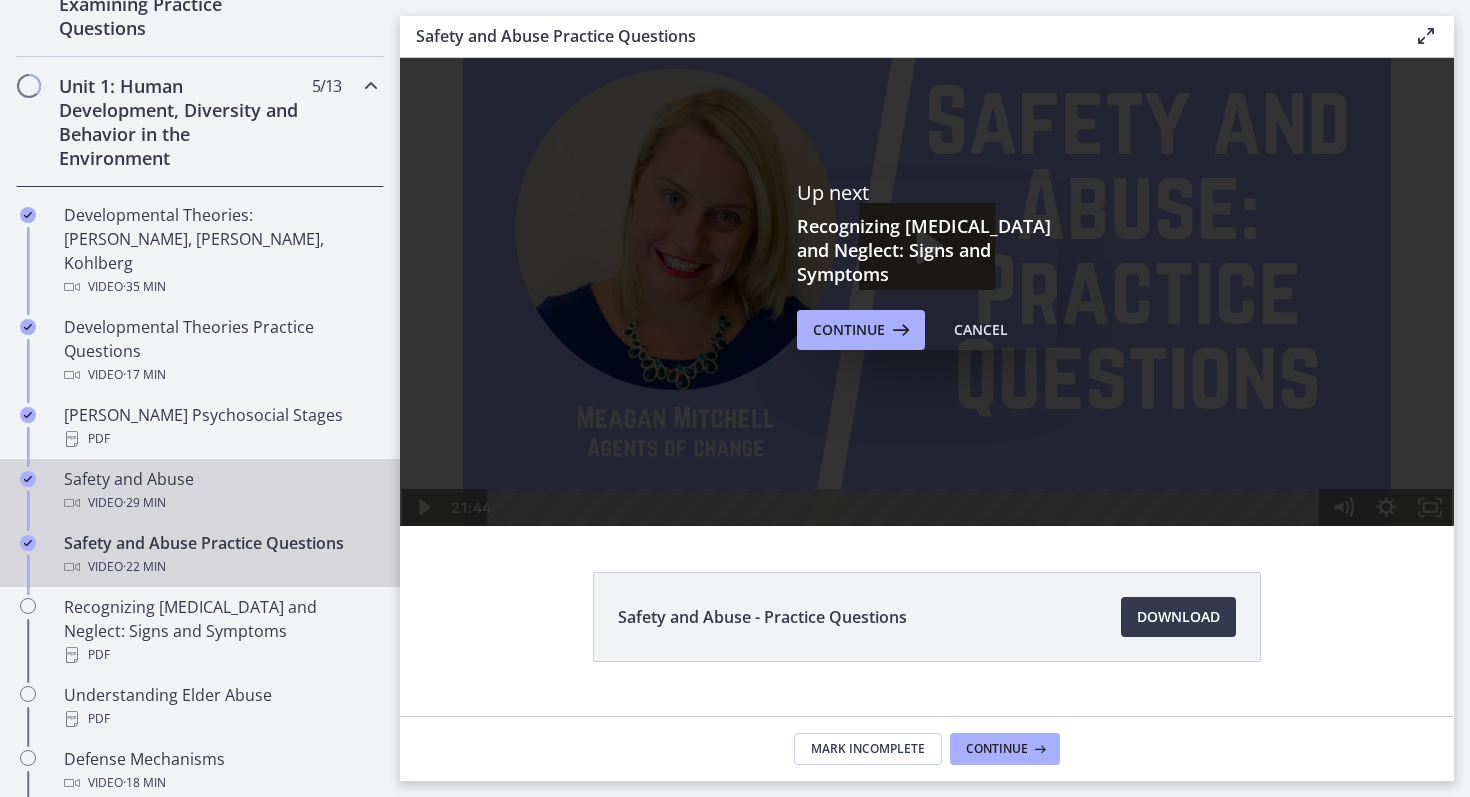 scroll, scrollTop: 526, scrollLeft: 0, axis: vertical 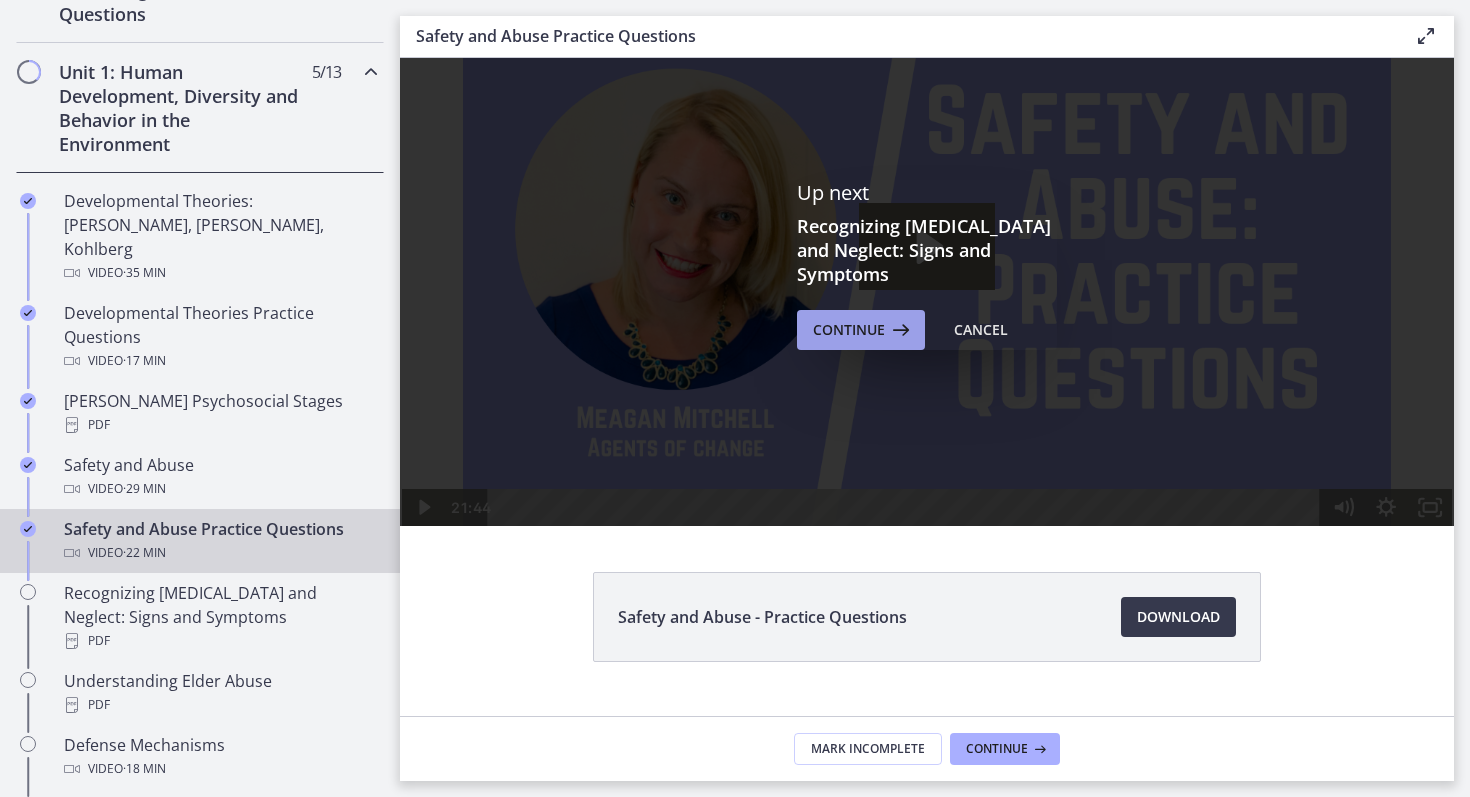 click on "Continue" at bounding box center (849, 330) 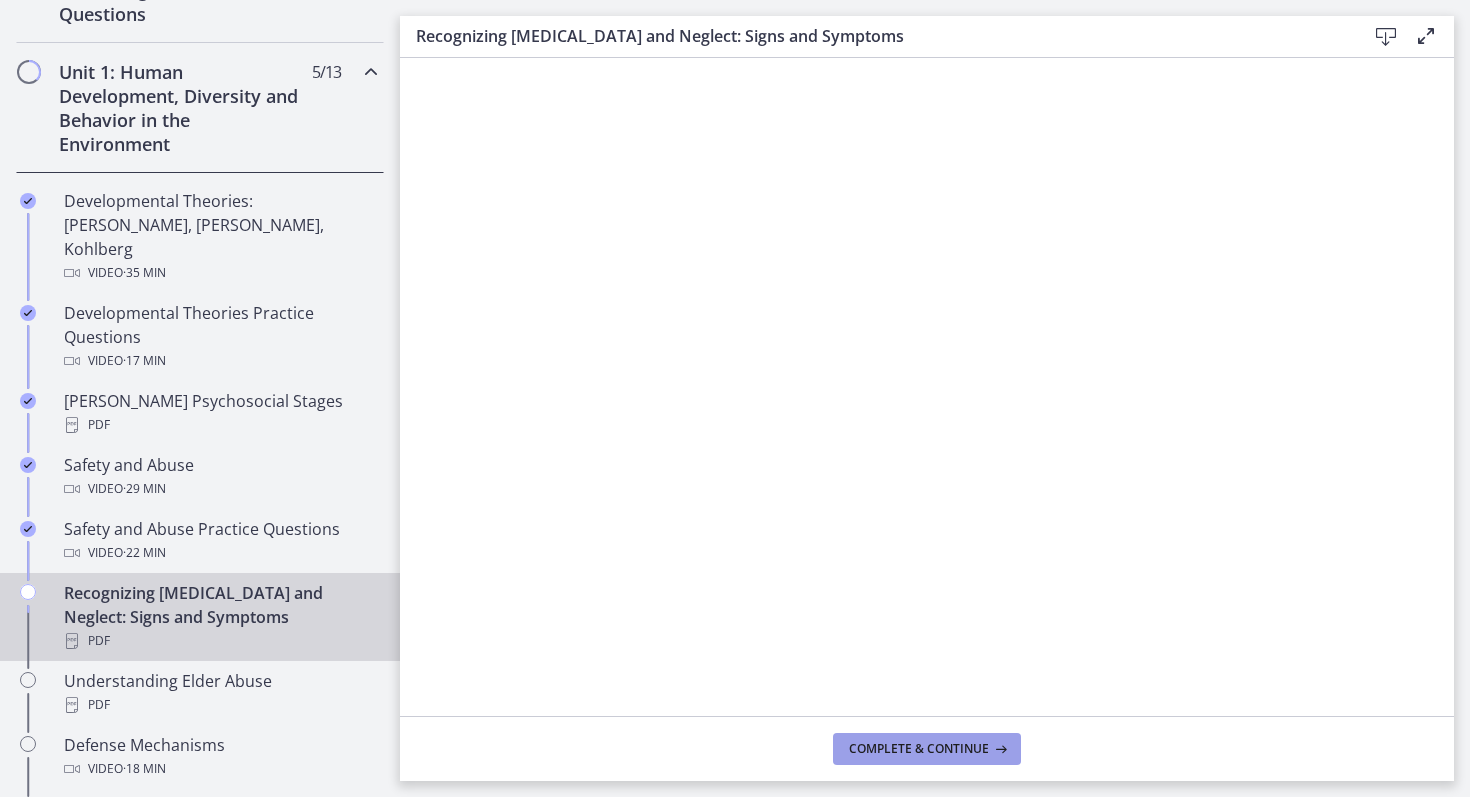 click on "Complete & continue" at bounding box center (919, 749) 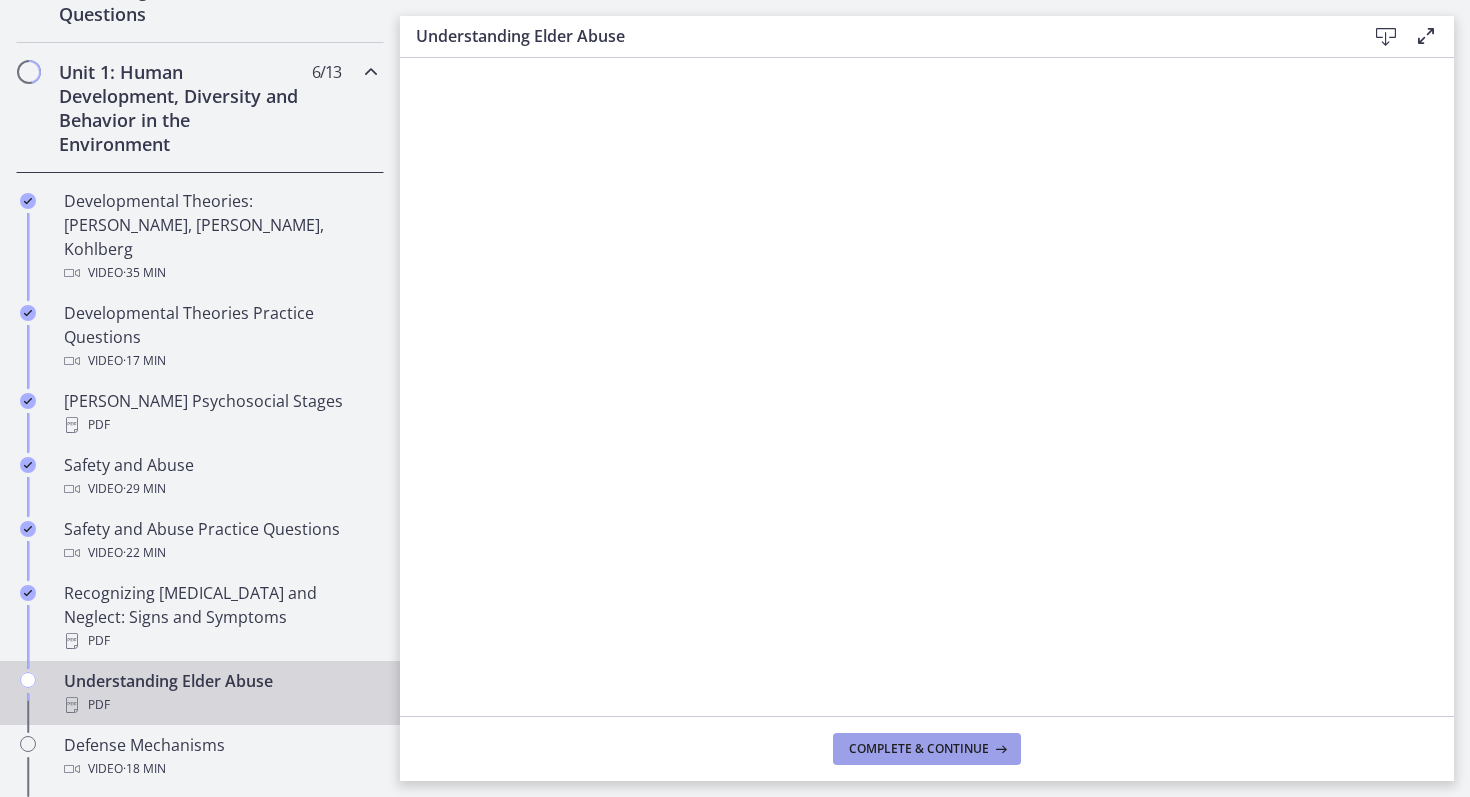 click on "Complete & continue" at bounding box center [927, 749] 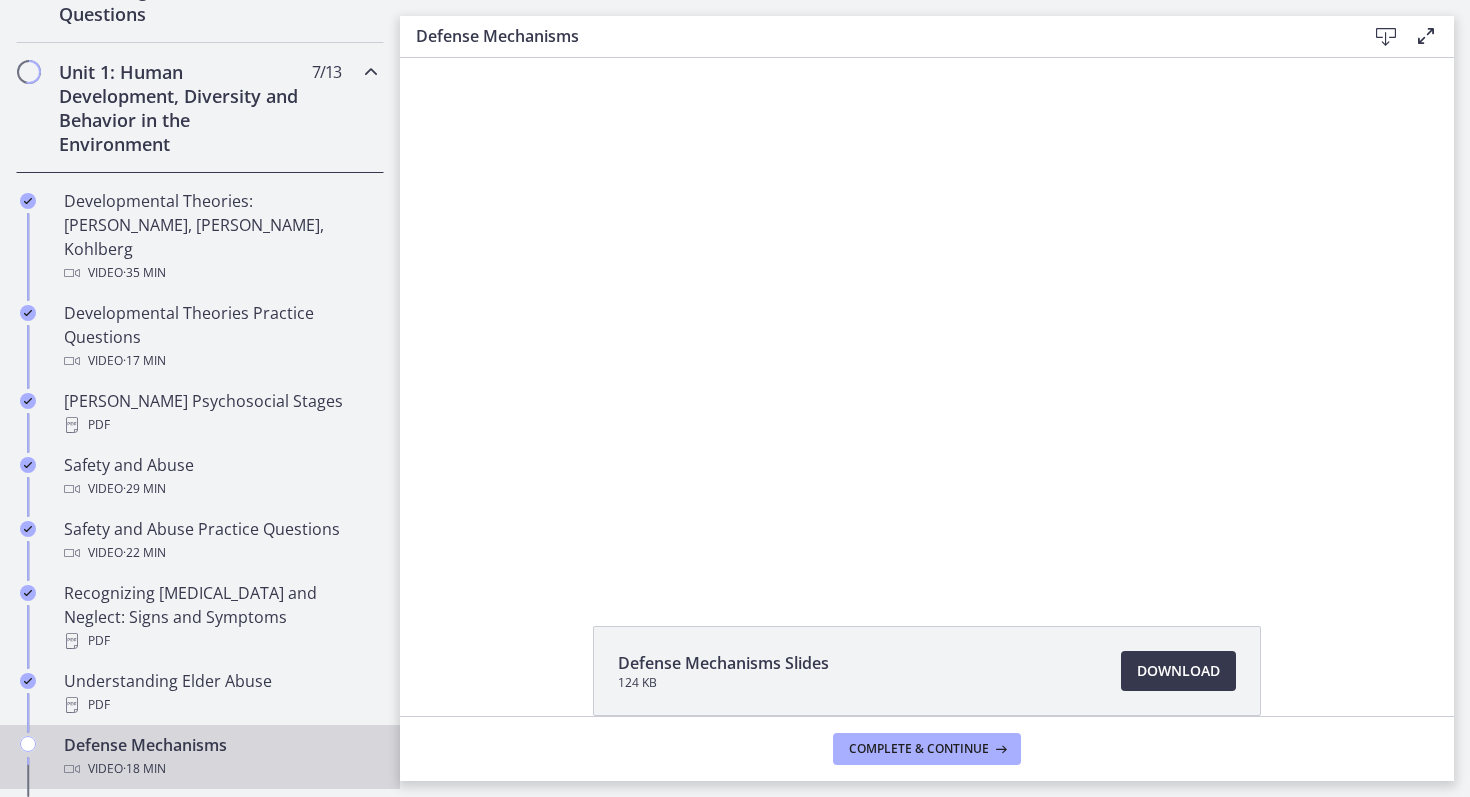 scroll, scrollTop: 0, scrollLeft: 0, axis: both 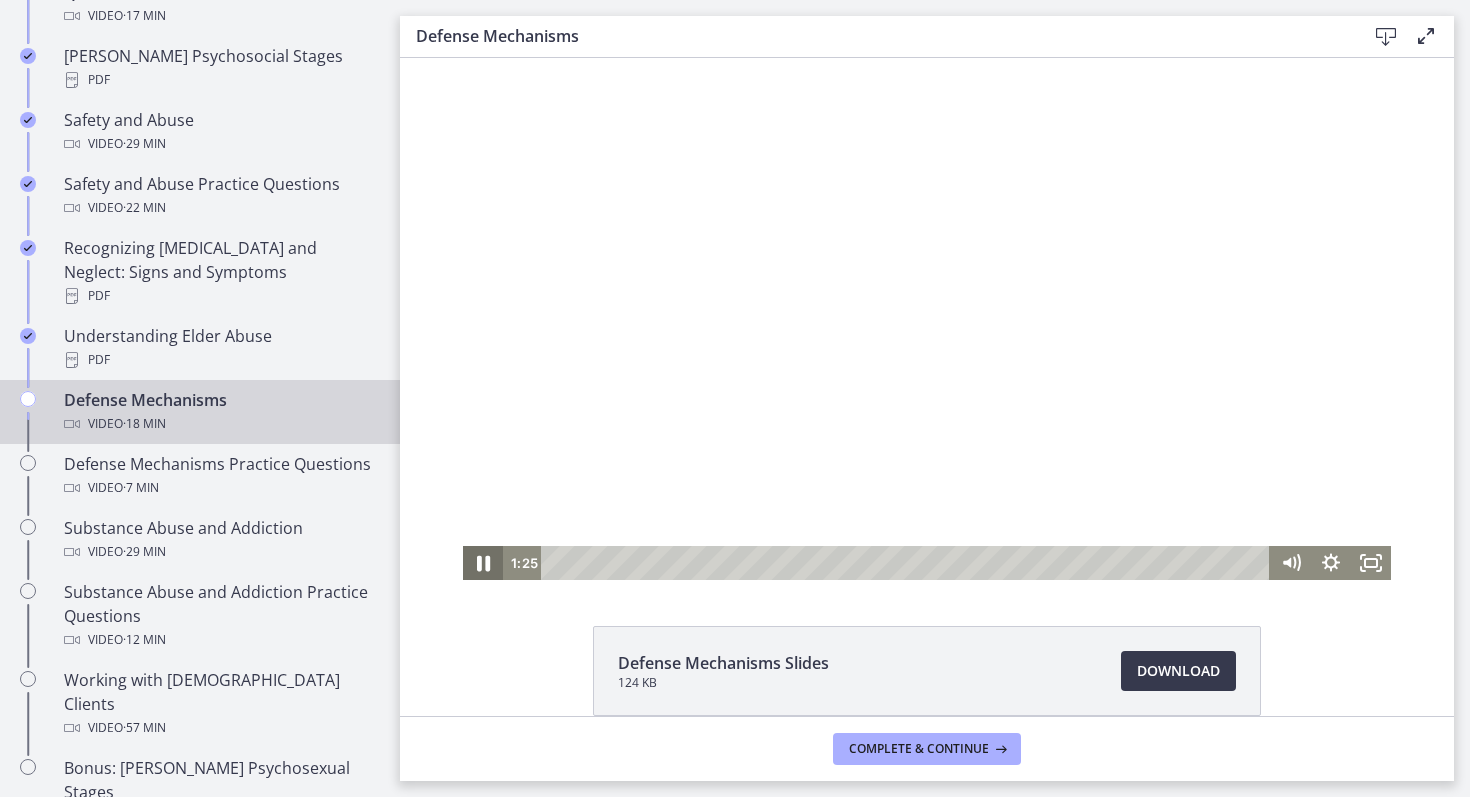 click 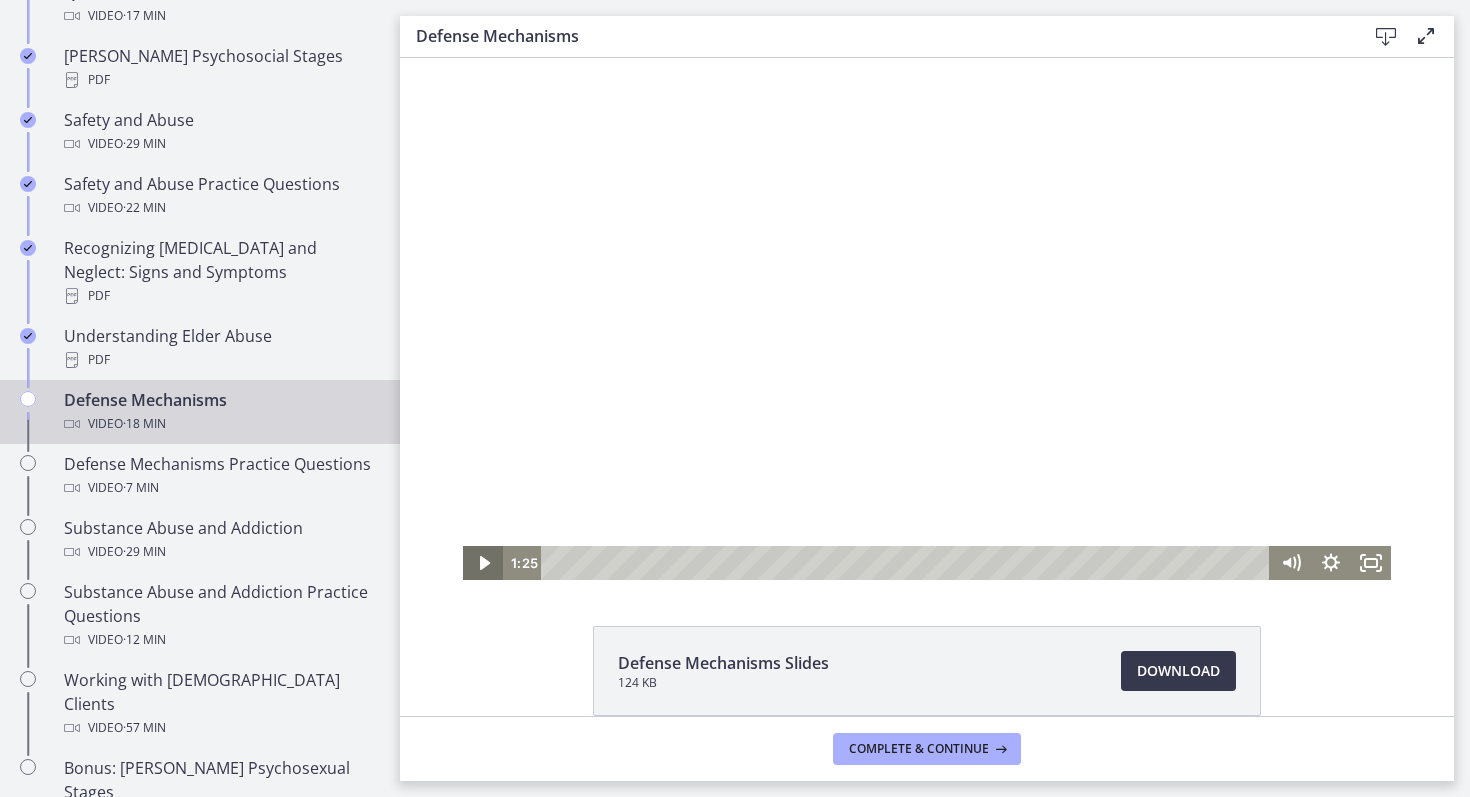 type 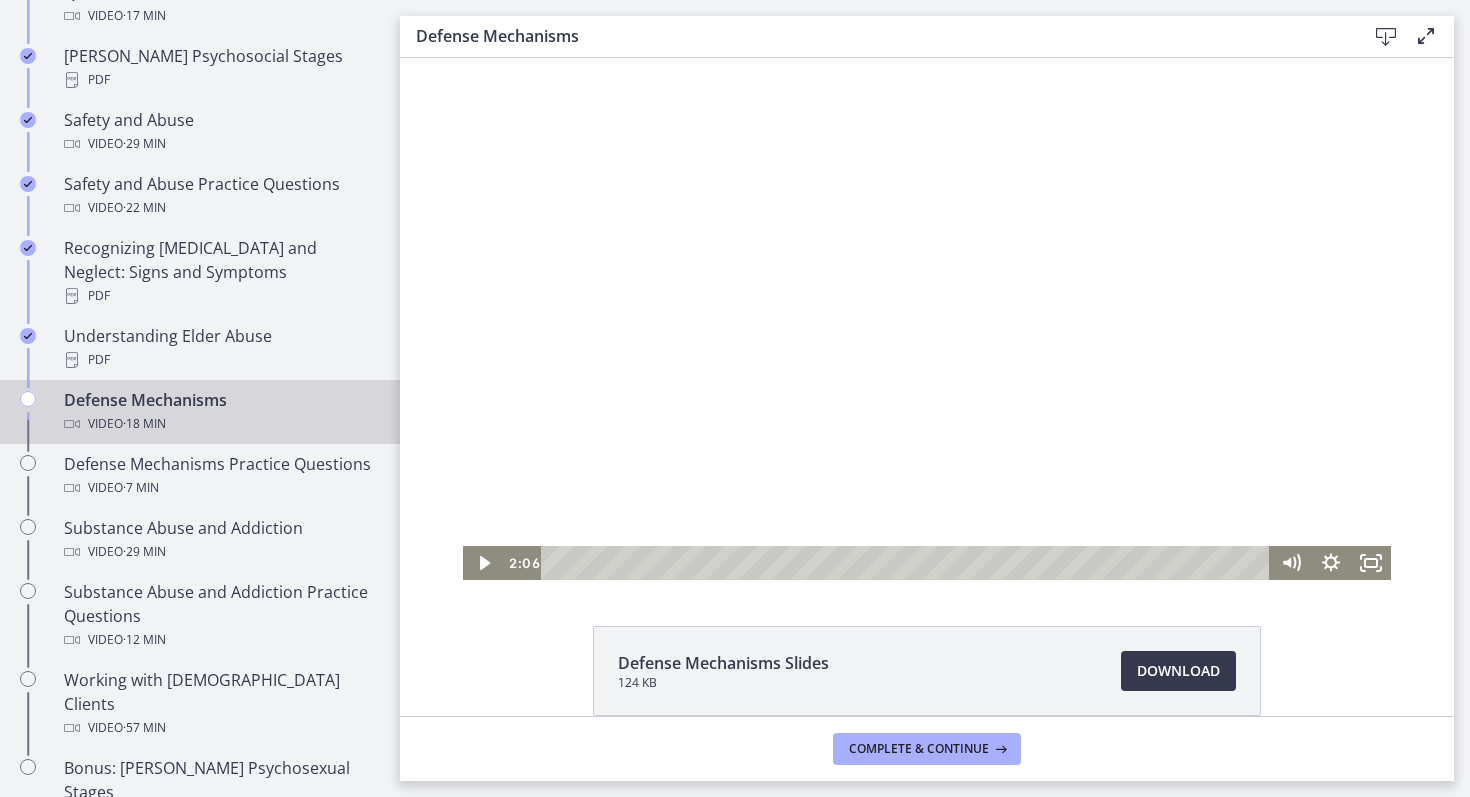 click at bounding box center (908, 563) 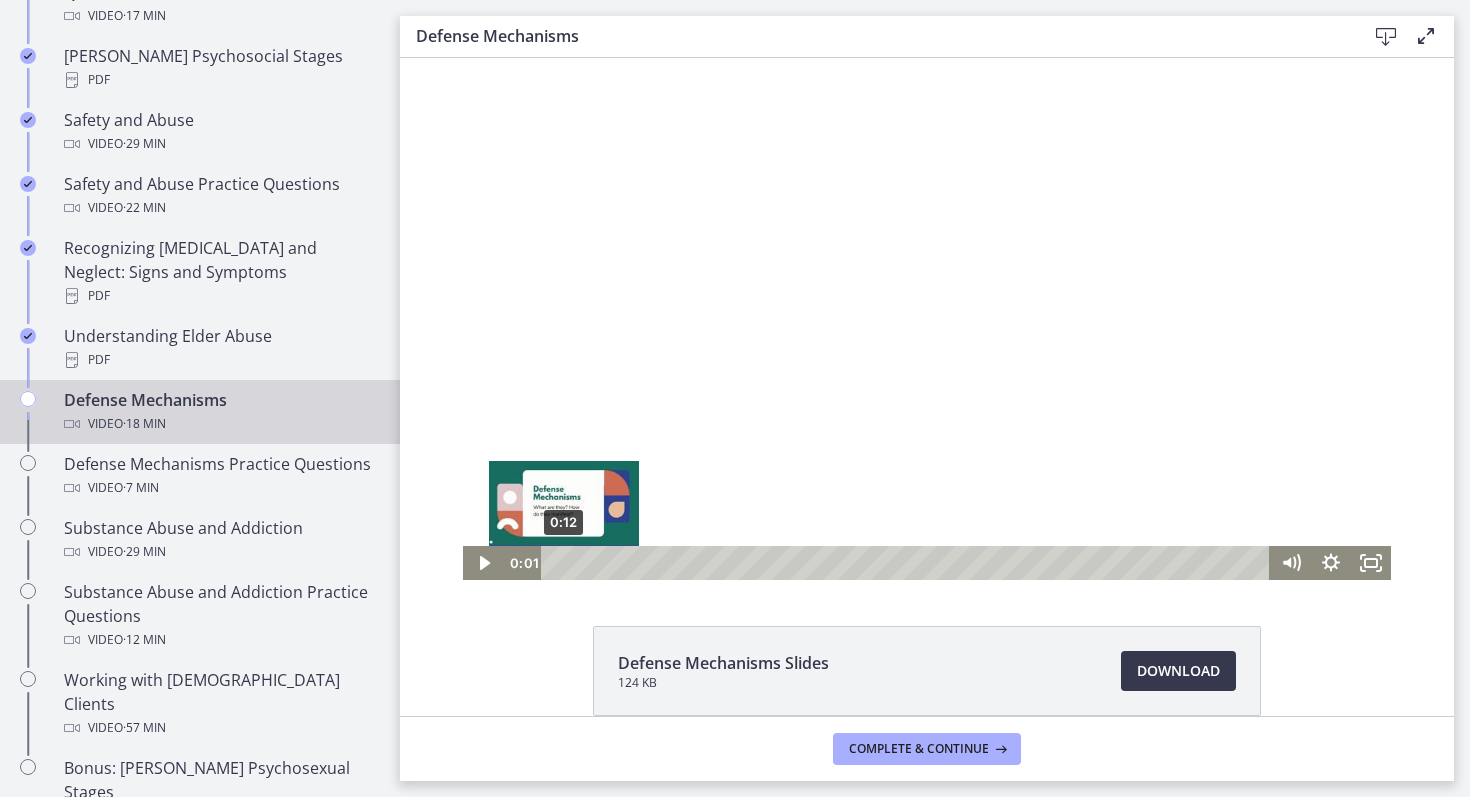 click on "0:12" at bounding box center [908, 563] 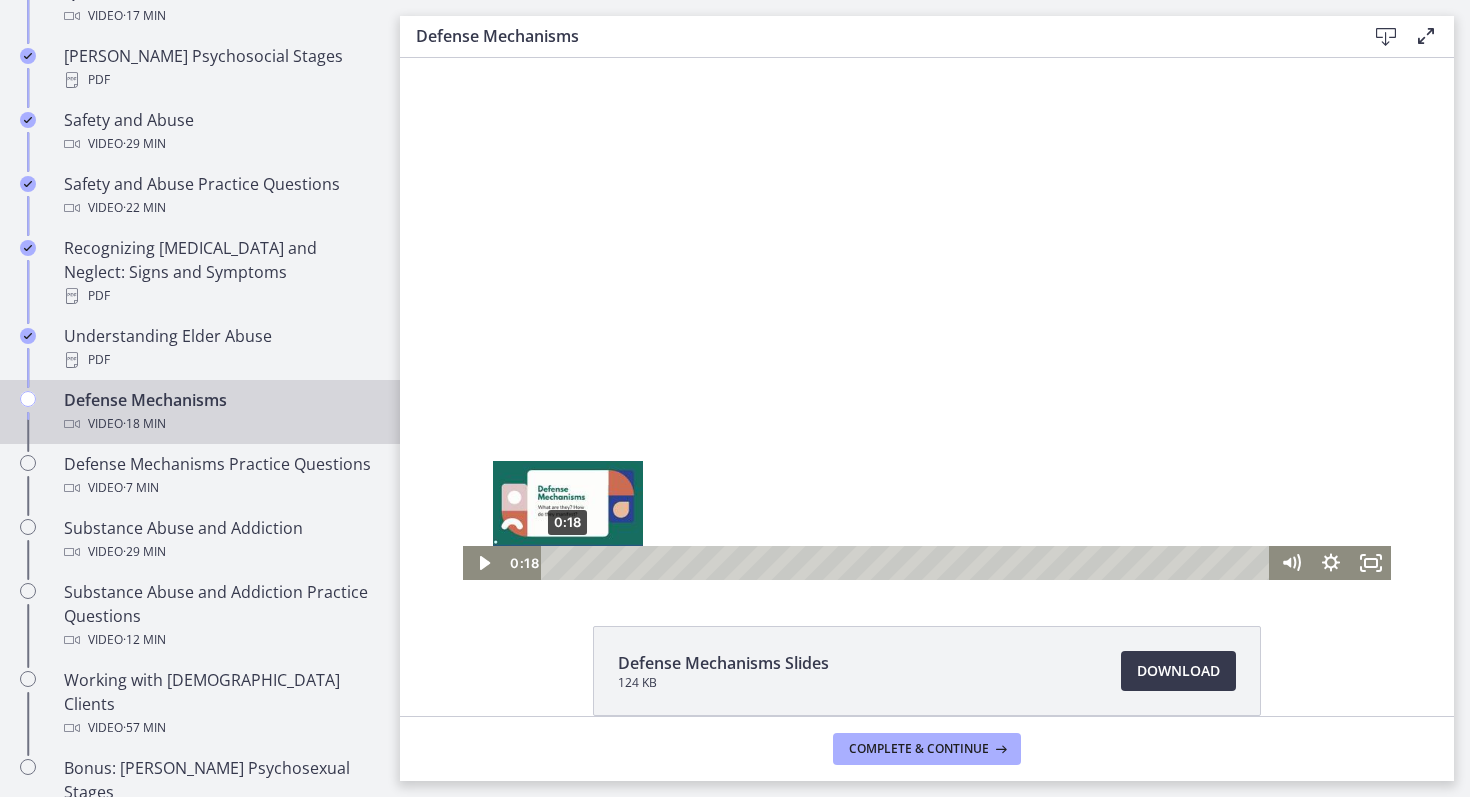 click at bounding box center (567, 562) 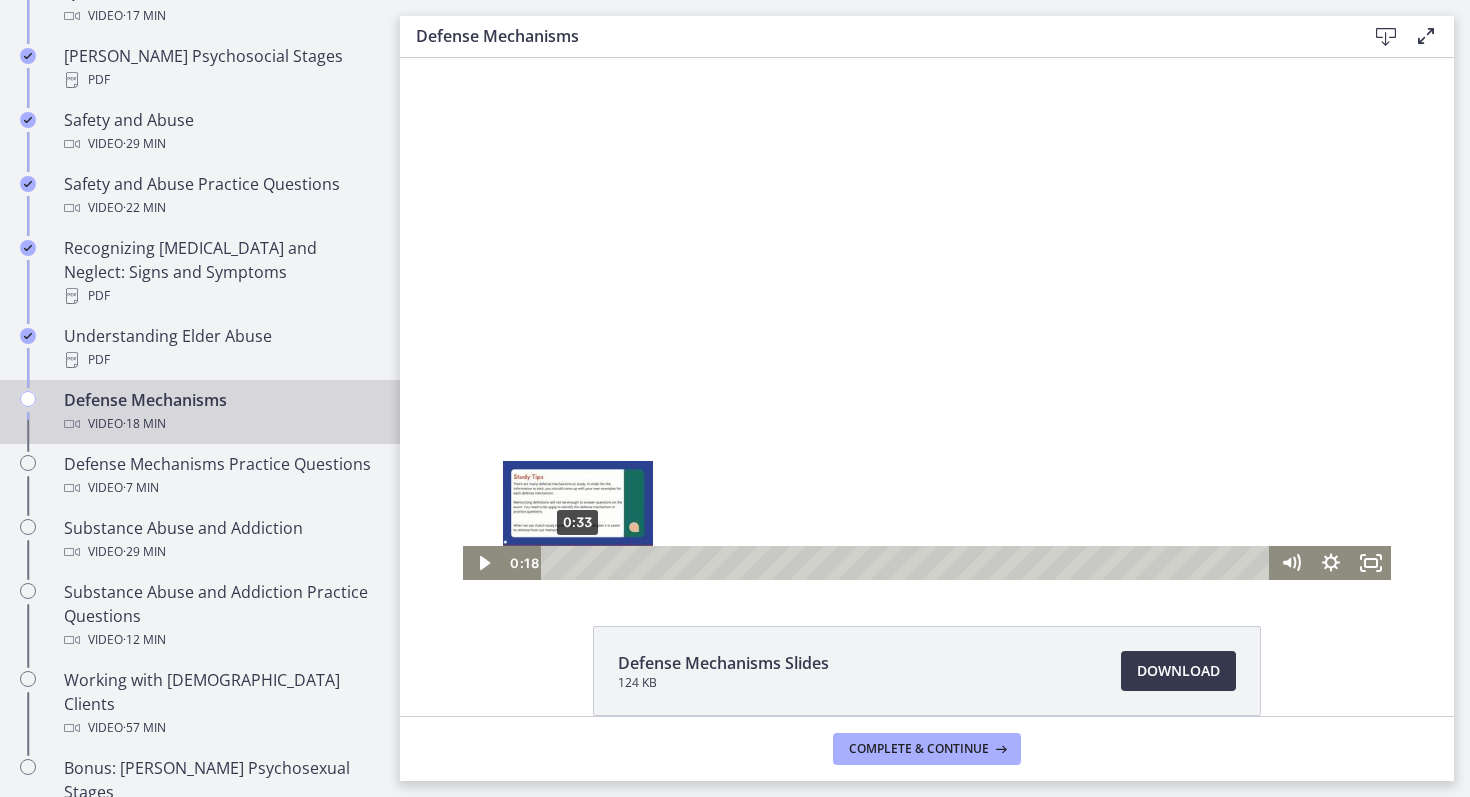 click on "0:33" at bounding box center [908, 563] 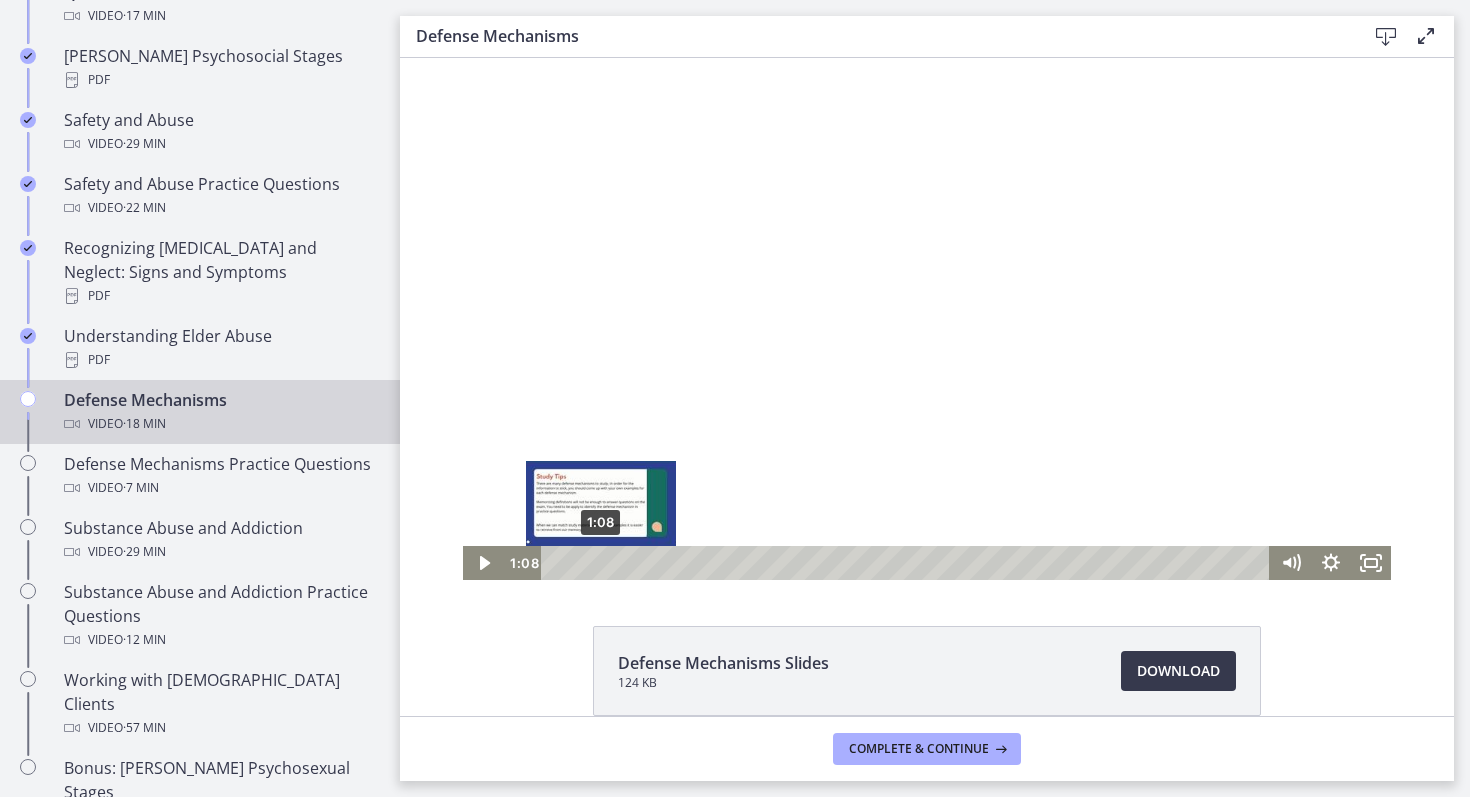 click on "1:08" at bounding box center [908, 563] 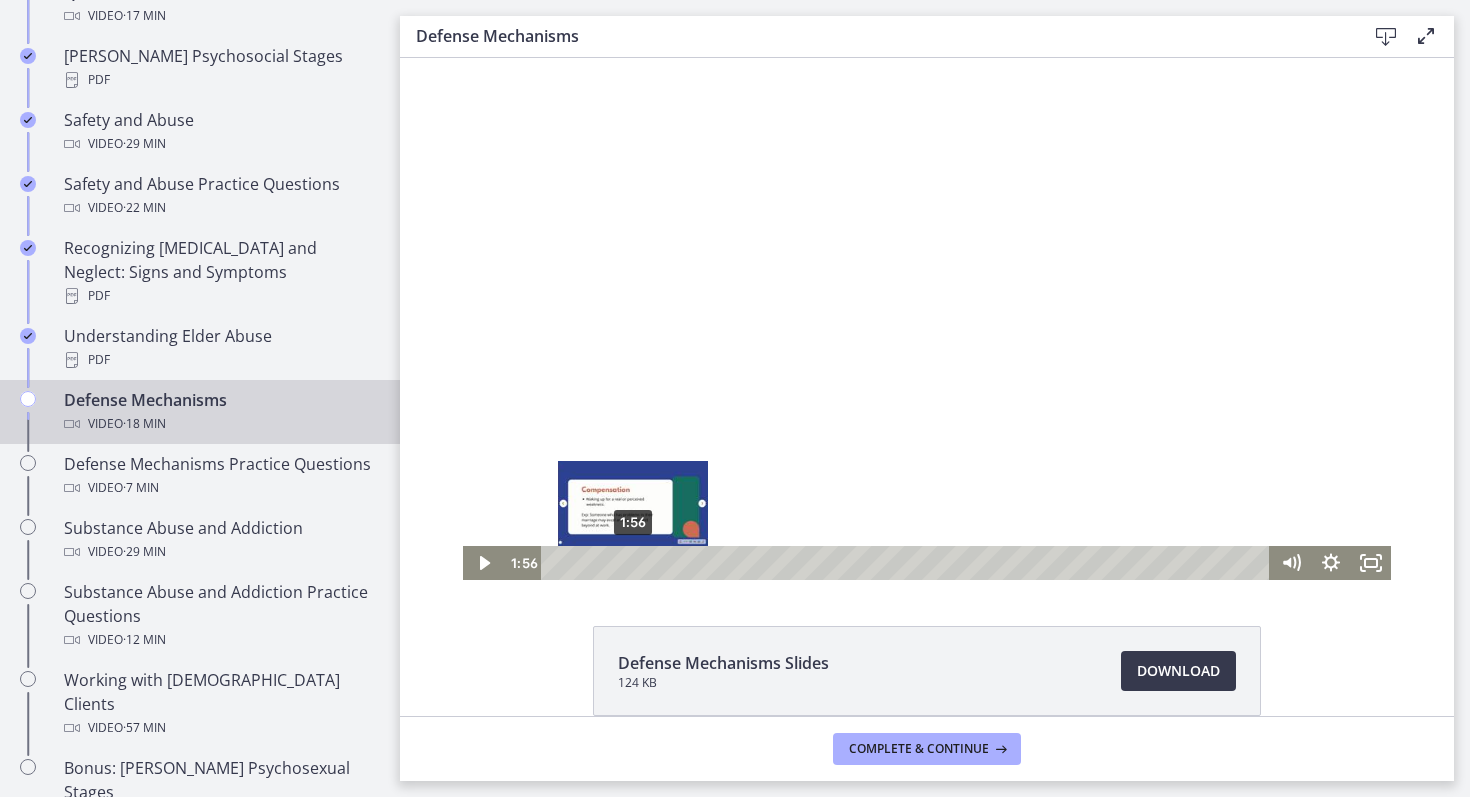 click on "1:56" at bounding box center (908, 563) 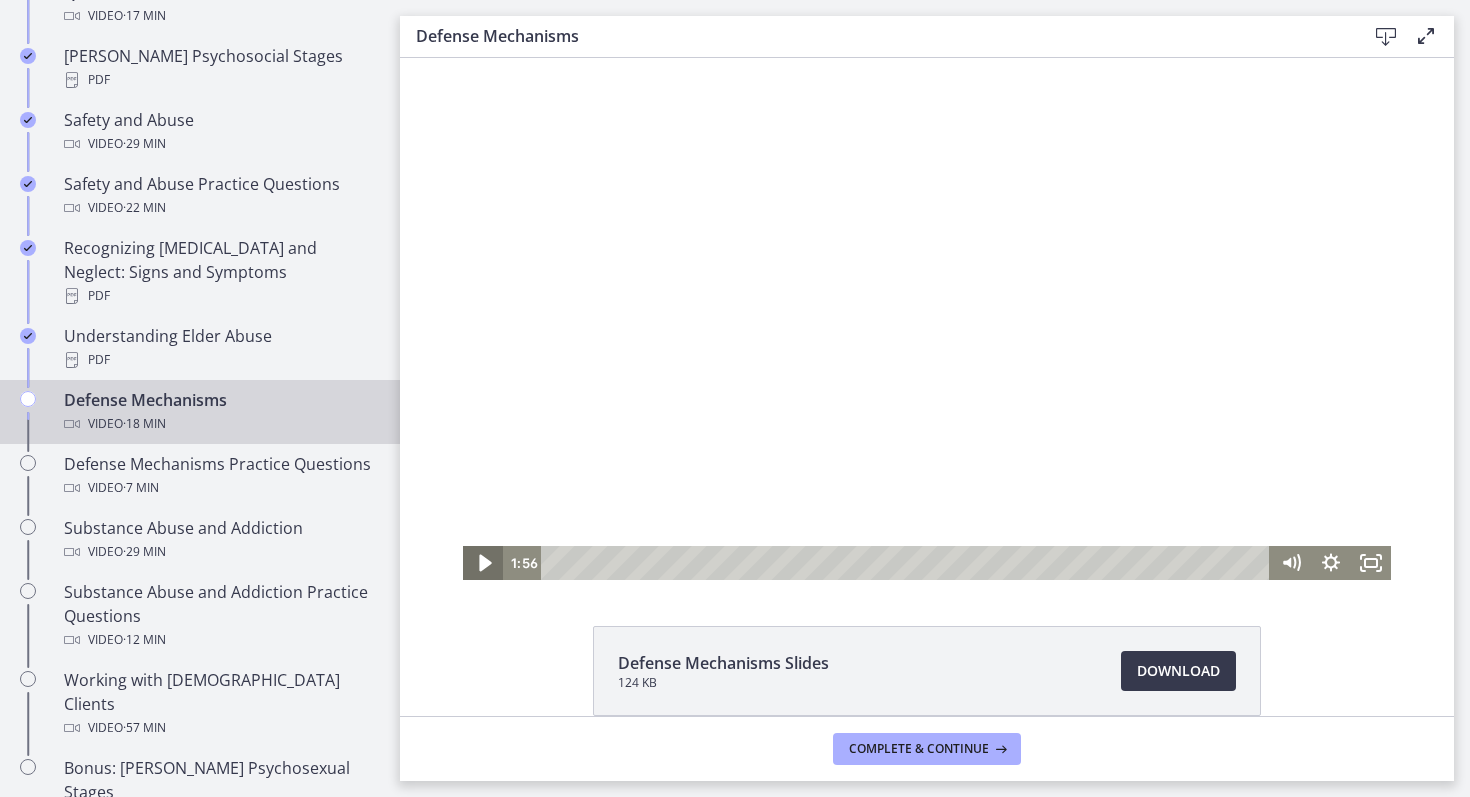 click 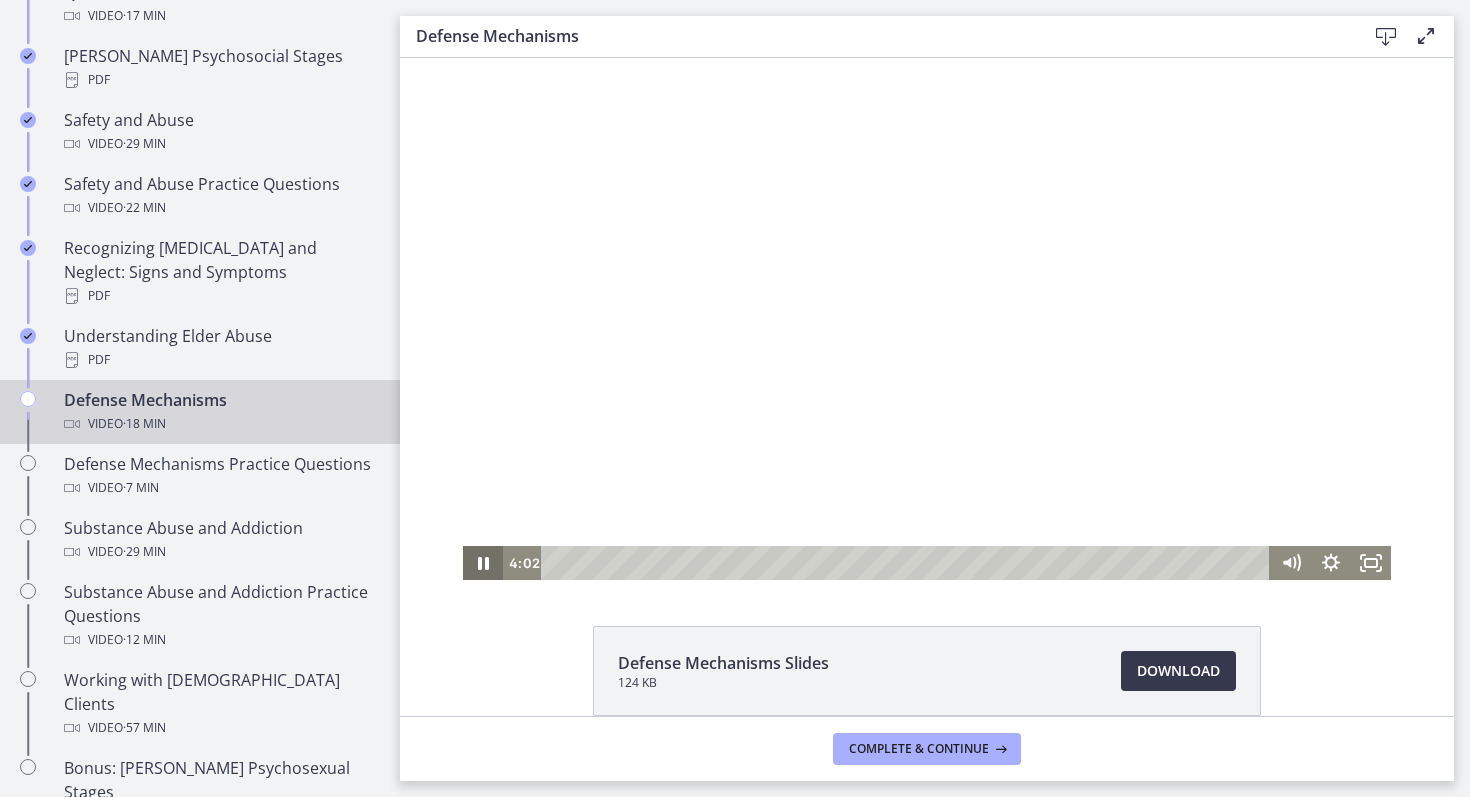 click 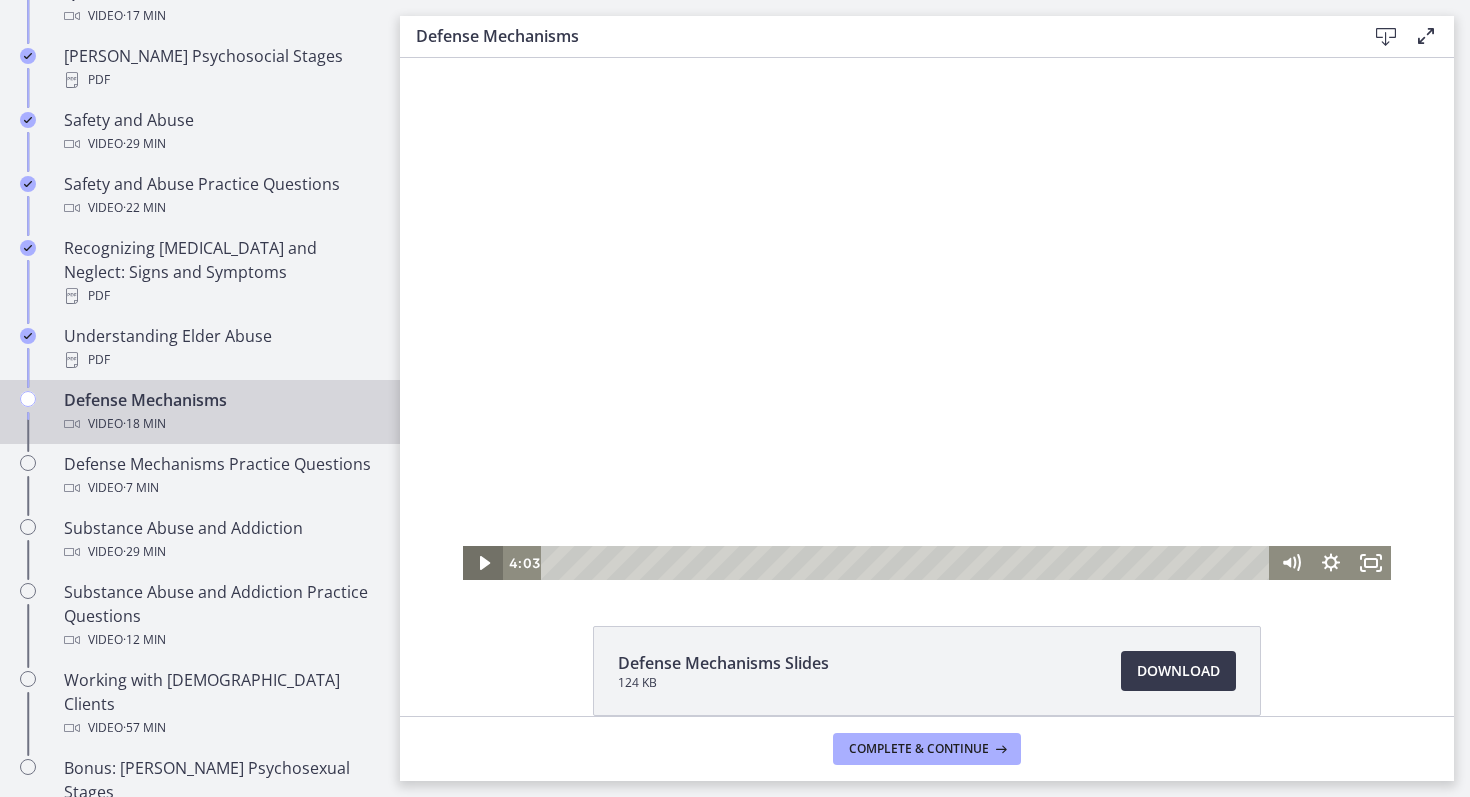 click 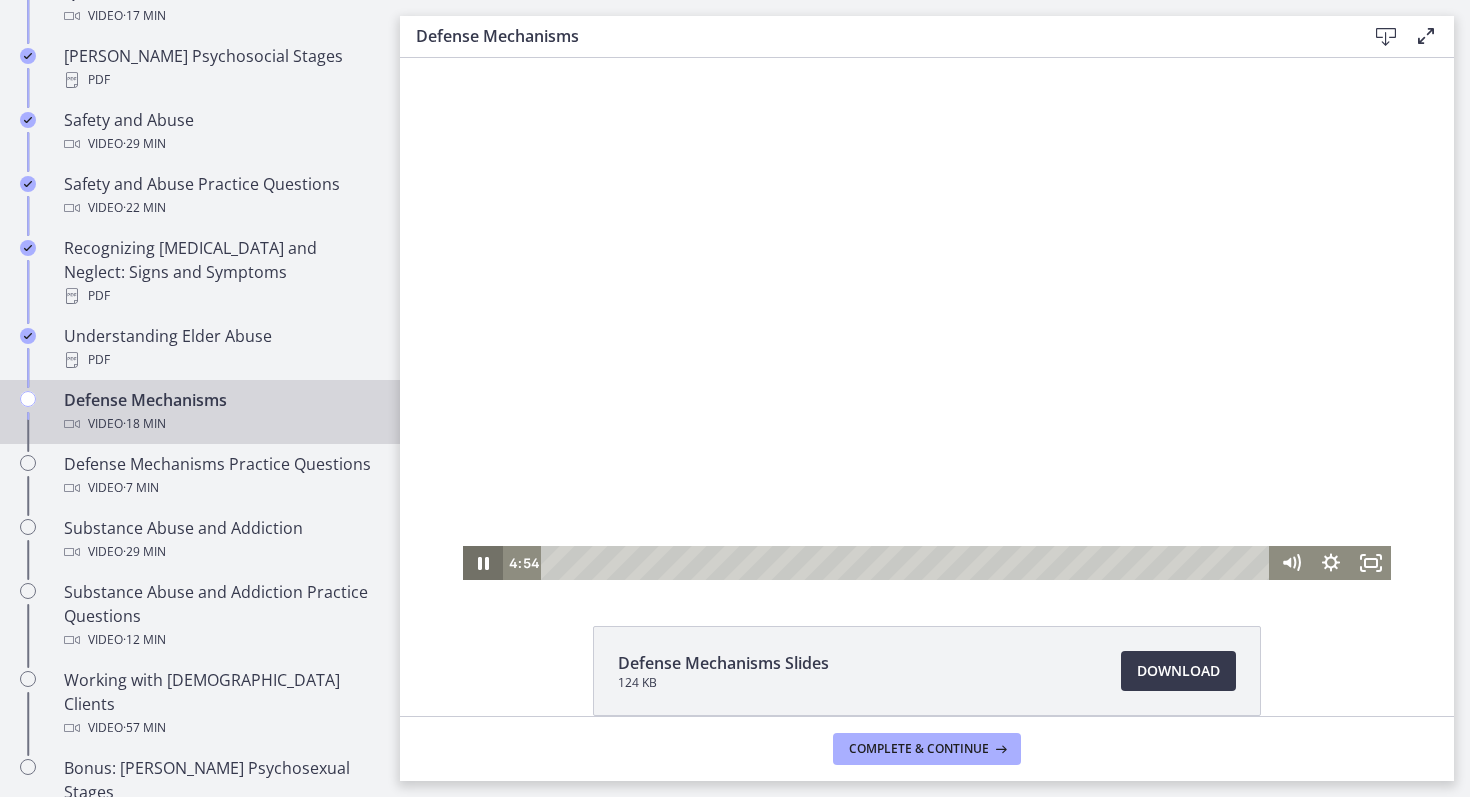 click 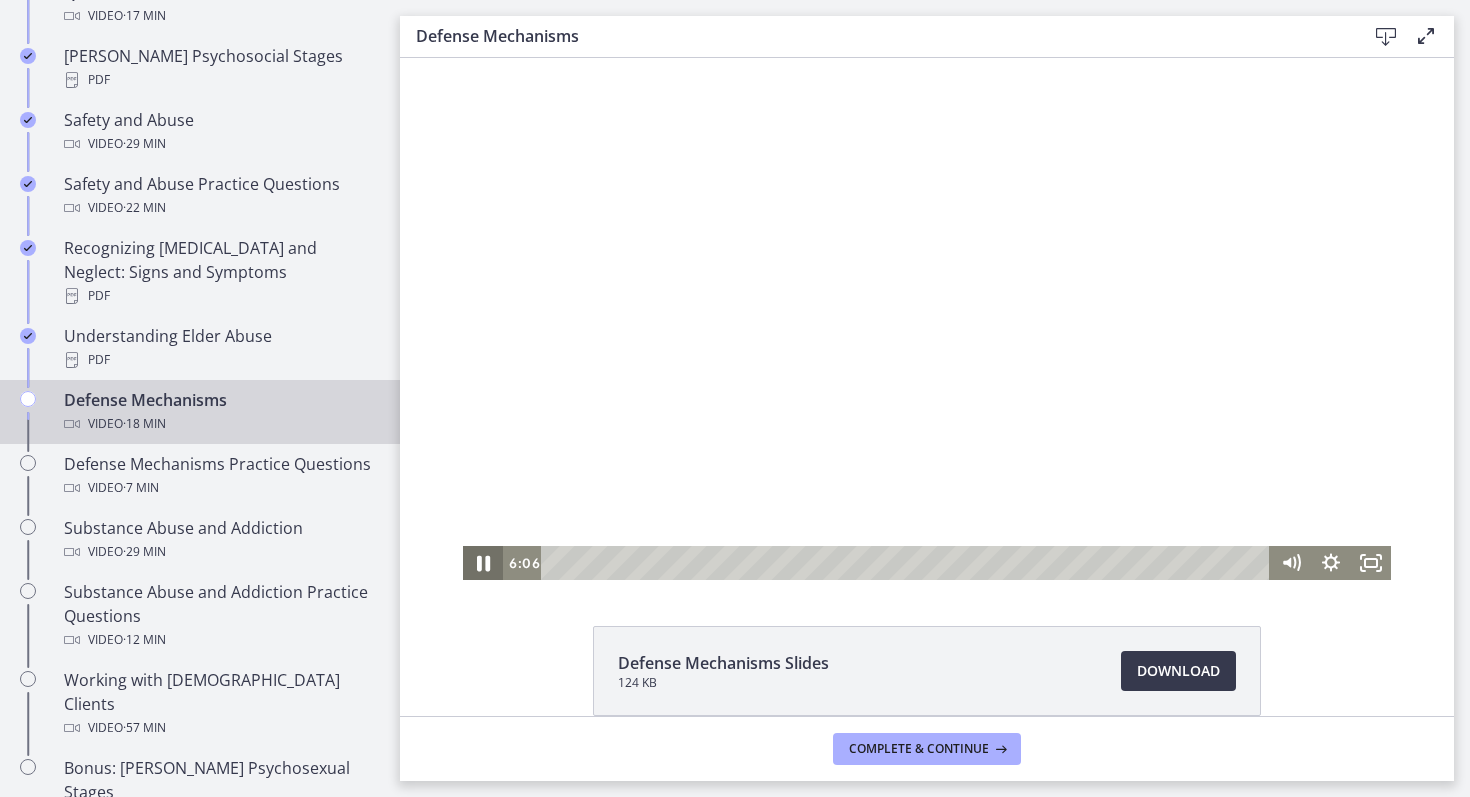 click 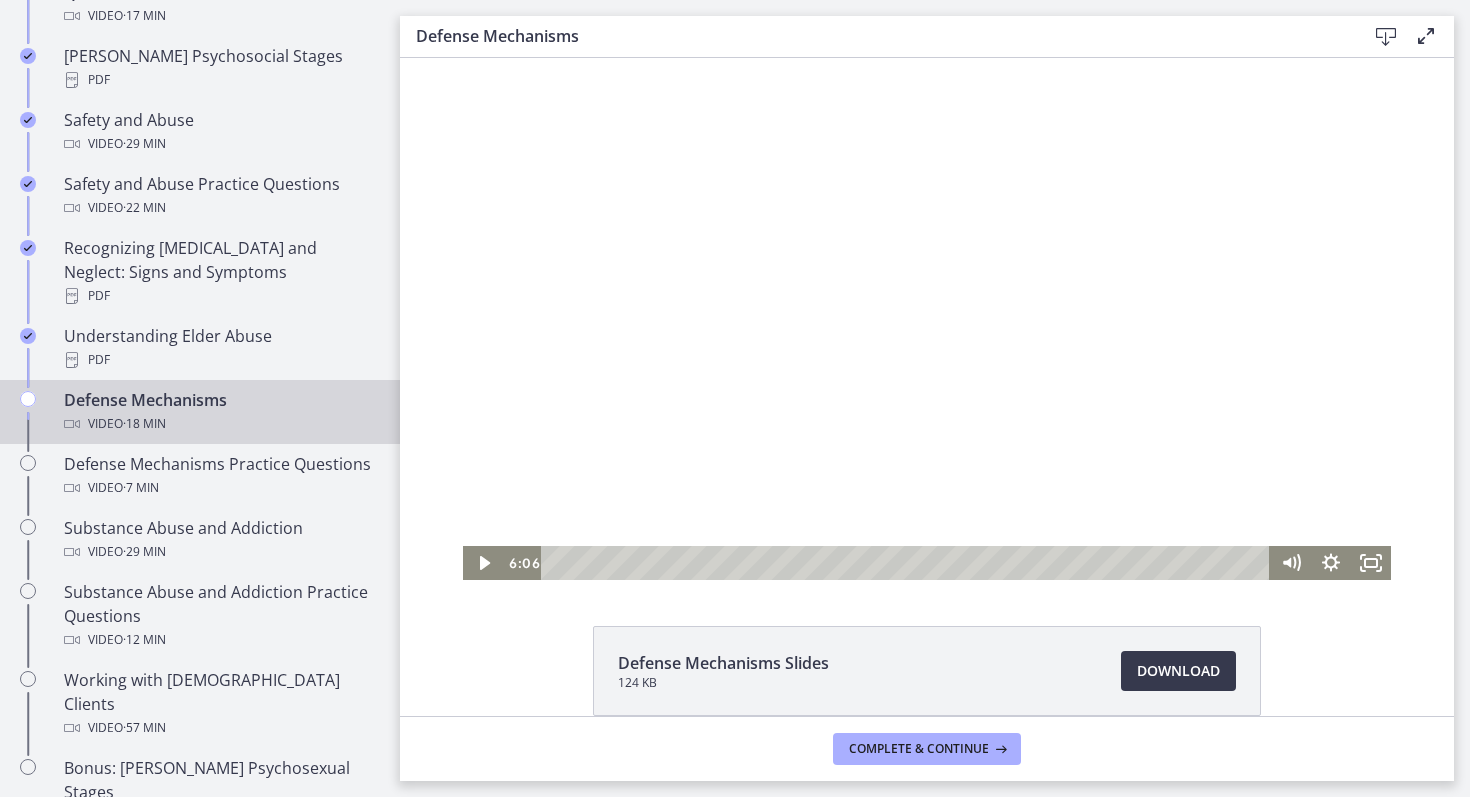 click at bounding box center (483, 563) 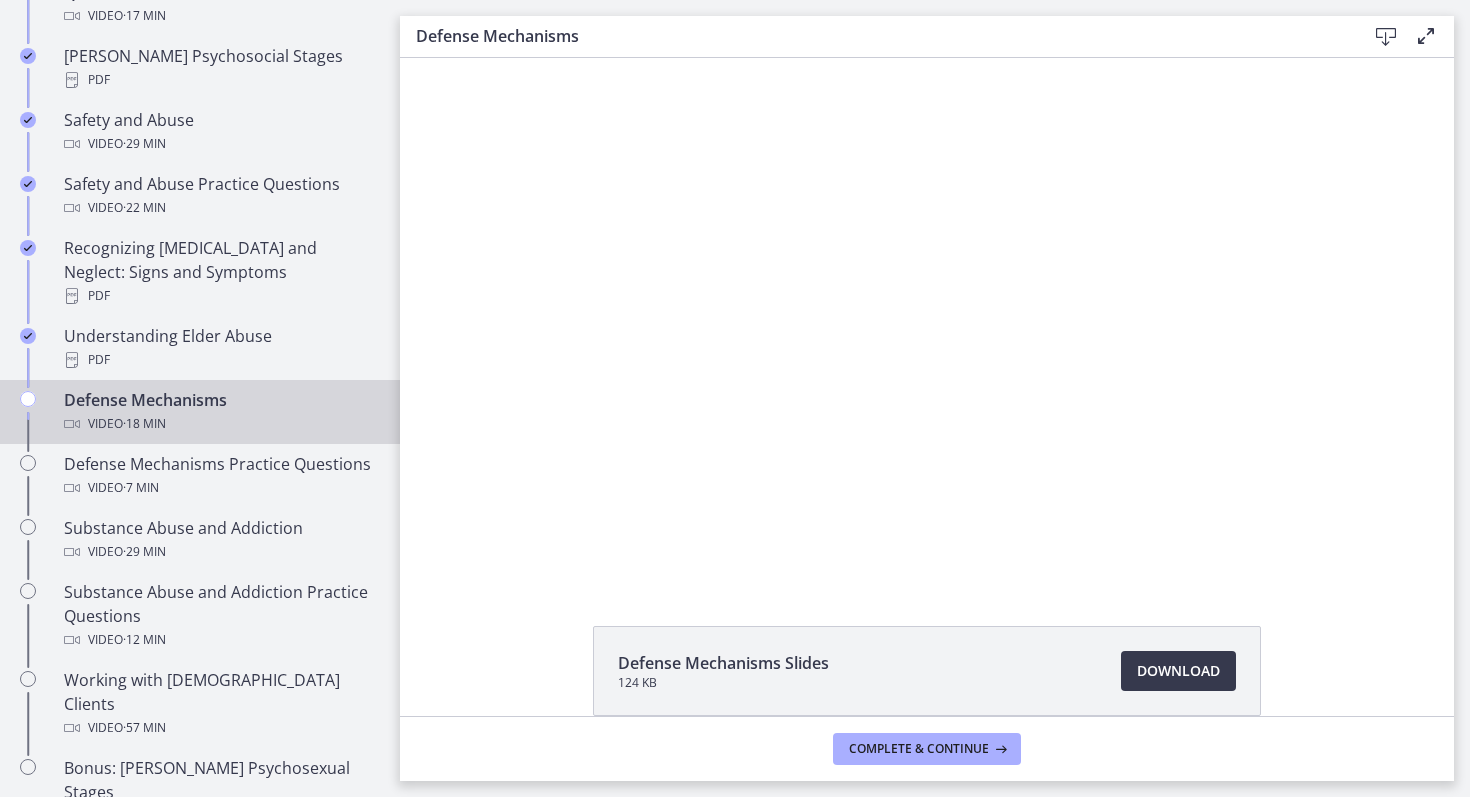 click at bounding box center [483, 563] 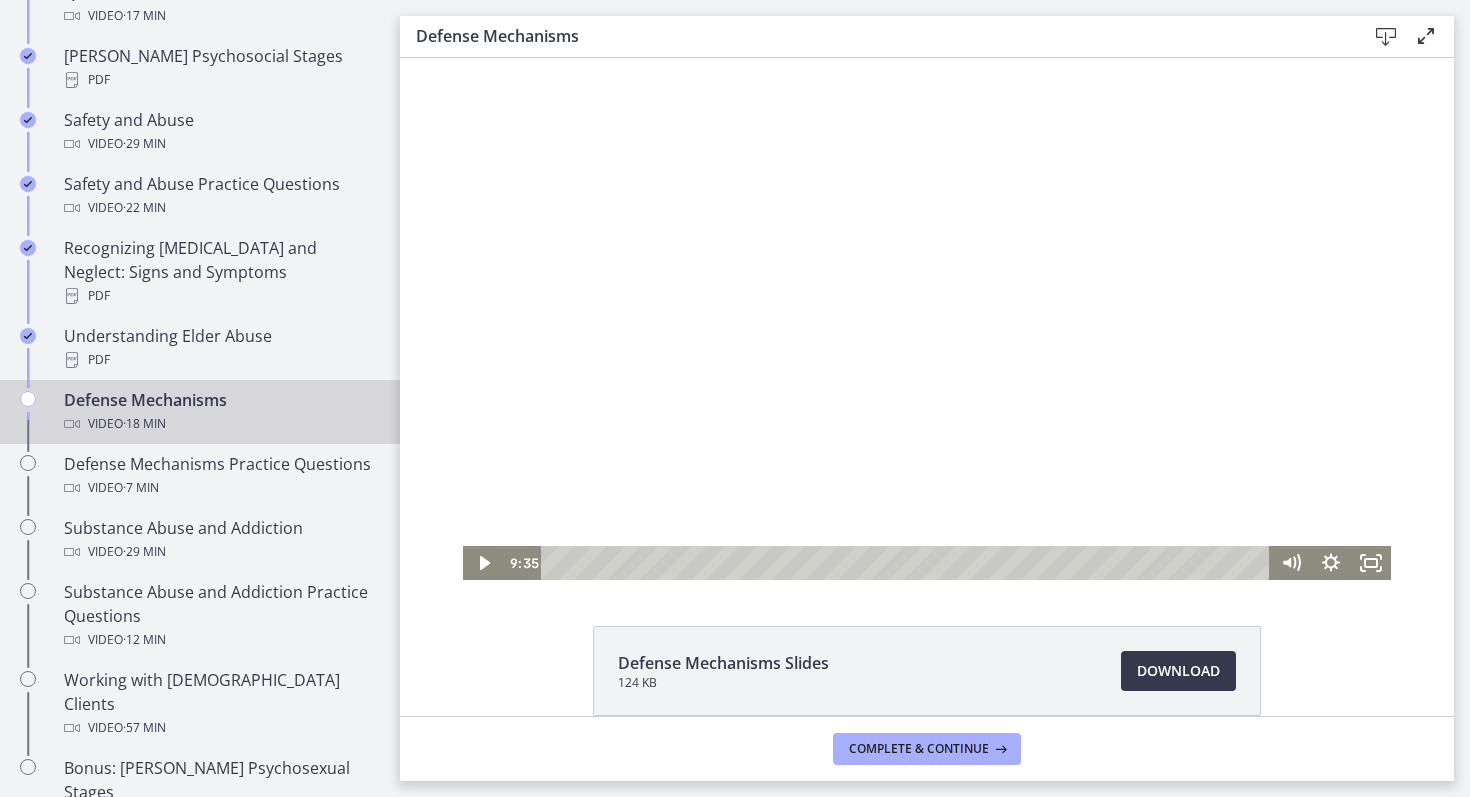 click at bounding box center [483, 563] 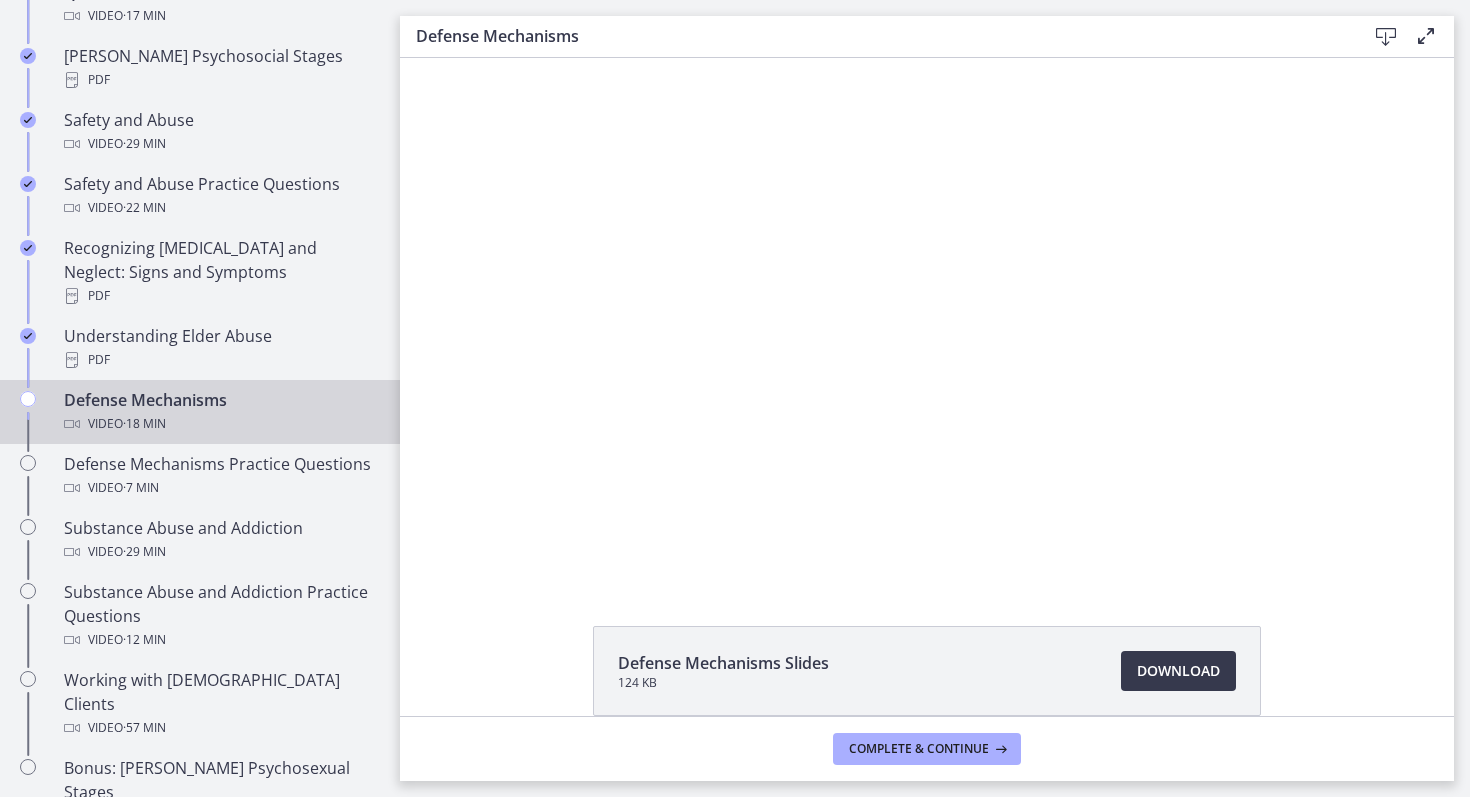 click at bounding box center (483, 563) 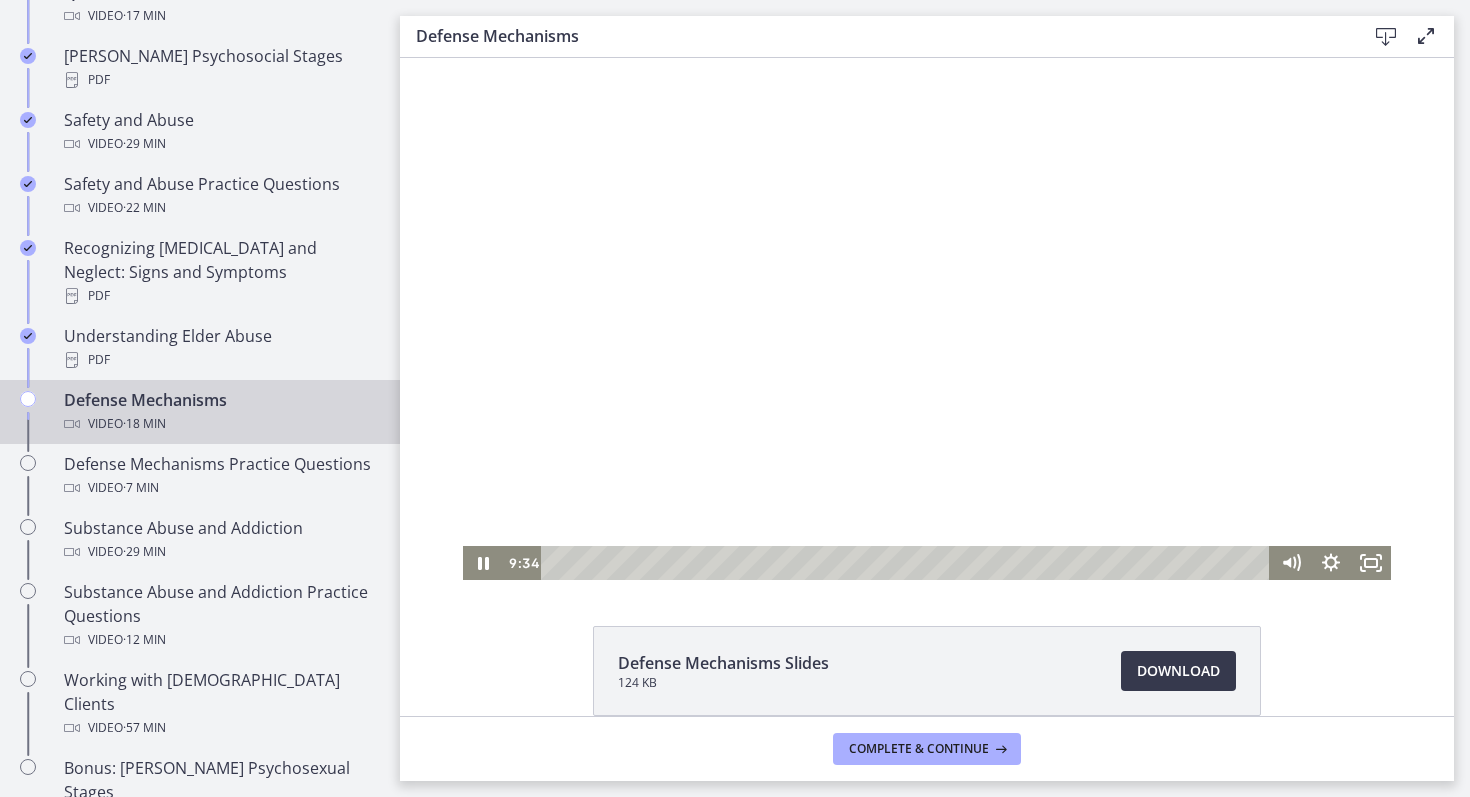 click at bounding box center (483, 563) 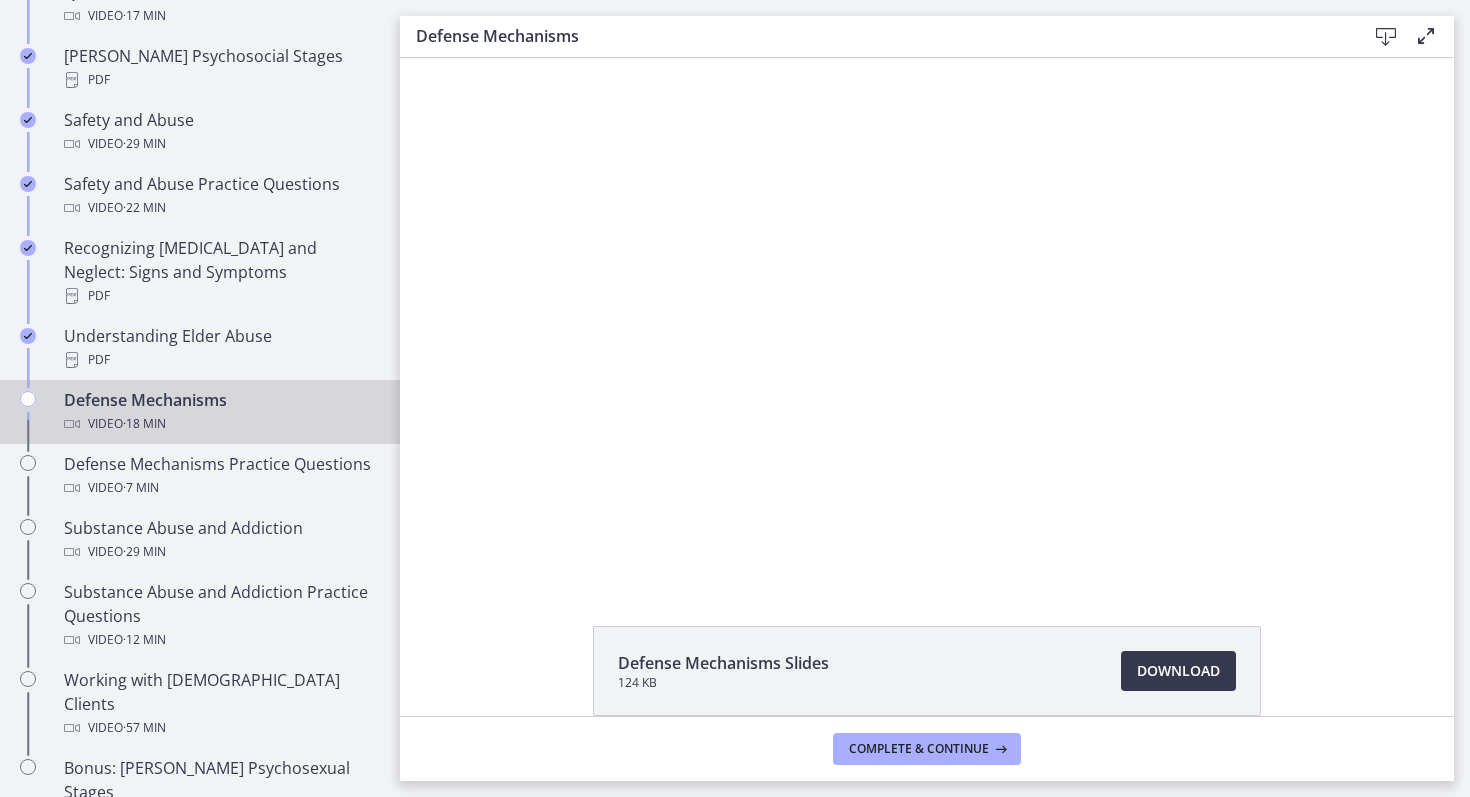 click at bounding box center [483, 563] 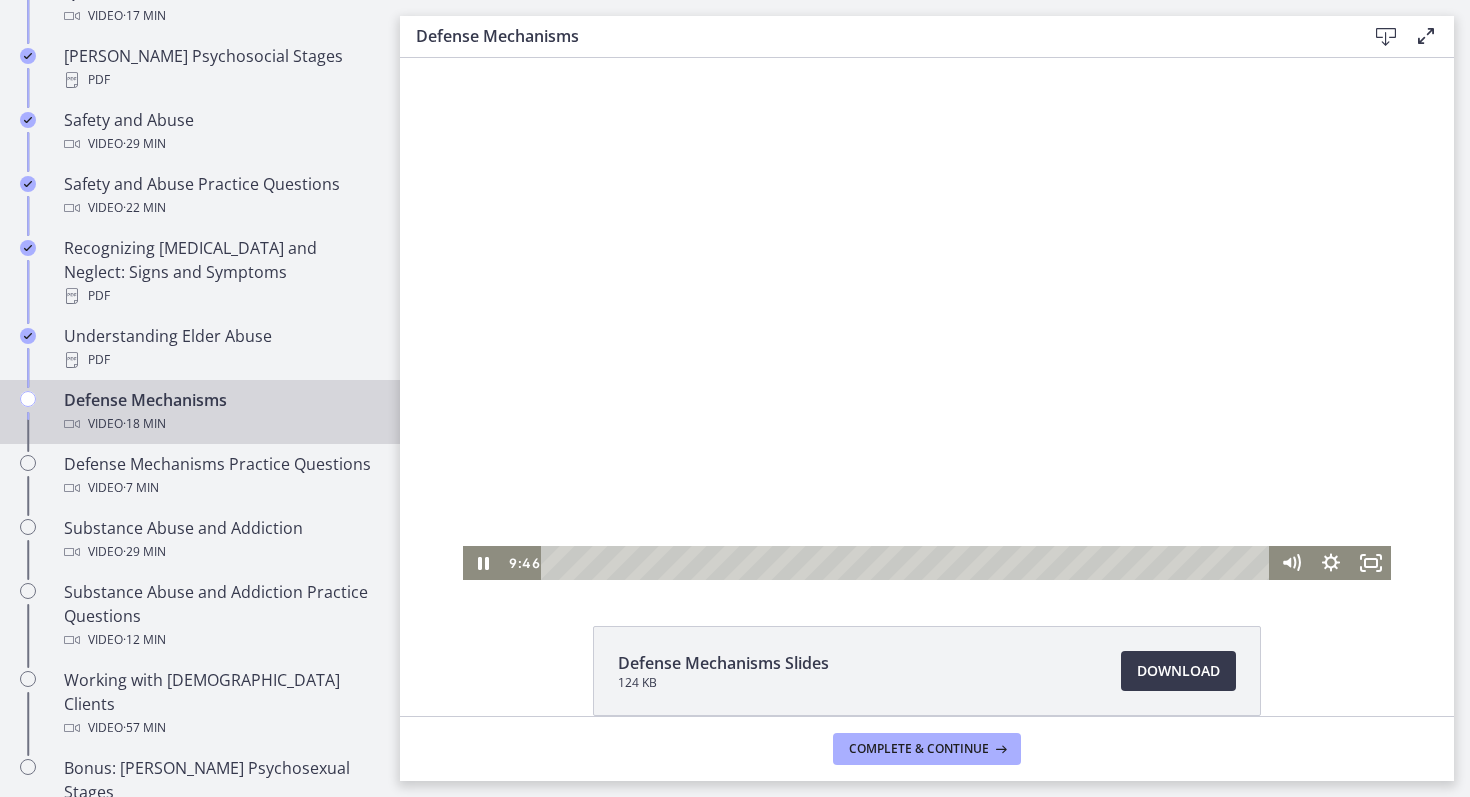 type 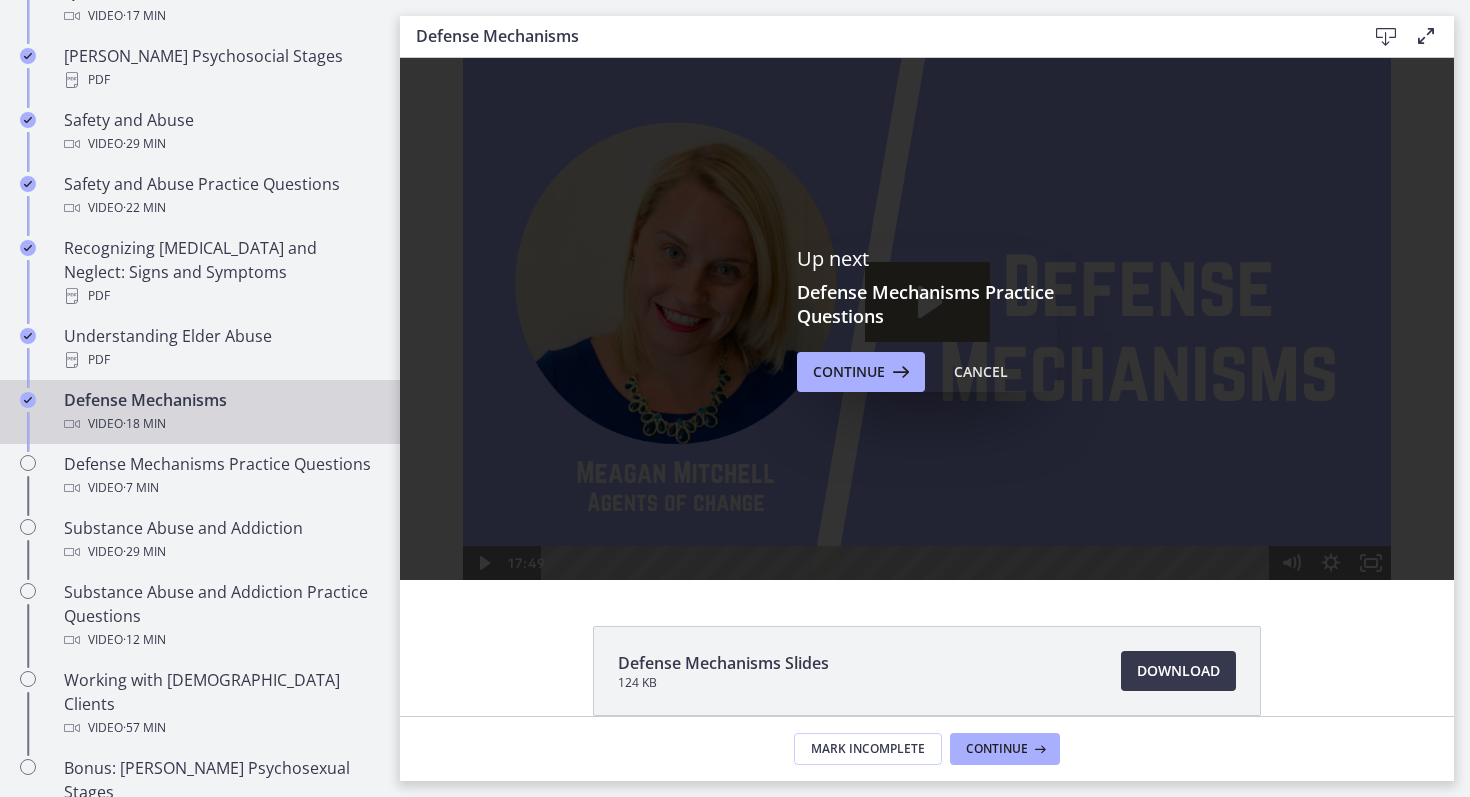 scroll, scrollTop: 0, scrollLeft: 0, axis: both 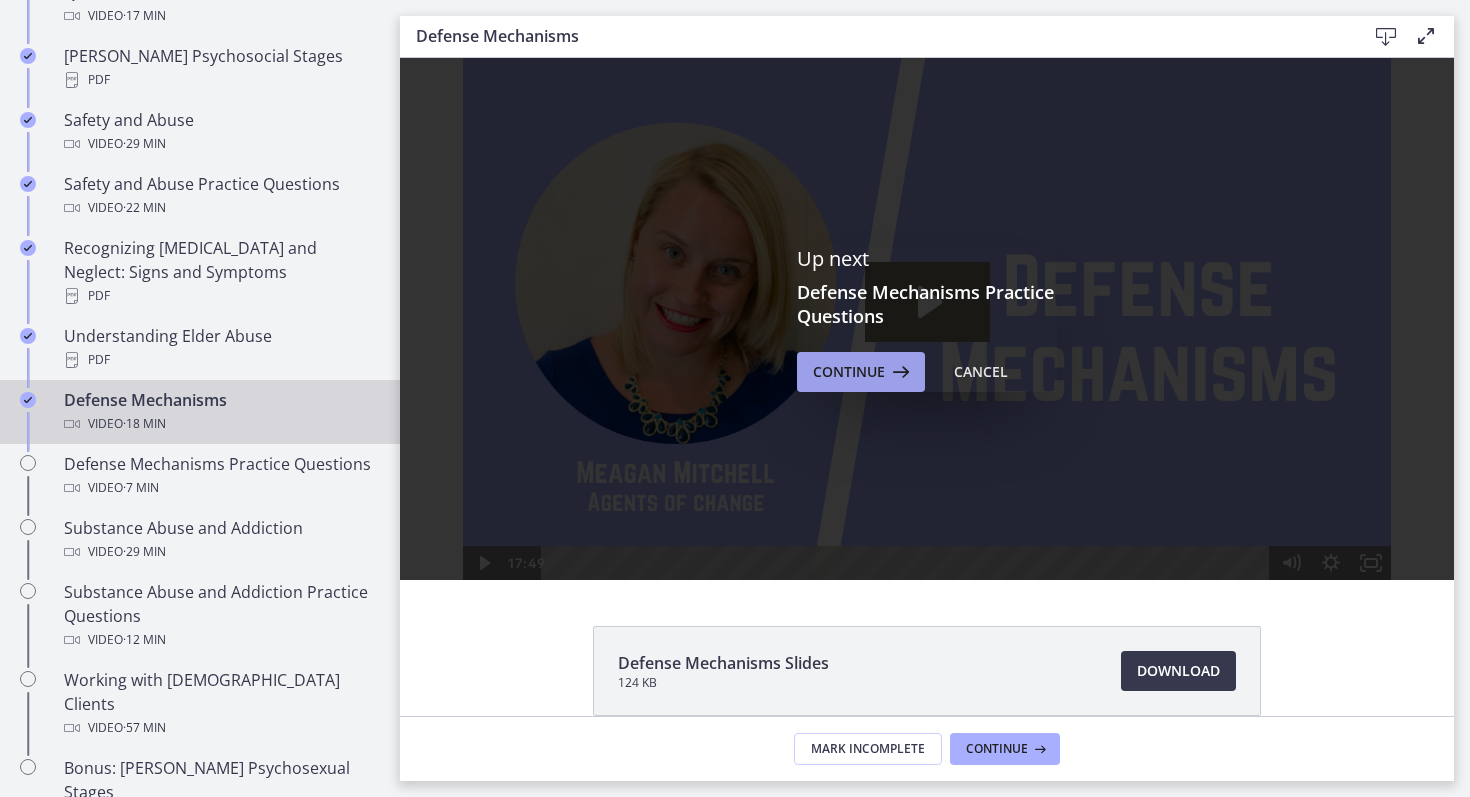 click on "Continue" at bounding box center (849, 372) 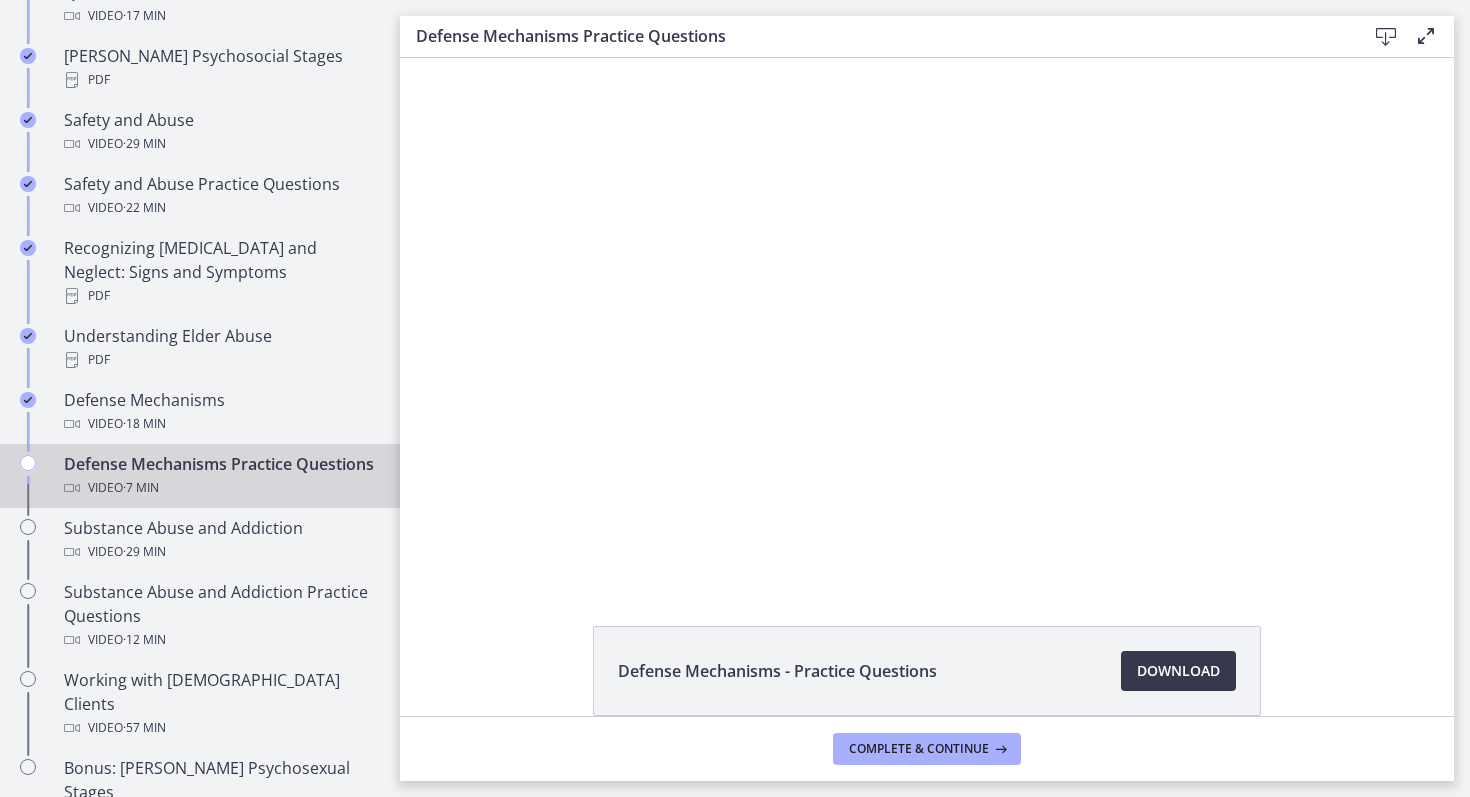 scroll, scrollTop: 0, scrollLeft: 0, axis: both 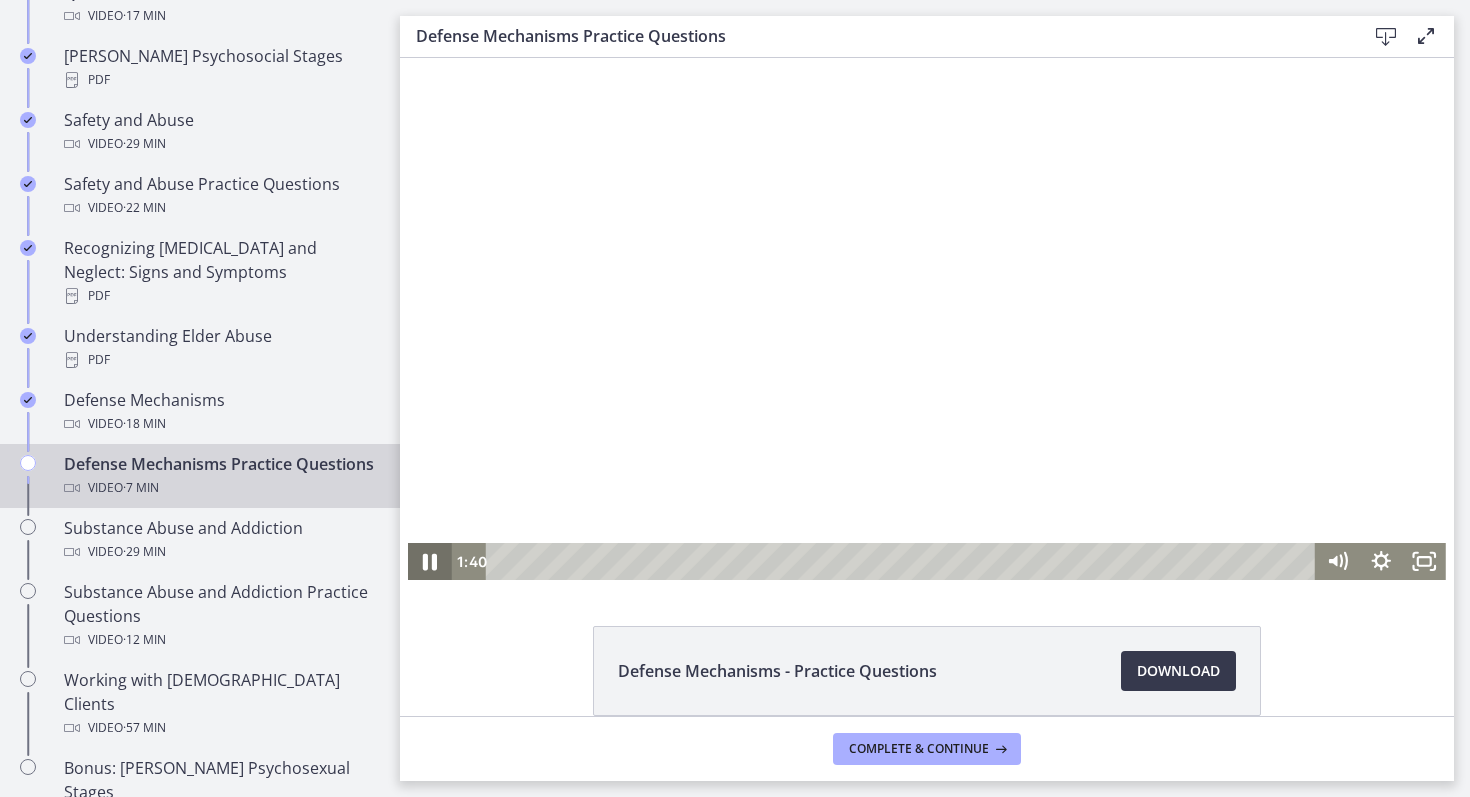 click 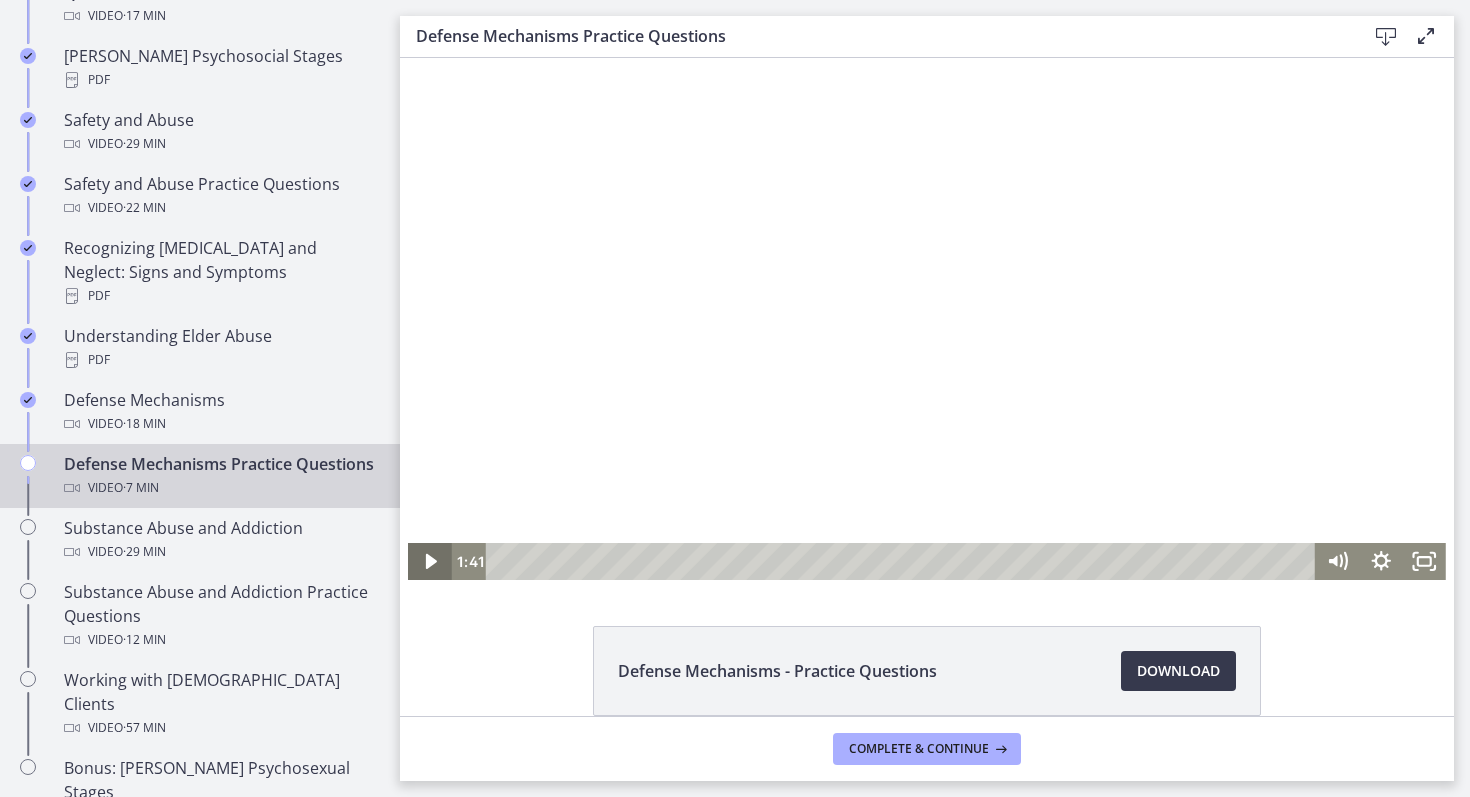 type 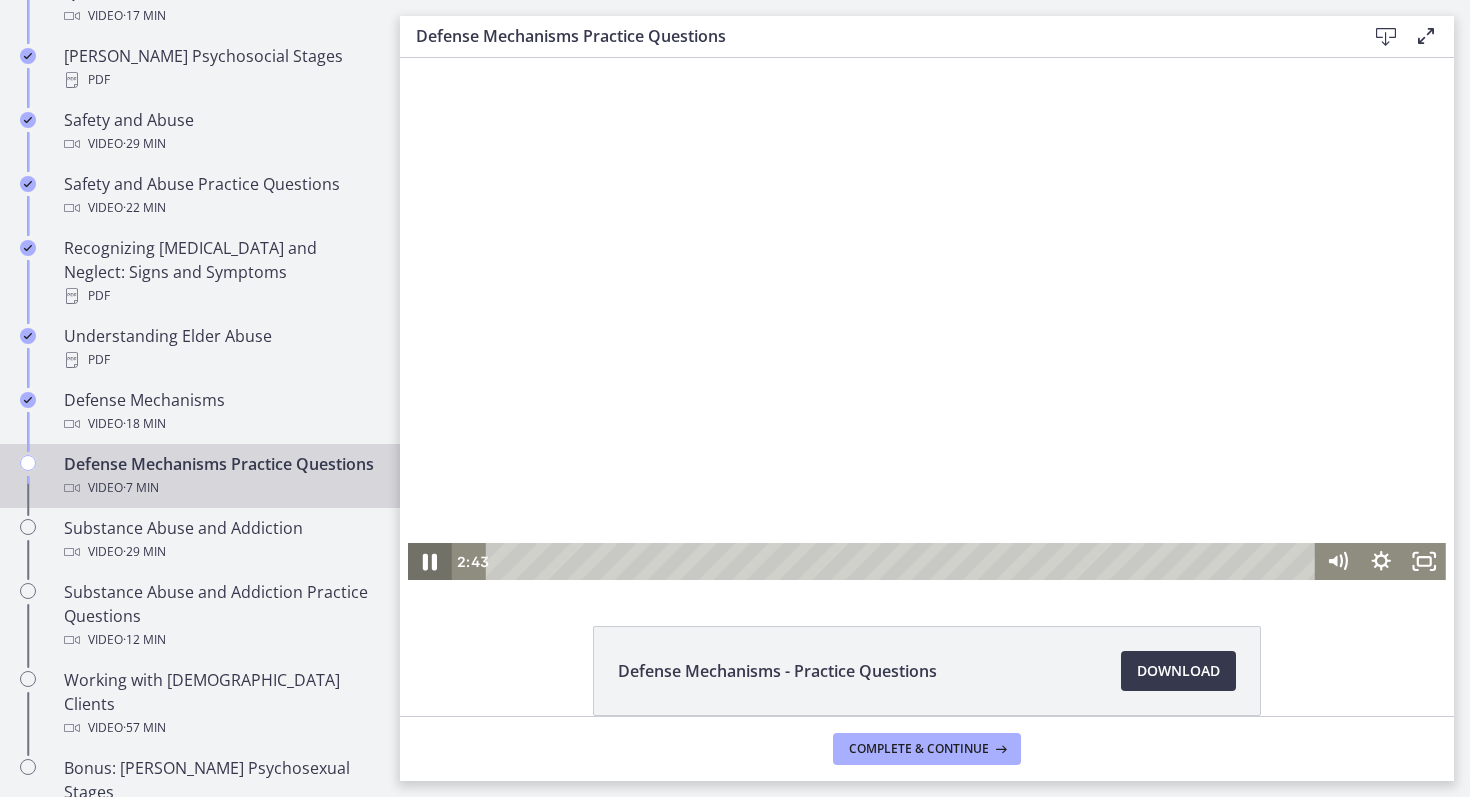 click 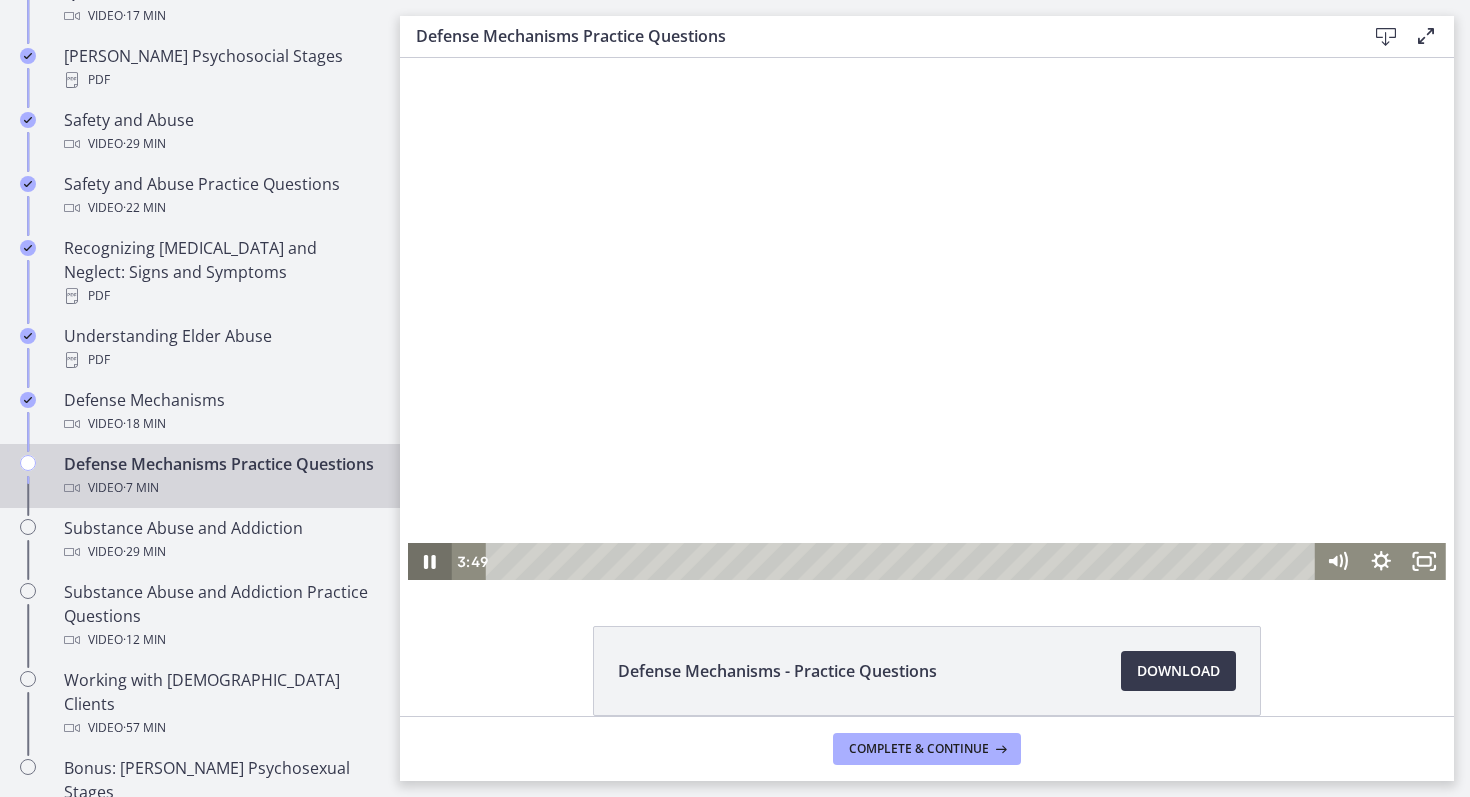 click 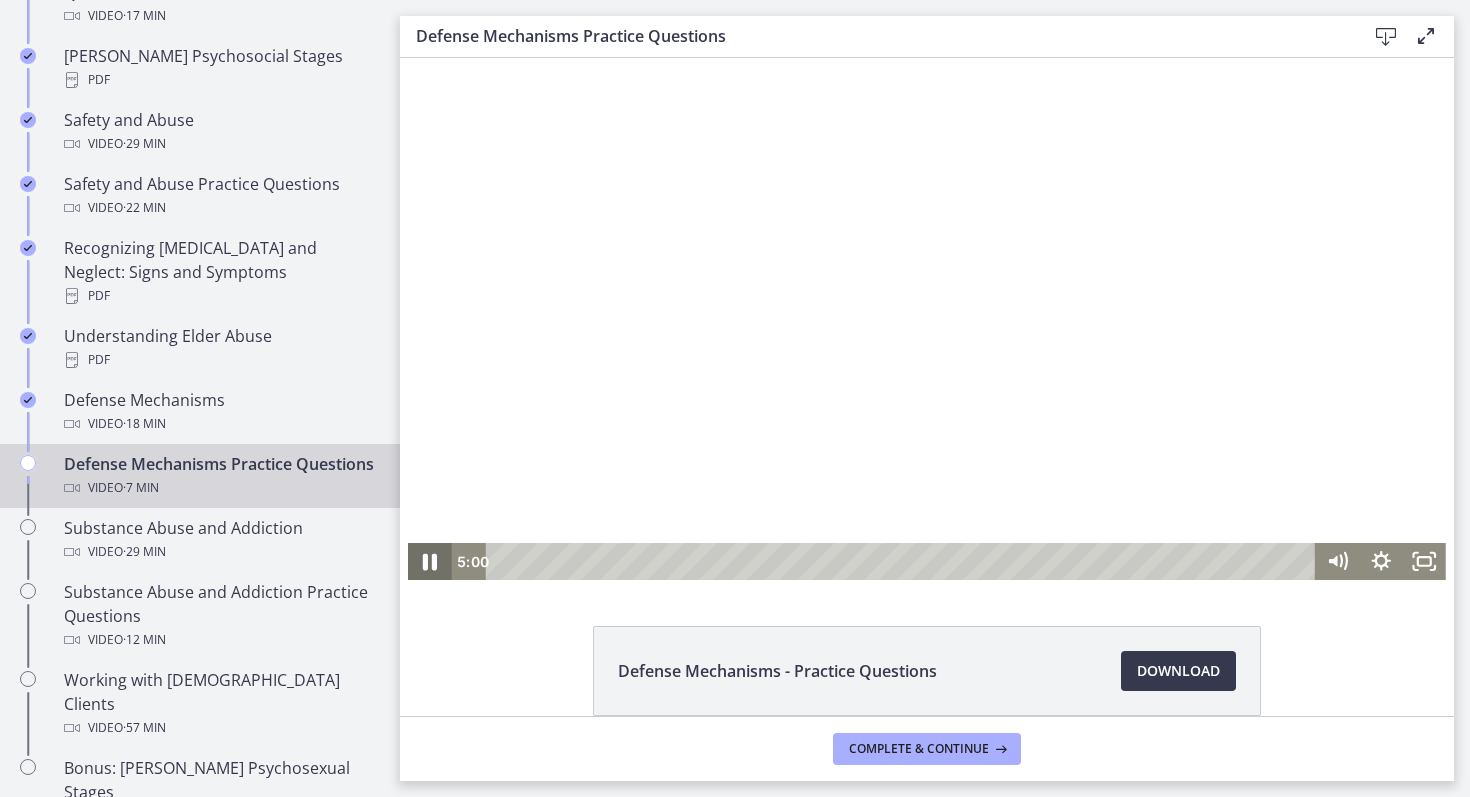 click 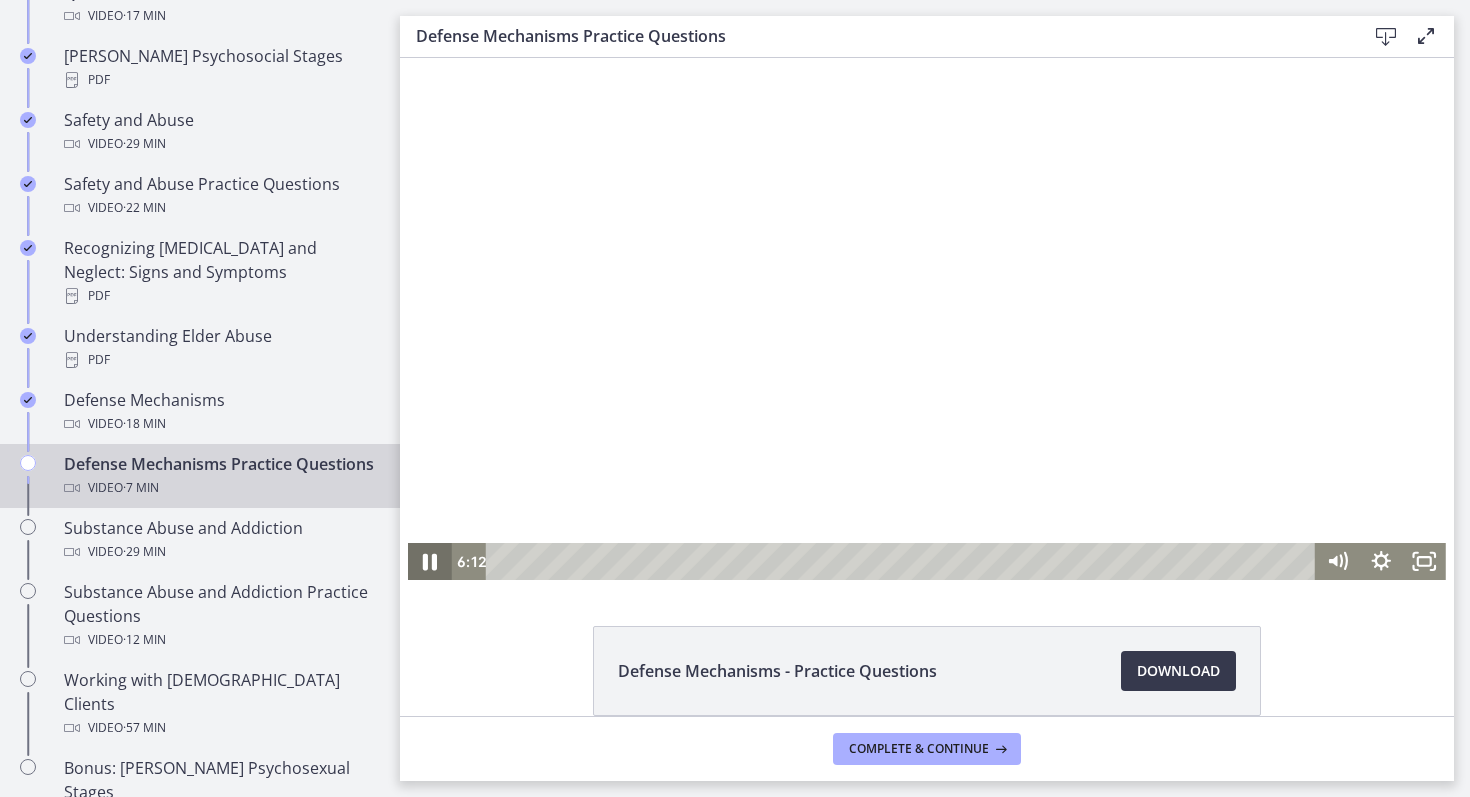 click 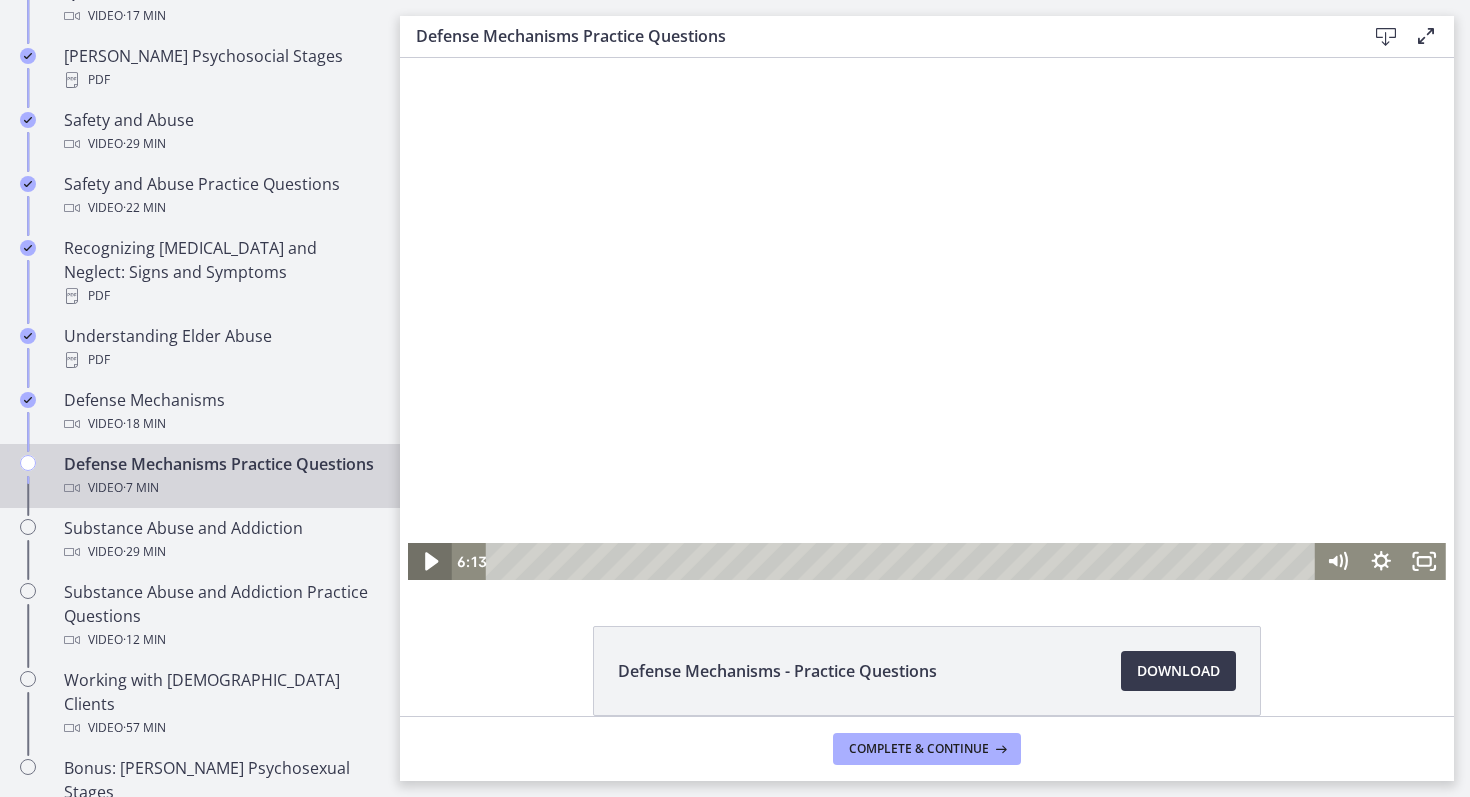 click 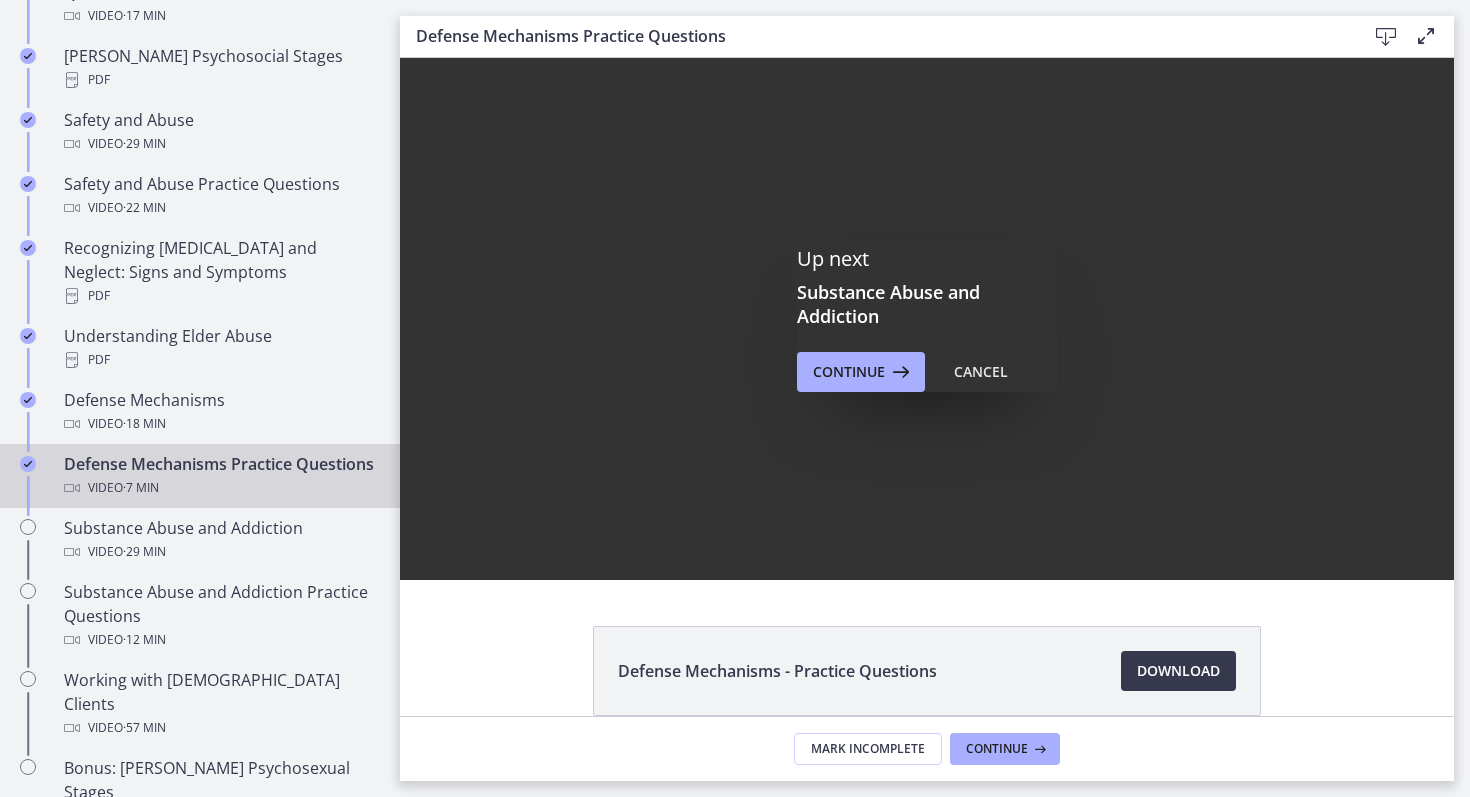 scroll, scrollTop: 0, scrollLeft: 0, axis: both 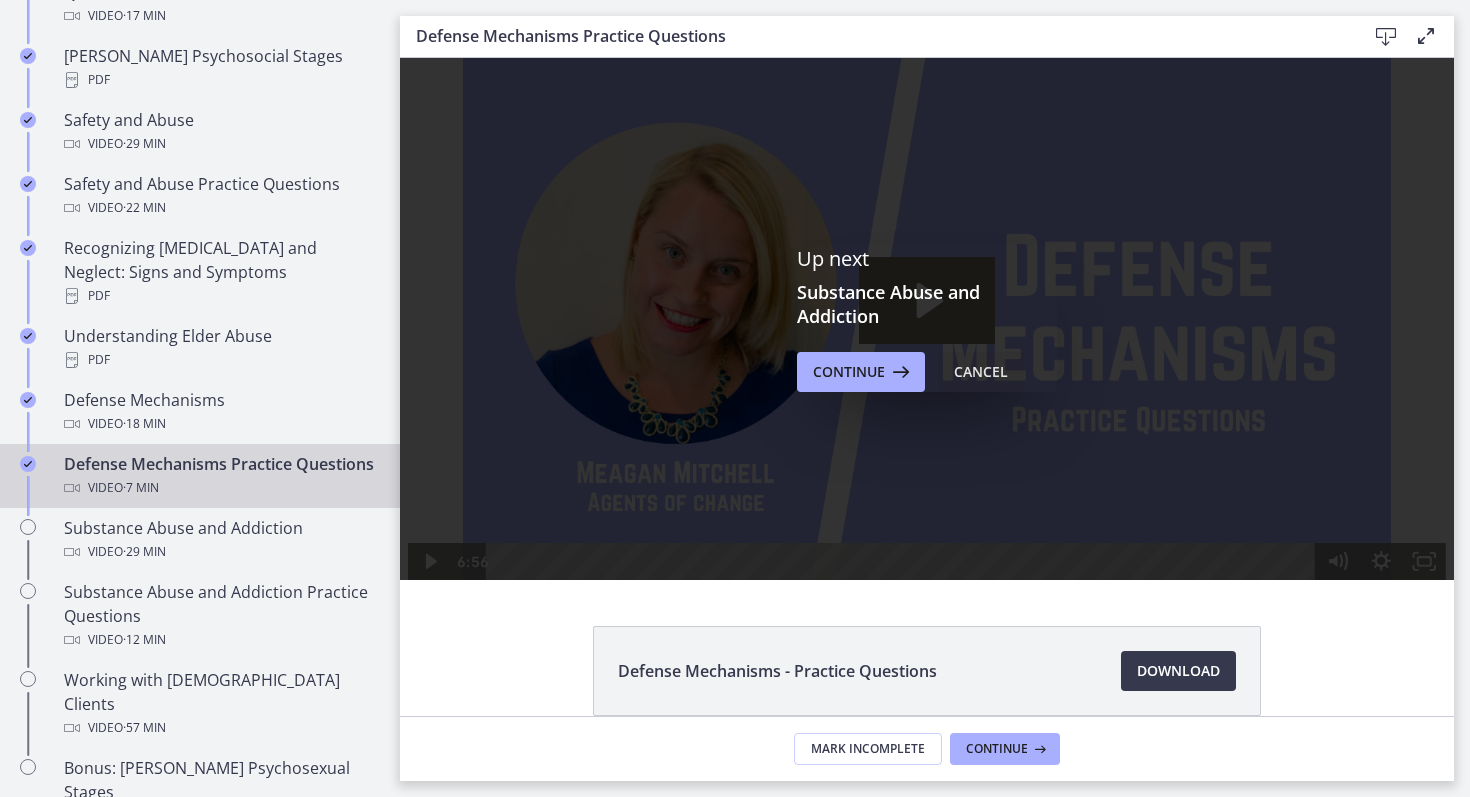 click on "Cancel" at bounding box center (981, 372) 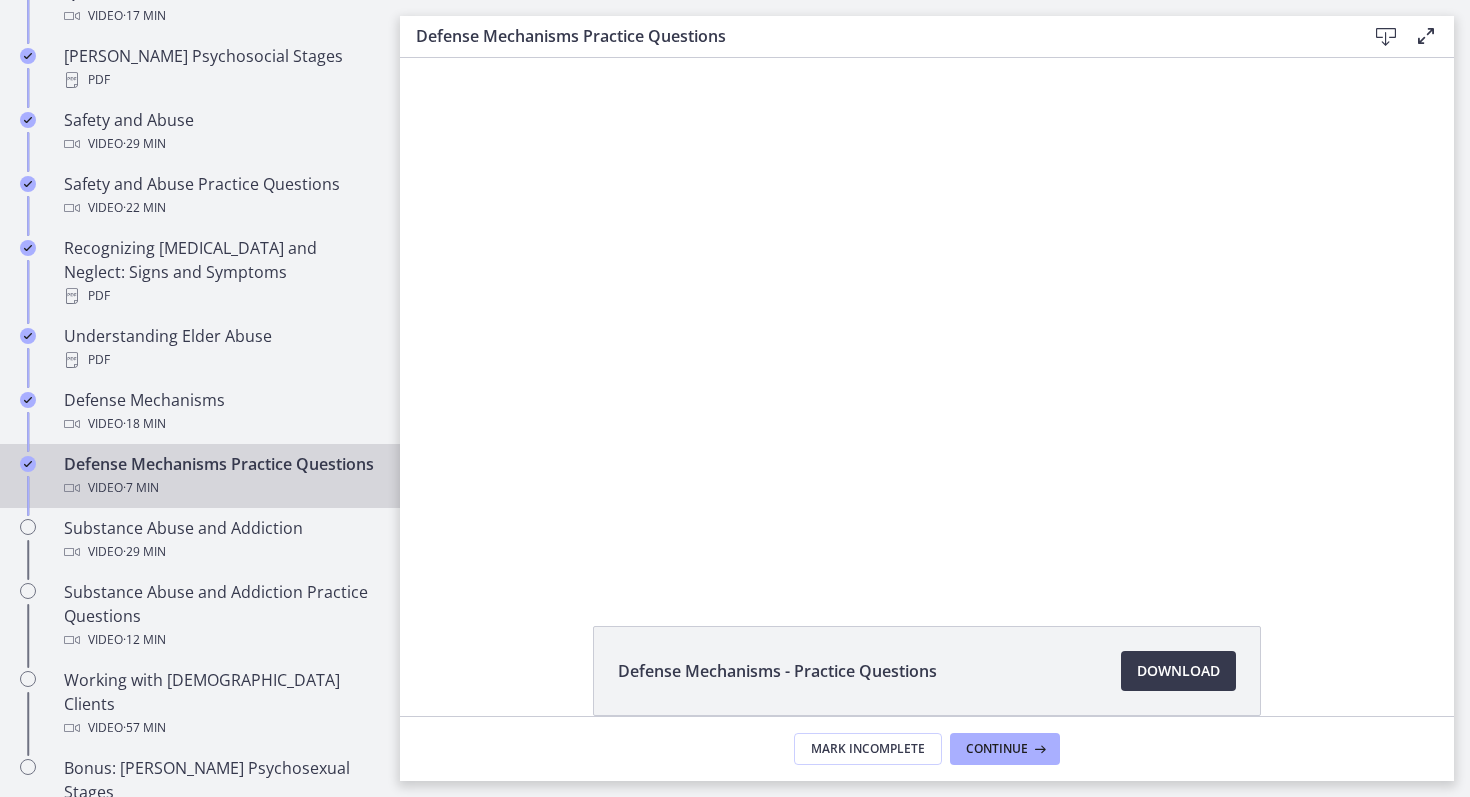 scroll, scrollTop: 96, scrollLeft: 0, axis: vertical 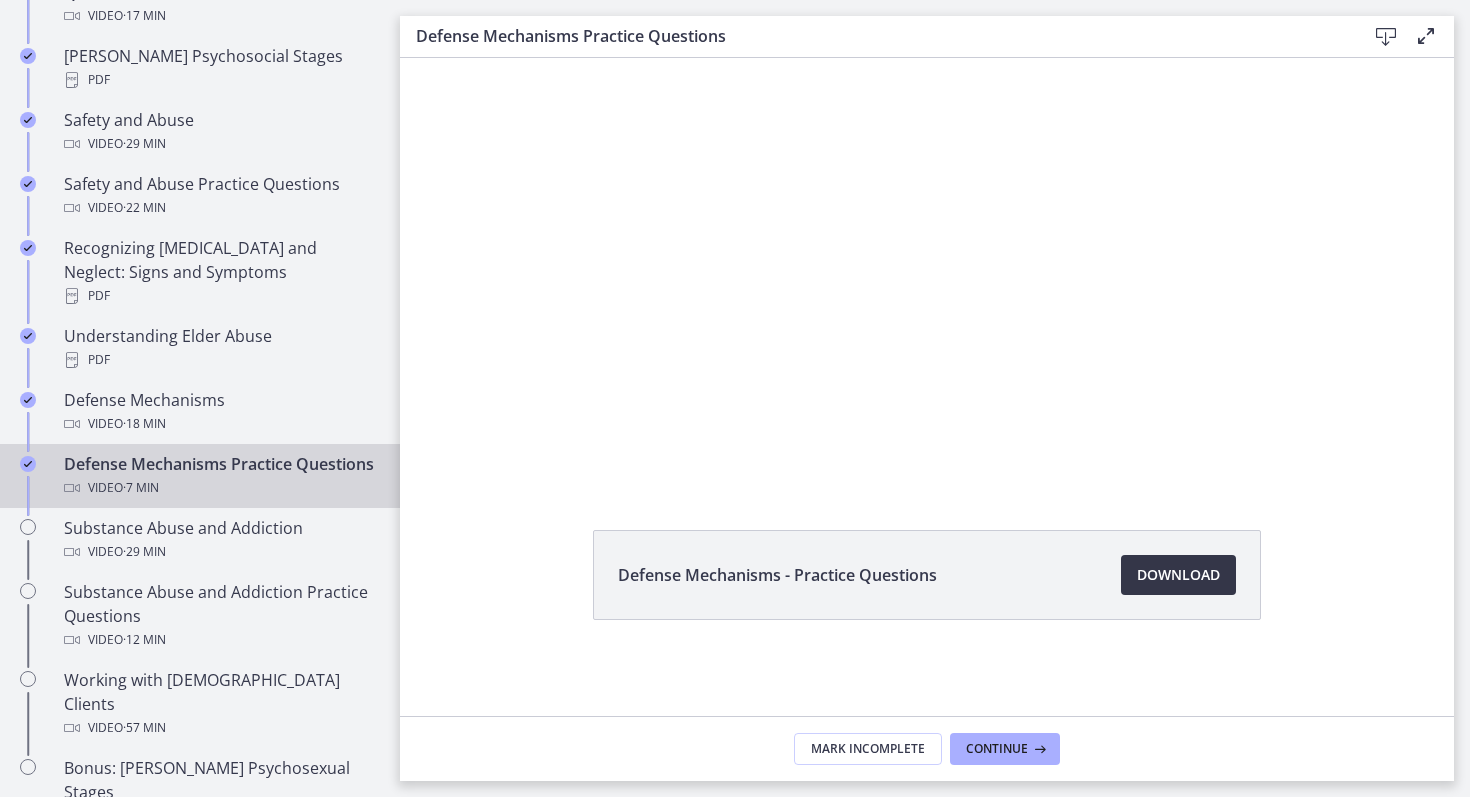 click on "Download
Opens in a new window" at bounding box center (1178, 575) 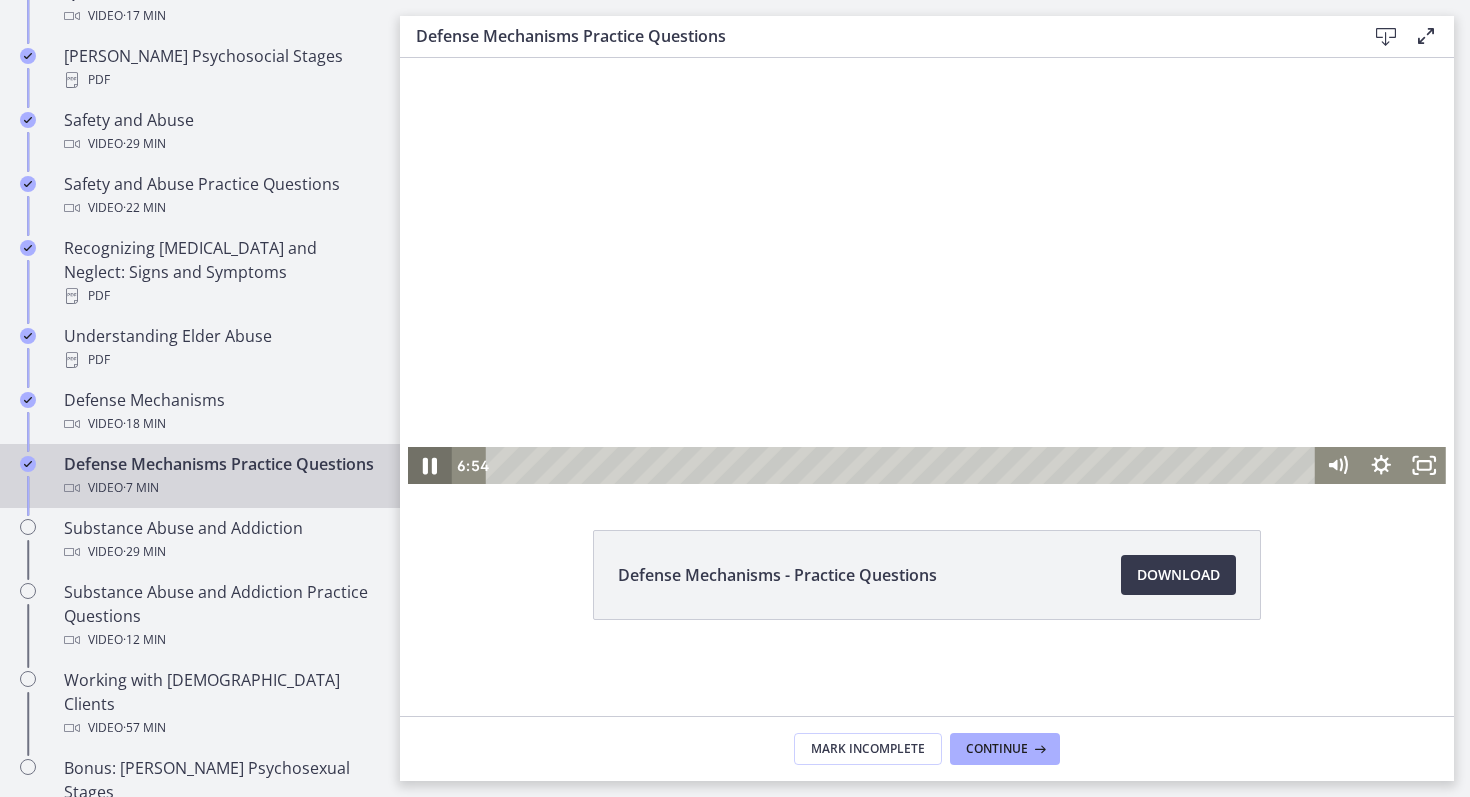 click 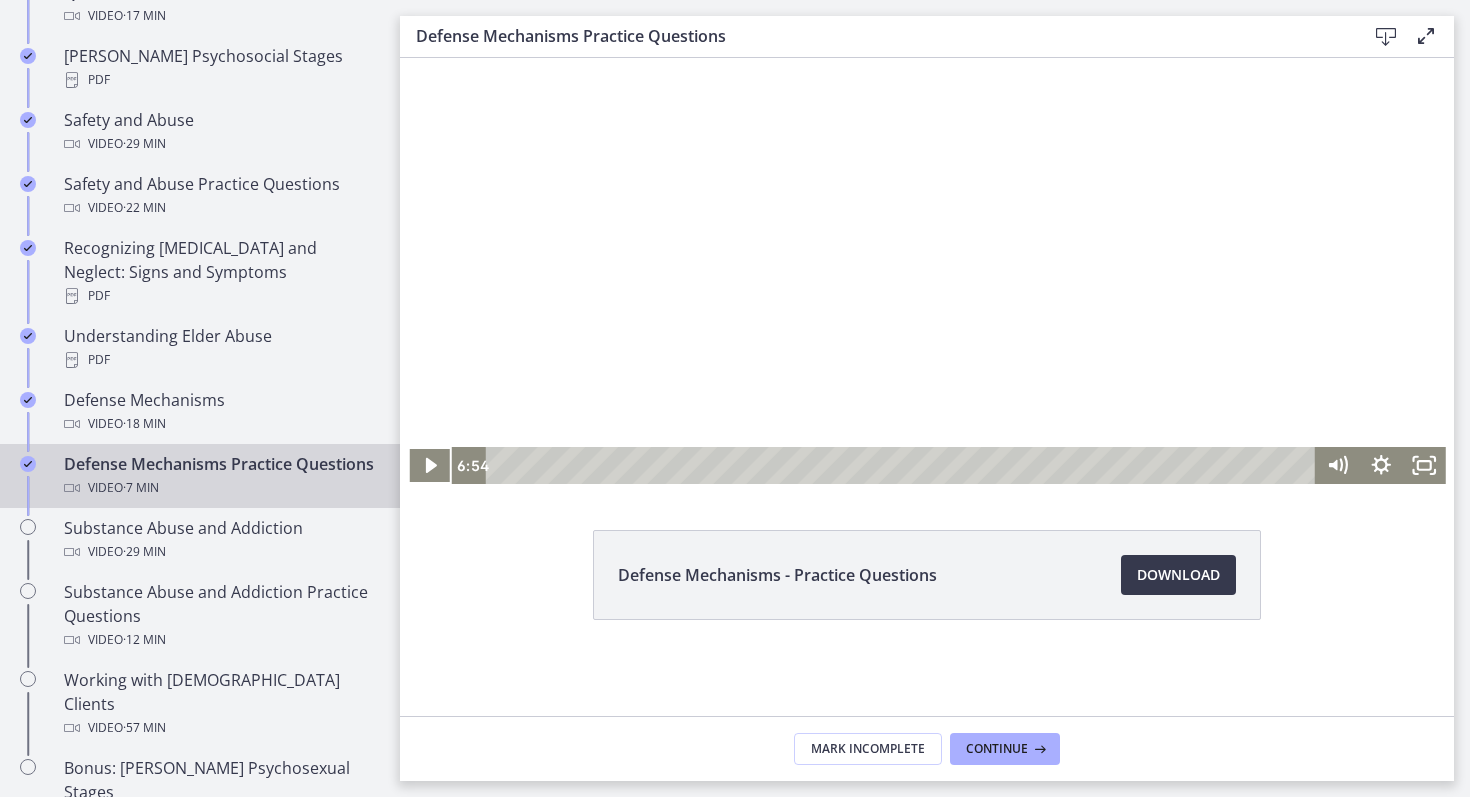 click 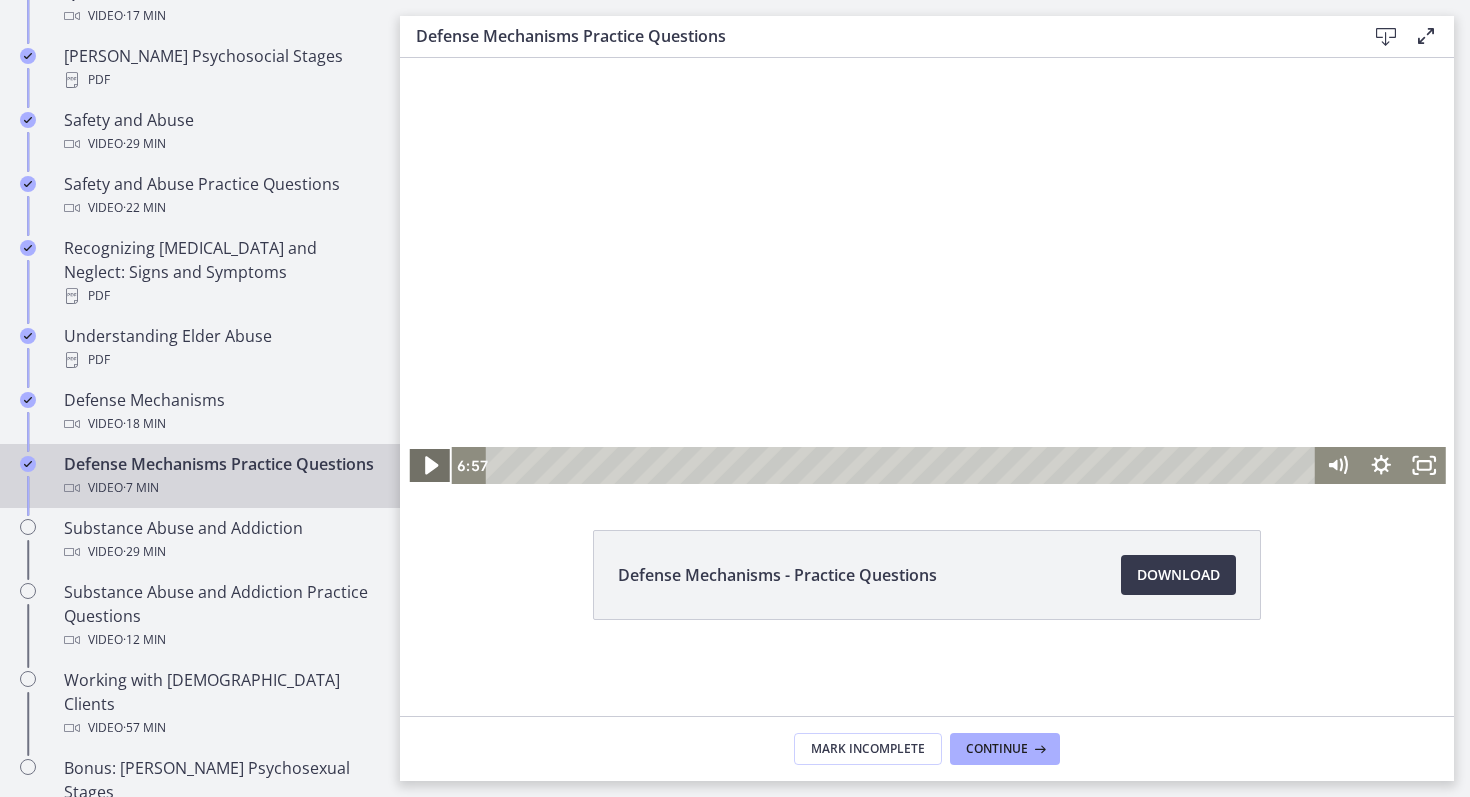 click 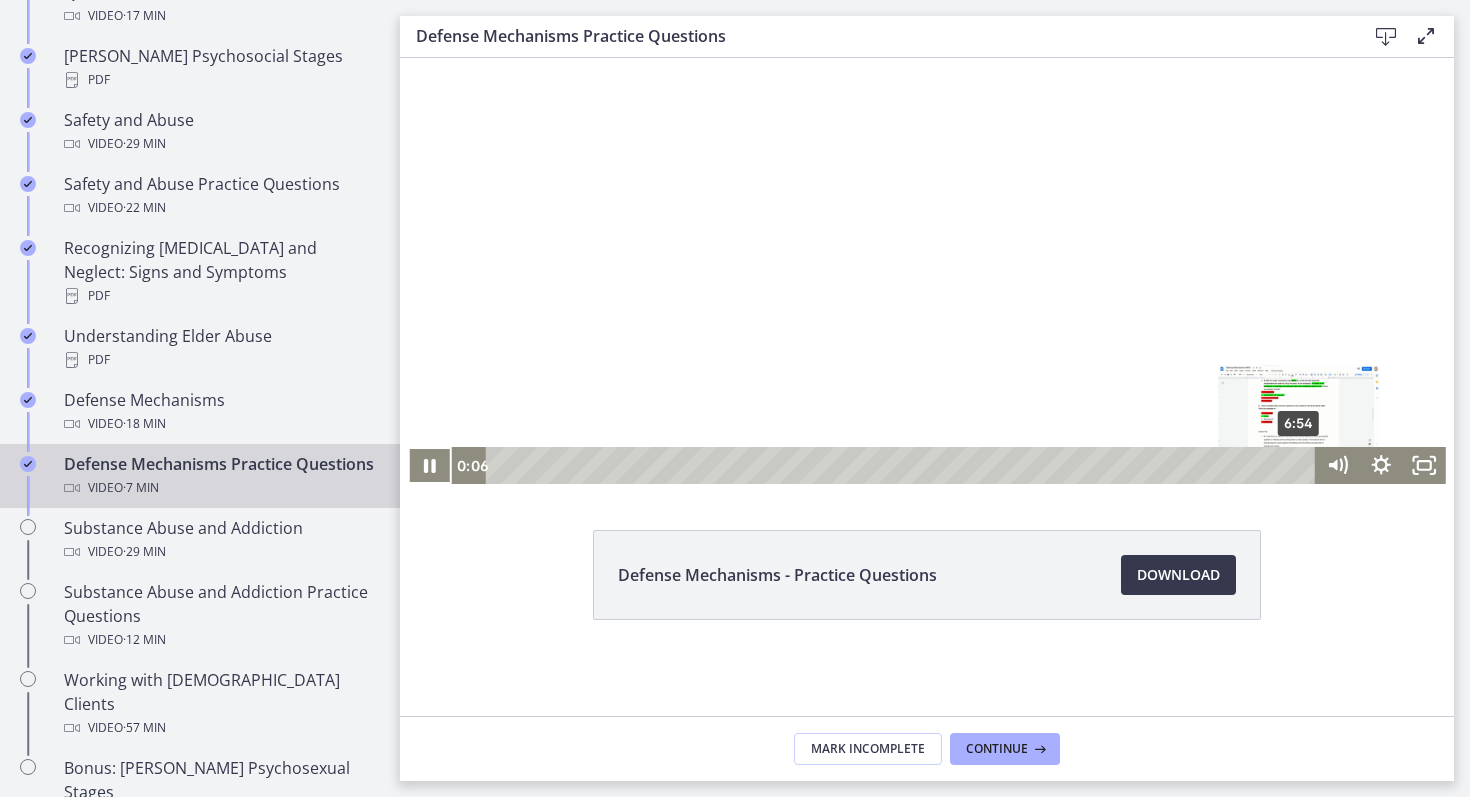 click on "6:54" at bounding box center (903, 465) 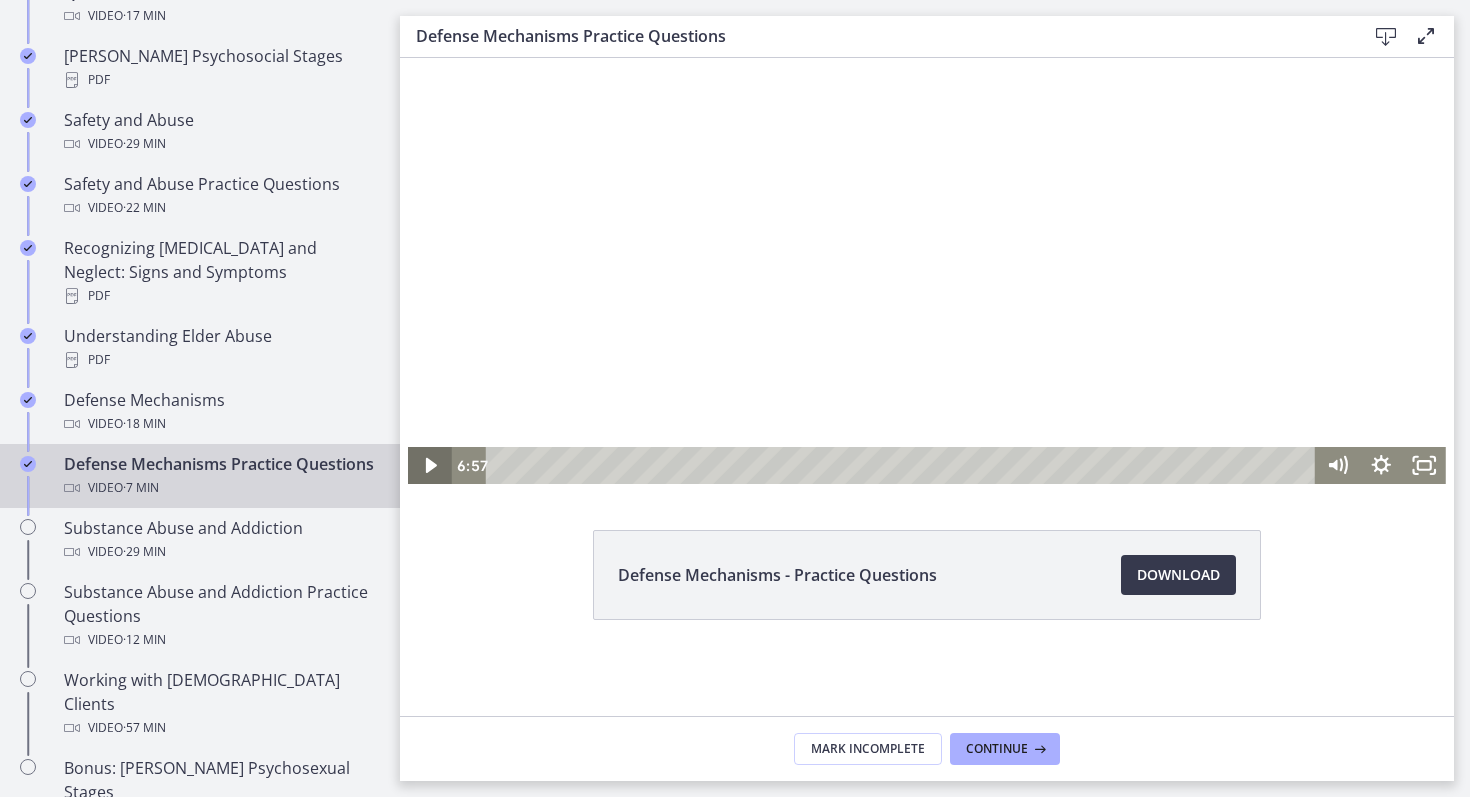 click 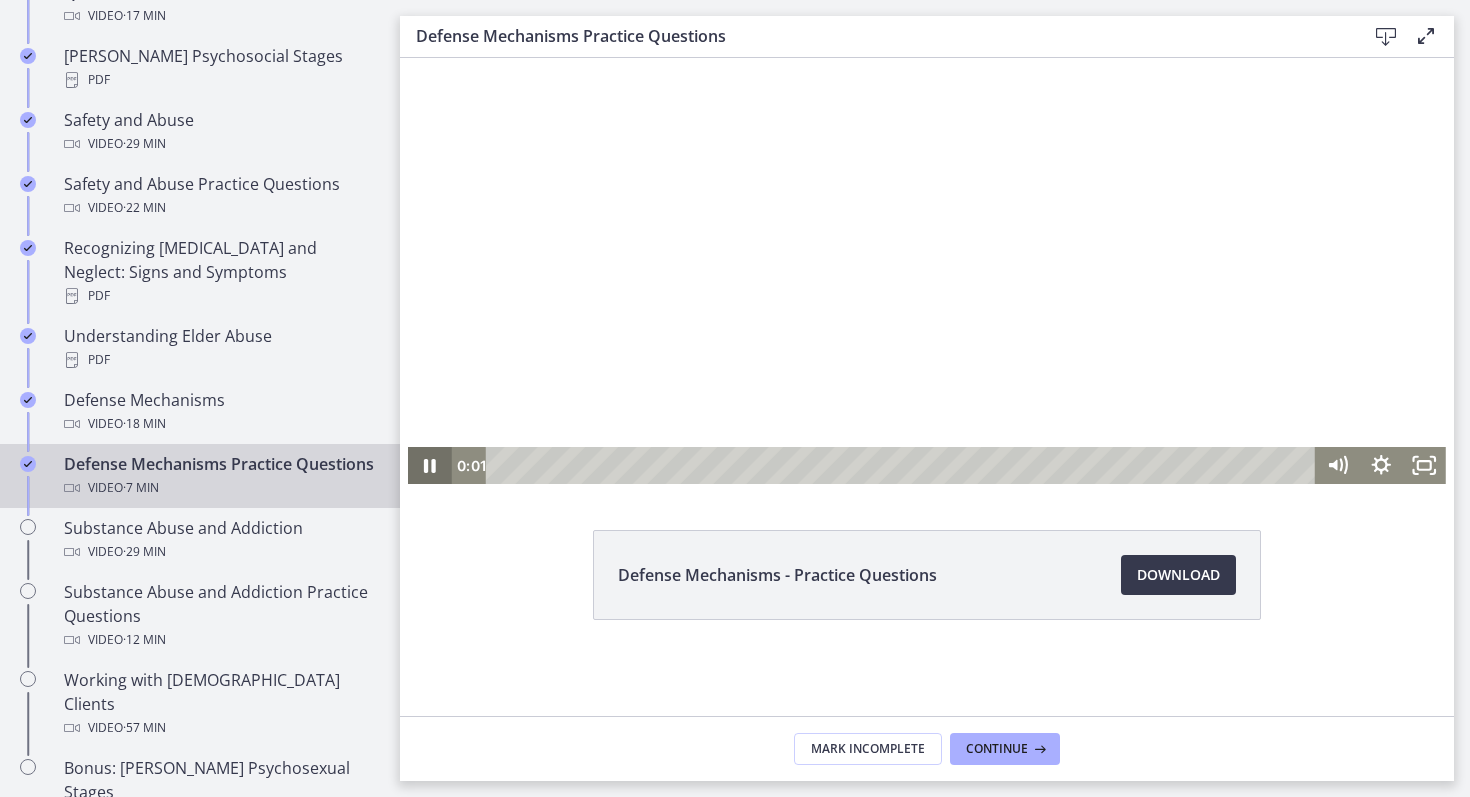 click 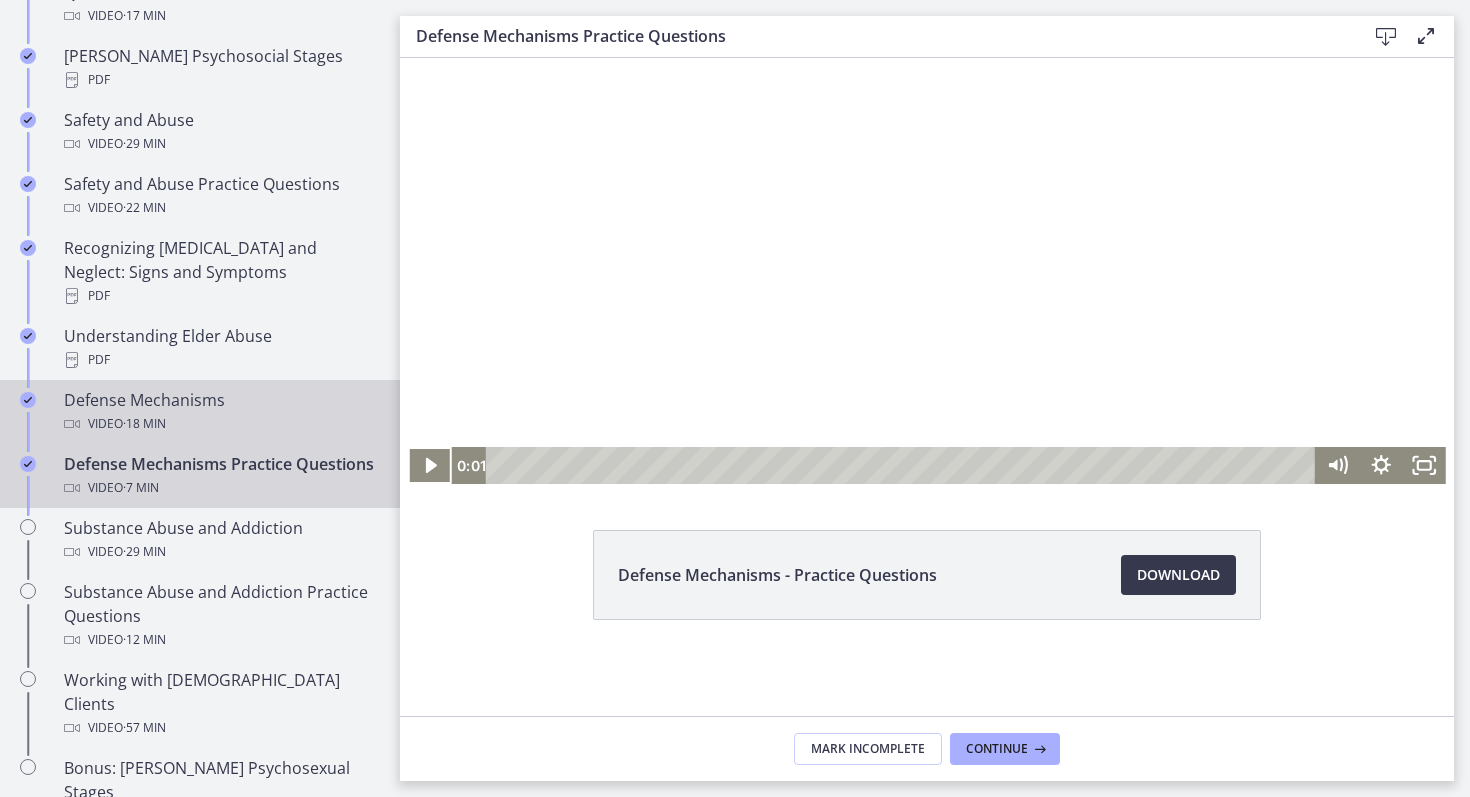 click on "Video
·  18 min" at bounding box center (220, 424) 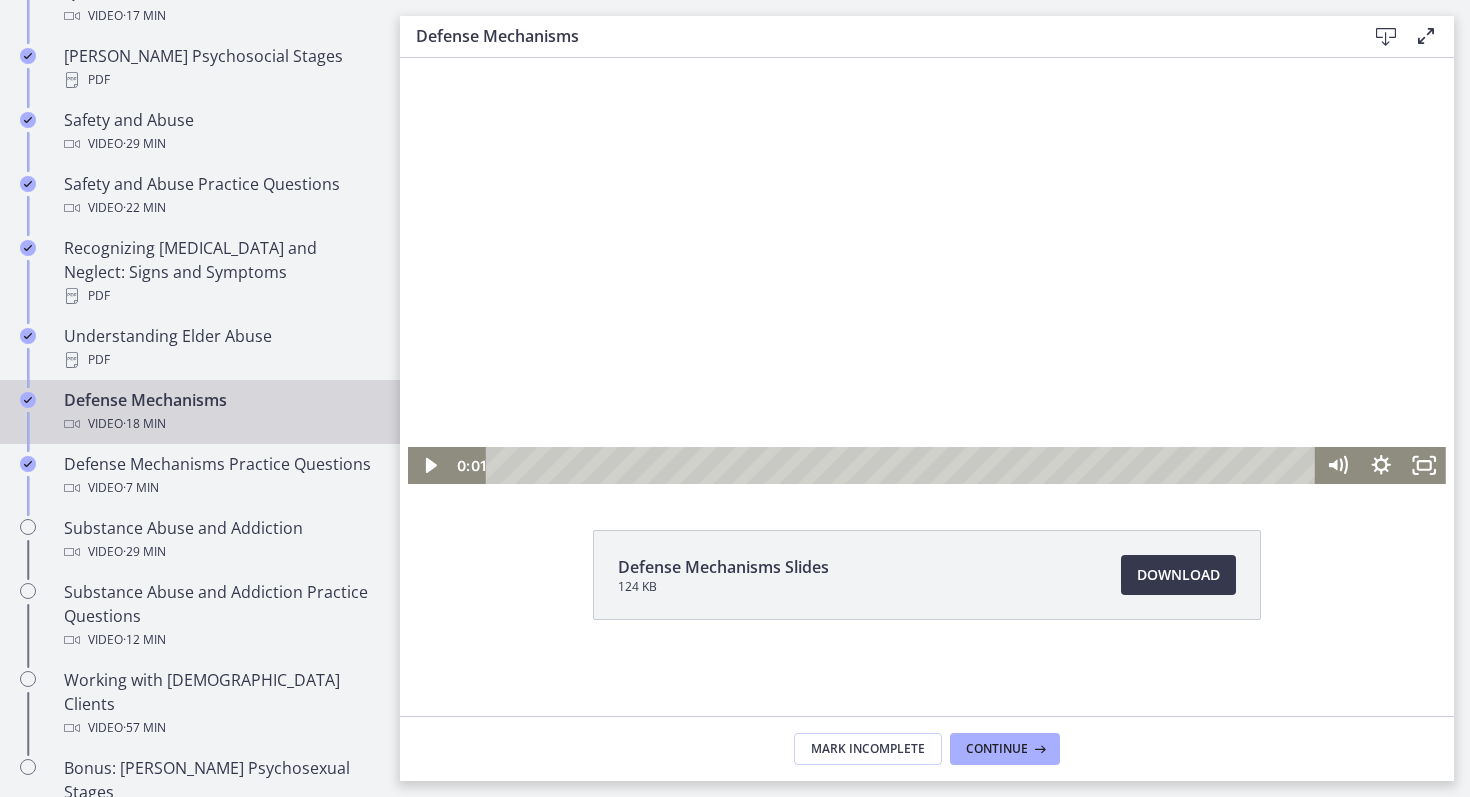 scroll, scrollTop: 0, scrollLeft: 0, axis: both 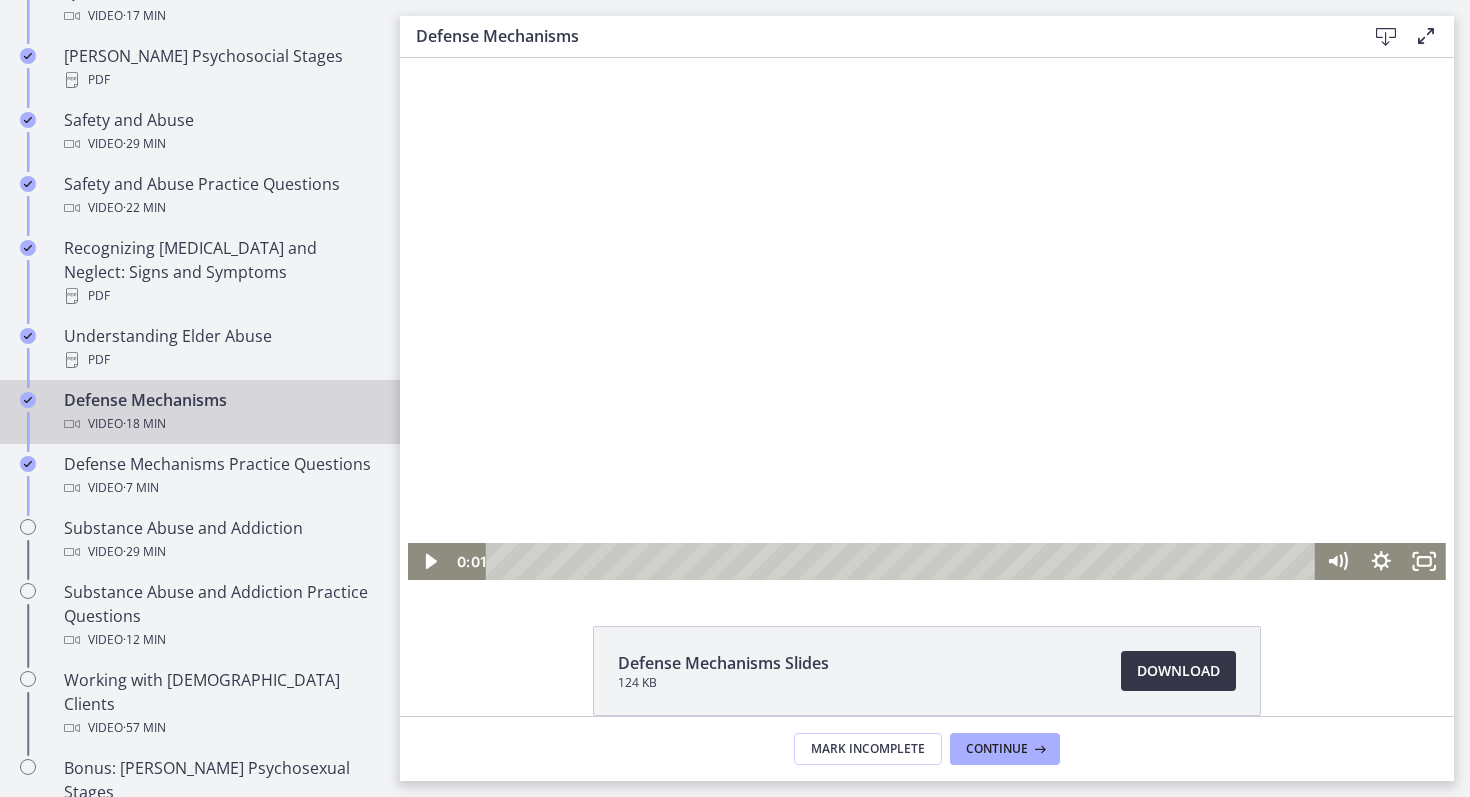 click on "Download
Opens in a new window" at bounding box center [1178, 671] 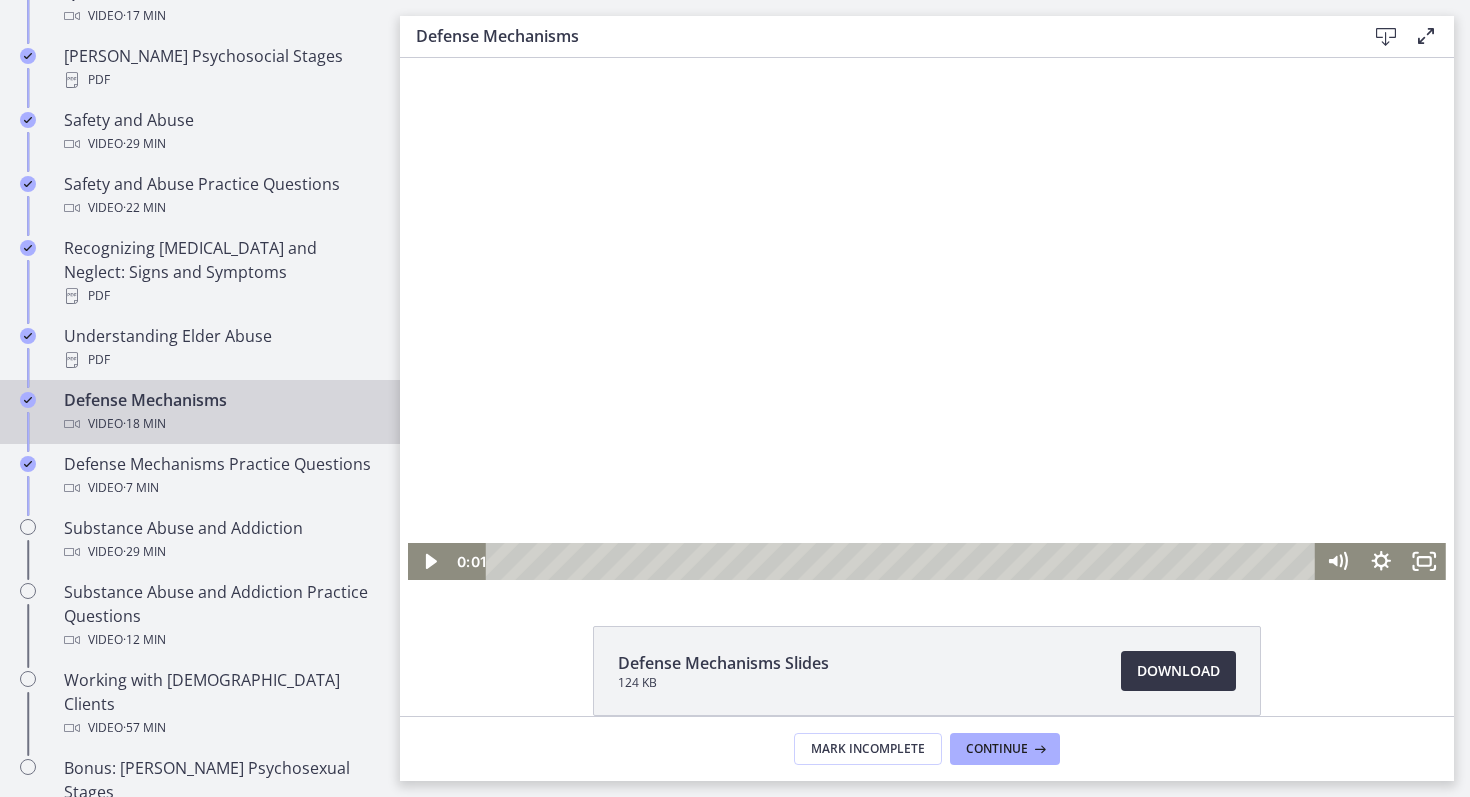 scroll, scrollTop: 96, scrollLeft: 0, axis: vertical 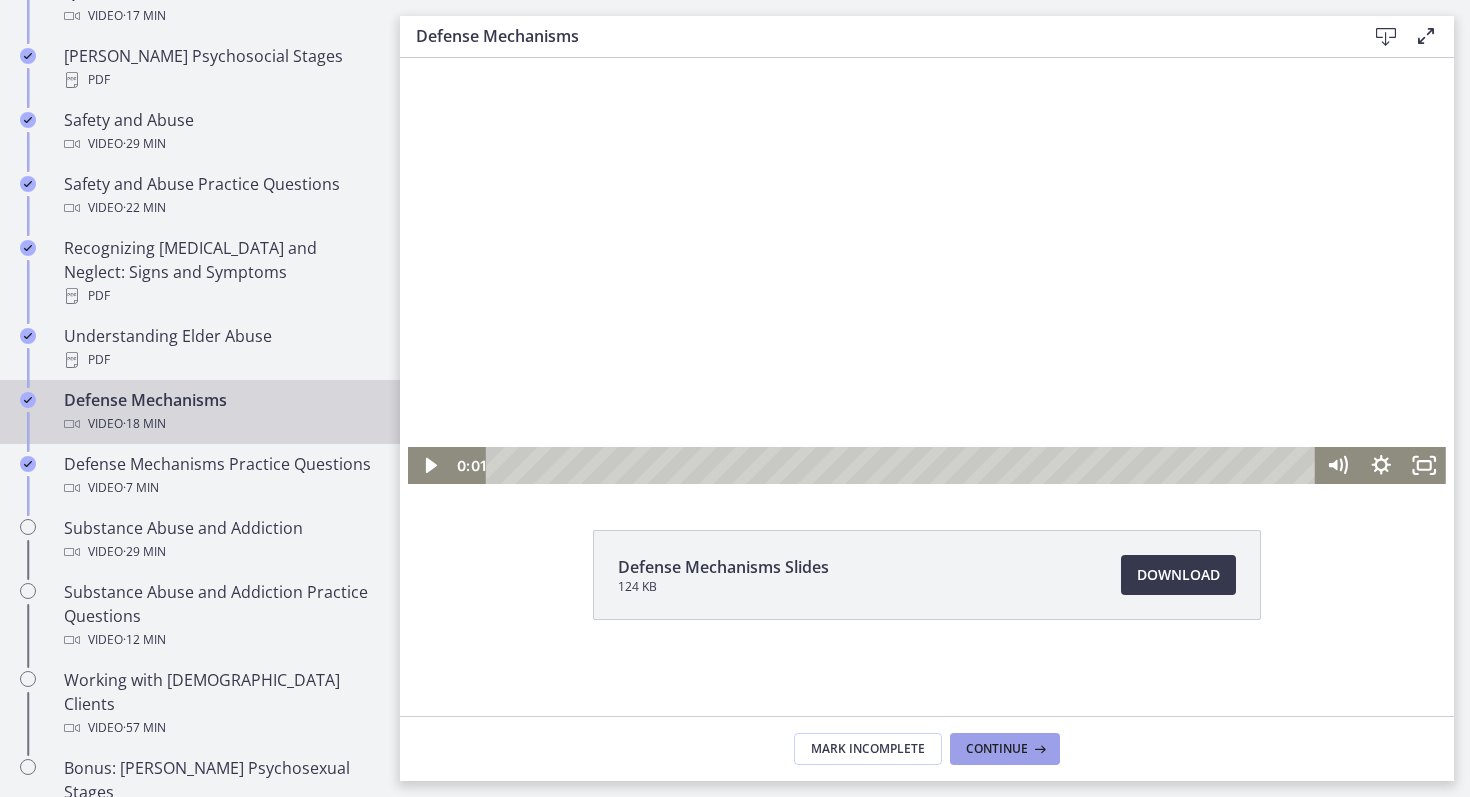 click on "Continue" at bounding box center (997, 749) 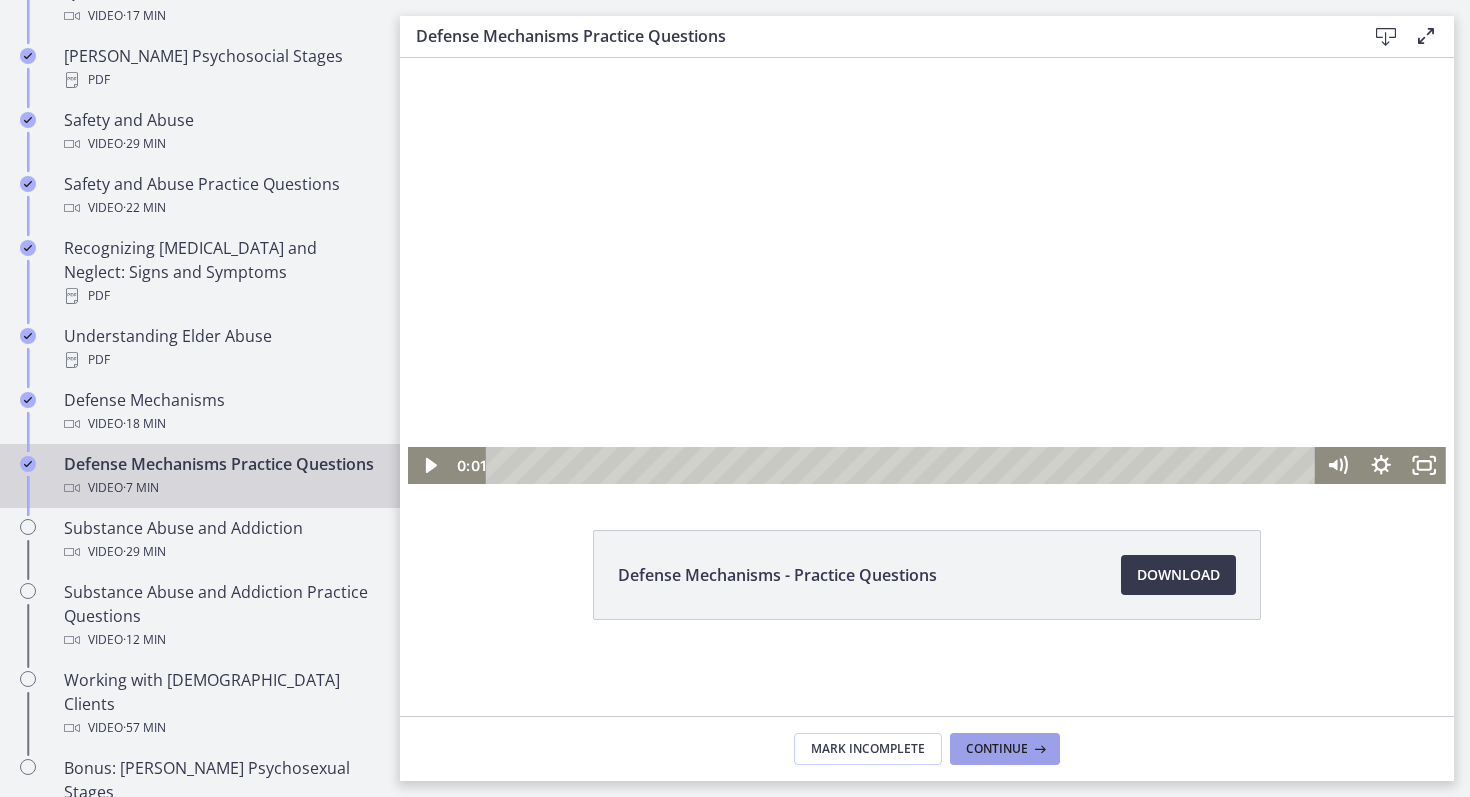 scroll, scrollTop: 0, scrollLeft: 0, axis: both 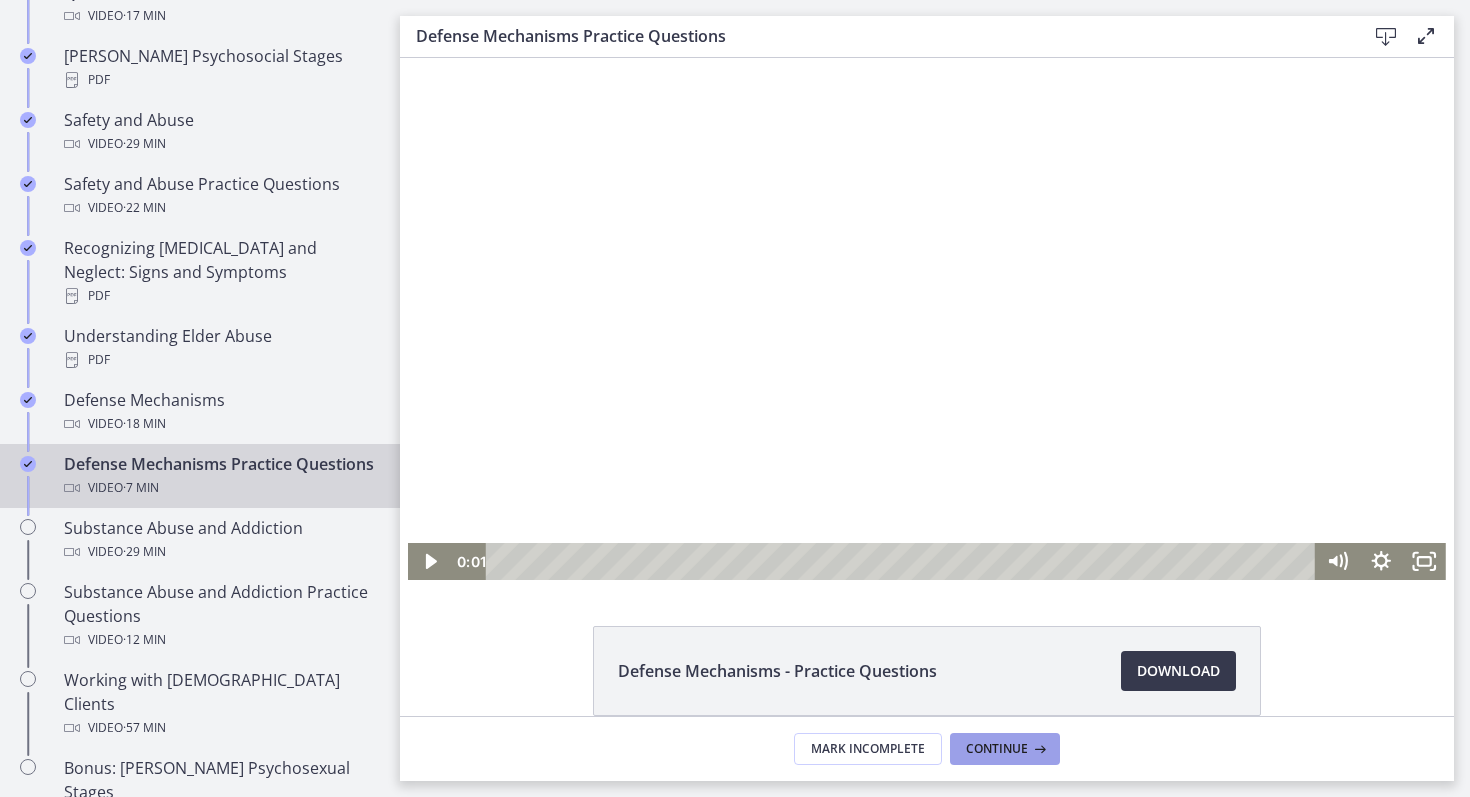 click on "Continue" at bounding box center (997, 749) 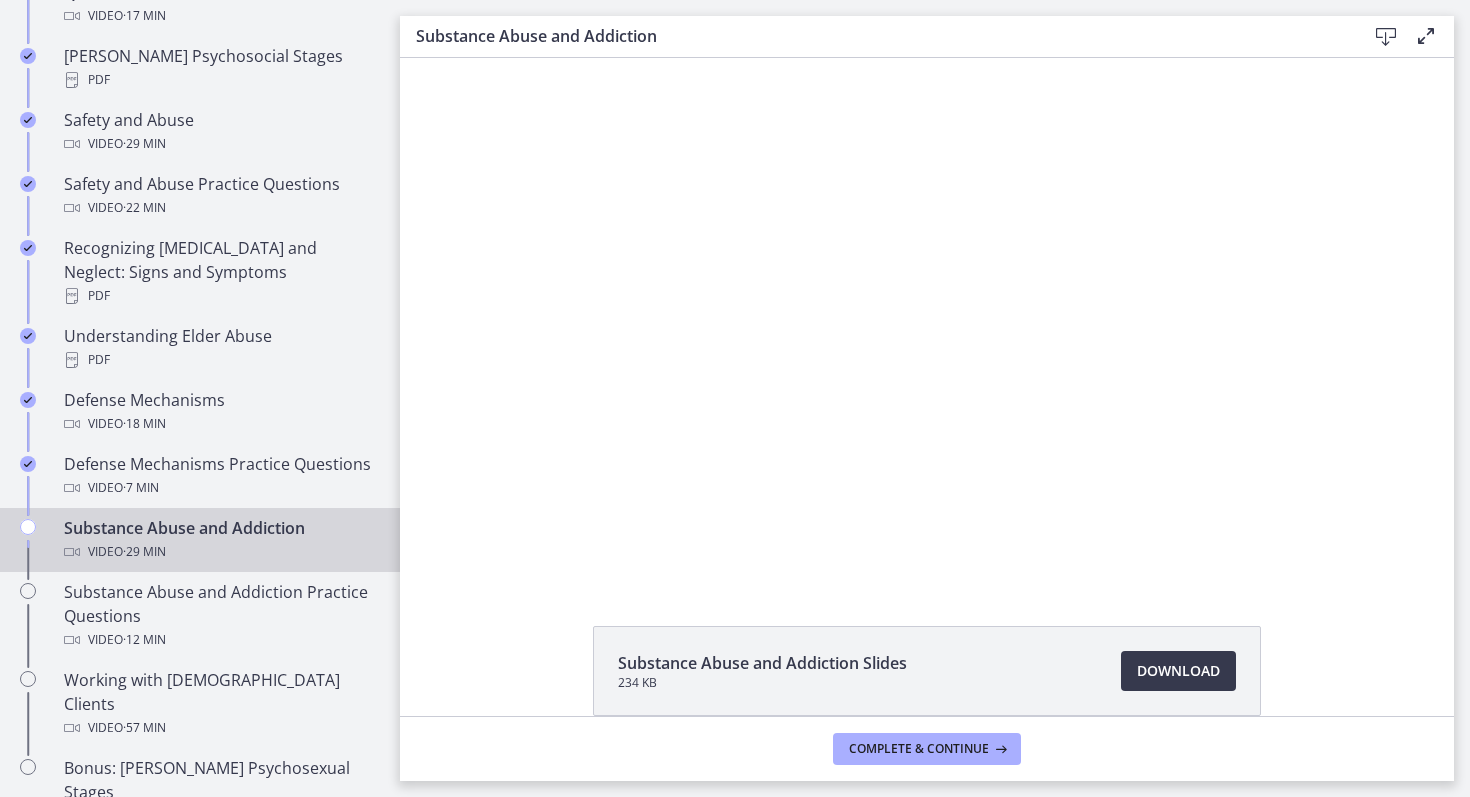 scroll, scrollTop: 0, scrollLeft: 0, axis: both 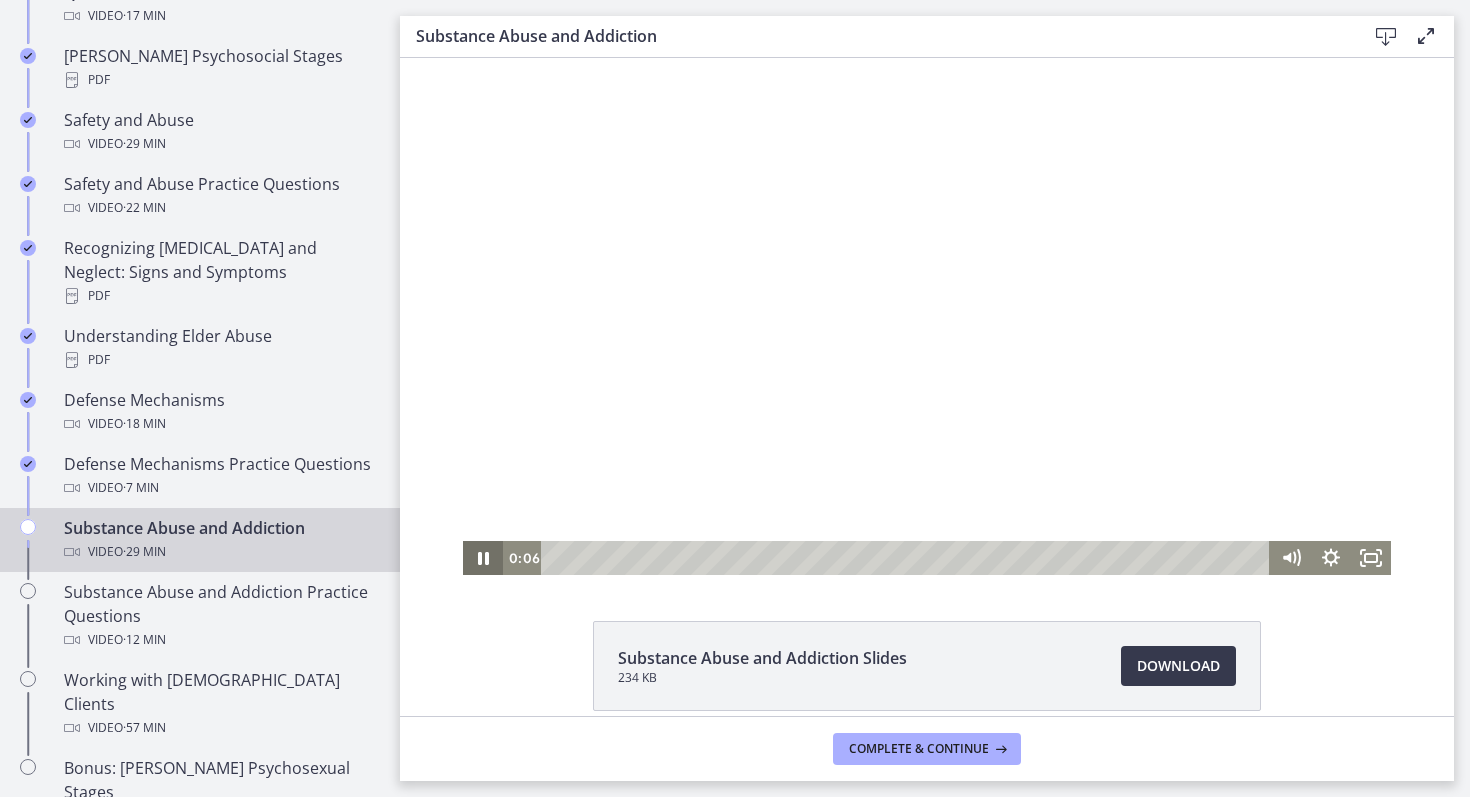click 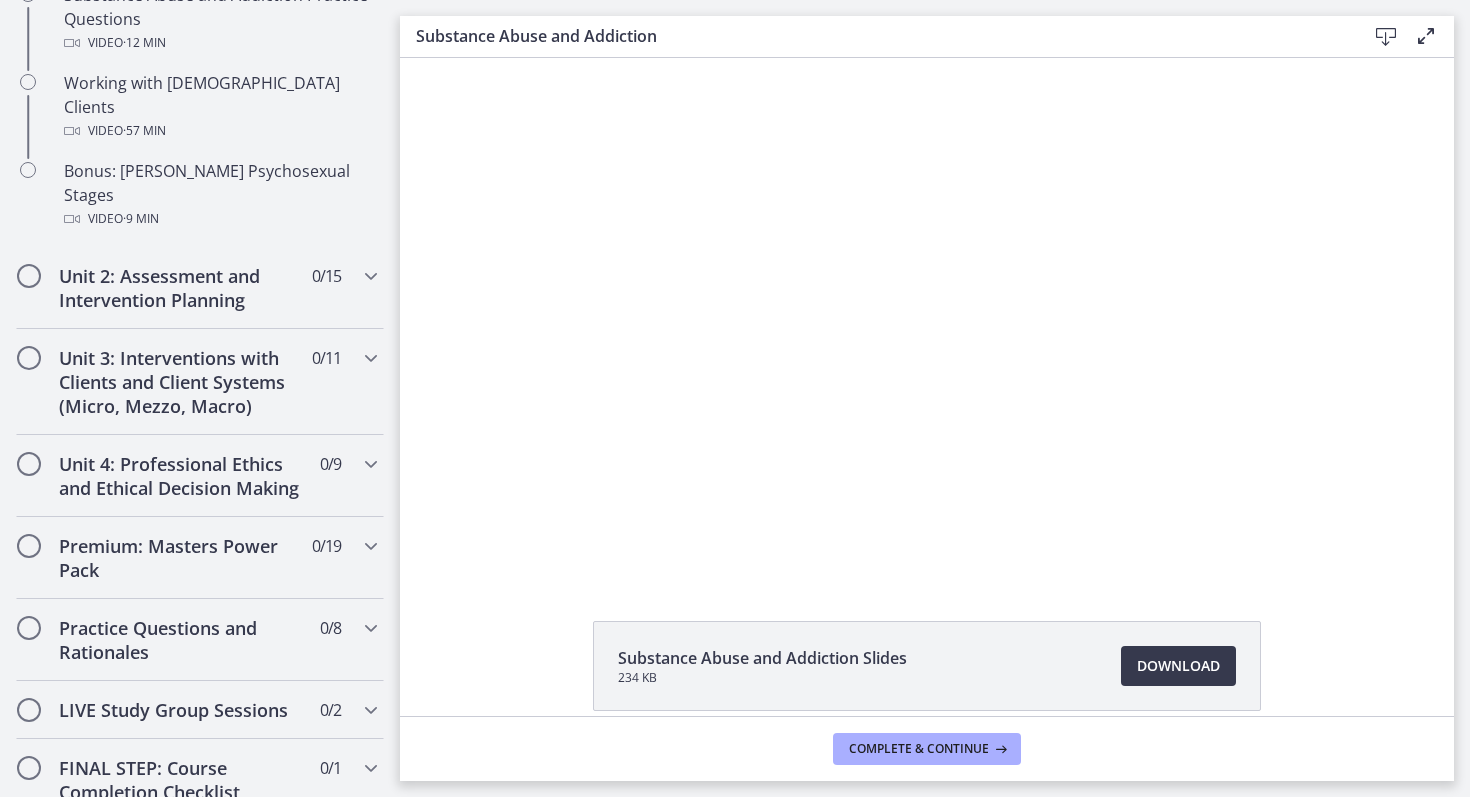 scroll, scrollTop: 1481, scrollLeft: 0, axis: vertical 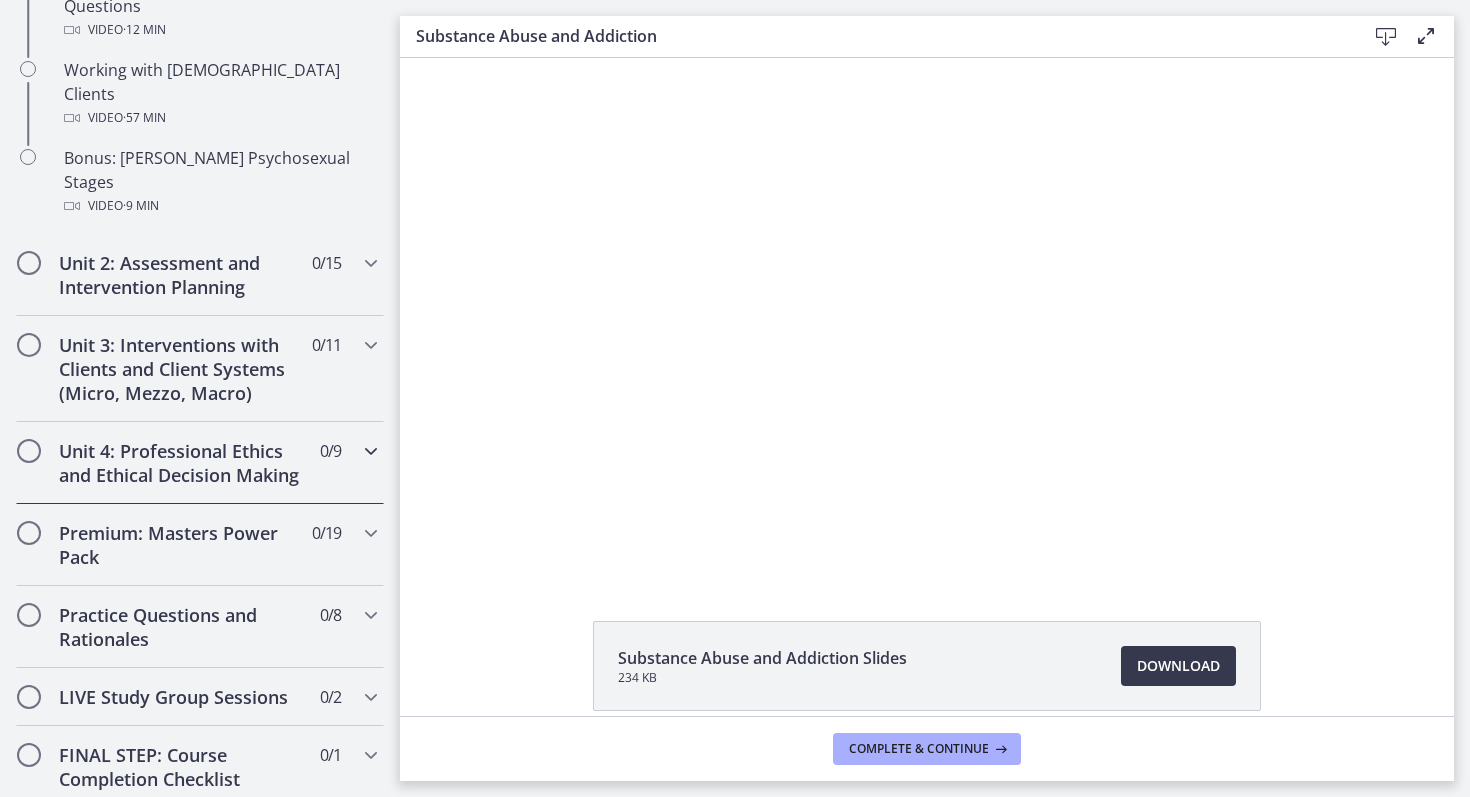 type 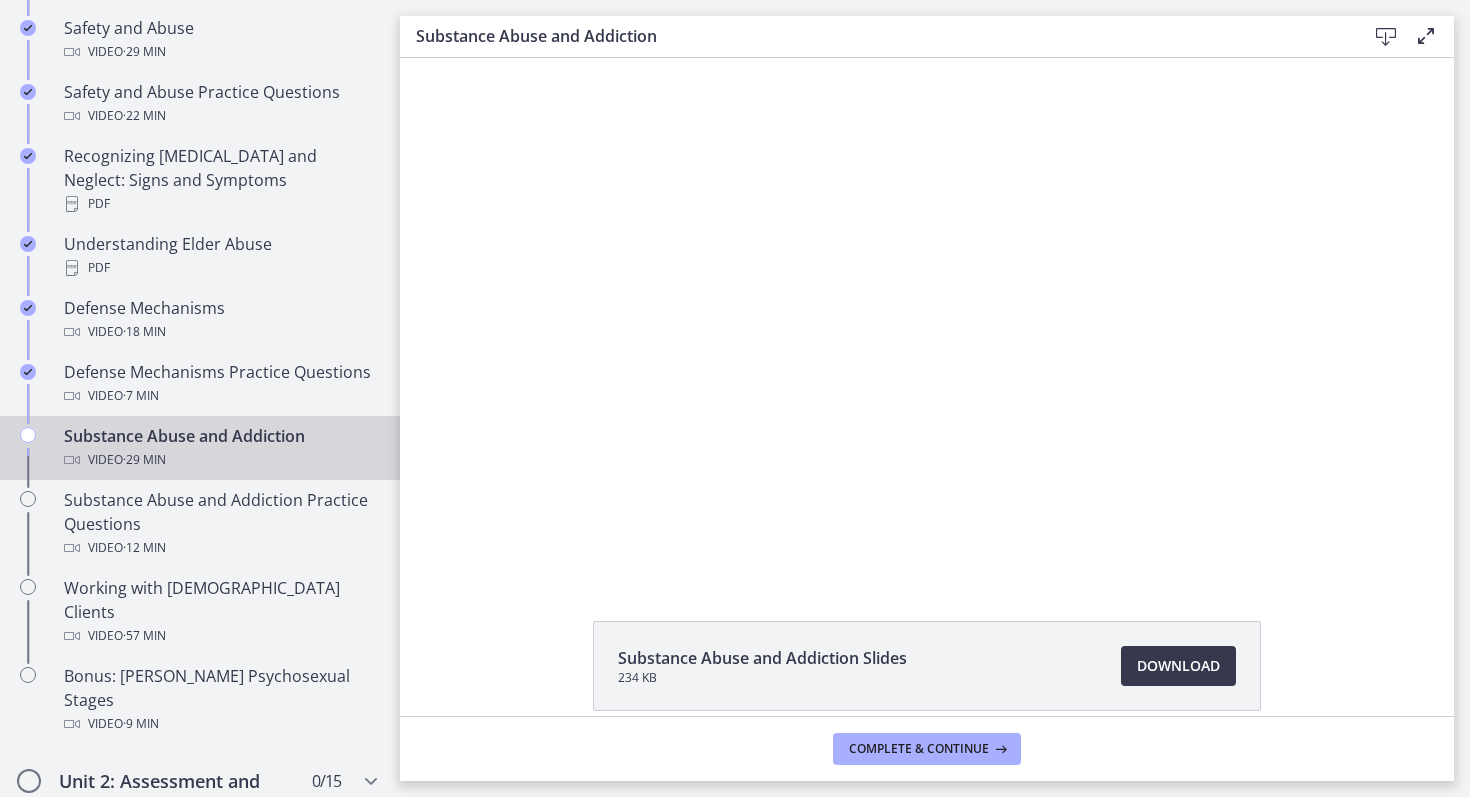 scroll, scrollTop: 960, scrollLeft: 0, axis: vertical 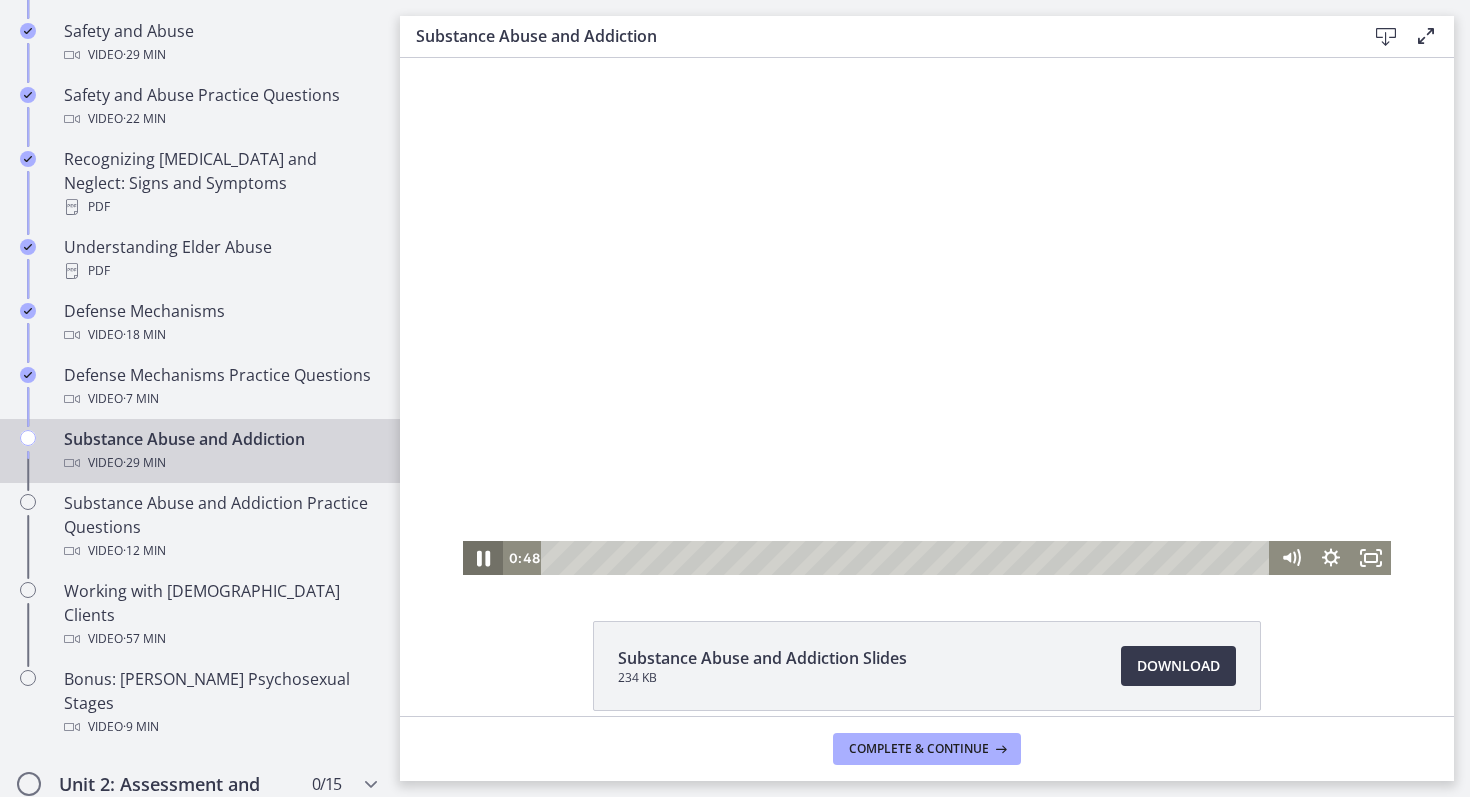click 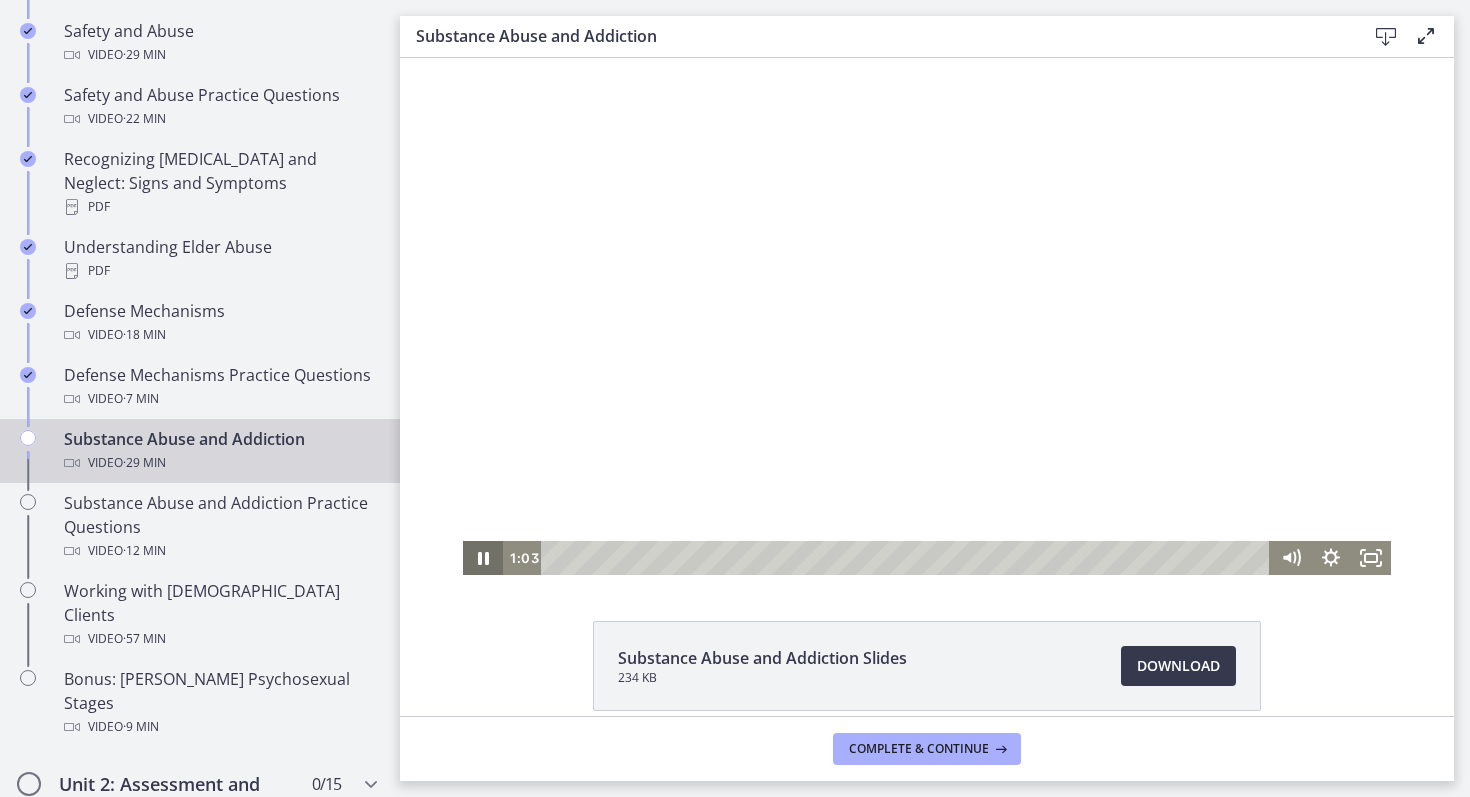 click 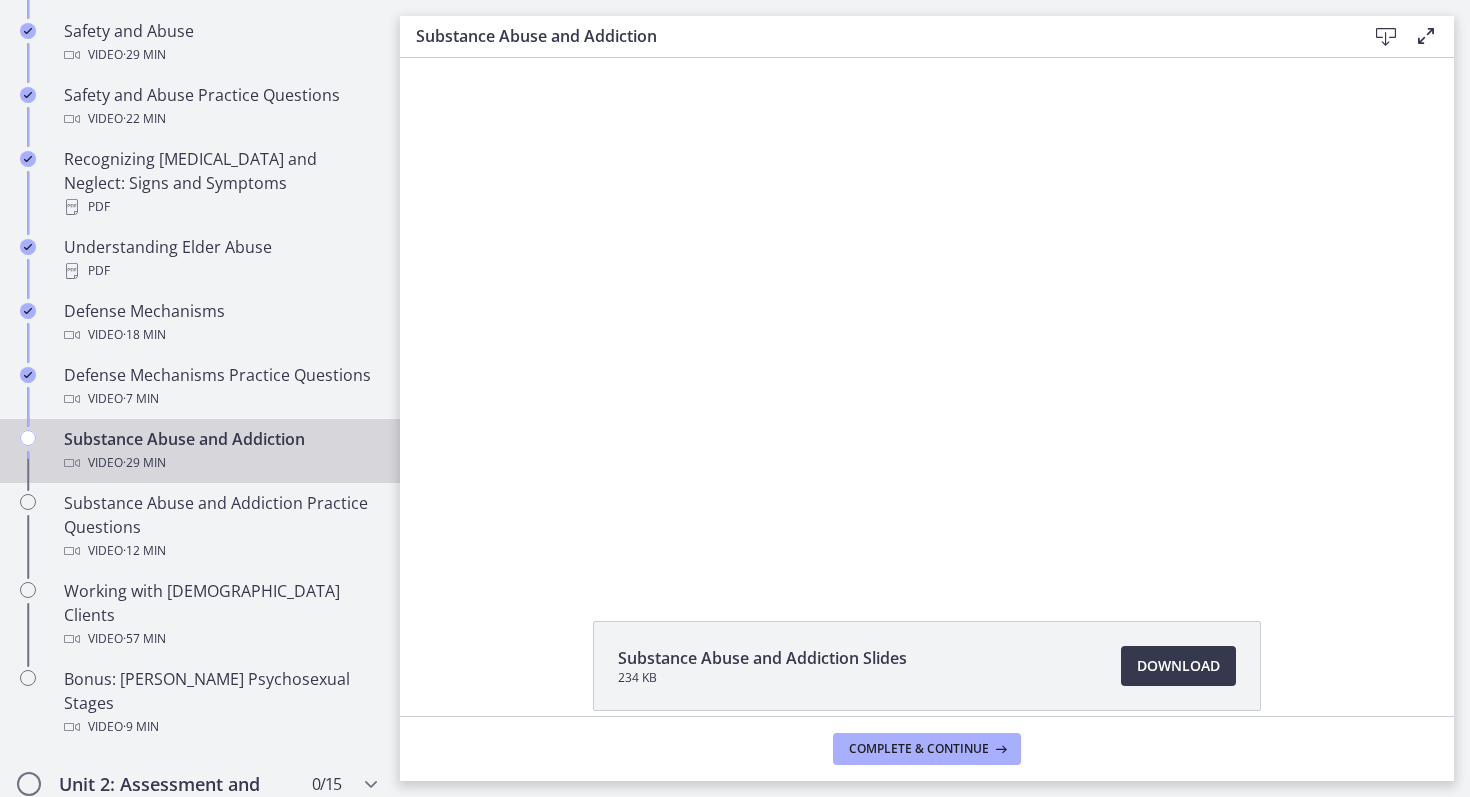 click at bounding box center [927, 314] 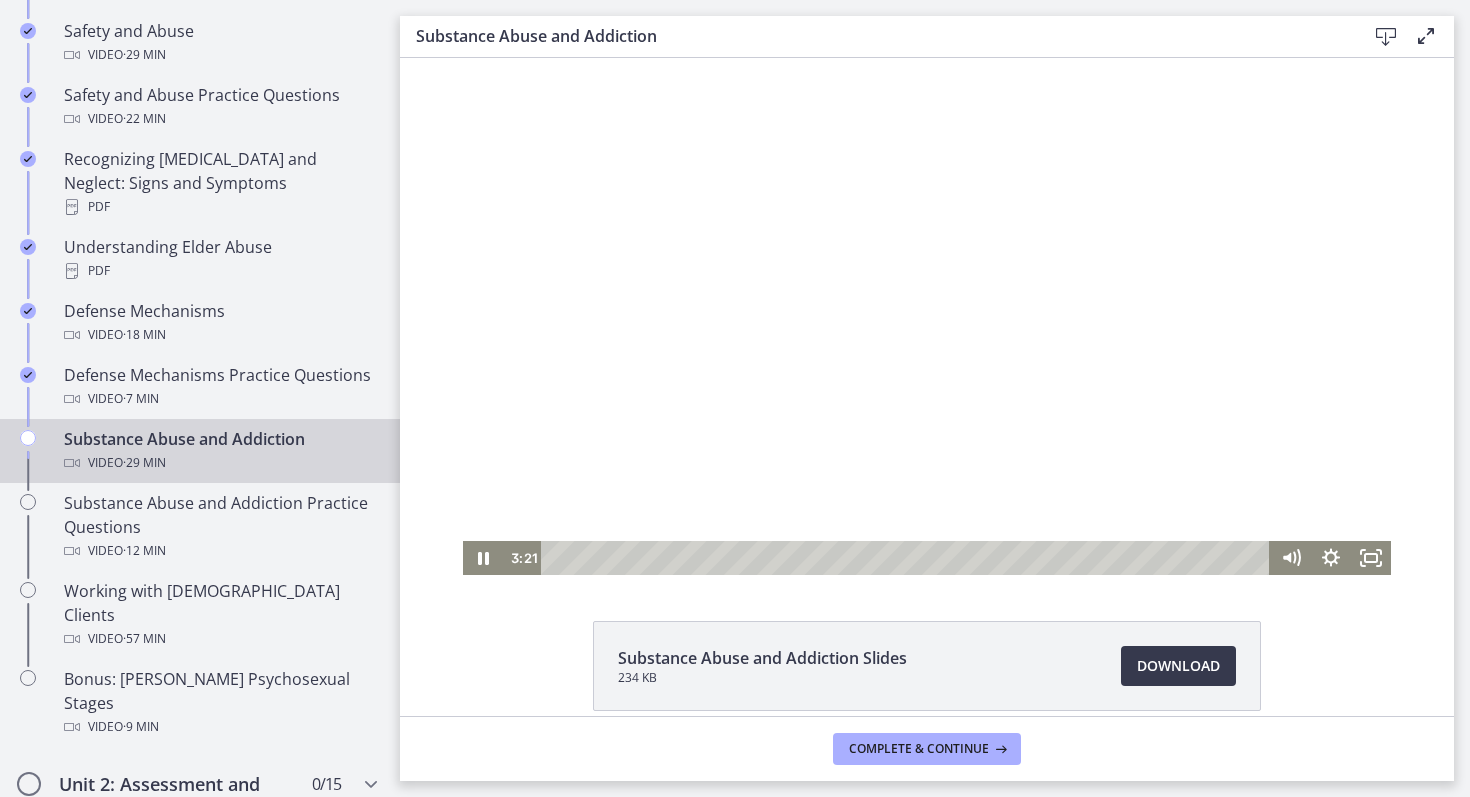 type 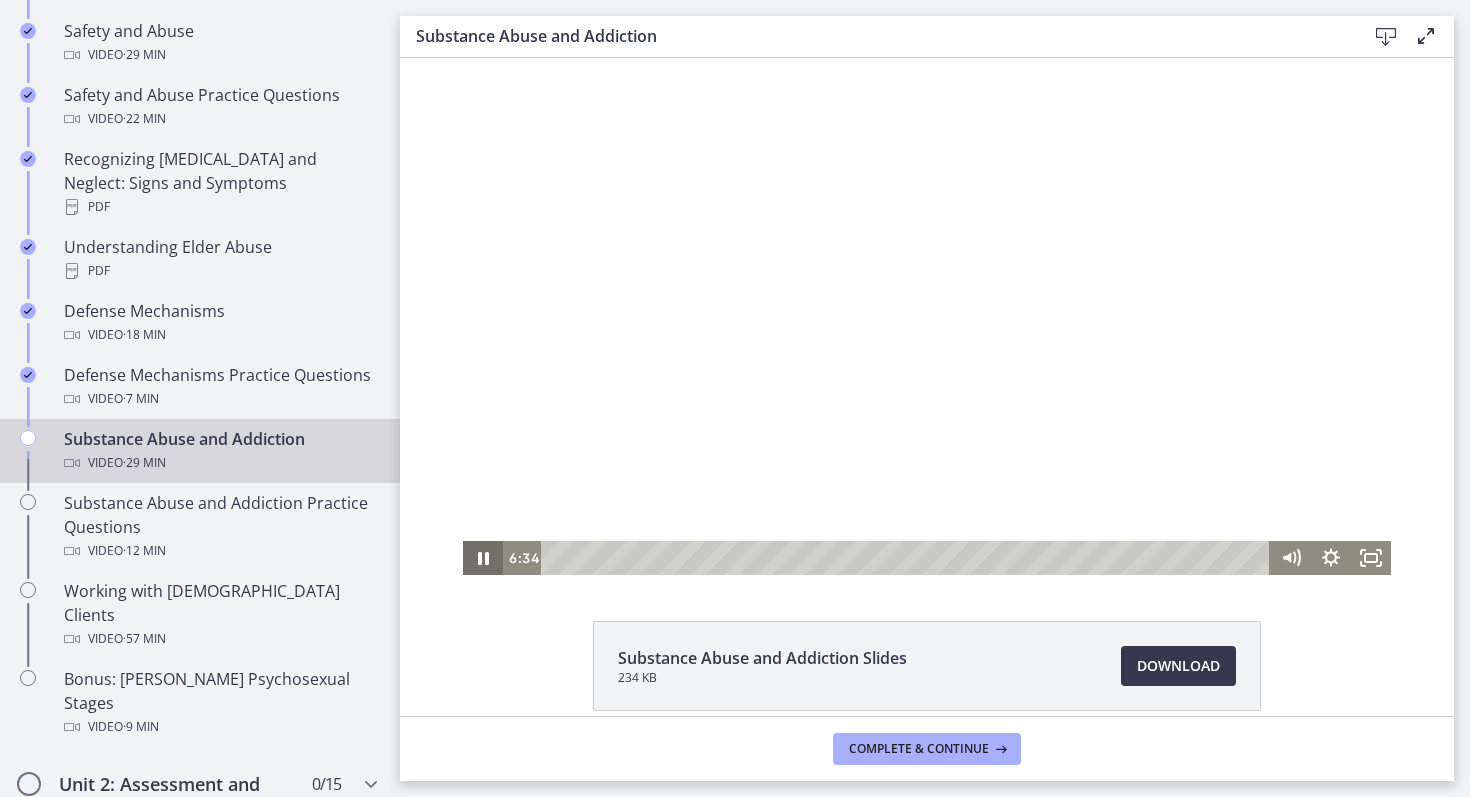click 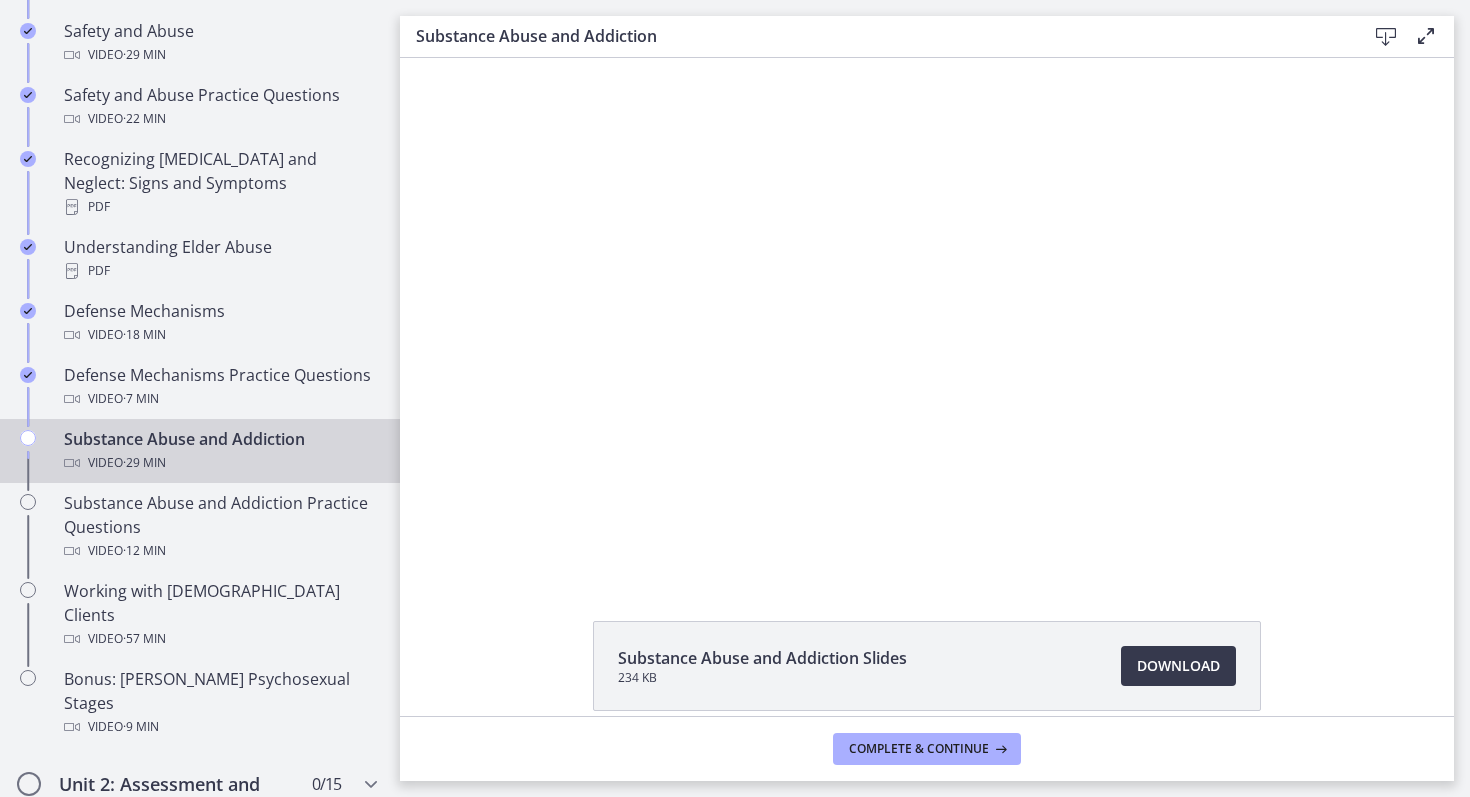 click at bounding box center (483, 558) 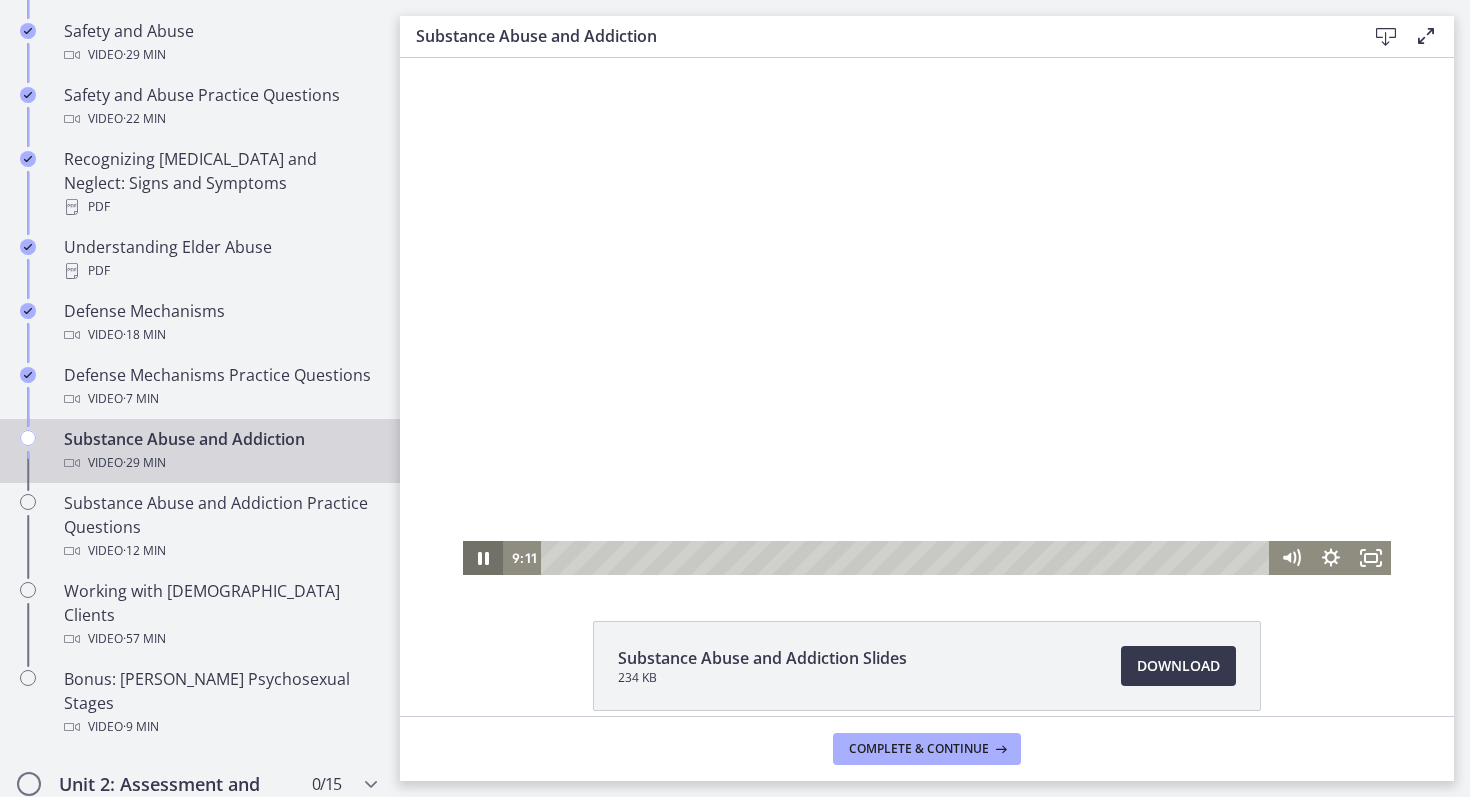 click 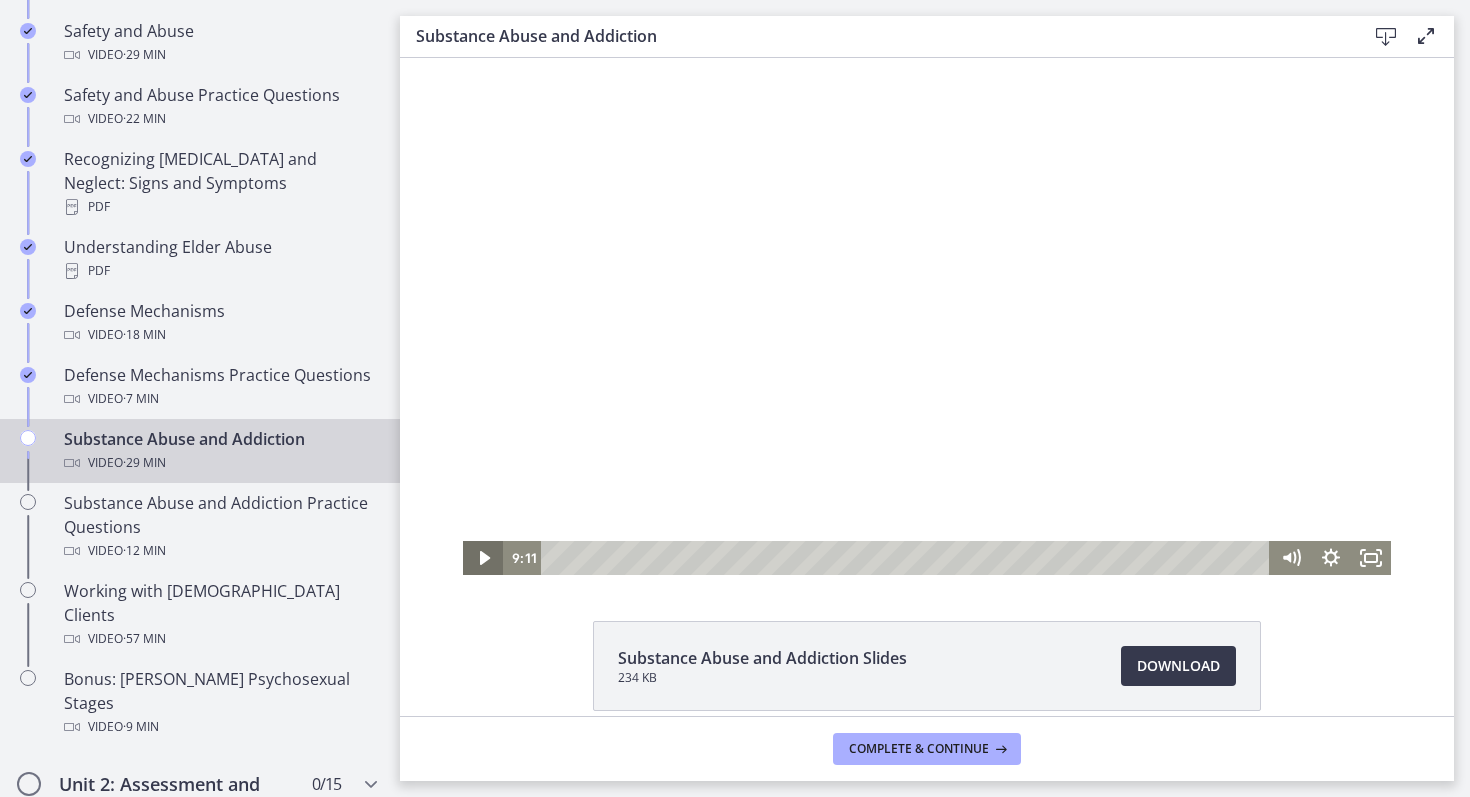 click at bounding box center (483, 558) 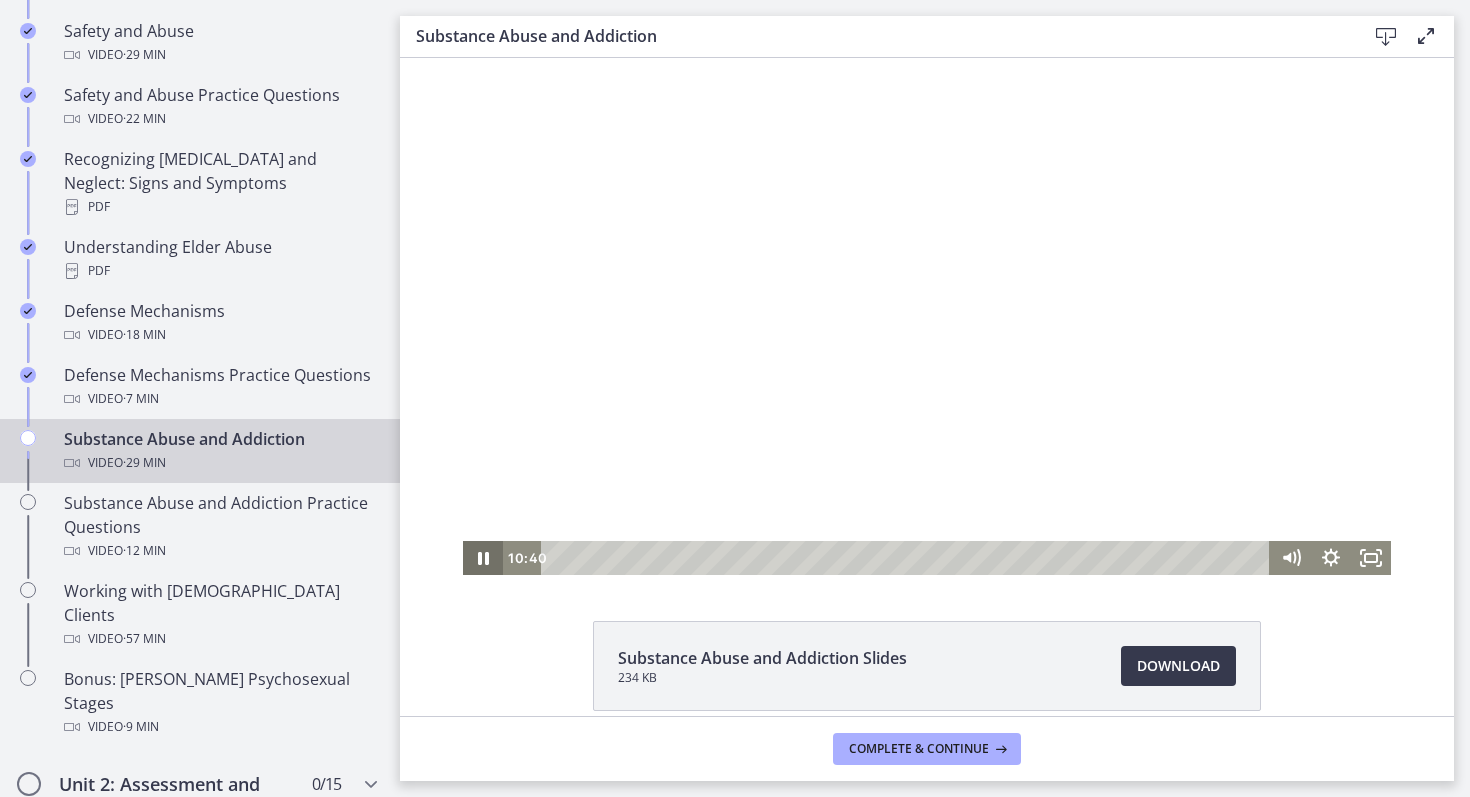 click at bounding box center (483, 558) 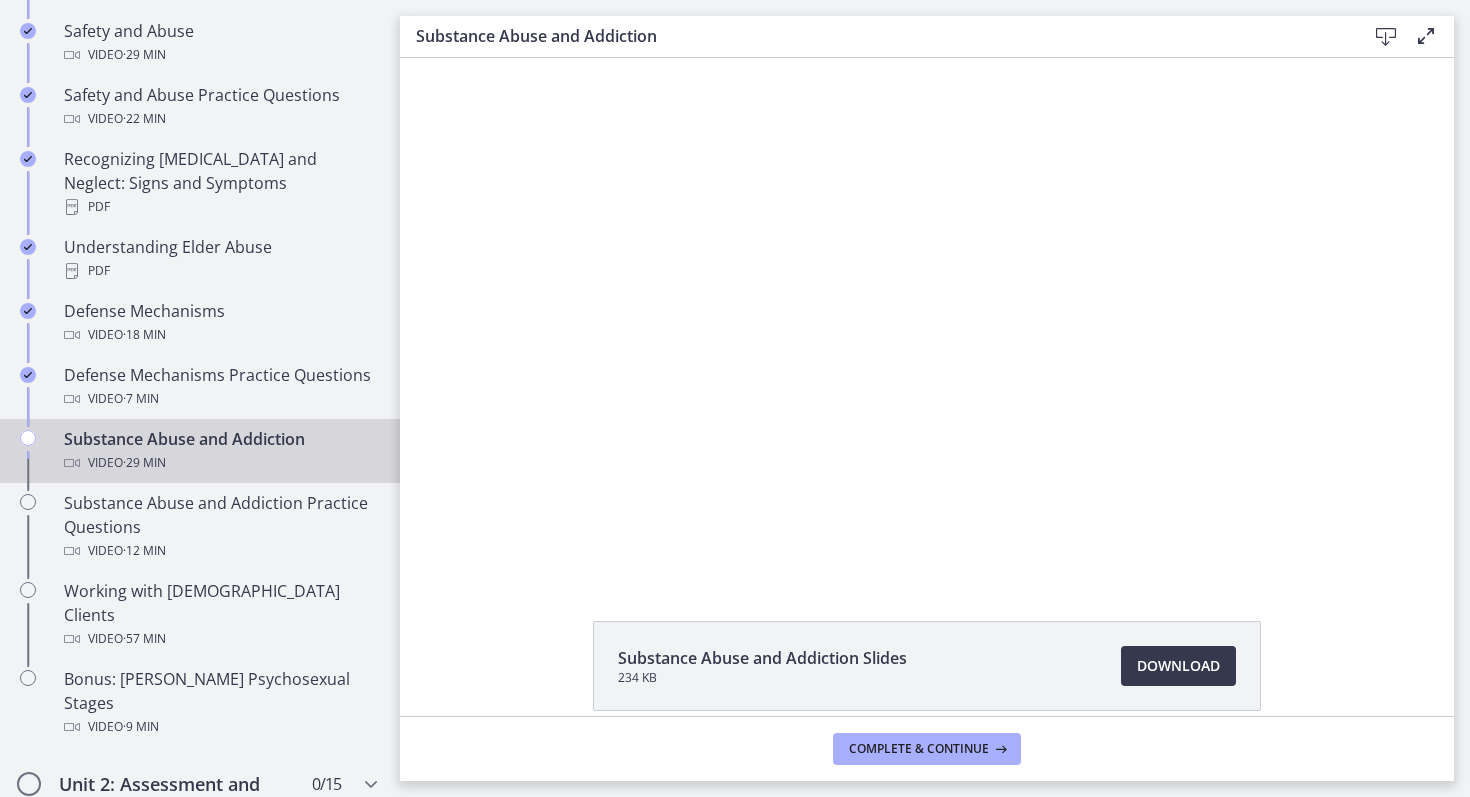 click at bounding box center (483, 558) 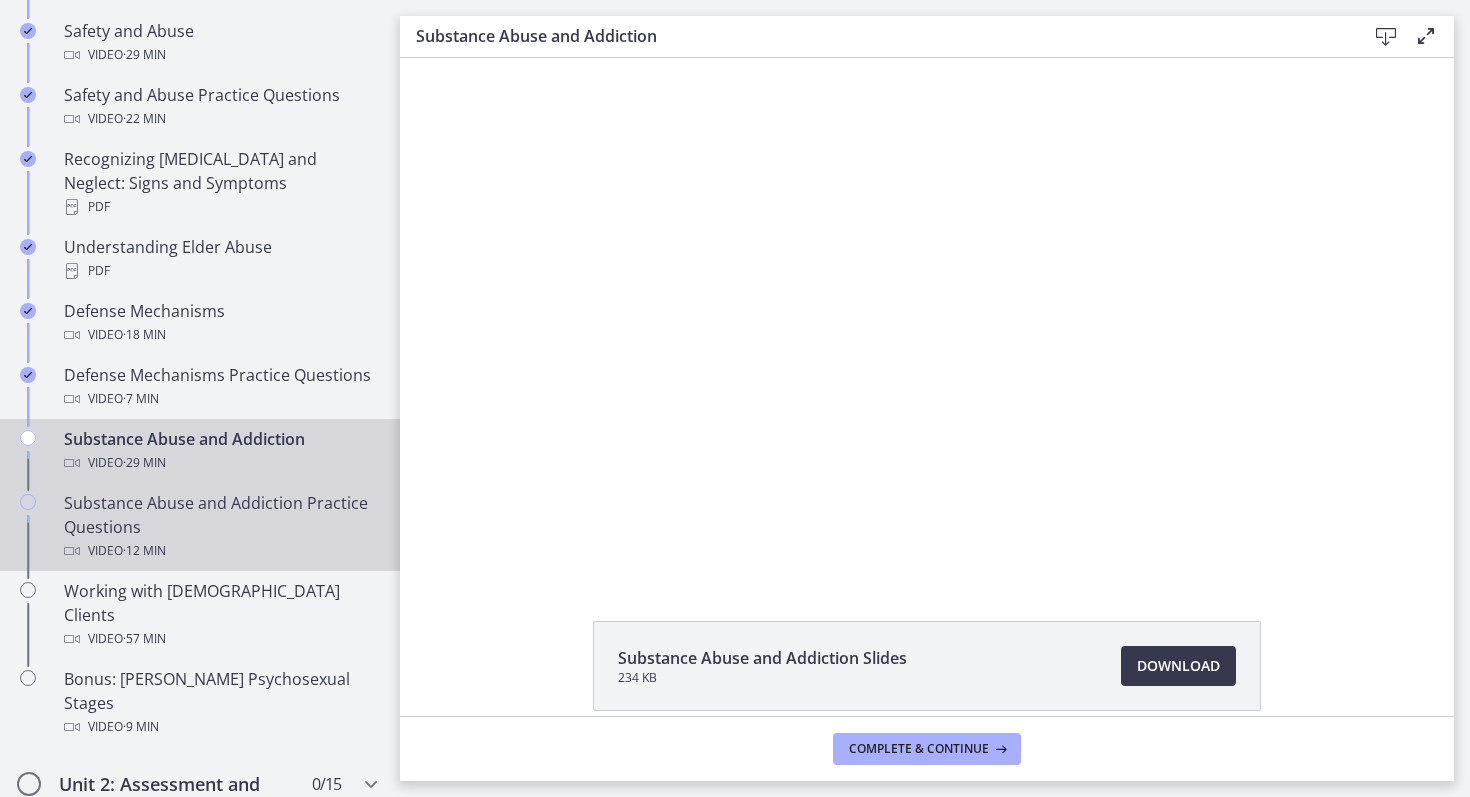 click at bounding box center (483, 558) 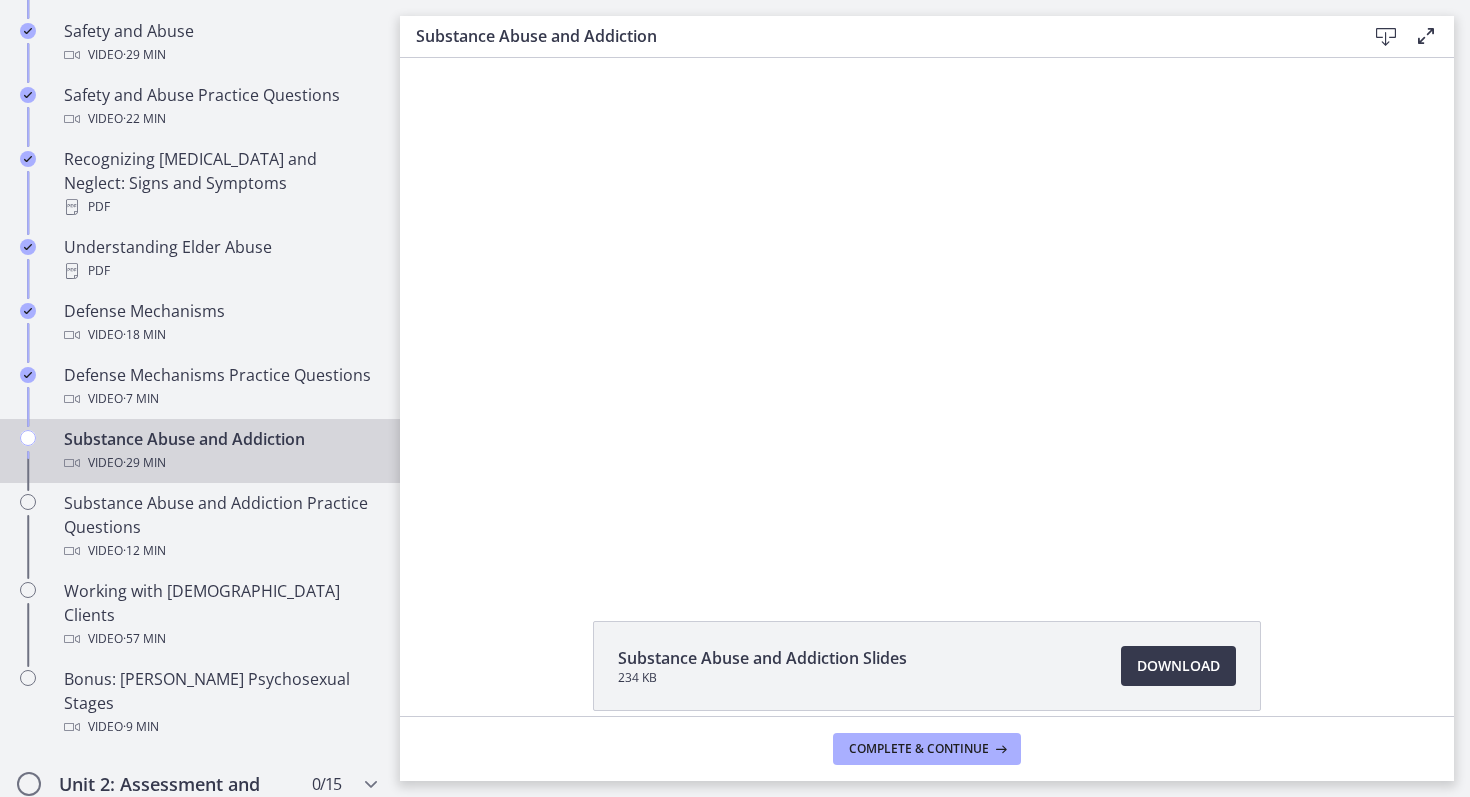 click at bounding box center (483, 558) 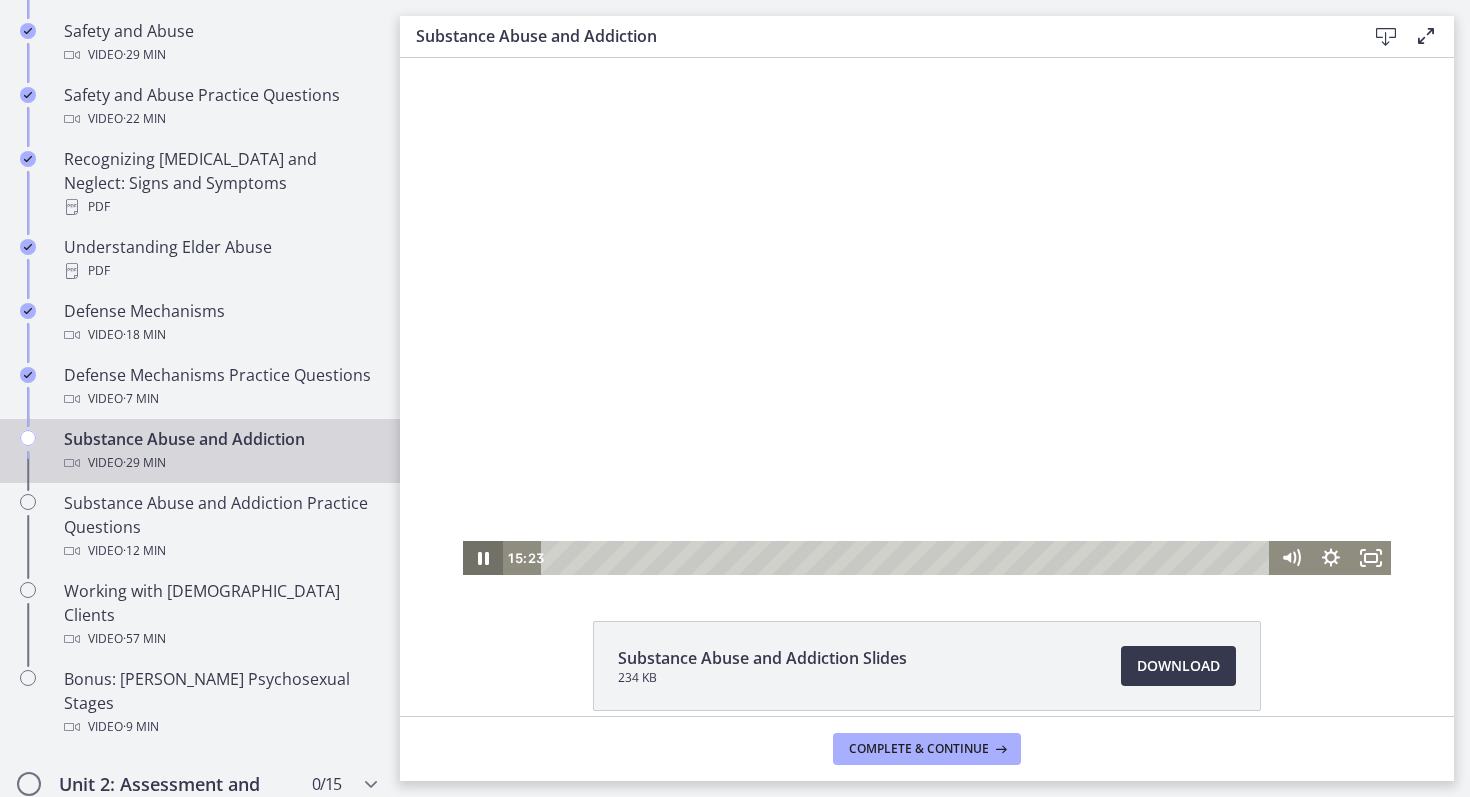 click 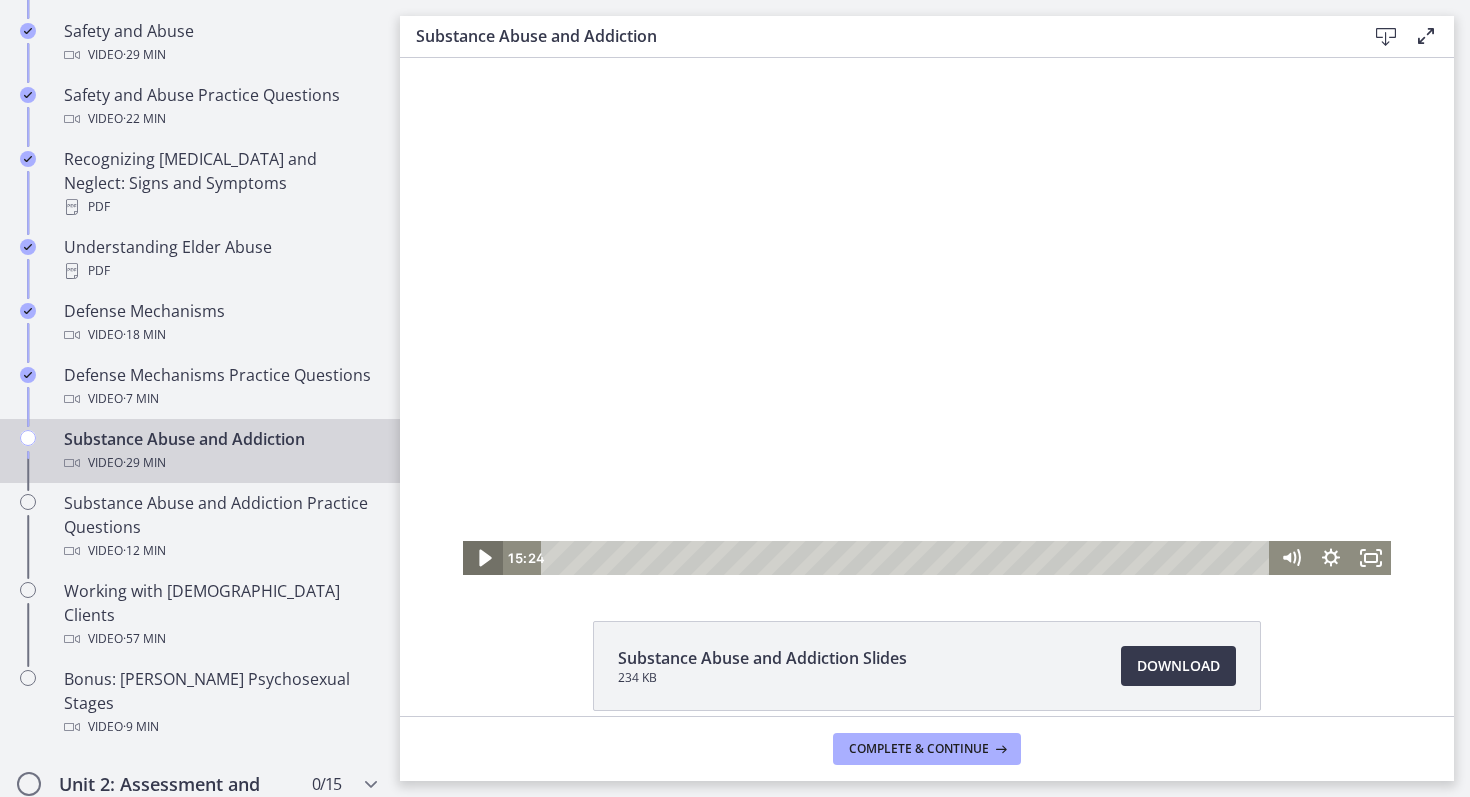 click 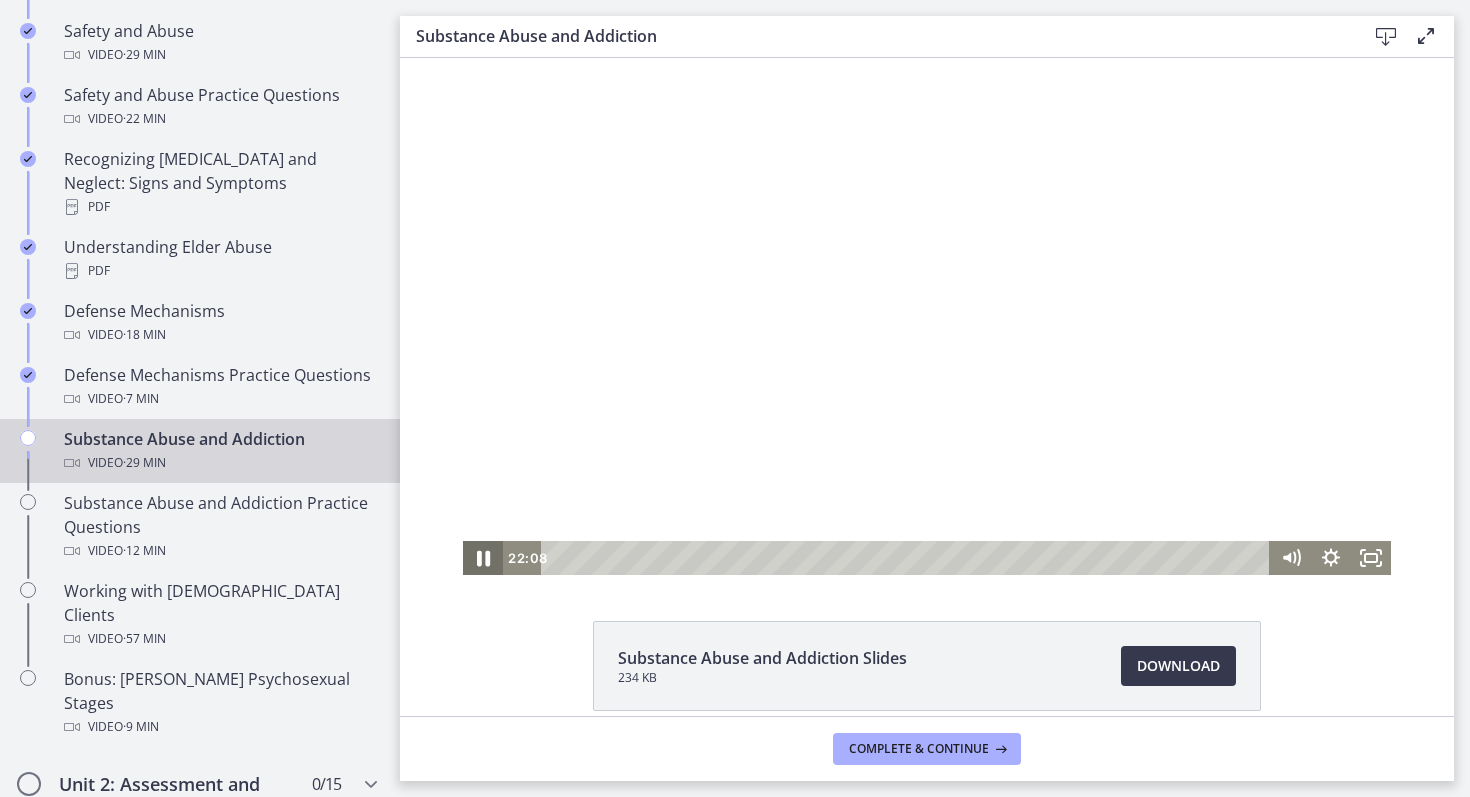 click 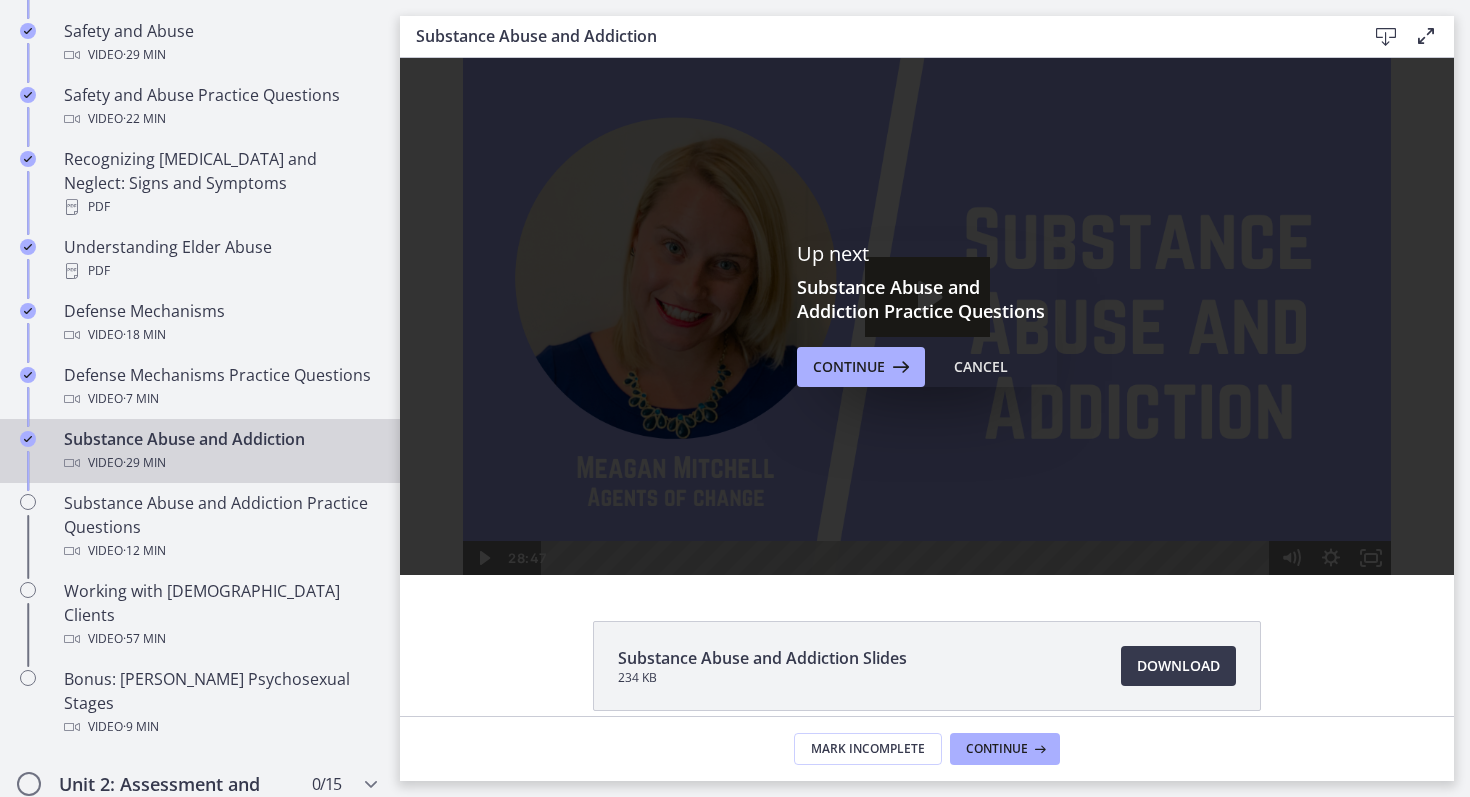 scroll, scrollTop: 0, scrollLeft: 0, axis: both 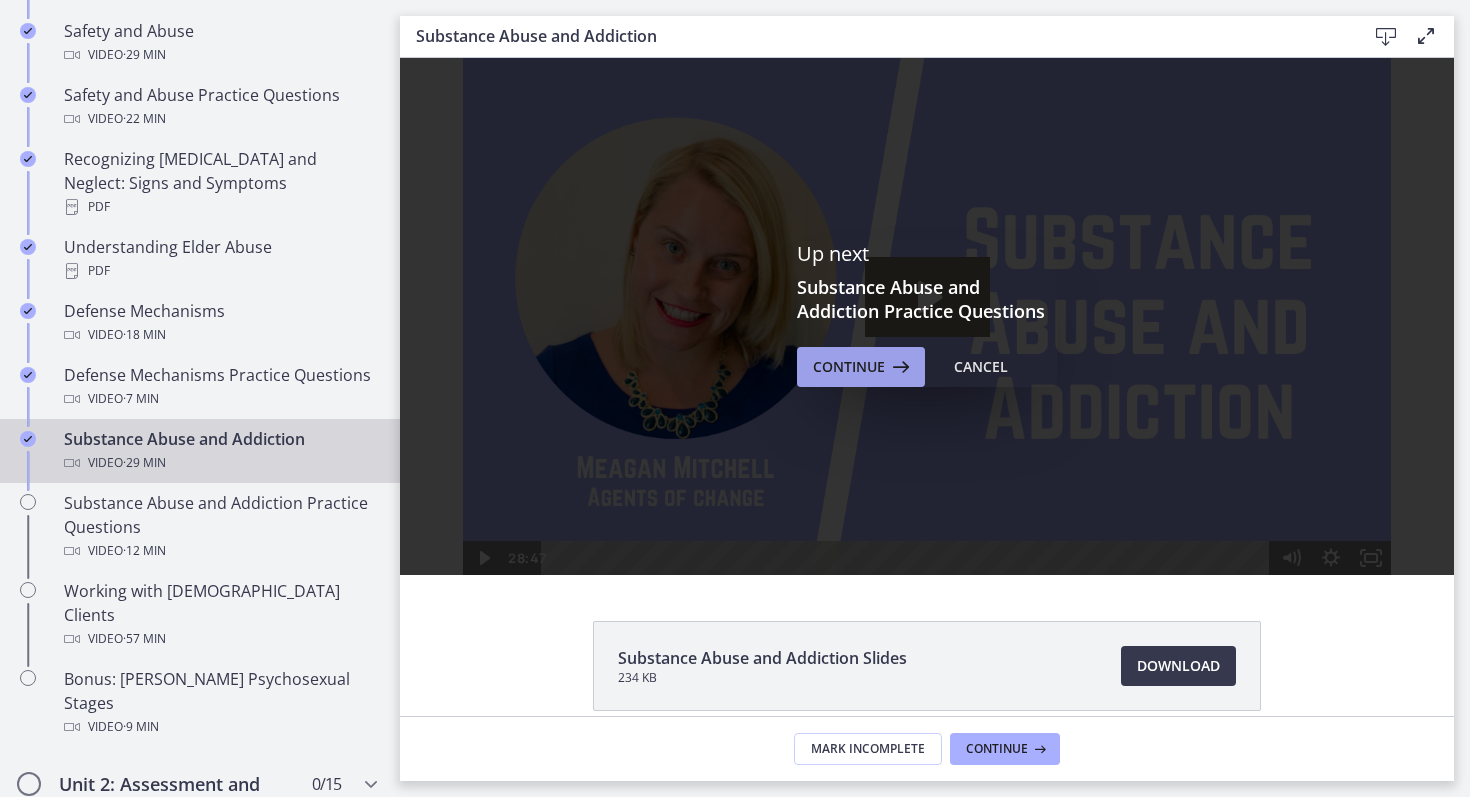 click on "Continue" at bounding box center [861, 367] 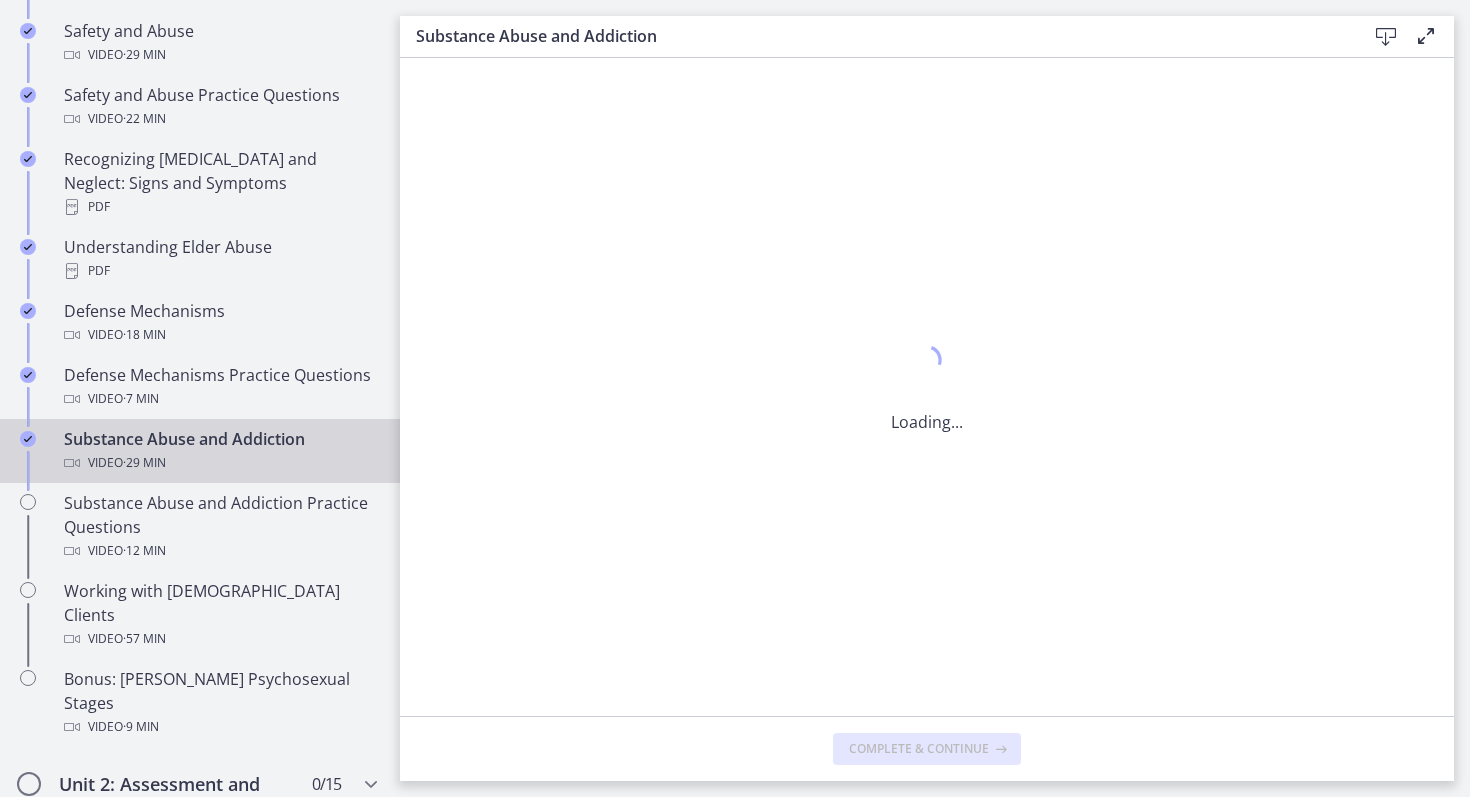 scroll, scrollTop: 0, scrollLeft: 0, axis: both 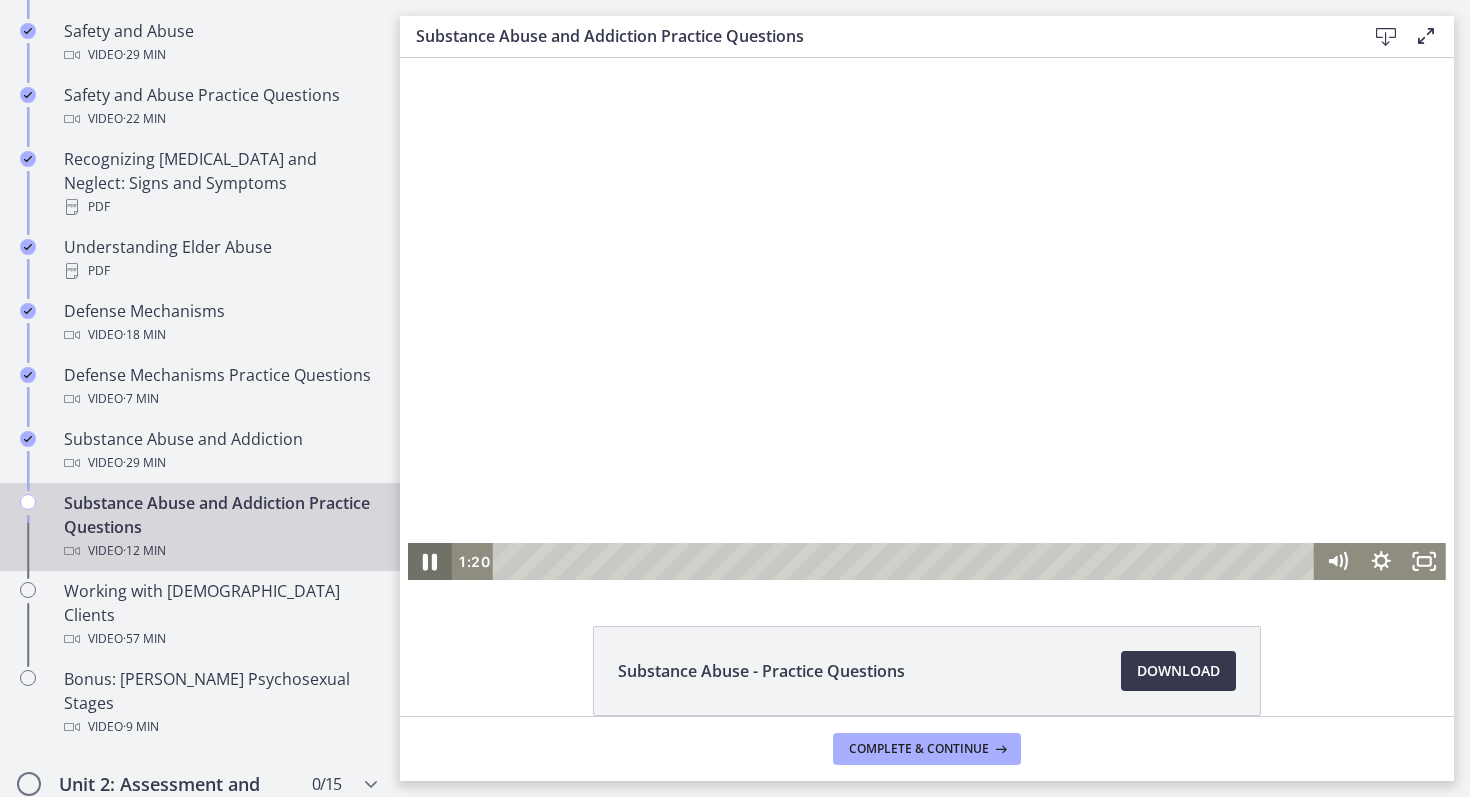 click 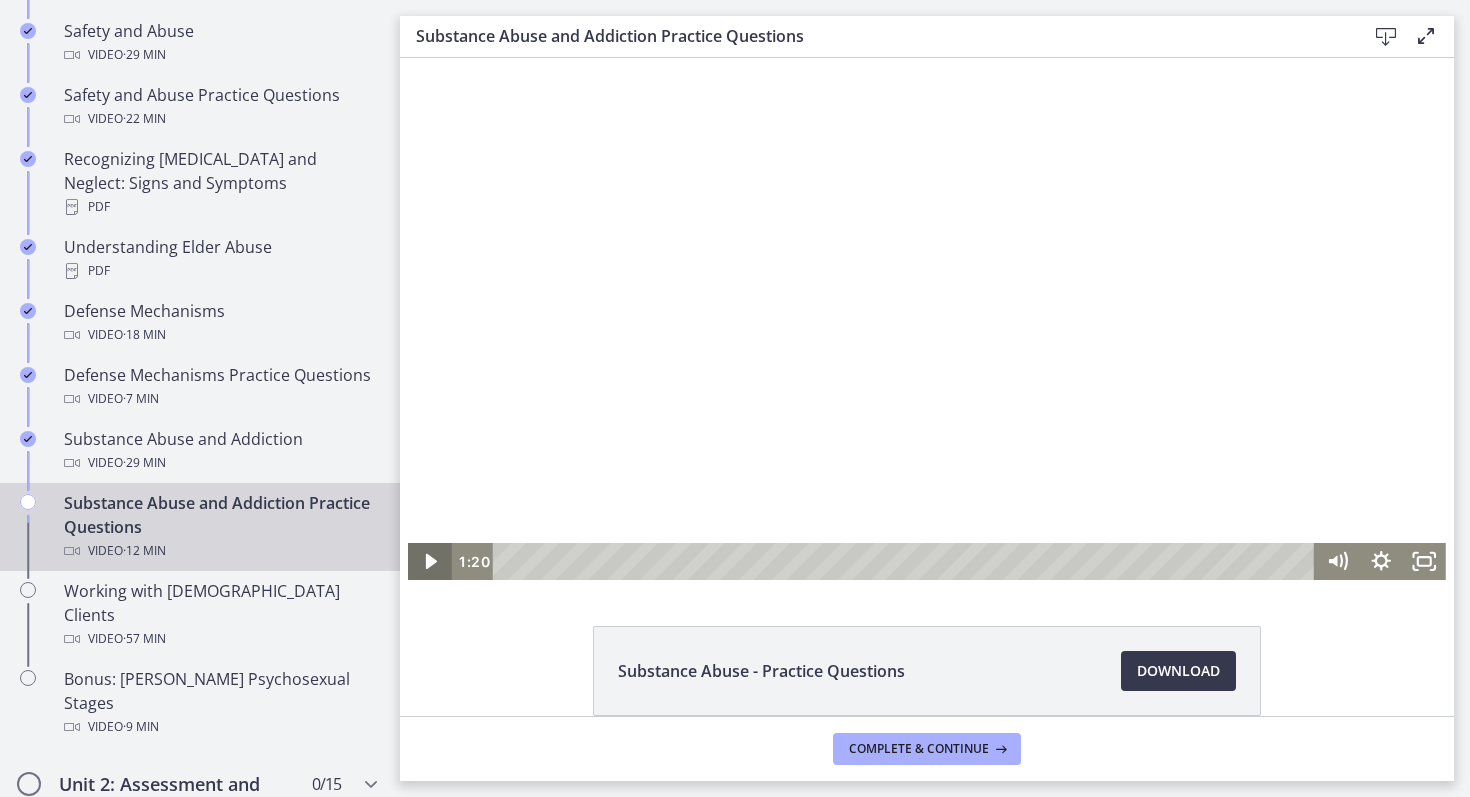type 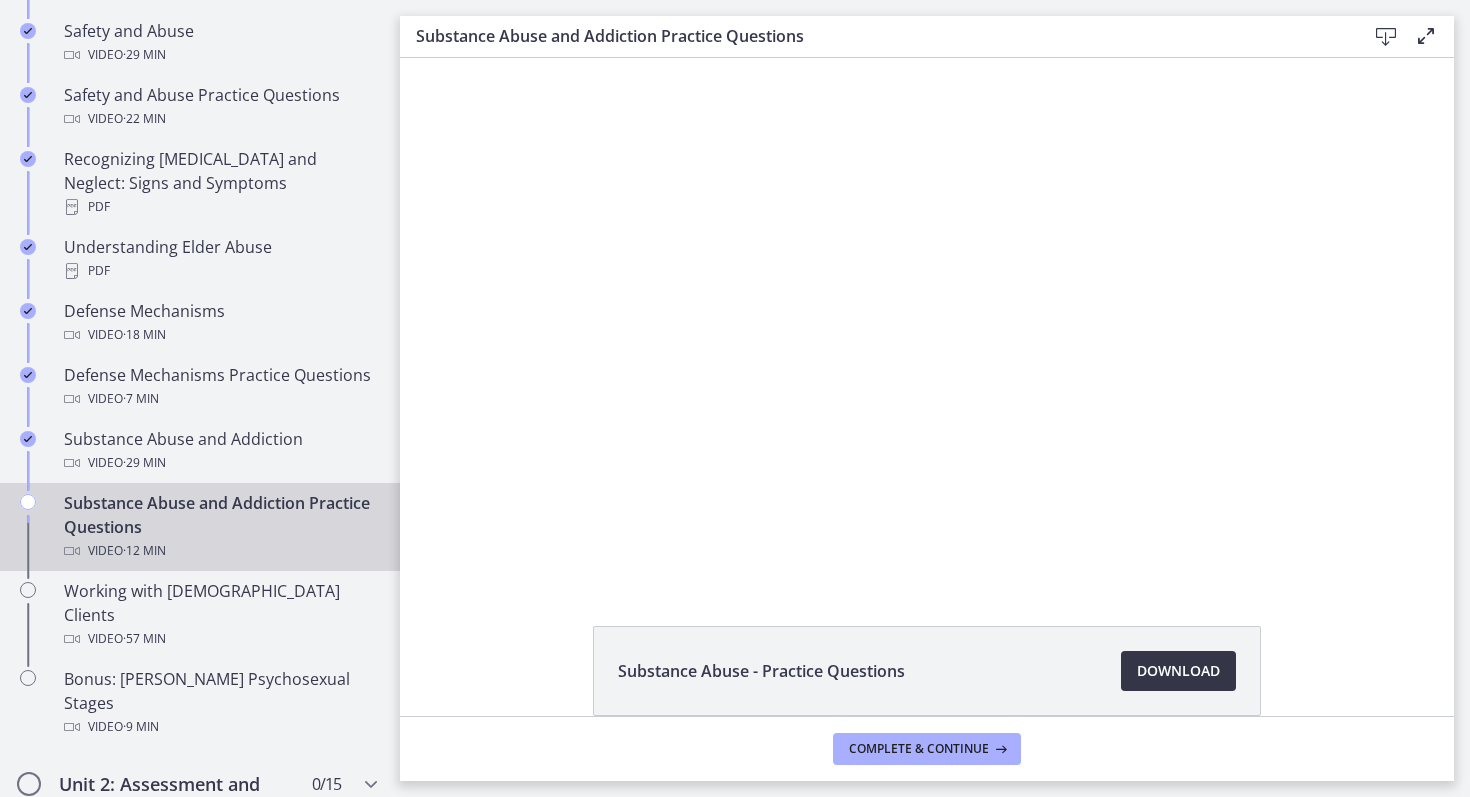 click on "Download
Opens in a new window" at bounding box center [1178, 671] 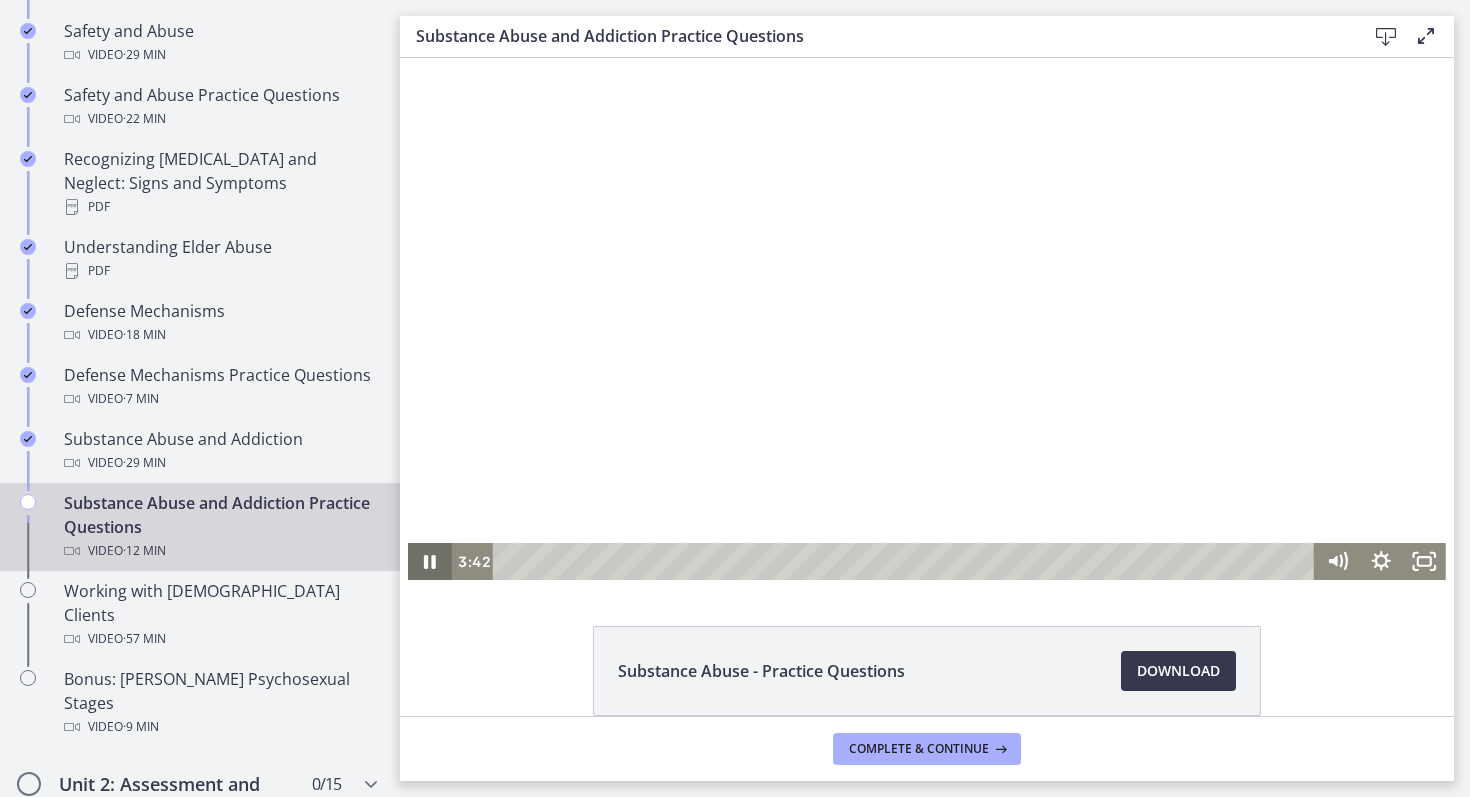 click 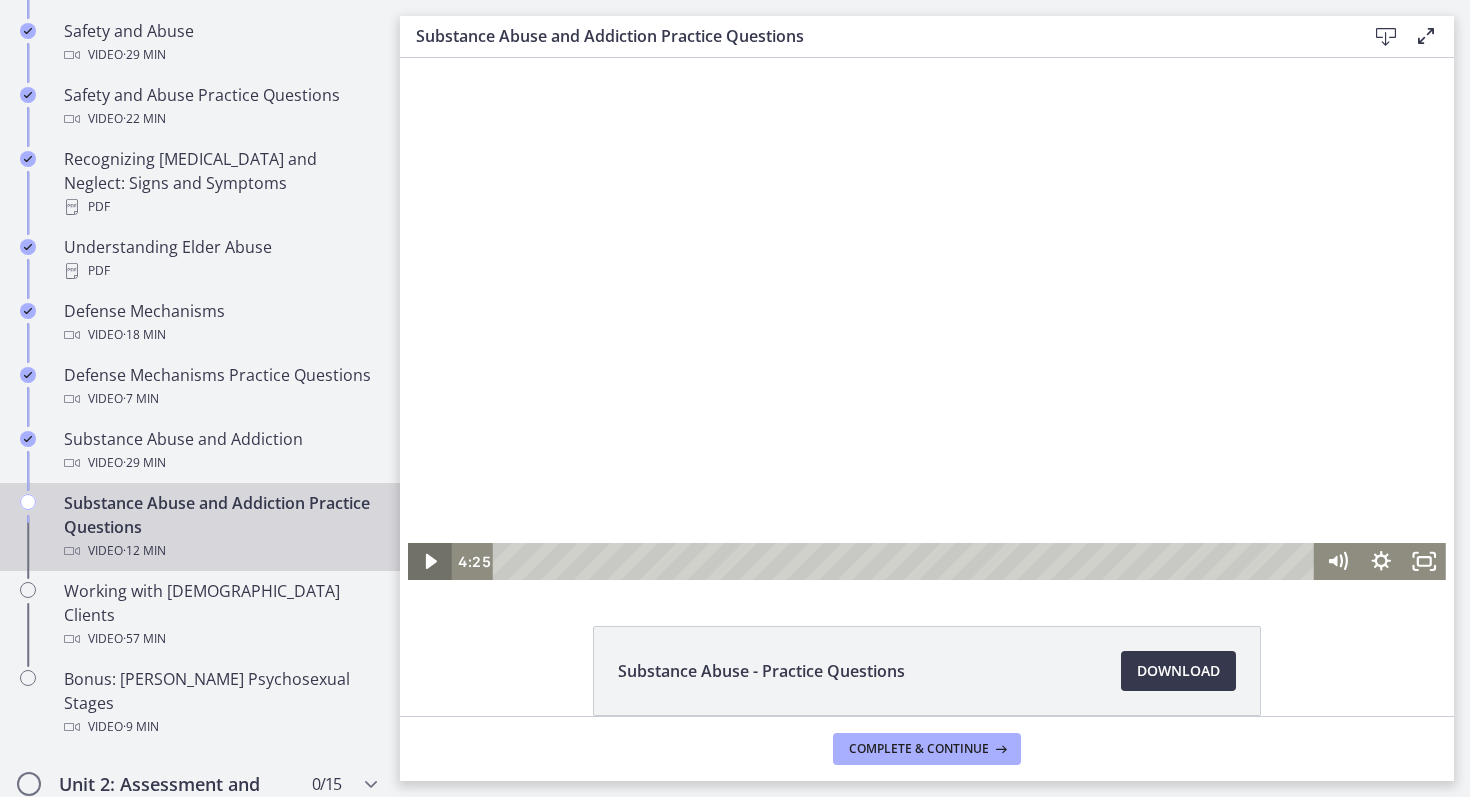 drag, startPoint x: 431, startPoint y: 560, endPoint x: 447, endPoint y: 557, distance: 16.27882 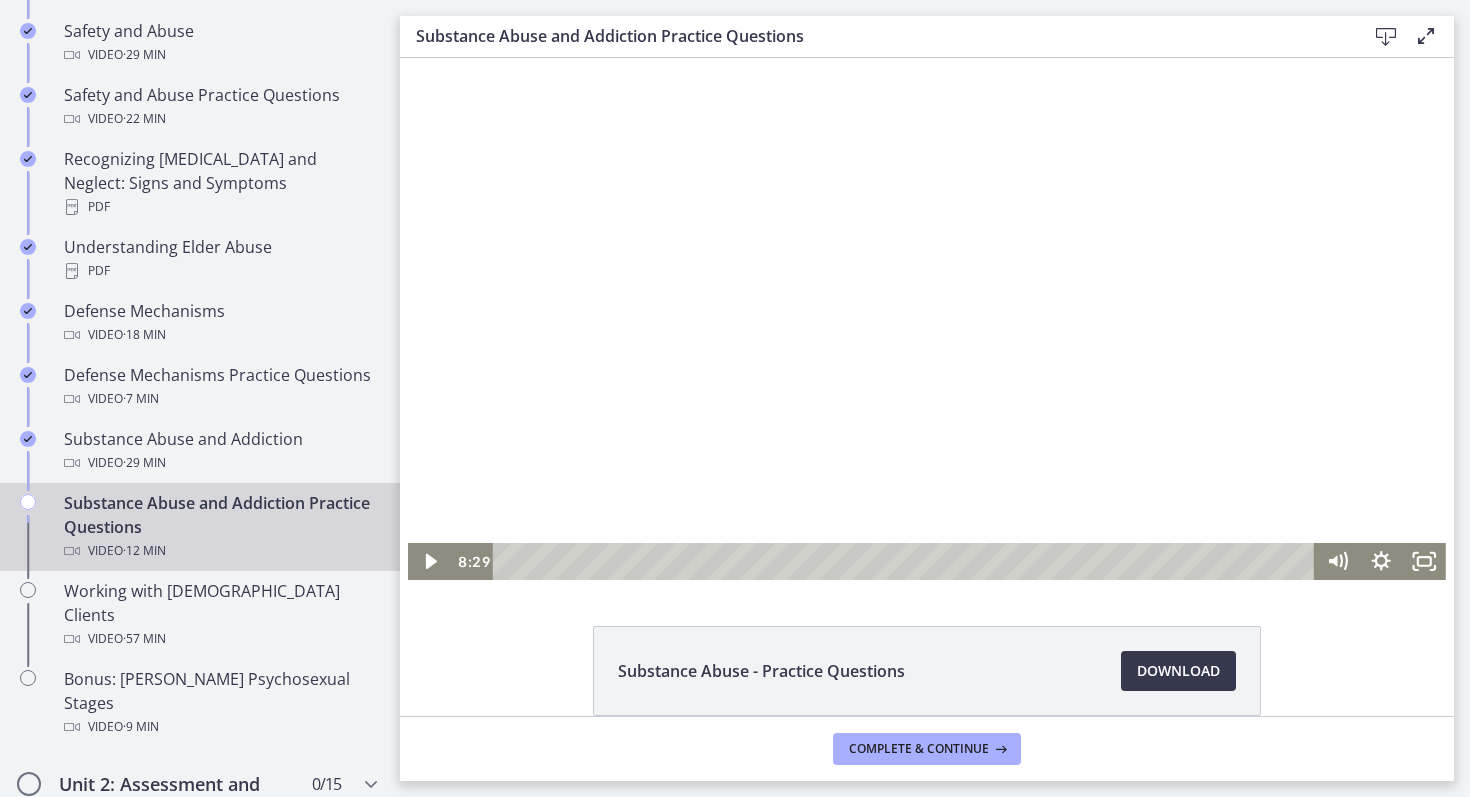 click at bounding box center (927, 319) 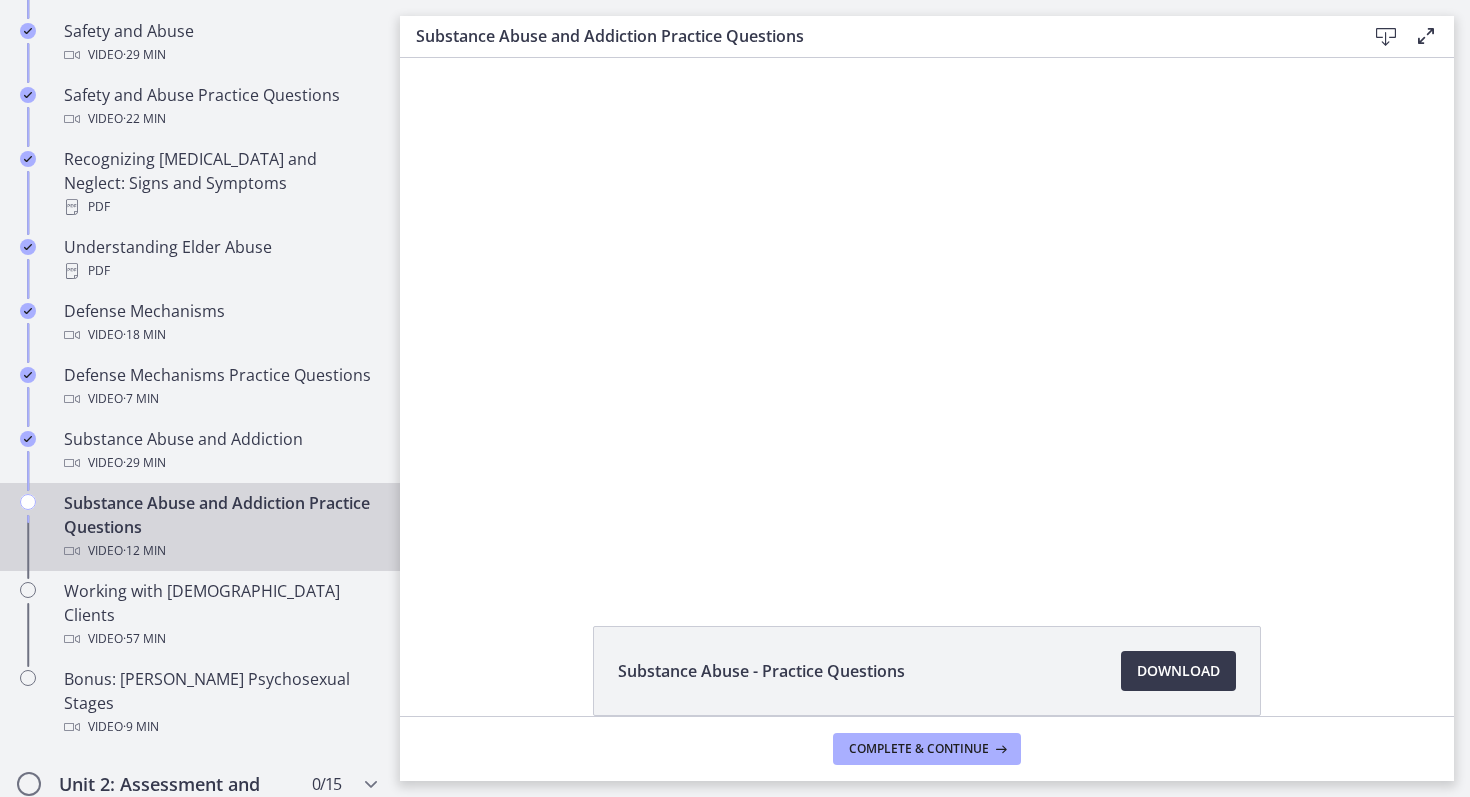 type 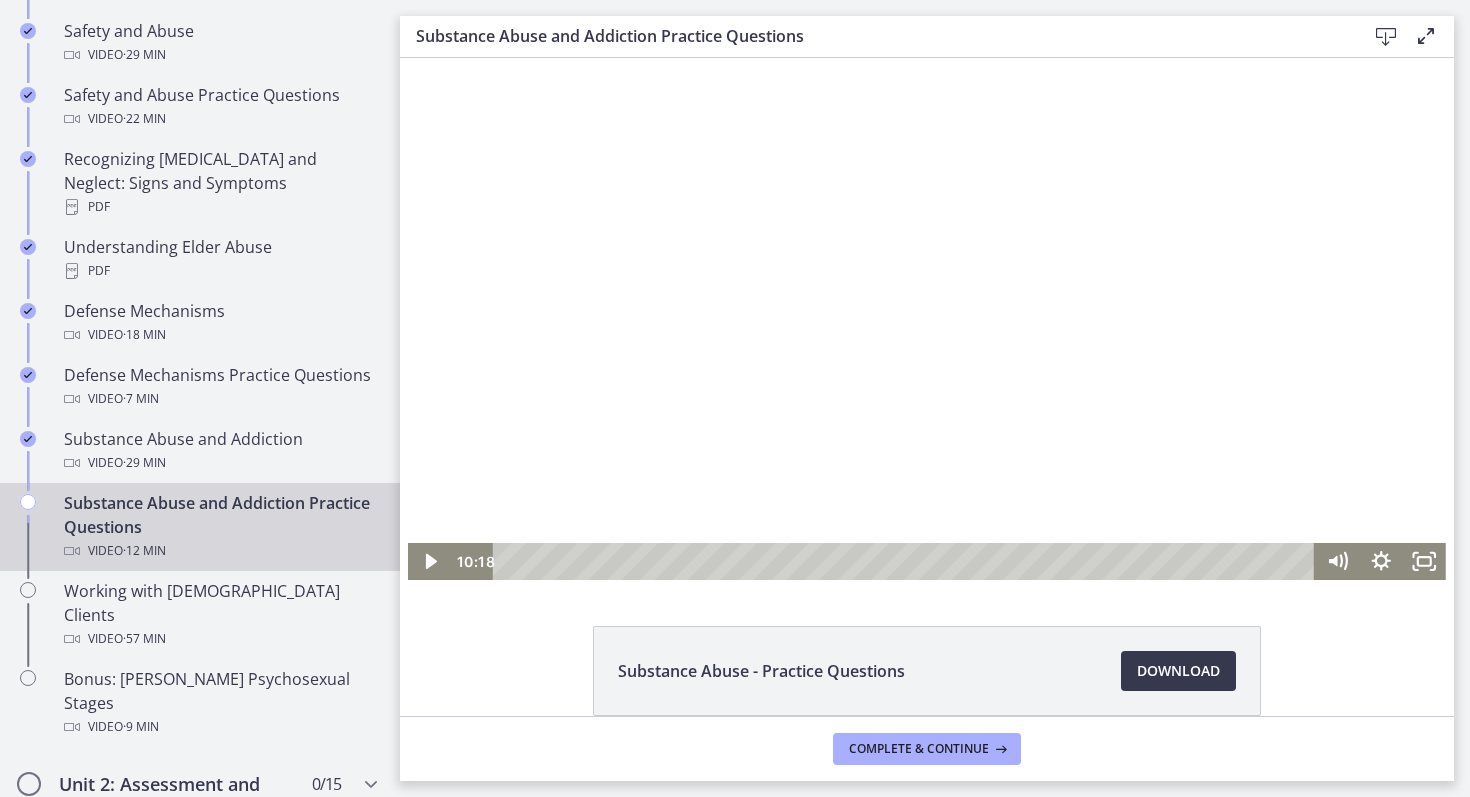 click at bounding box center [927, 319] 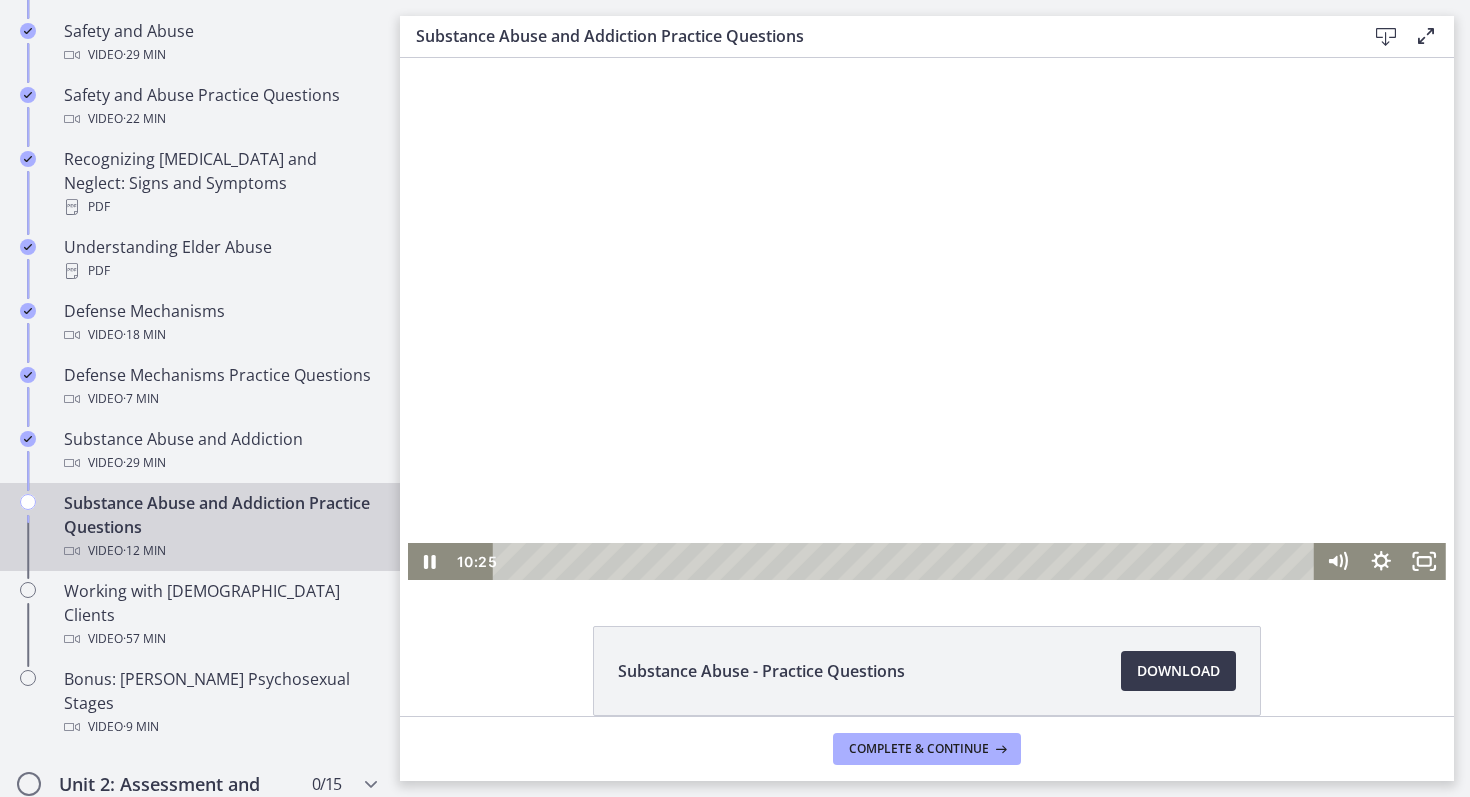 scroll, scrollTop: 13, scrollLeft: 0, axis: vertical 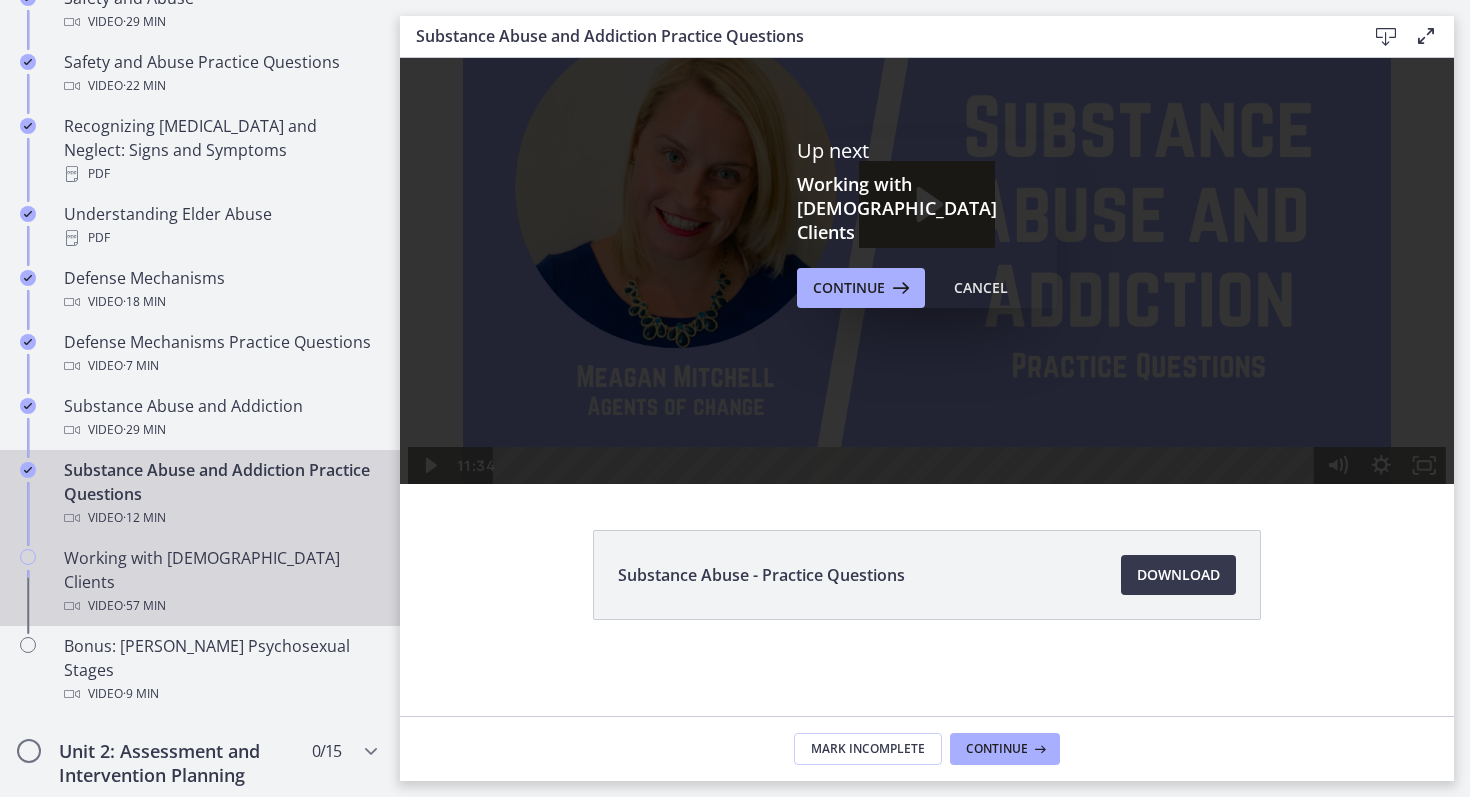 click on "Video
·  57 min" at bounding box center [220, 606] 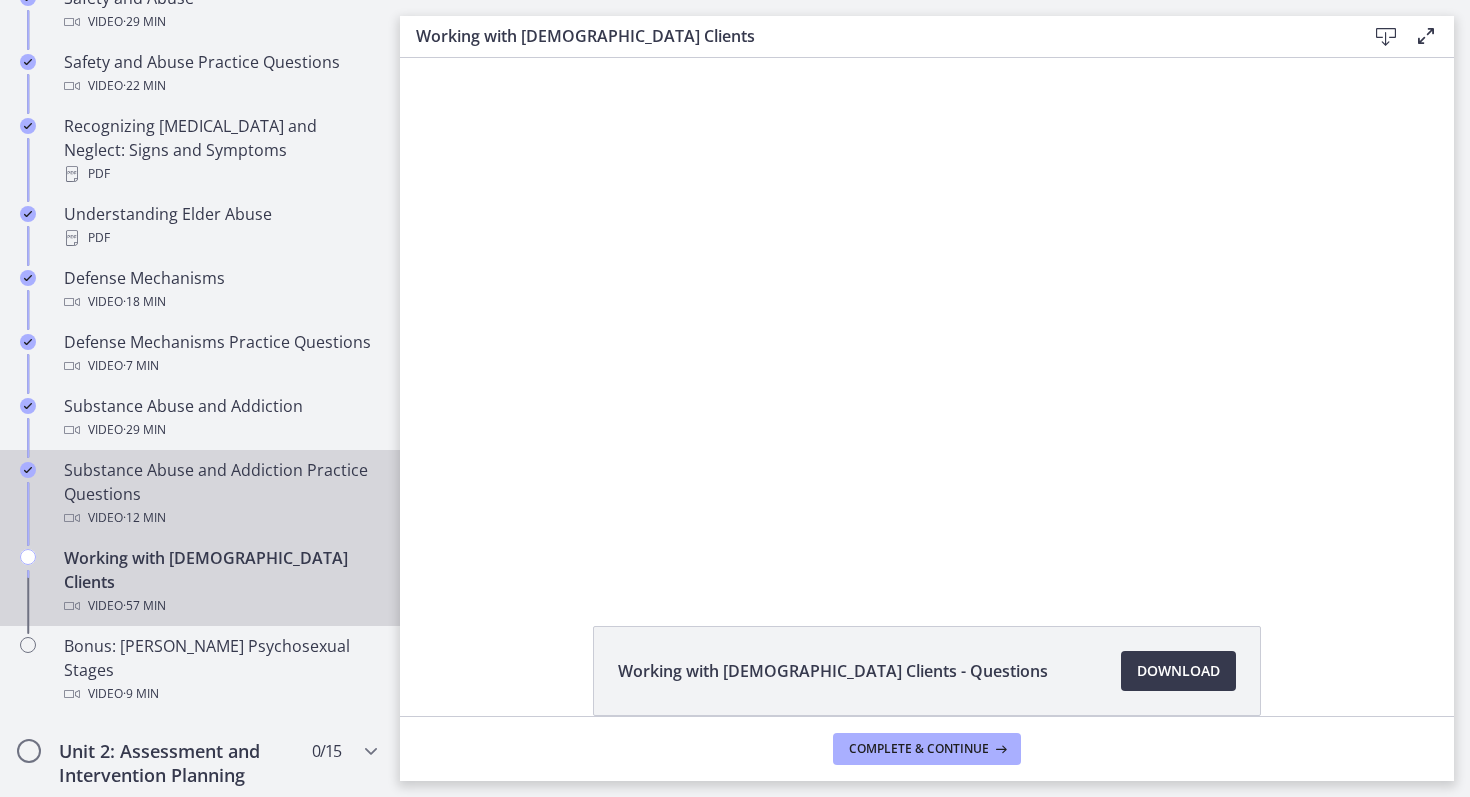 scroll, scrollTop: 0, scrollLeft: 0, axis: both 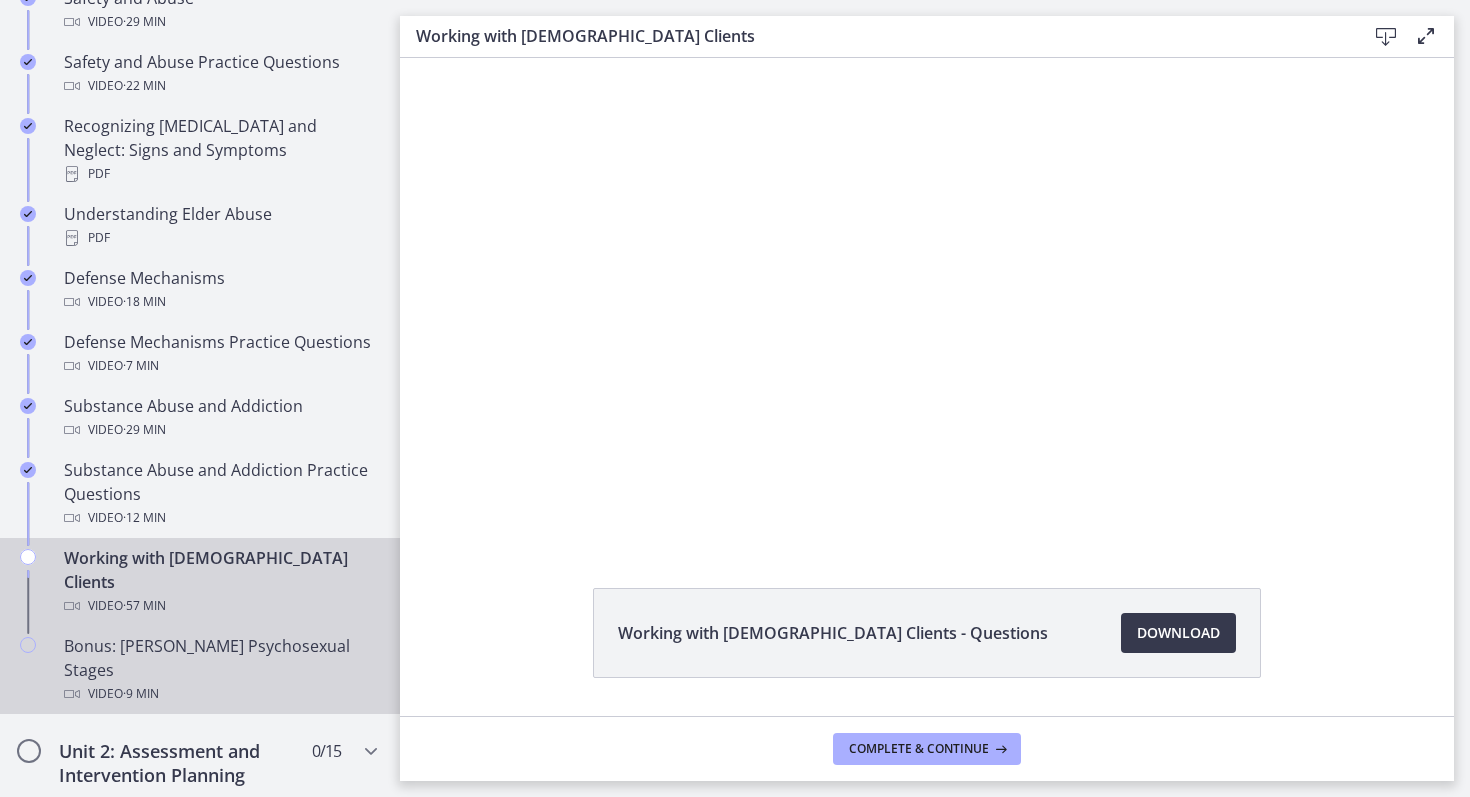click on "Video
·  9 min" at bounding box center [220, 694] 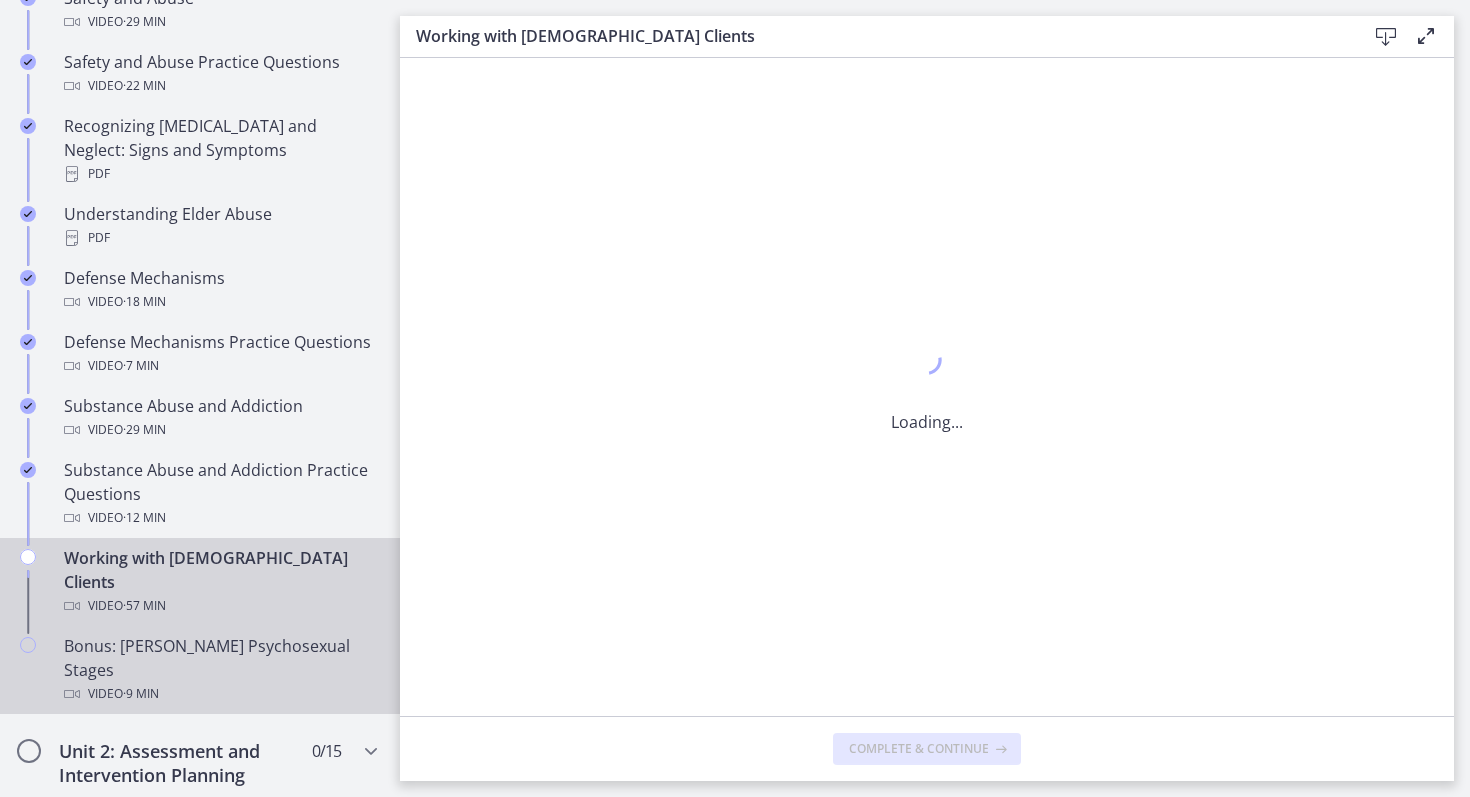scroll, scrollTop: 0, scrollLeft: 0, axis: both 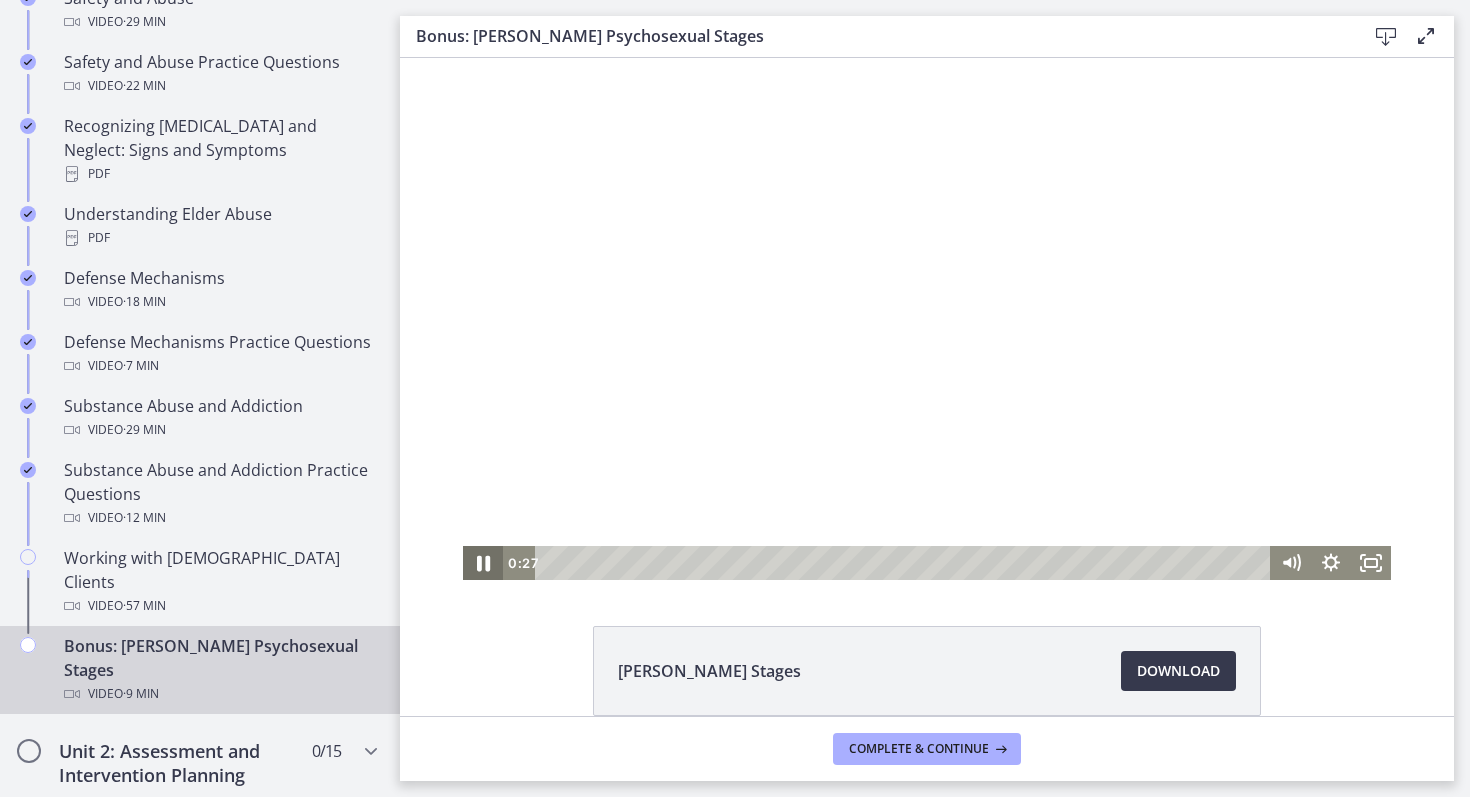 click 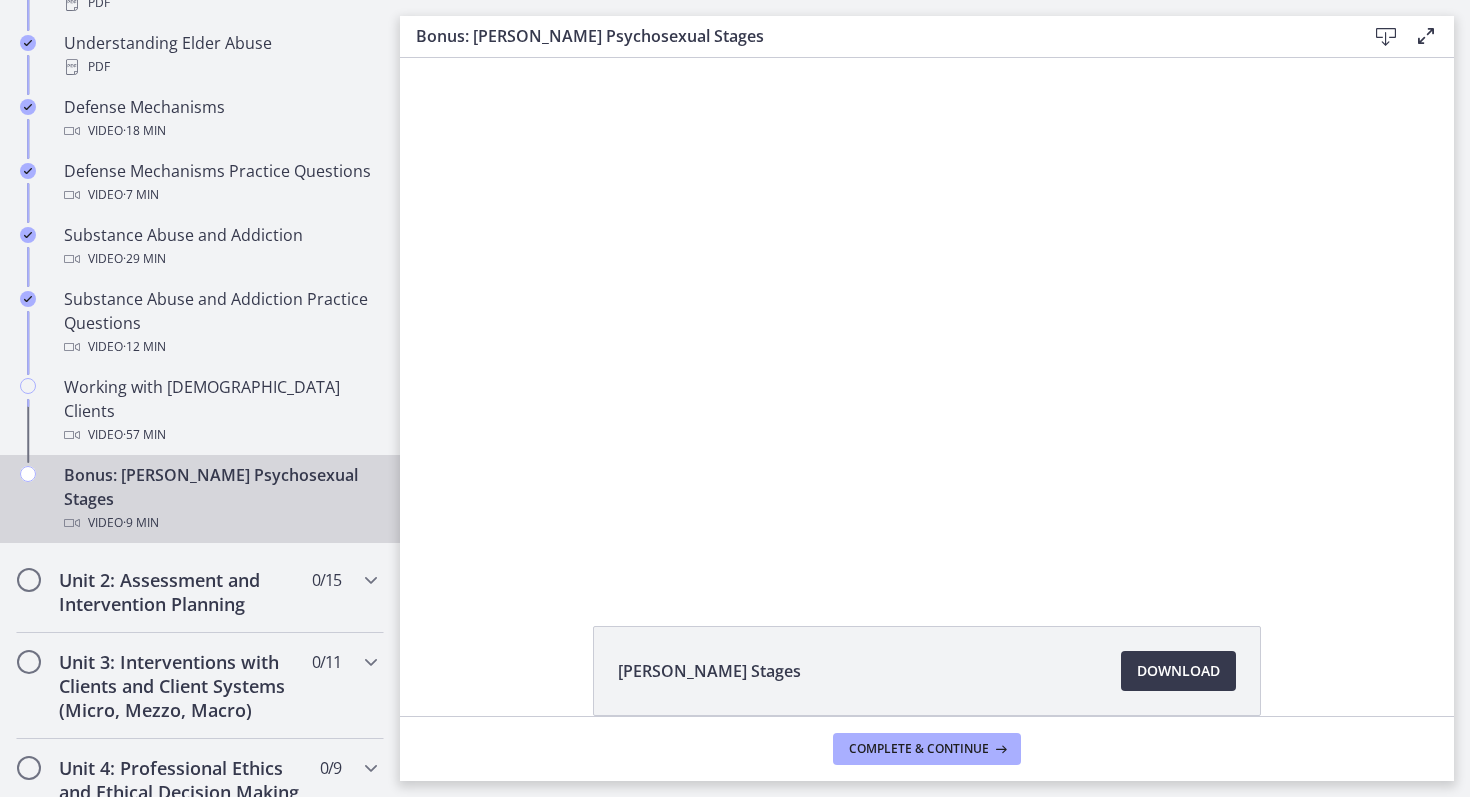 scroll, scrollTop: 1166, scrollLeft: 0, axis: vertical 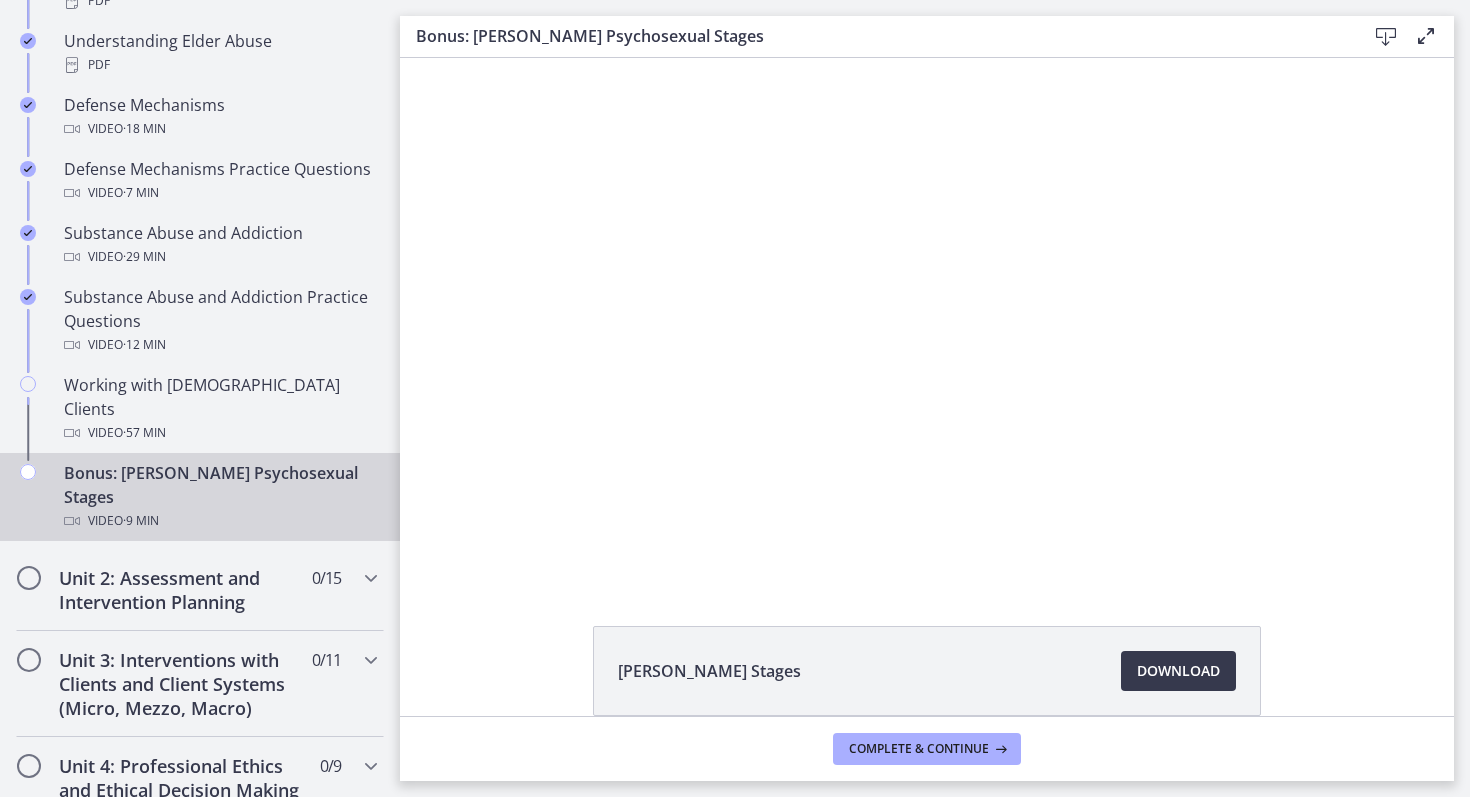 type 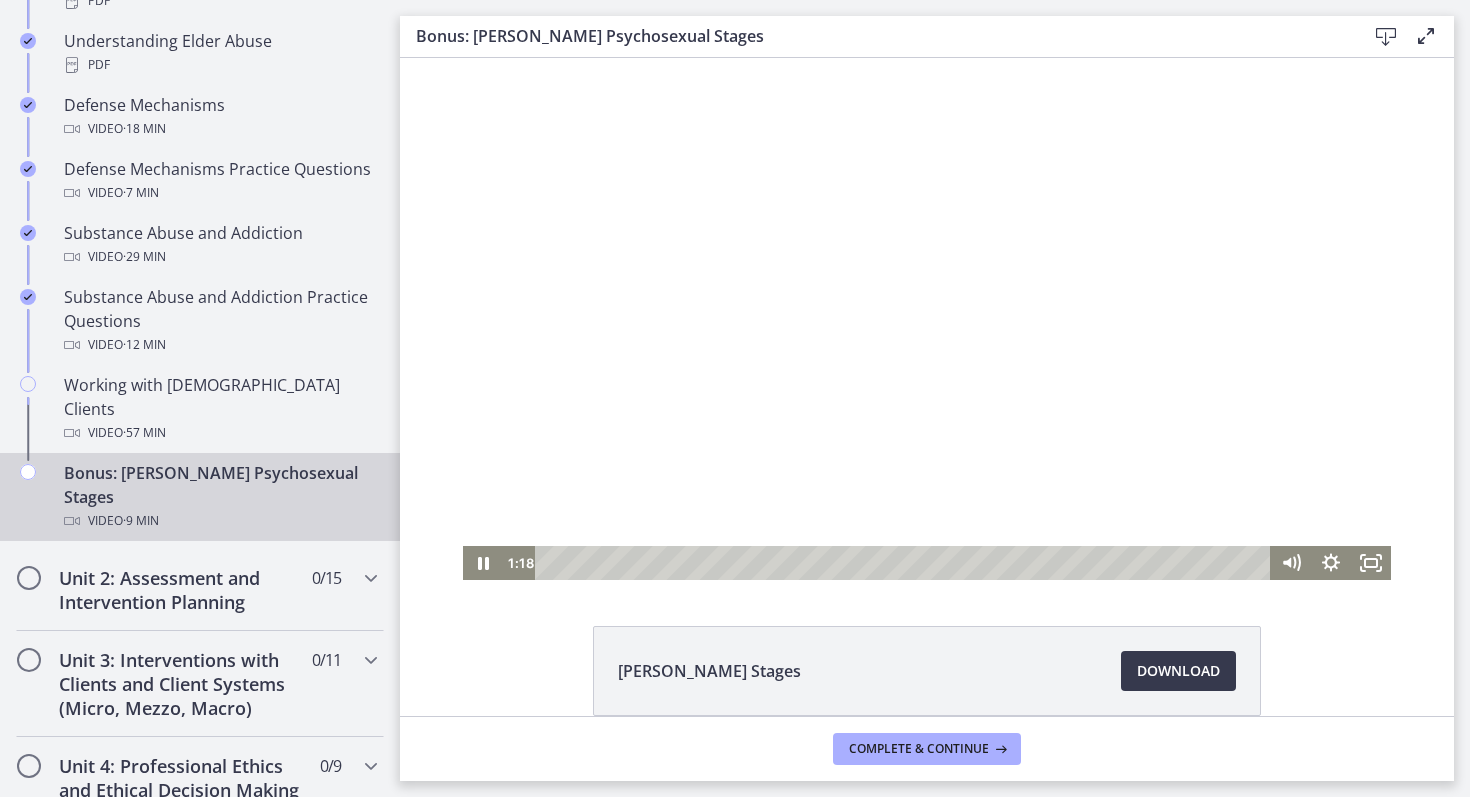 click at bounding box center (905, 563) 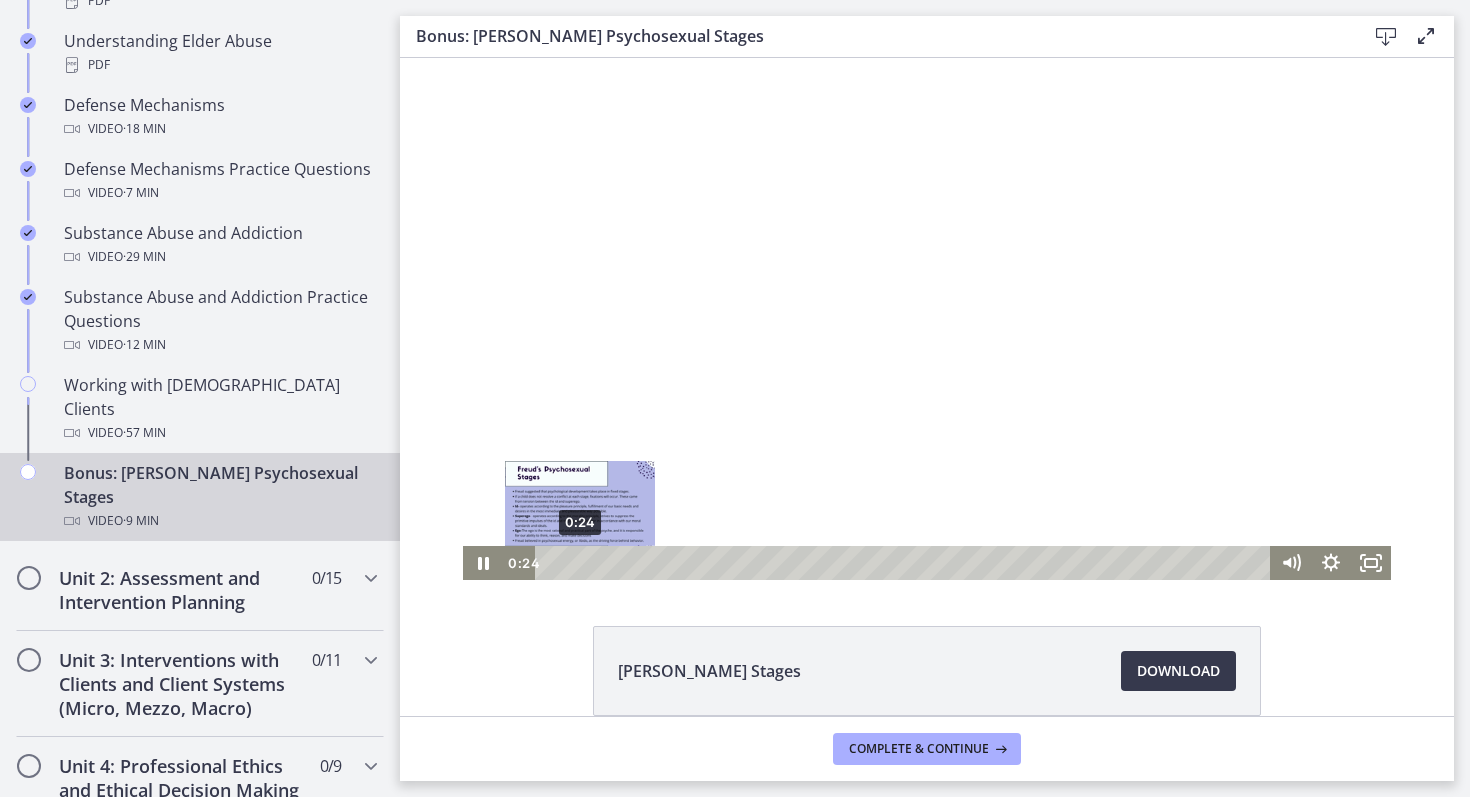 click on "0:24" at bounding box center [905, 563] 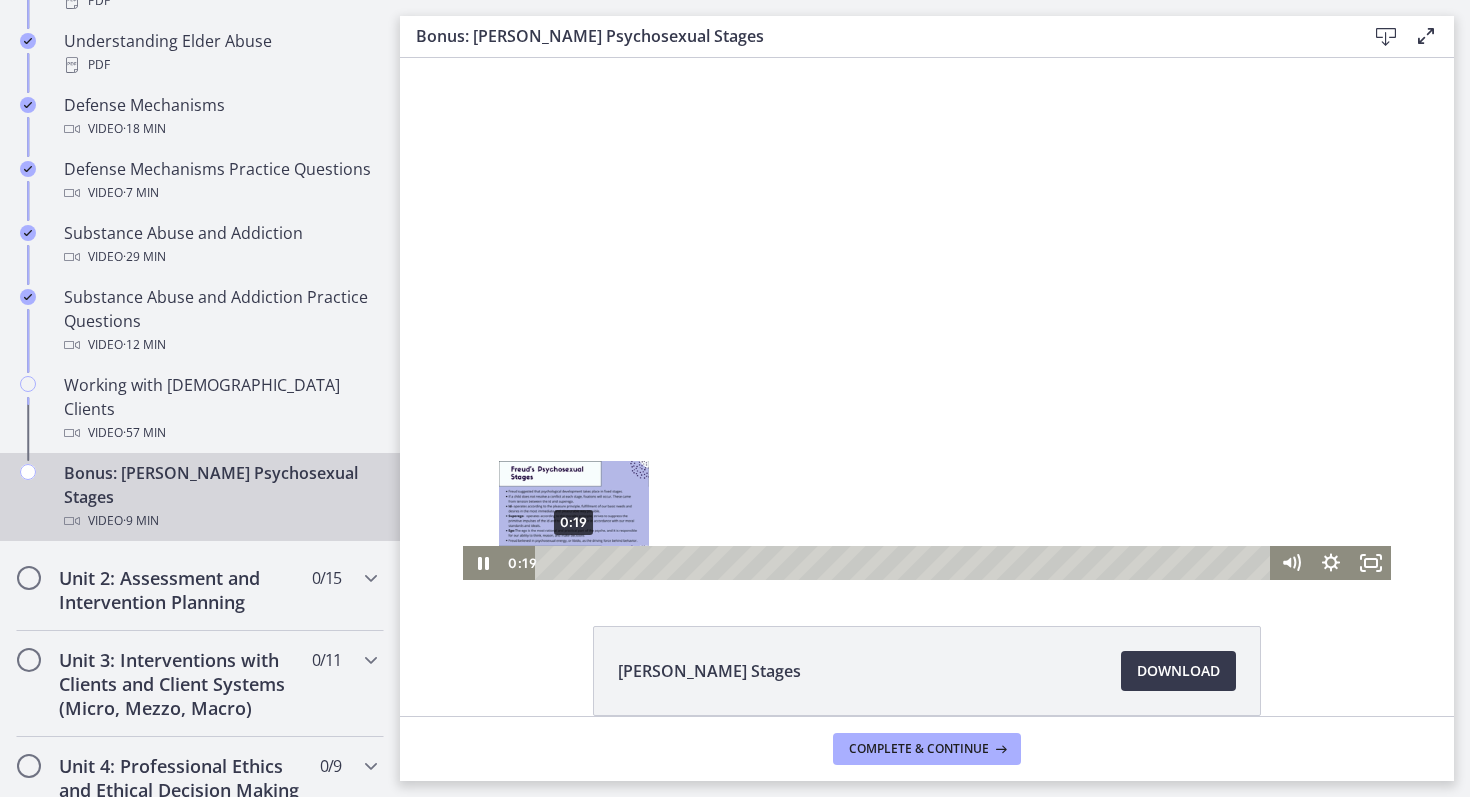 click on "0:19" at bounding box center (905, 563) 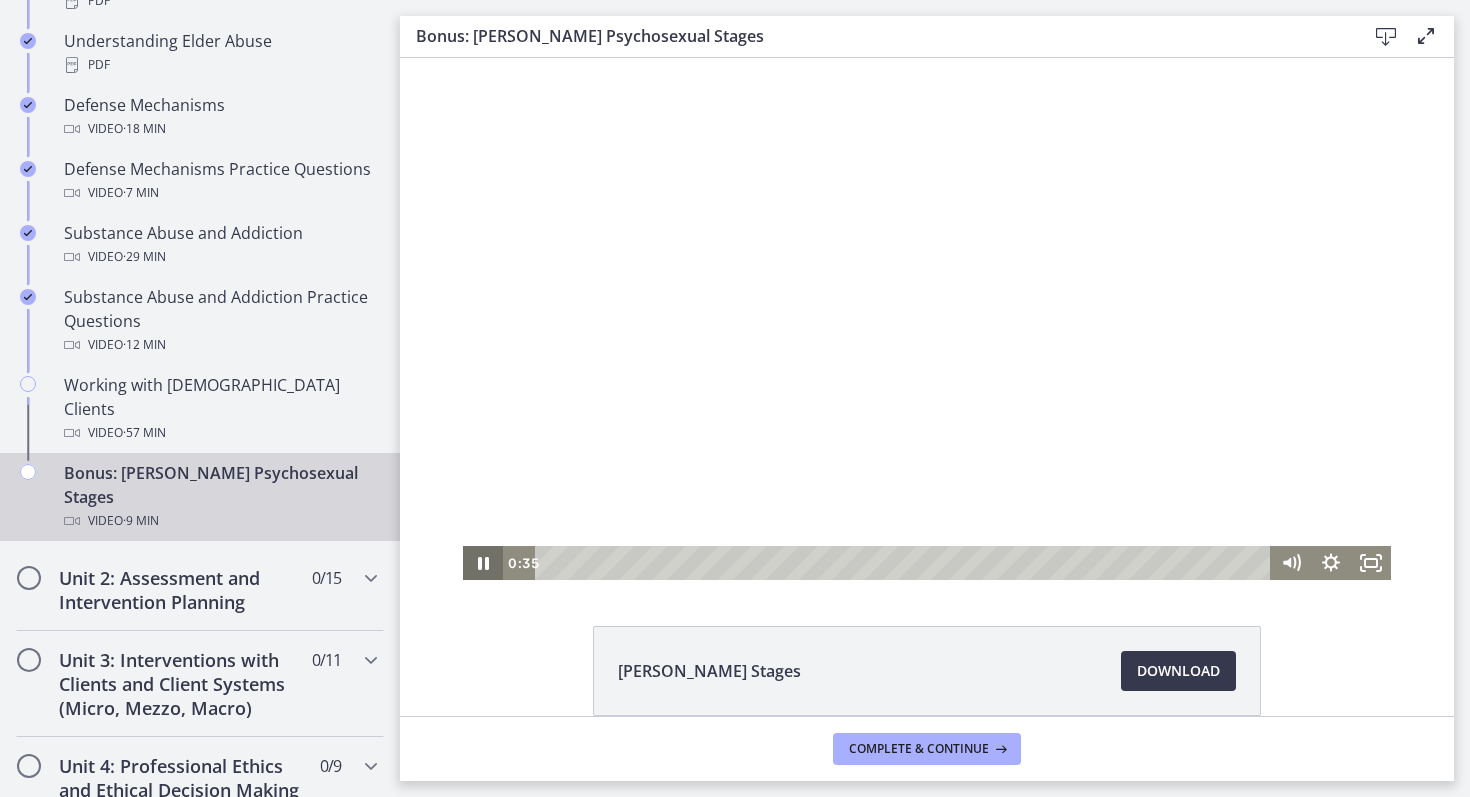 click 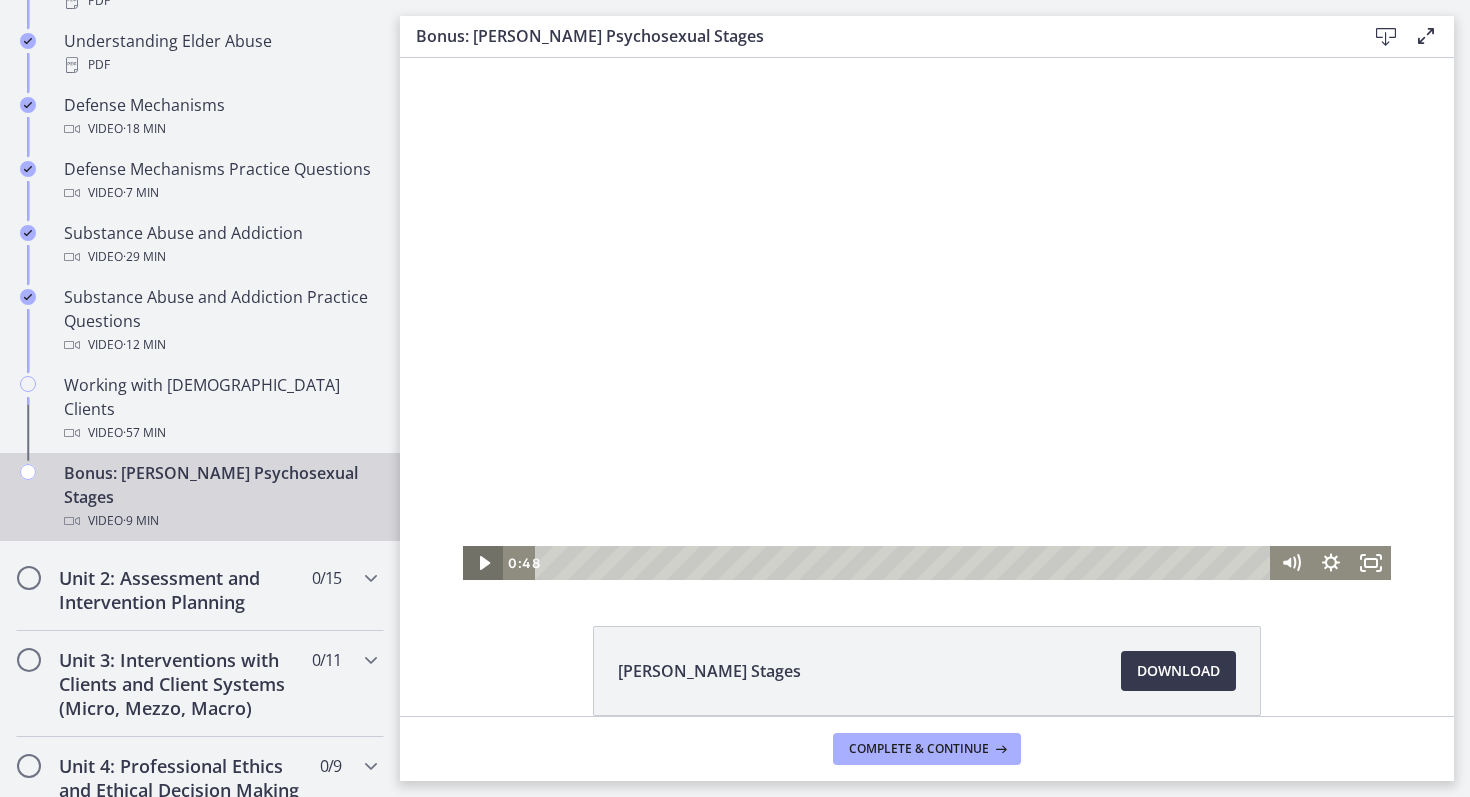 click 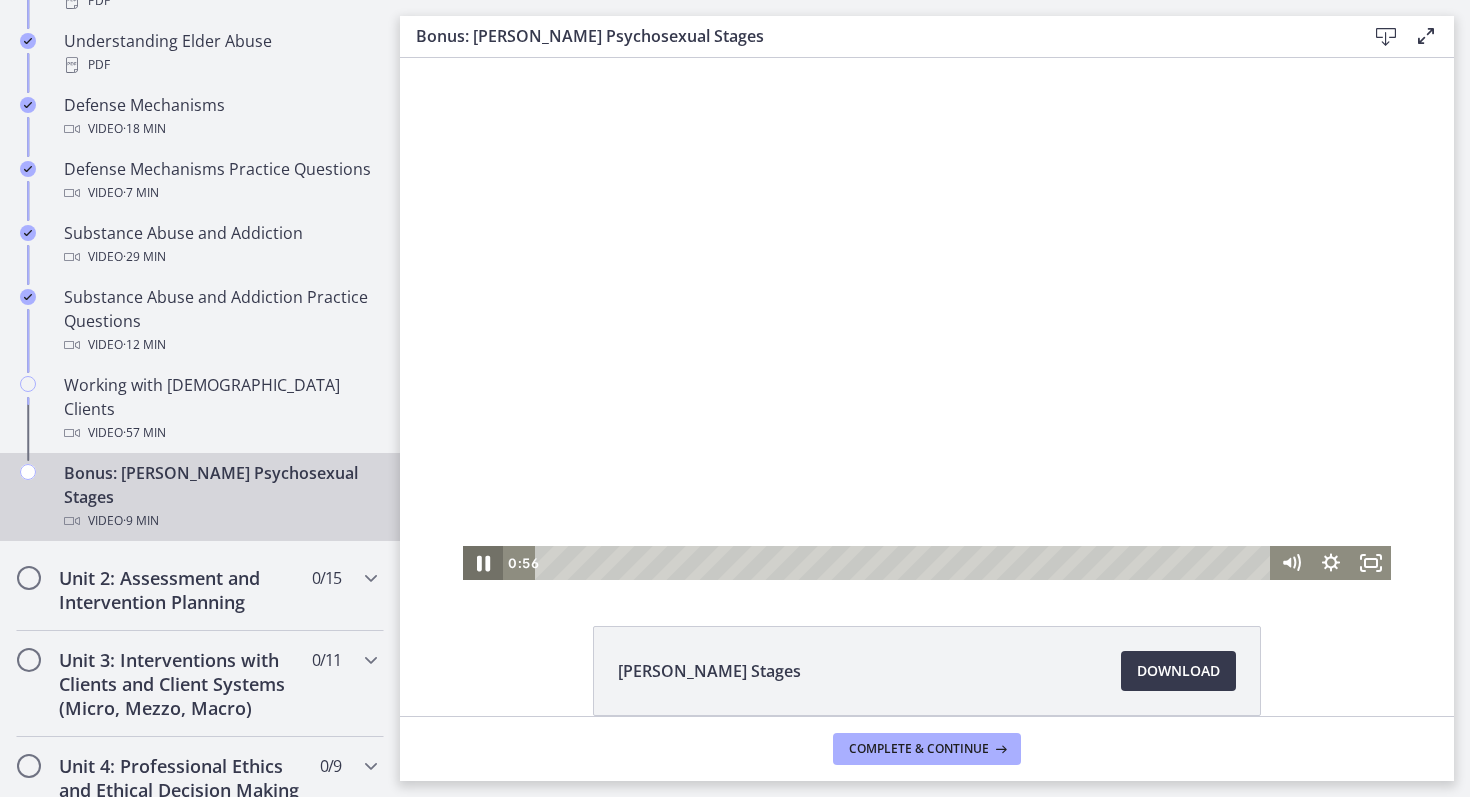 click 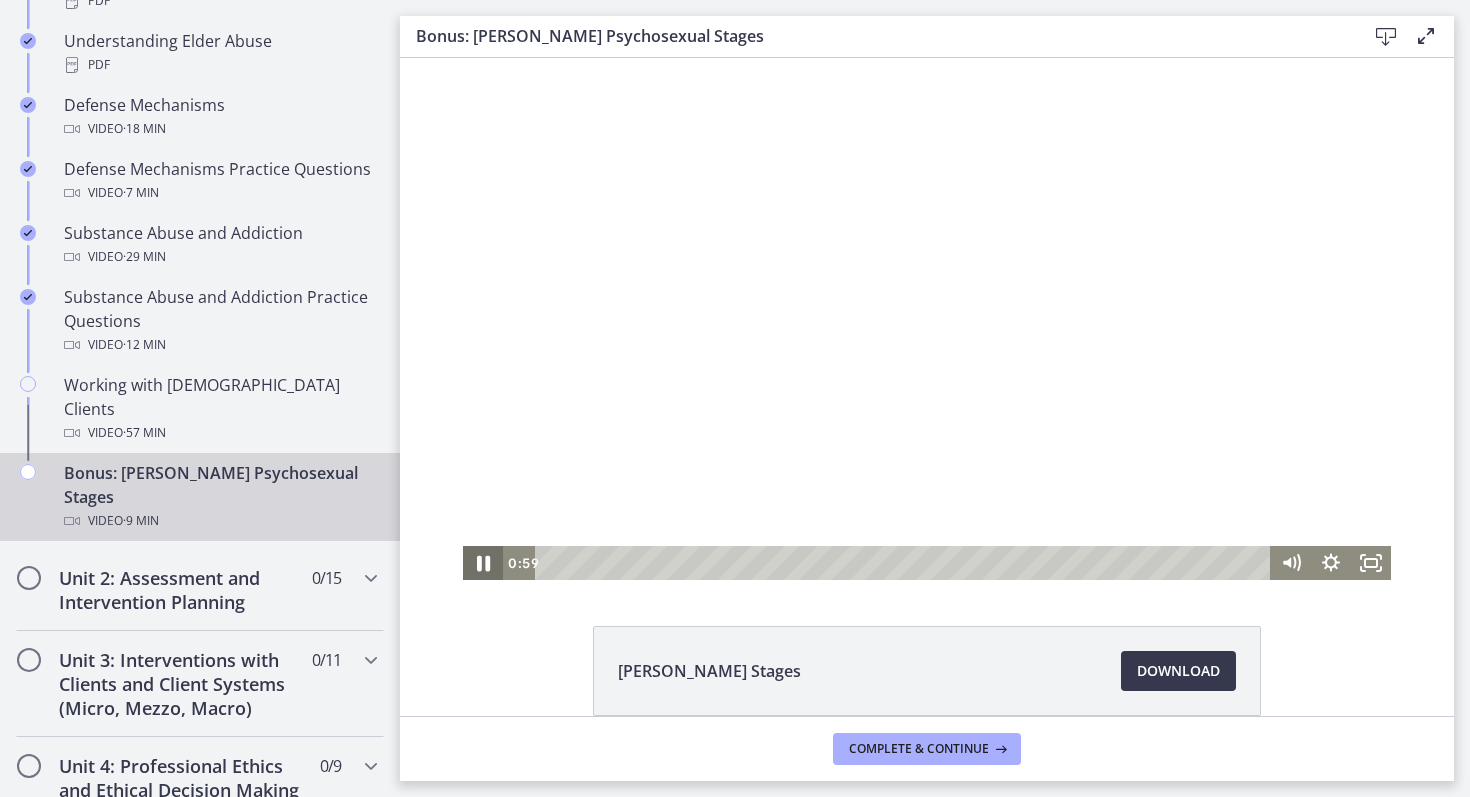 click 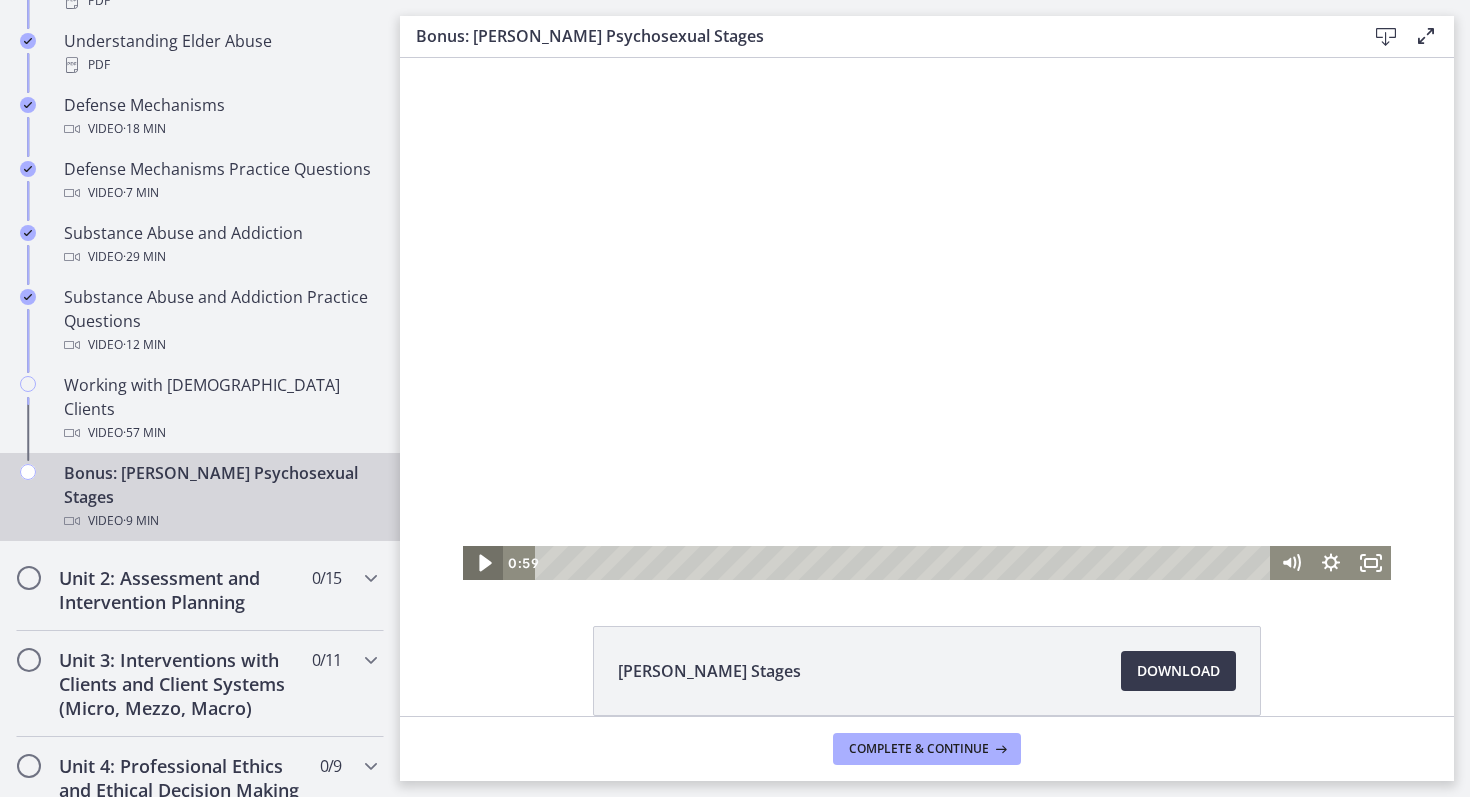 click 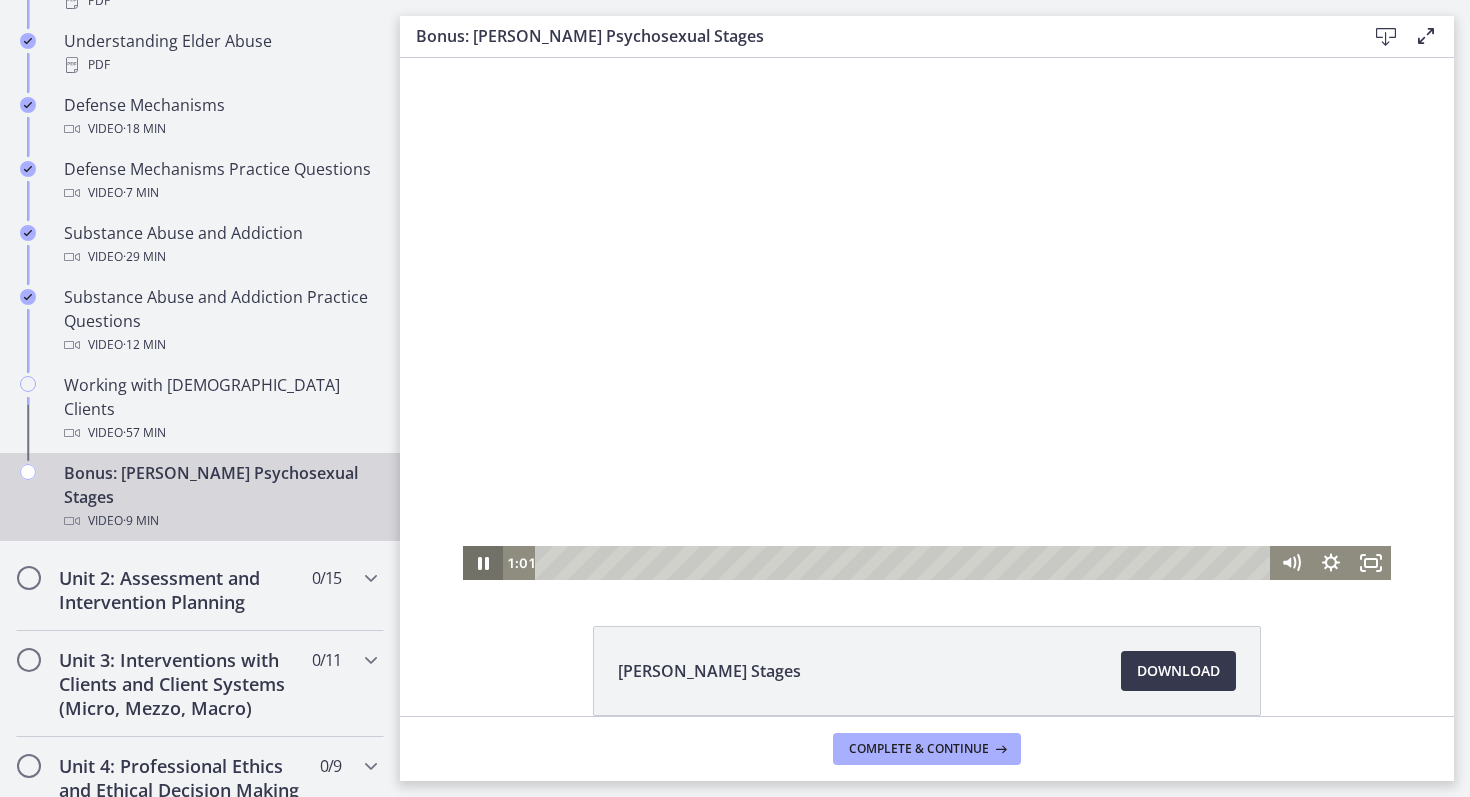 click 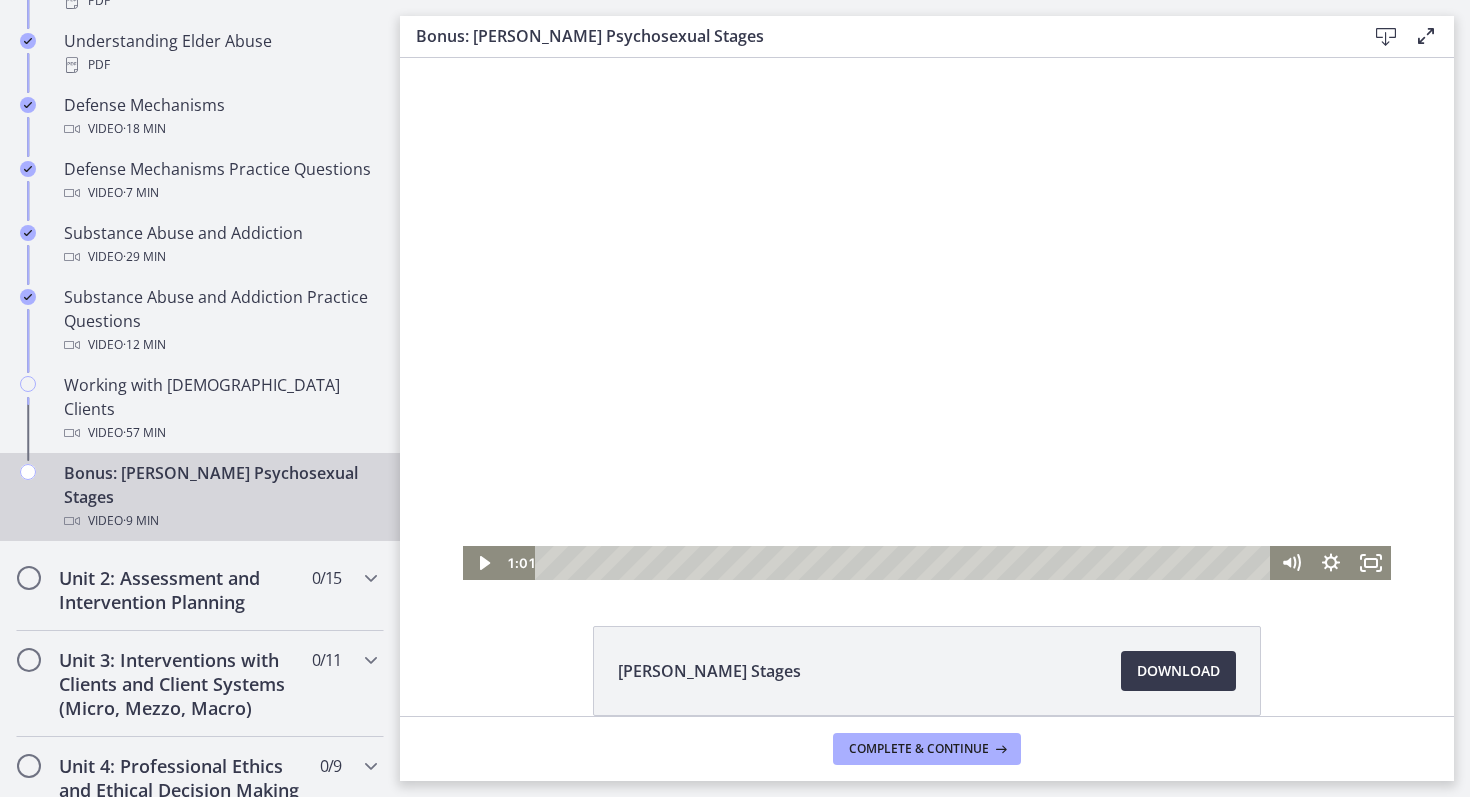 click at bounding box center [927, 319] 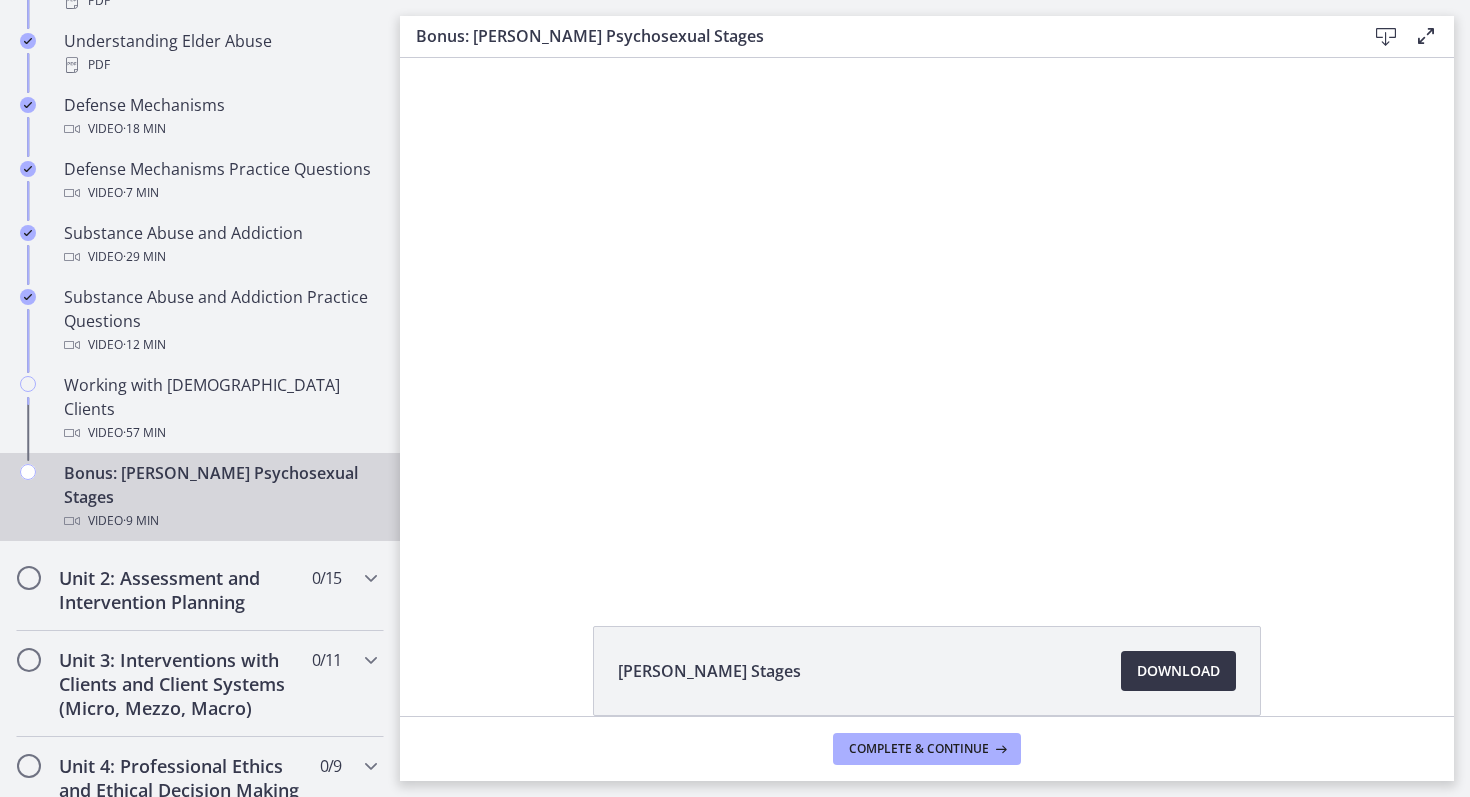 click on "Download
Opens in a new window" at bounding box center (1178, 671) 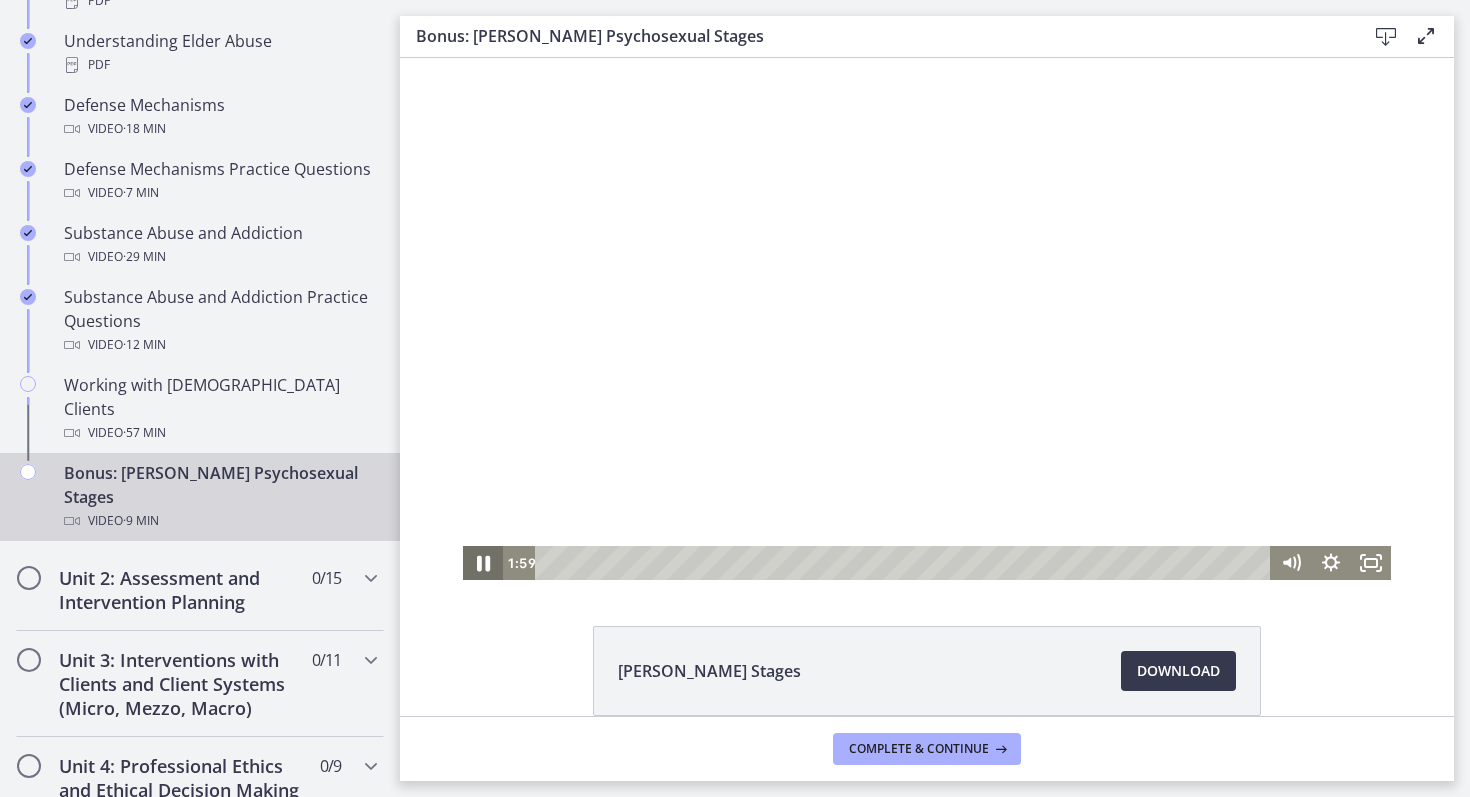 click 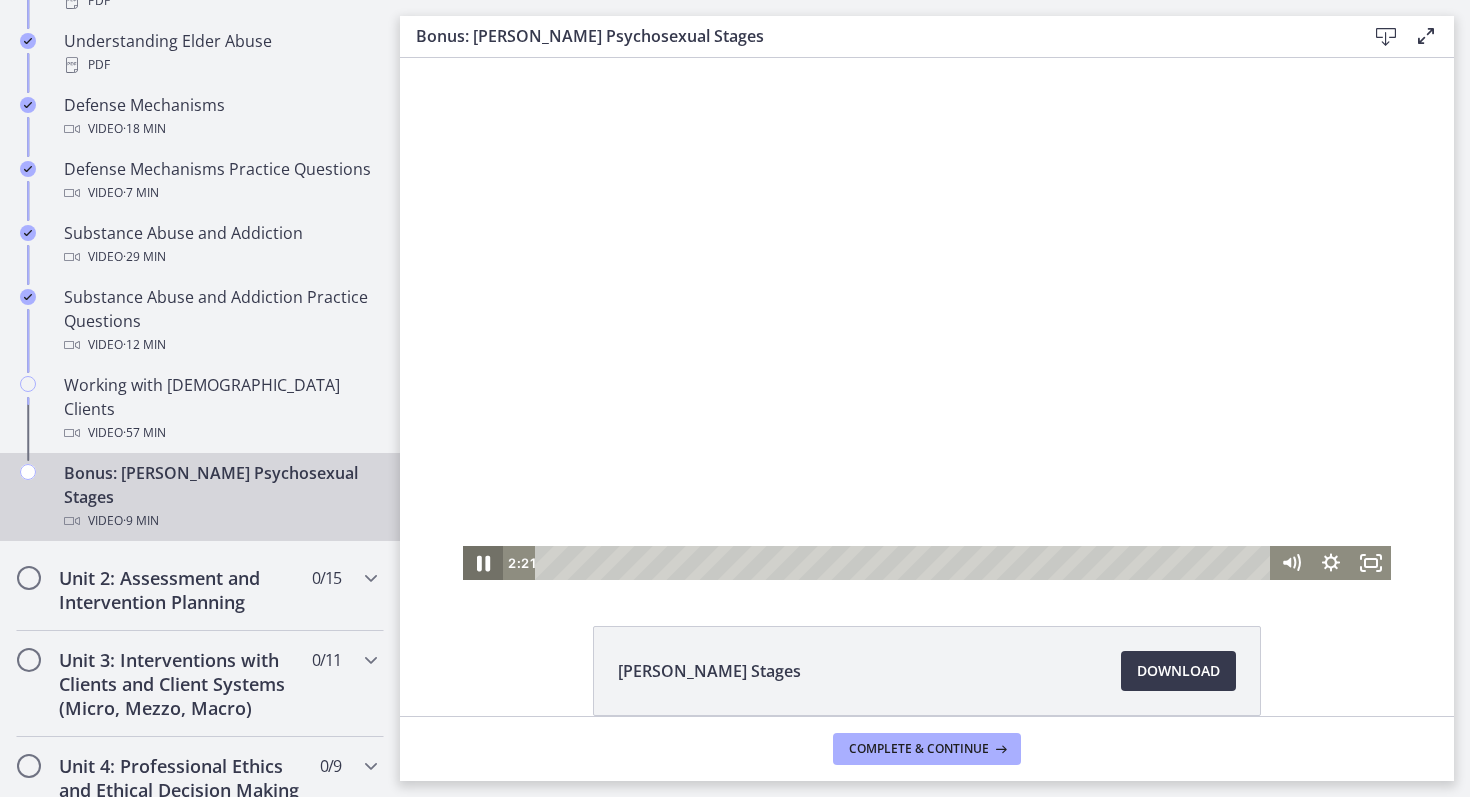 click 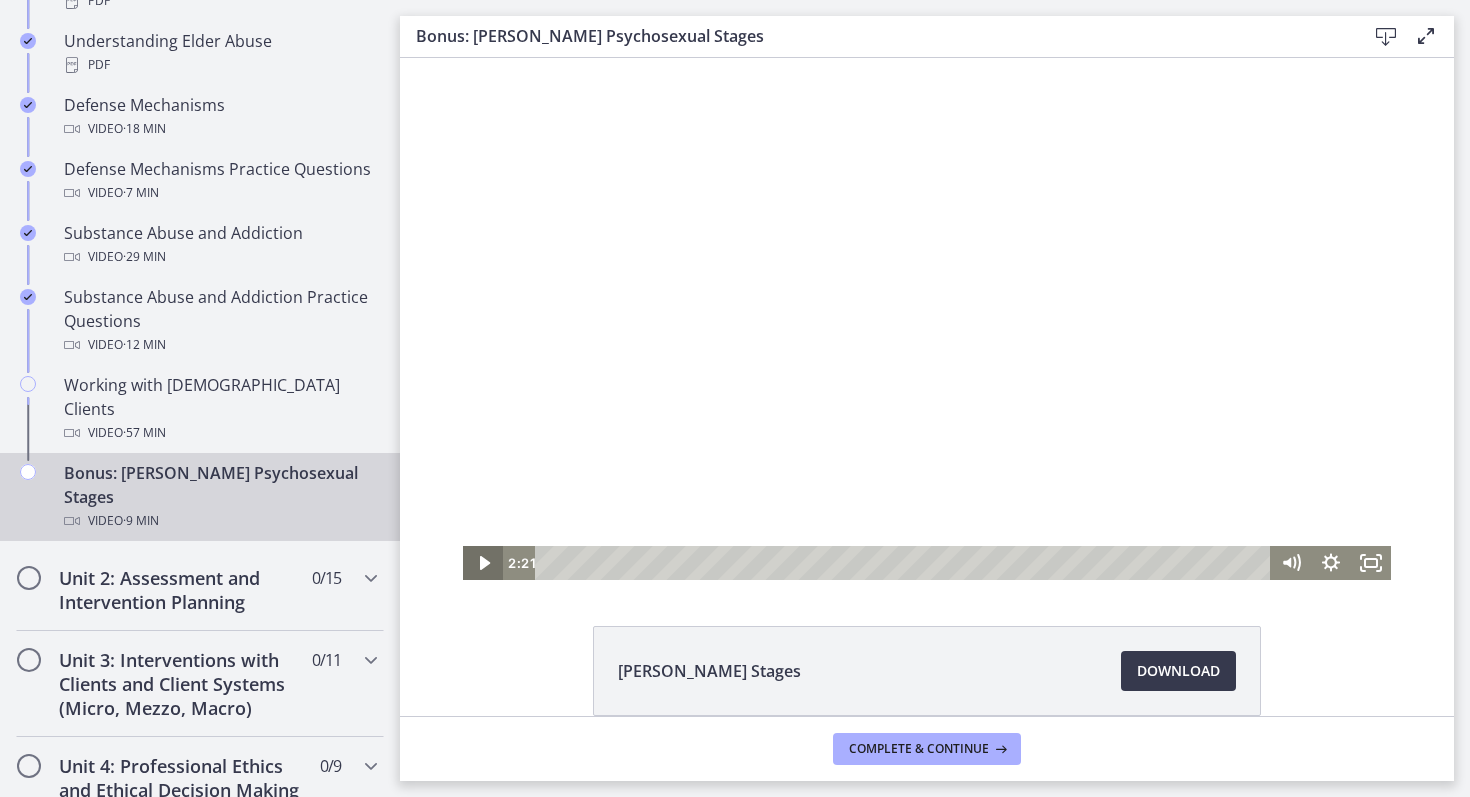 click at bounding box center (483, 563) 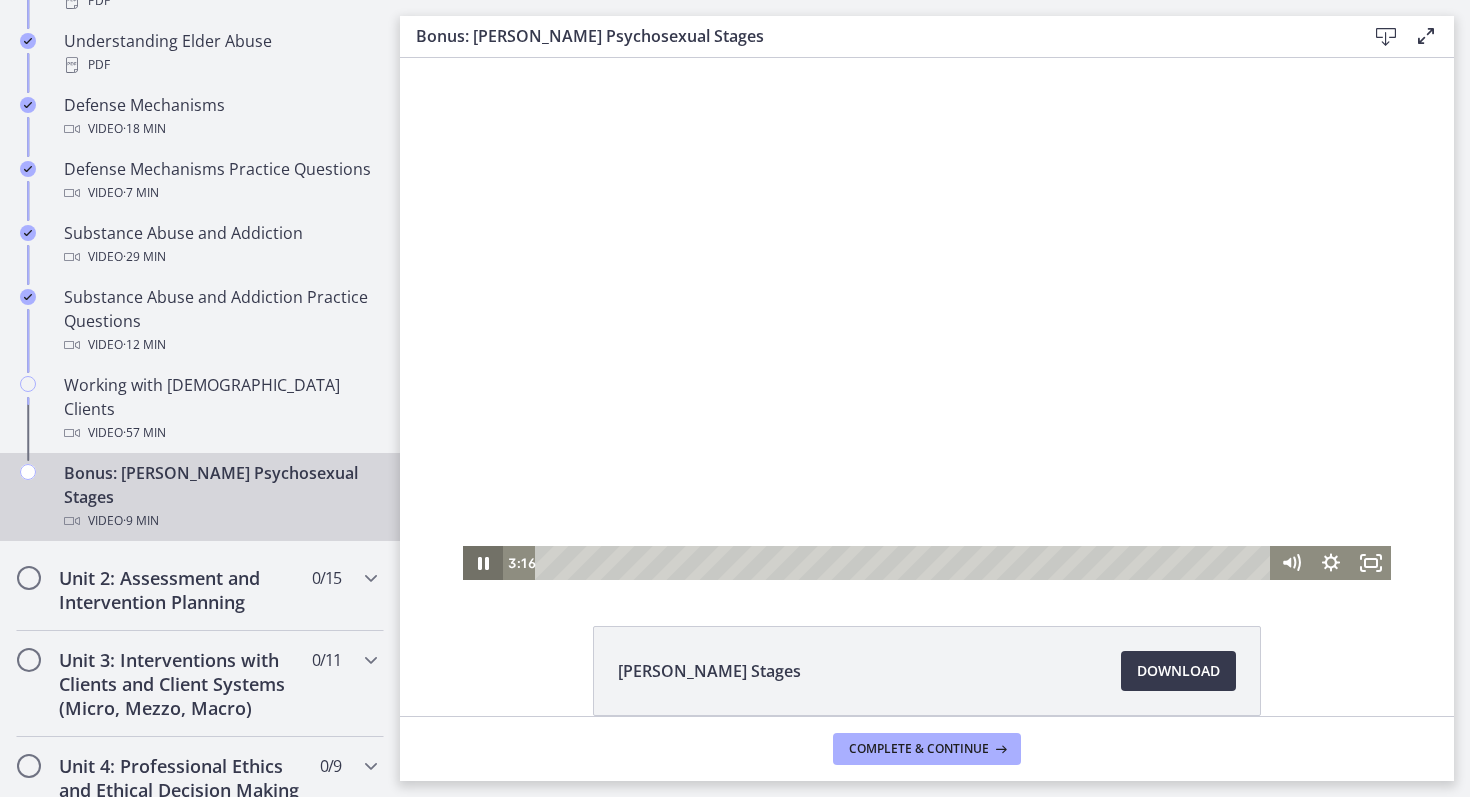 click at bounding box center (483, 563) 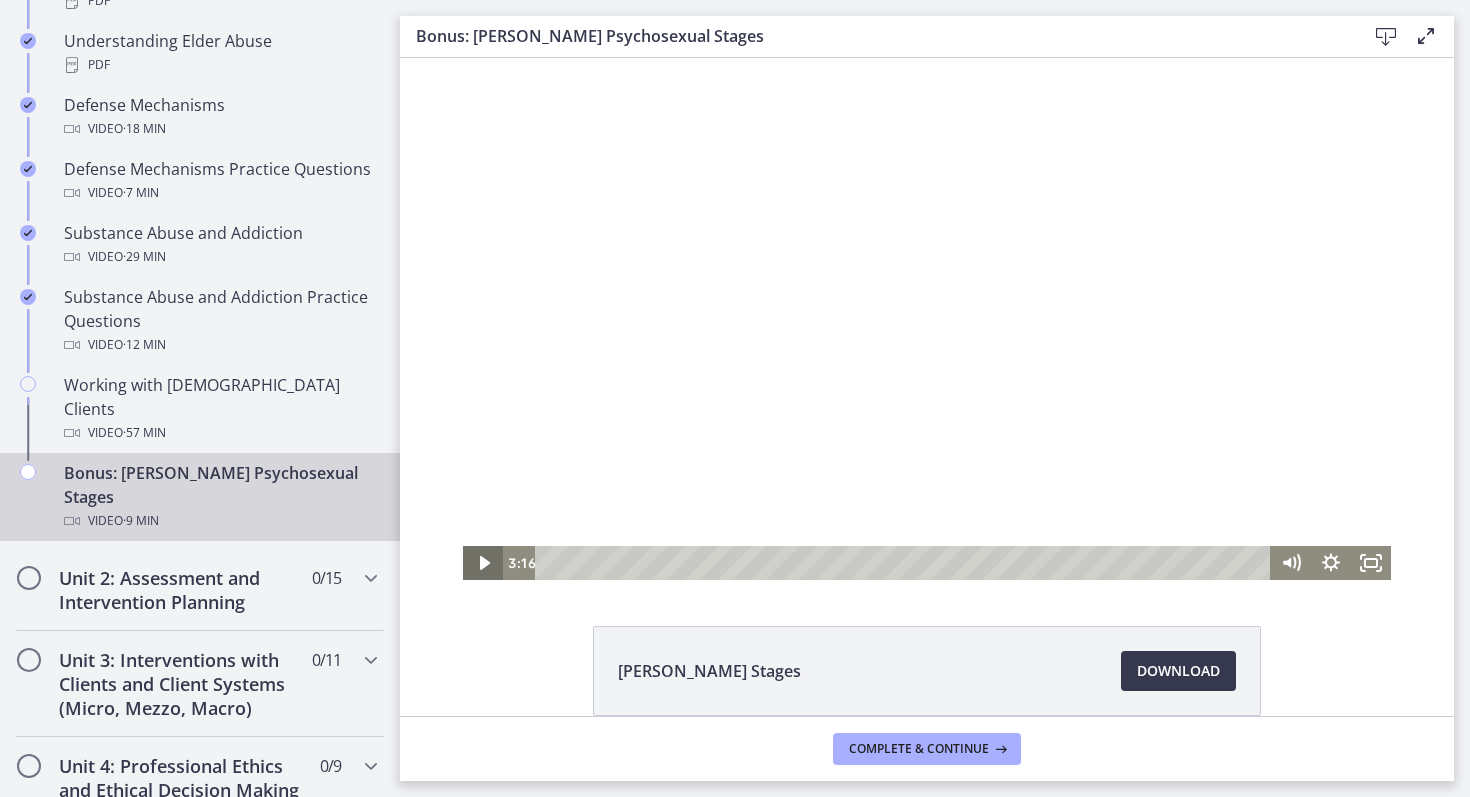 click at bounding box center (483, 563) 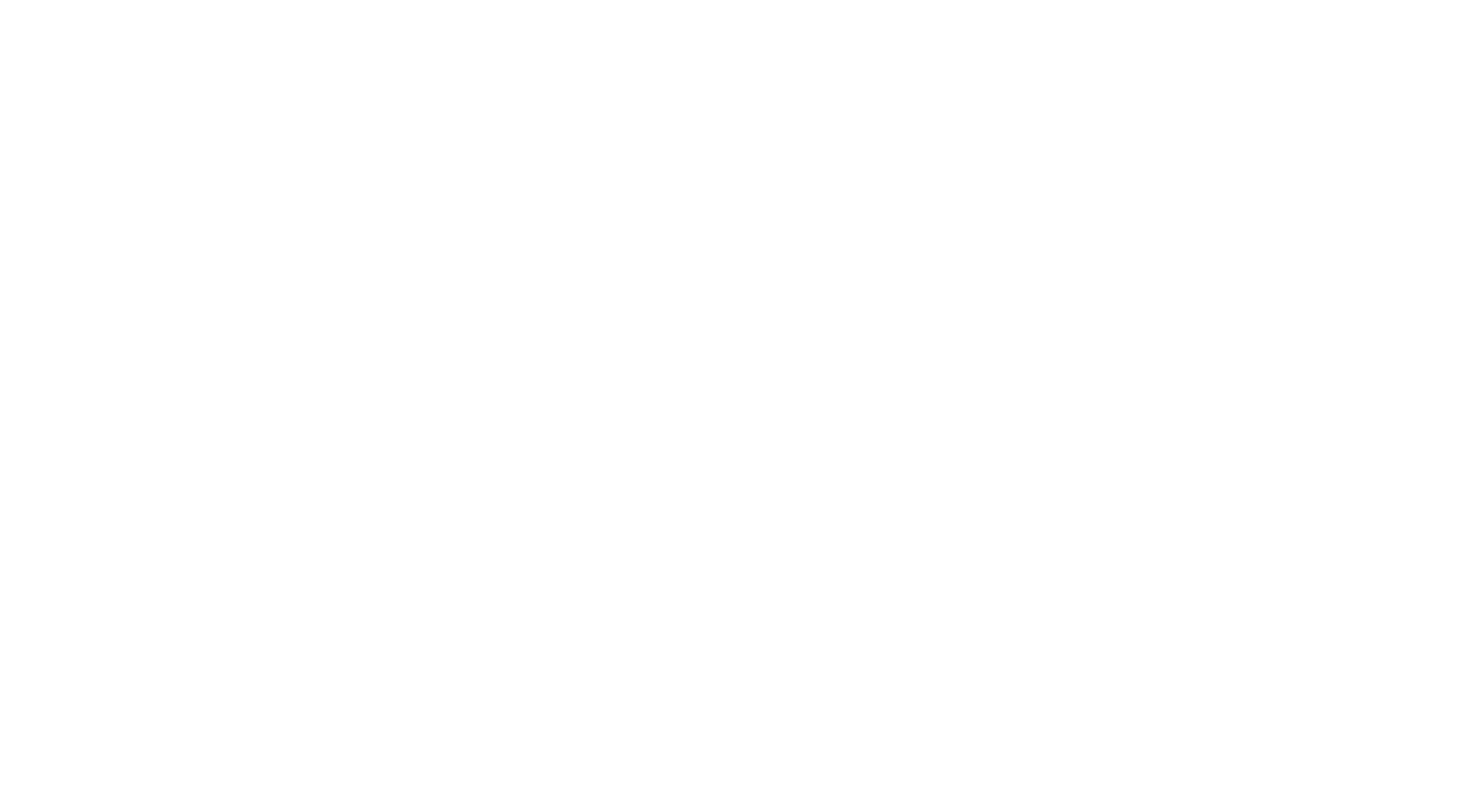 scroll, scrollTop: 0, scrollLeft: 0, axis: both 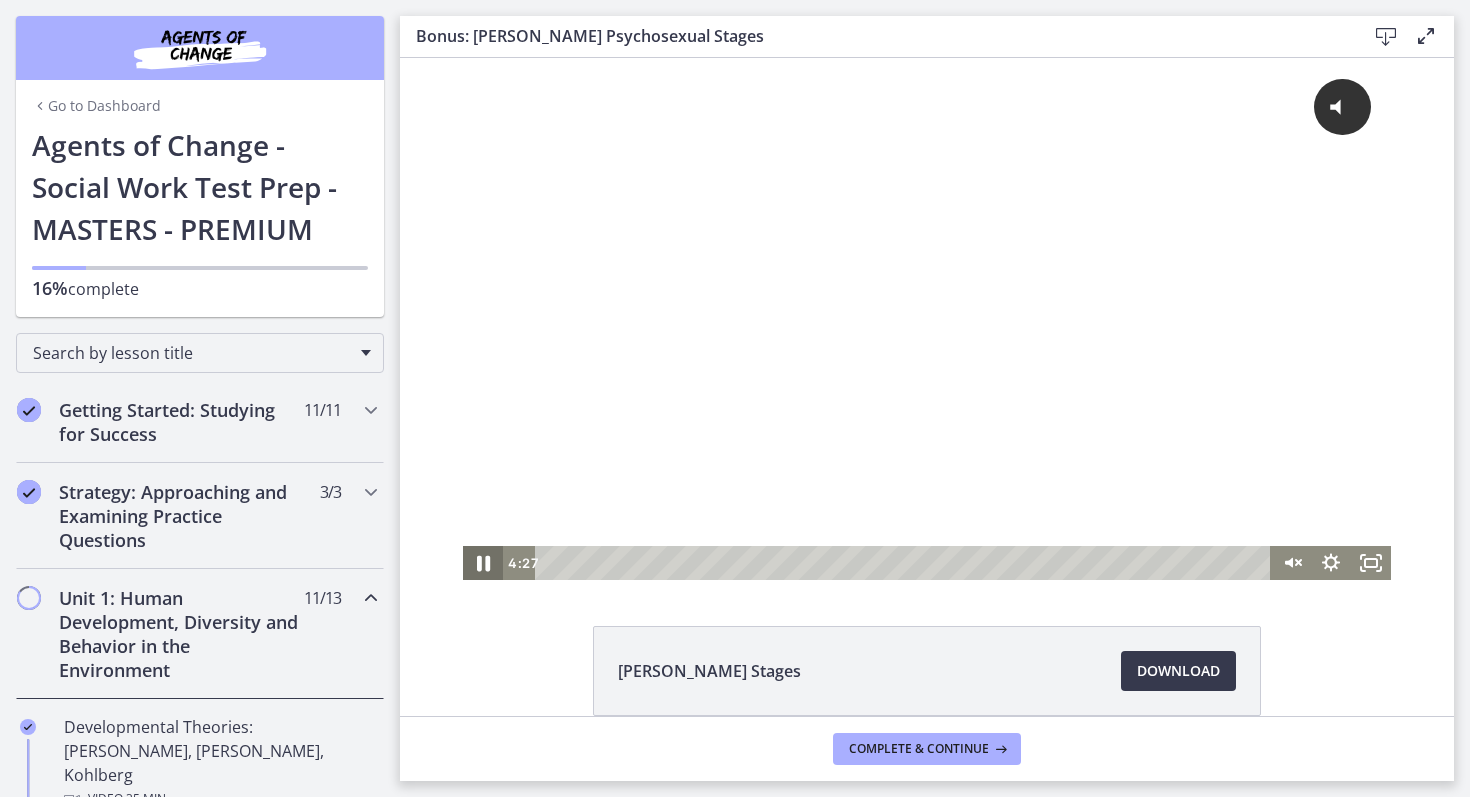 click 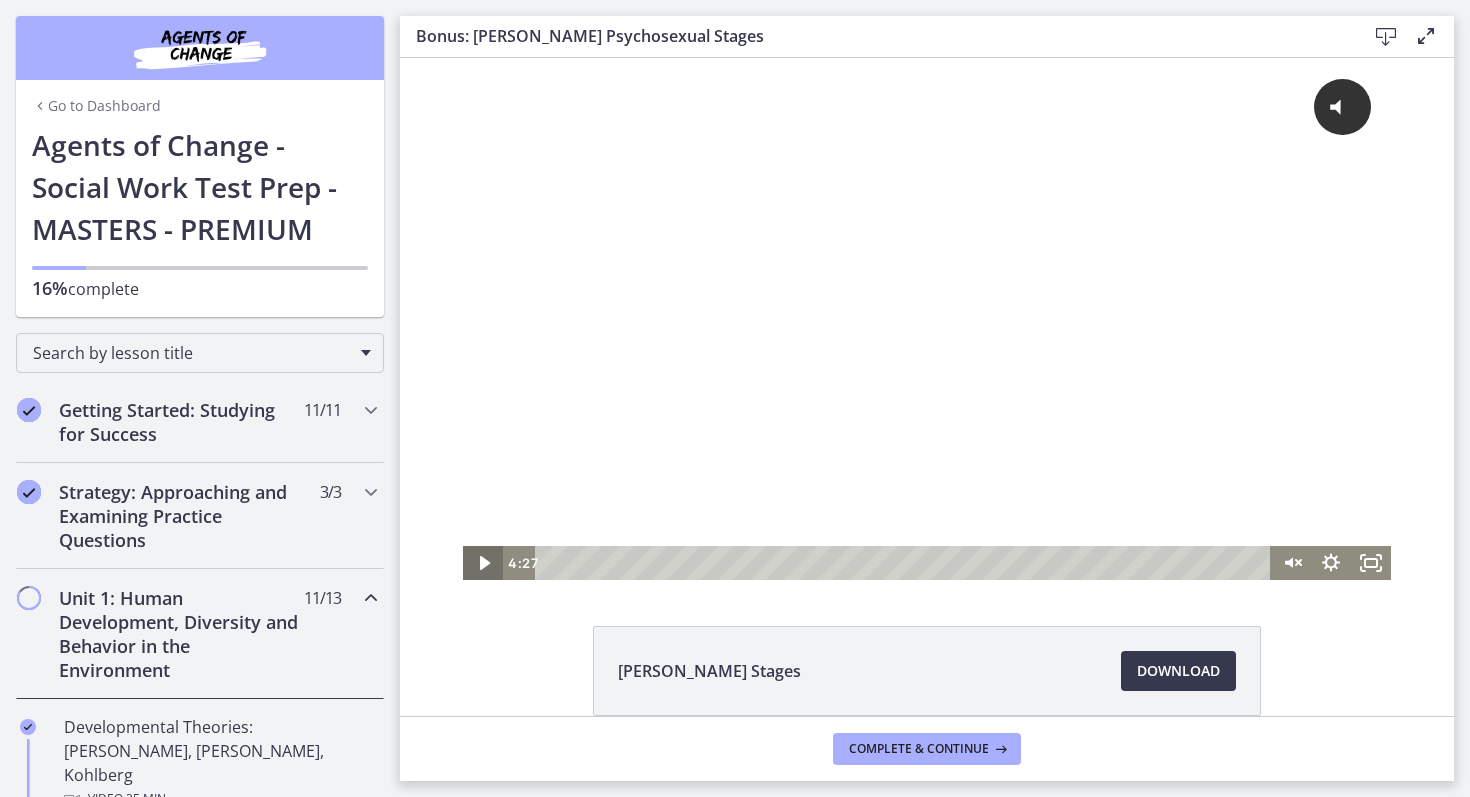 click 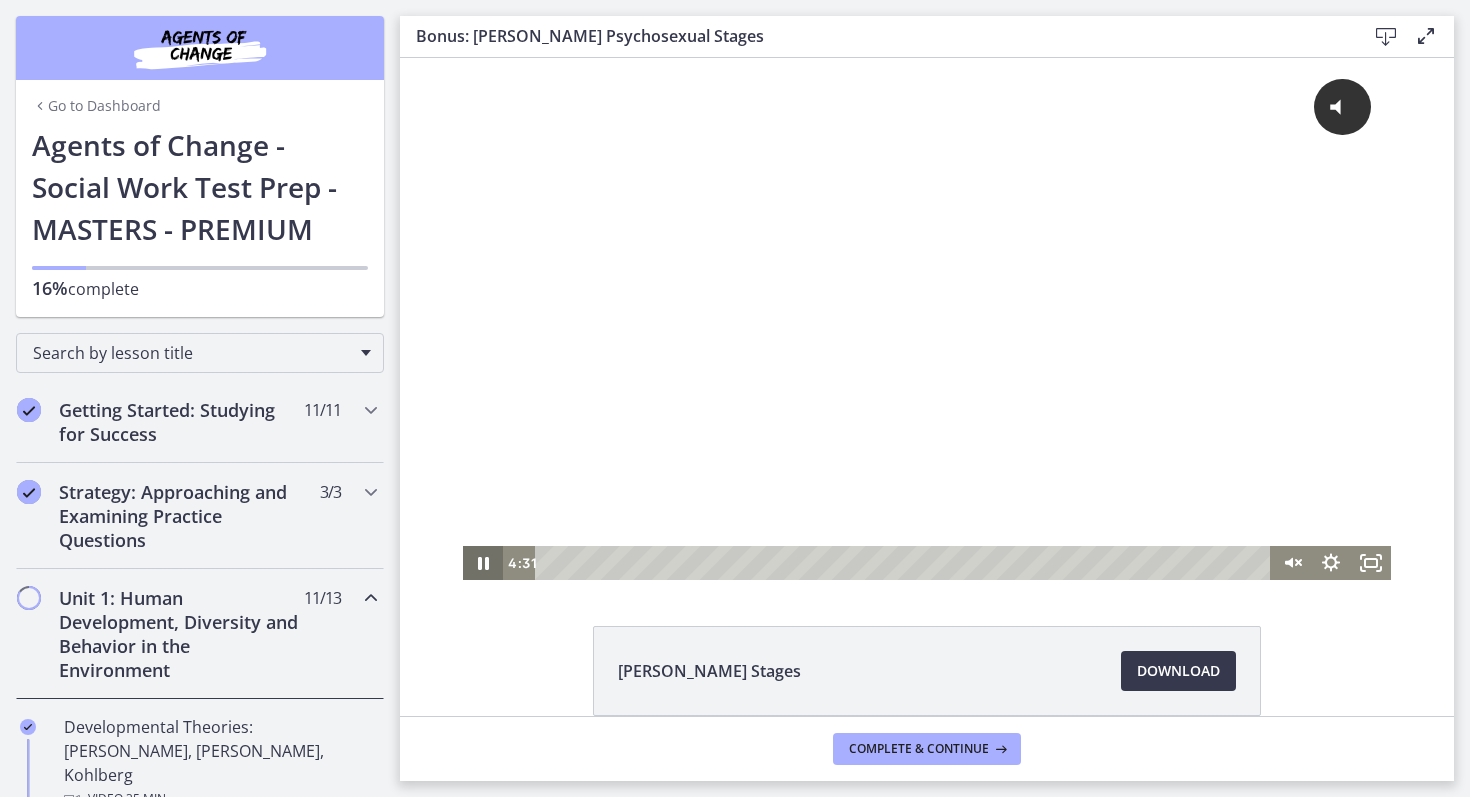 click 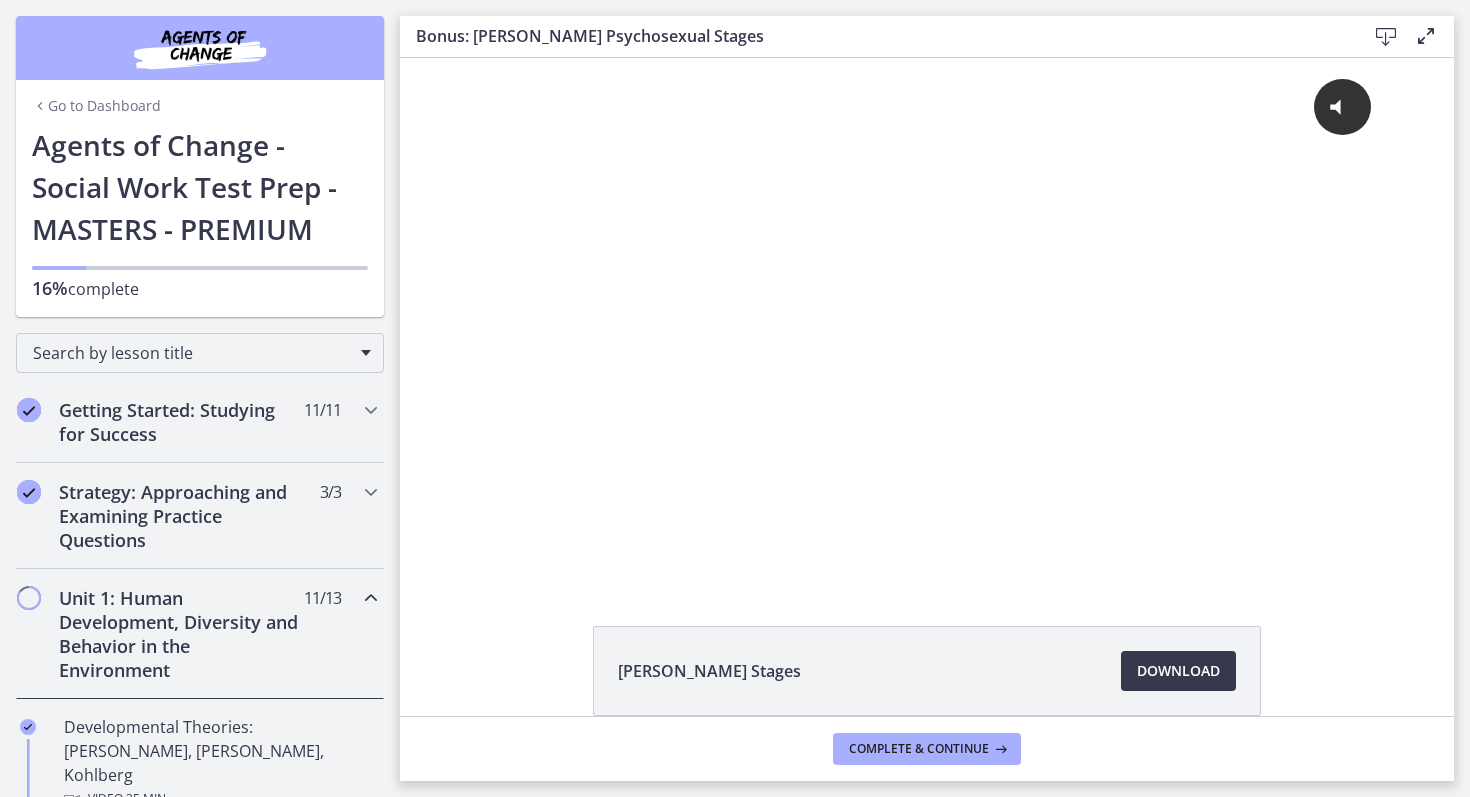 type 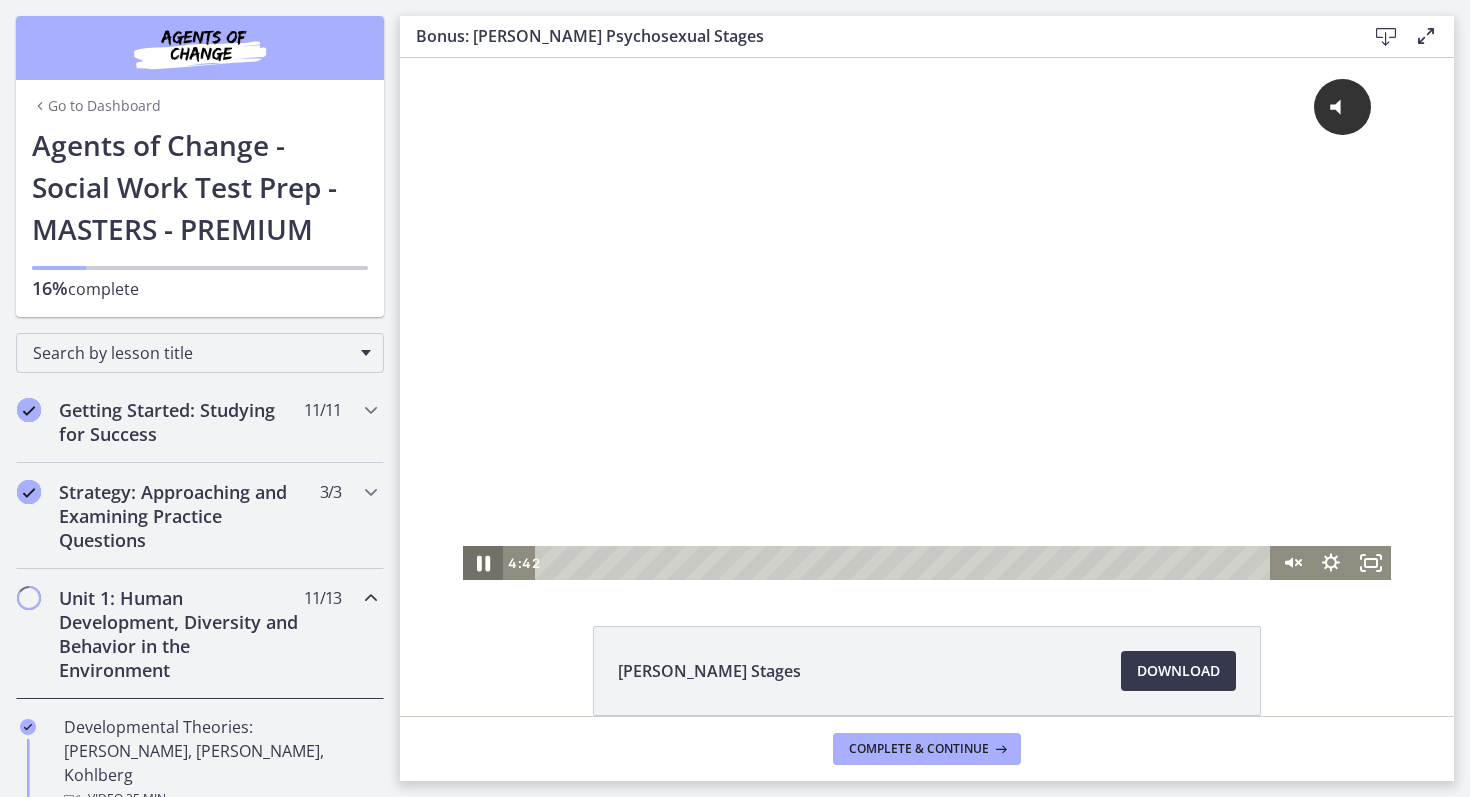 click 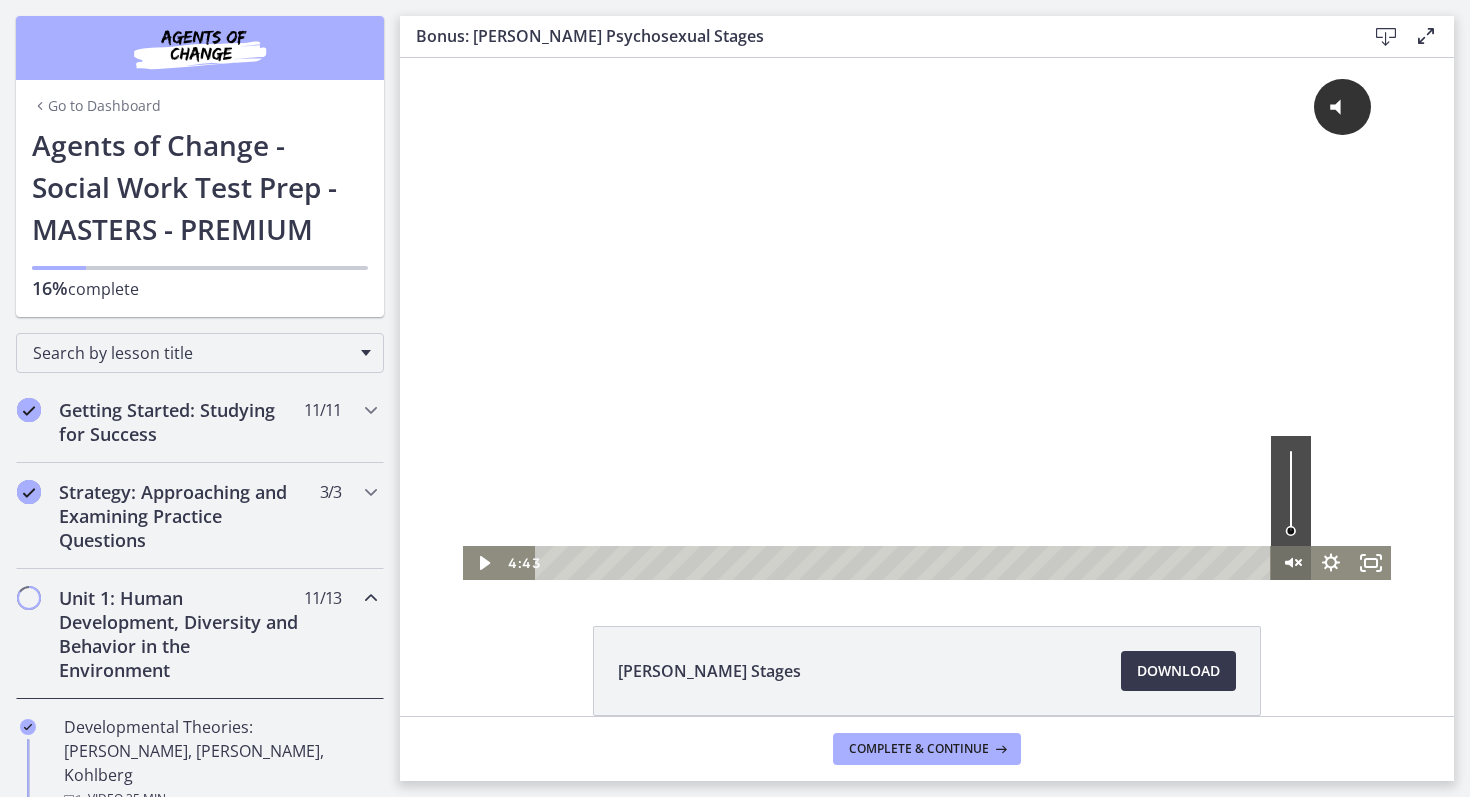 click 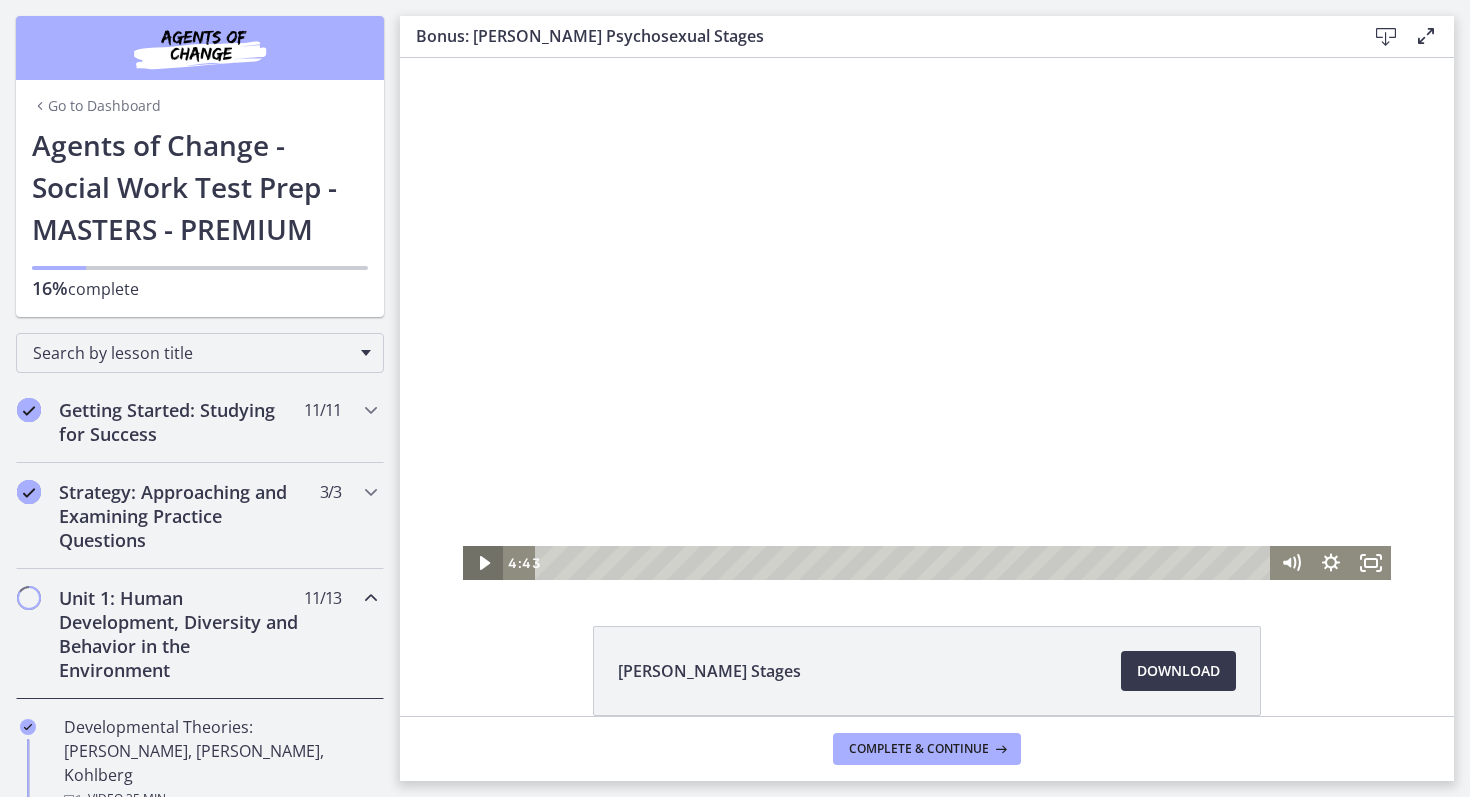 click 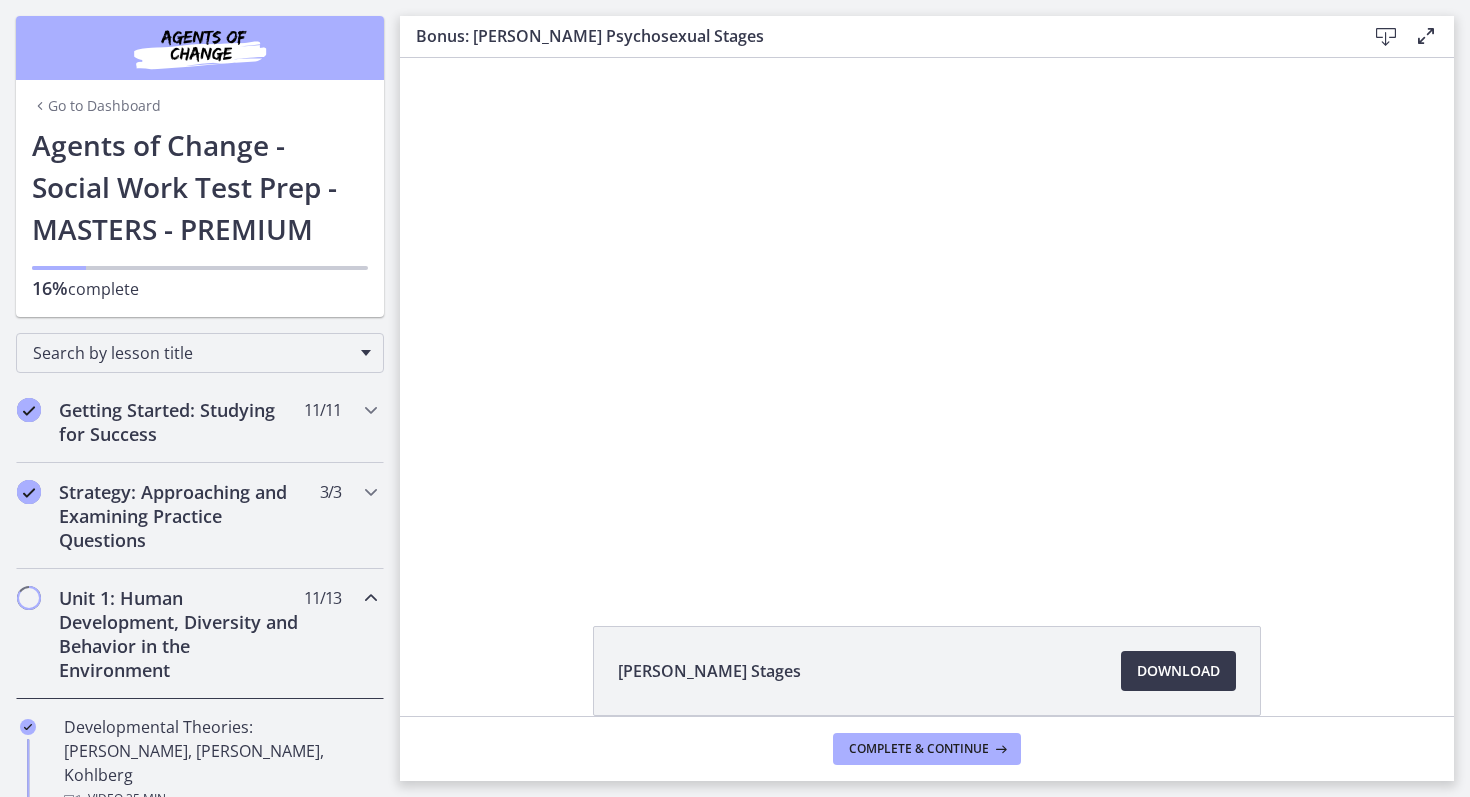 click at bounding box center (483, 563) 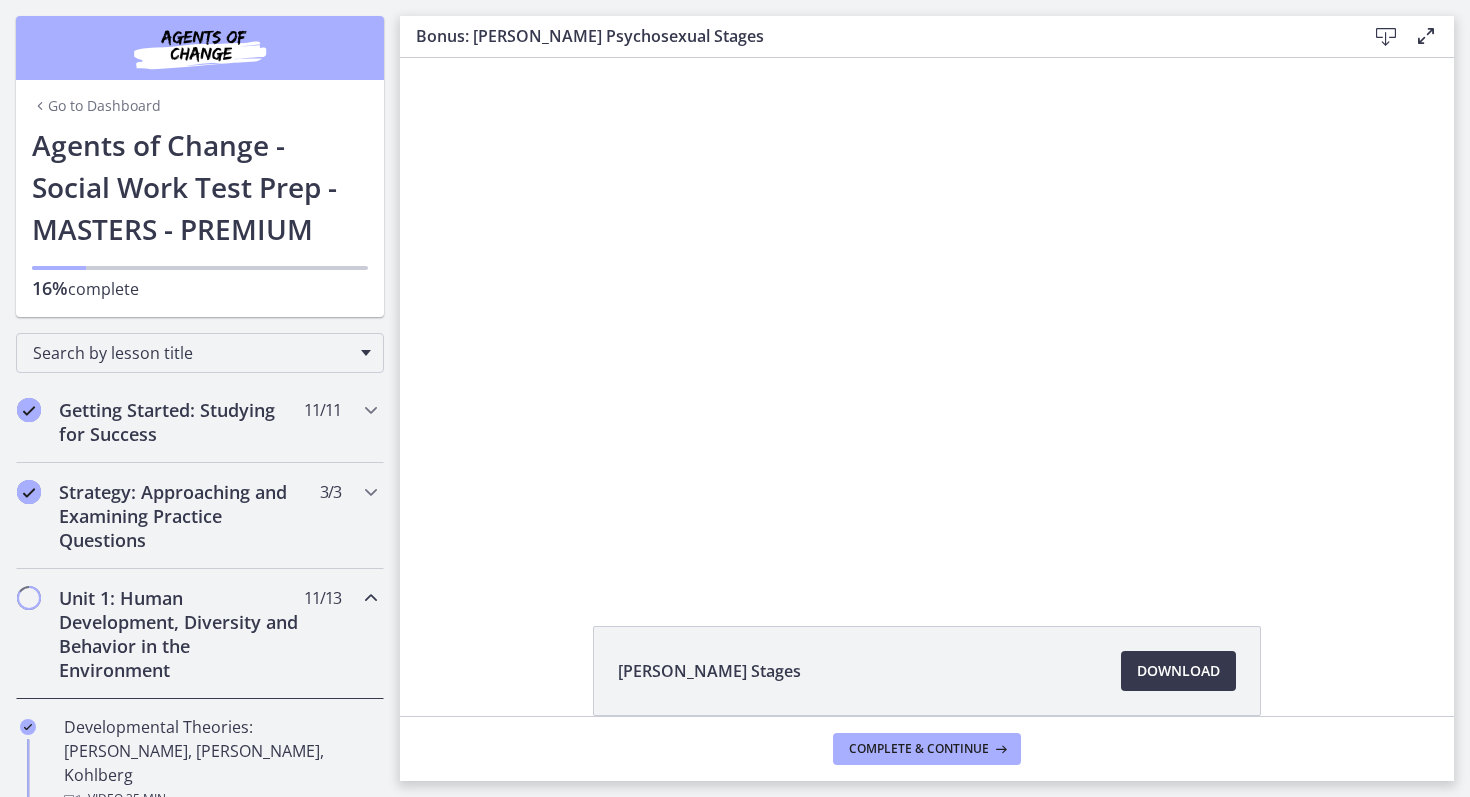 click at bounding box center [483, 563] 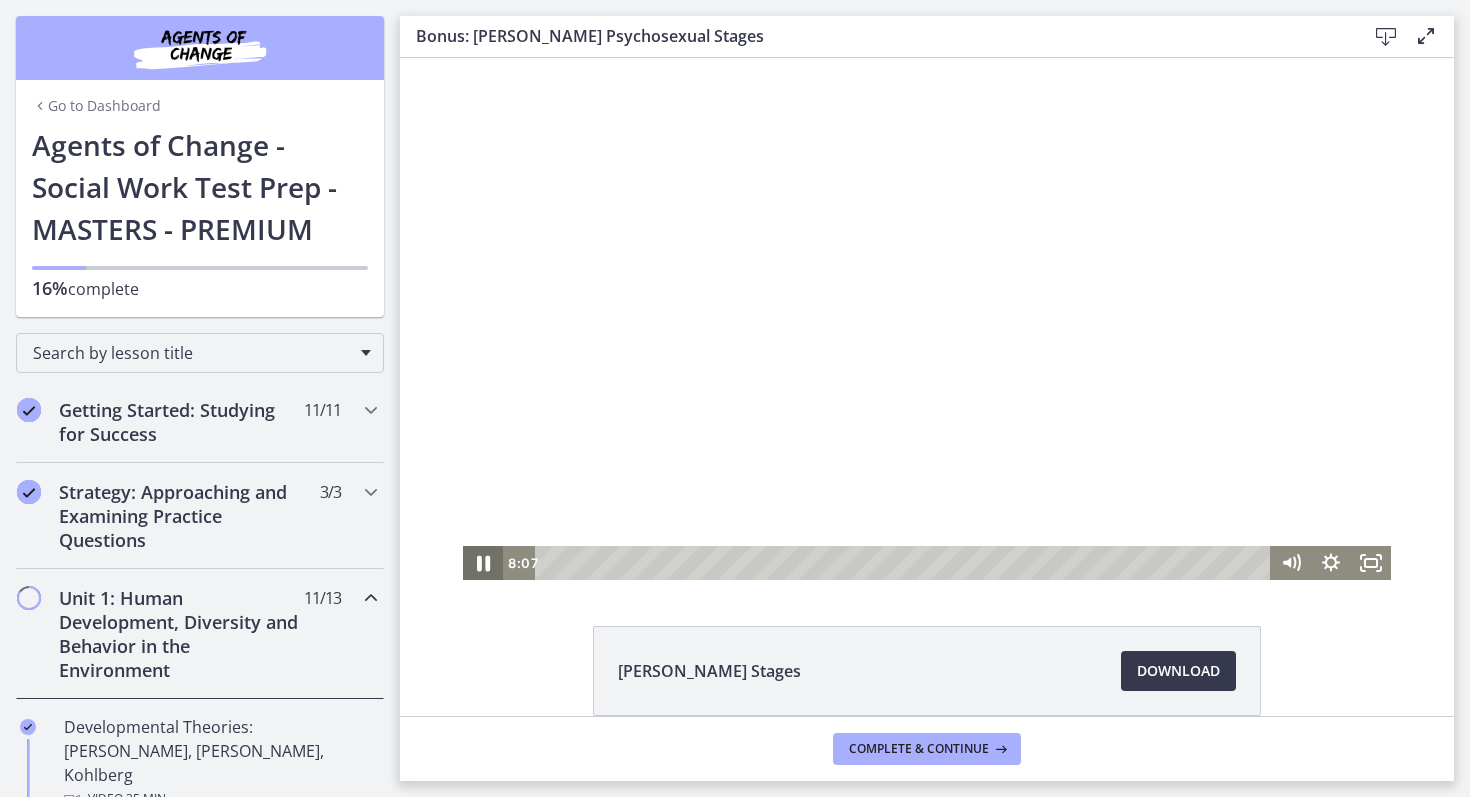 click 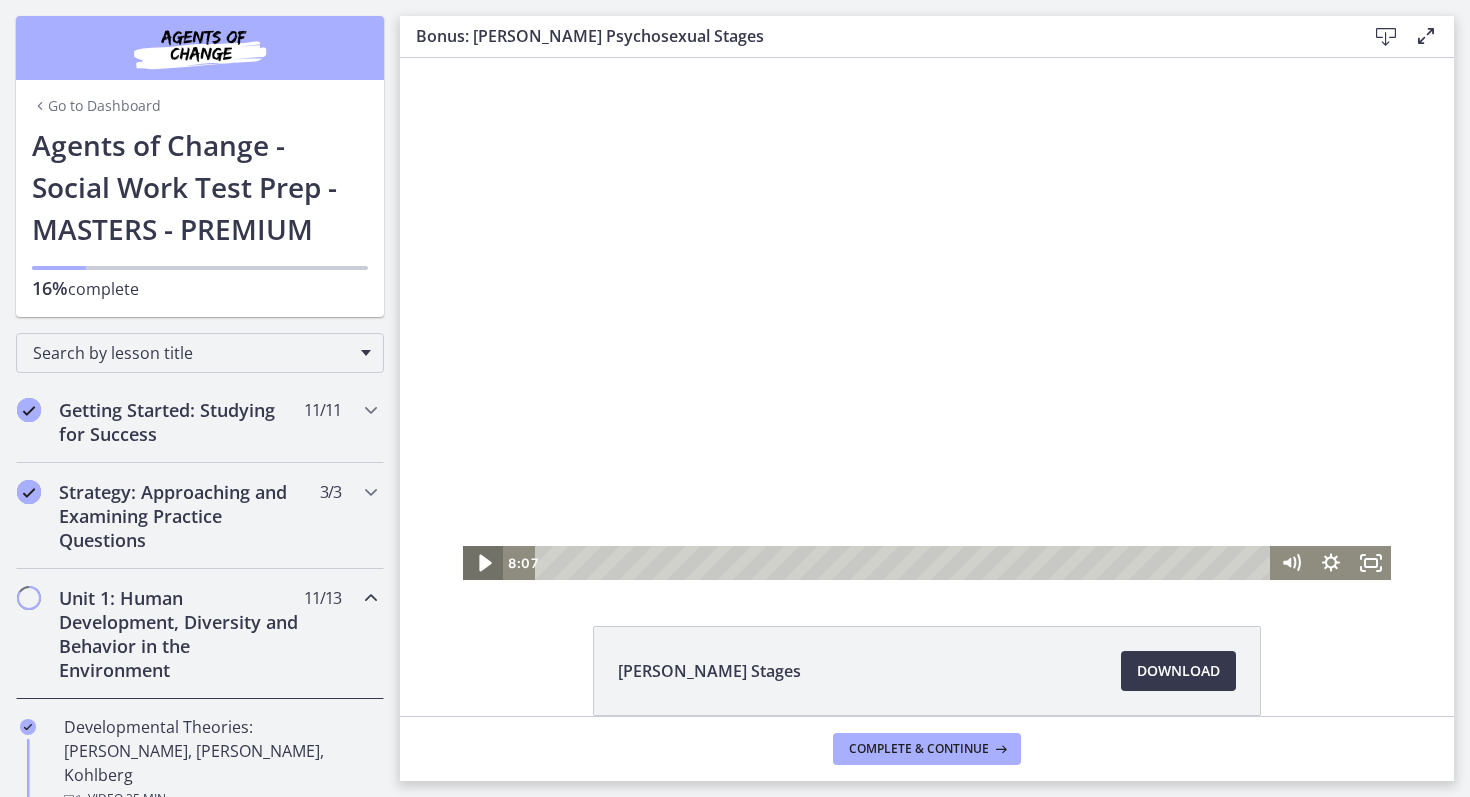 click 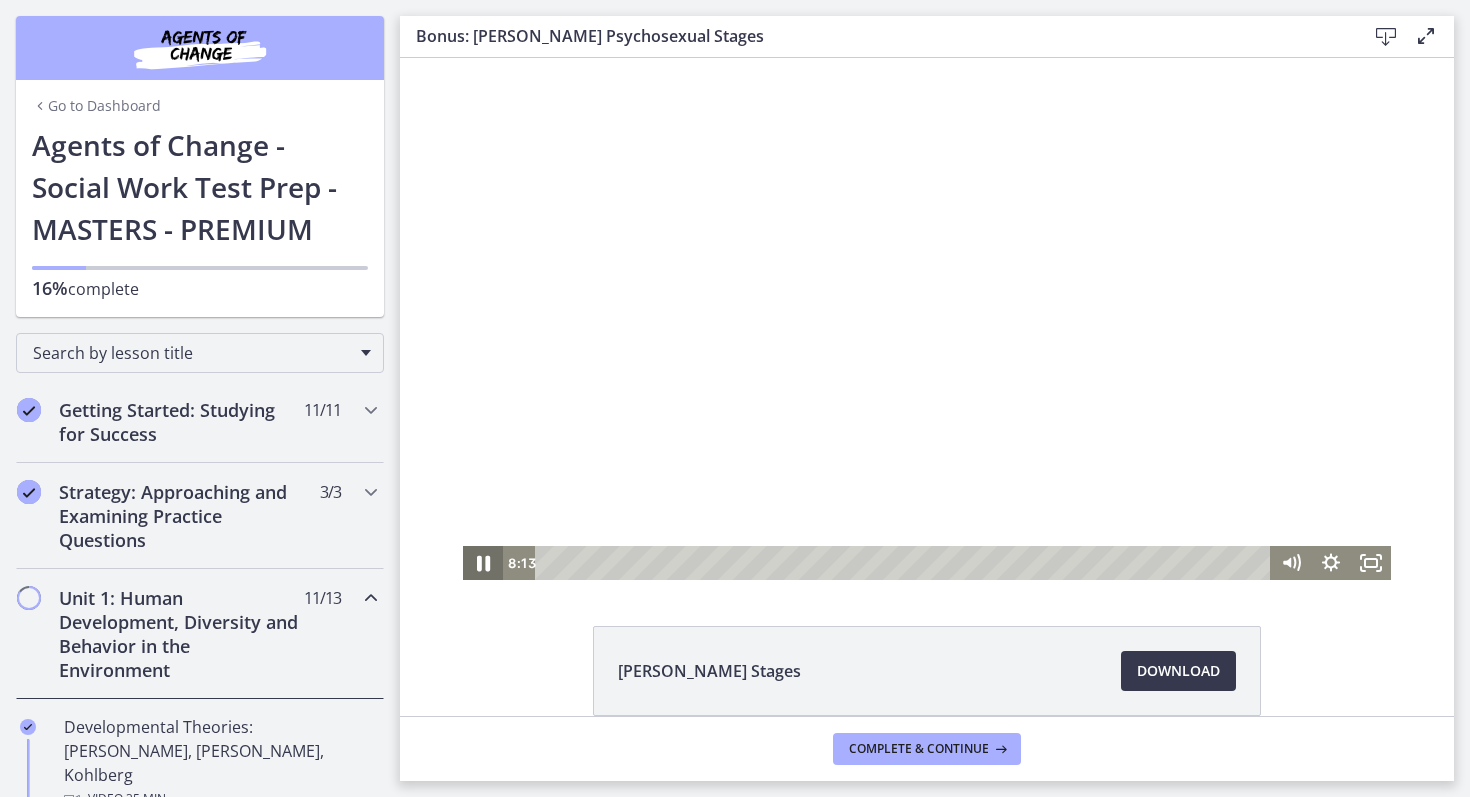 click 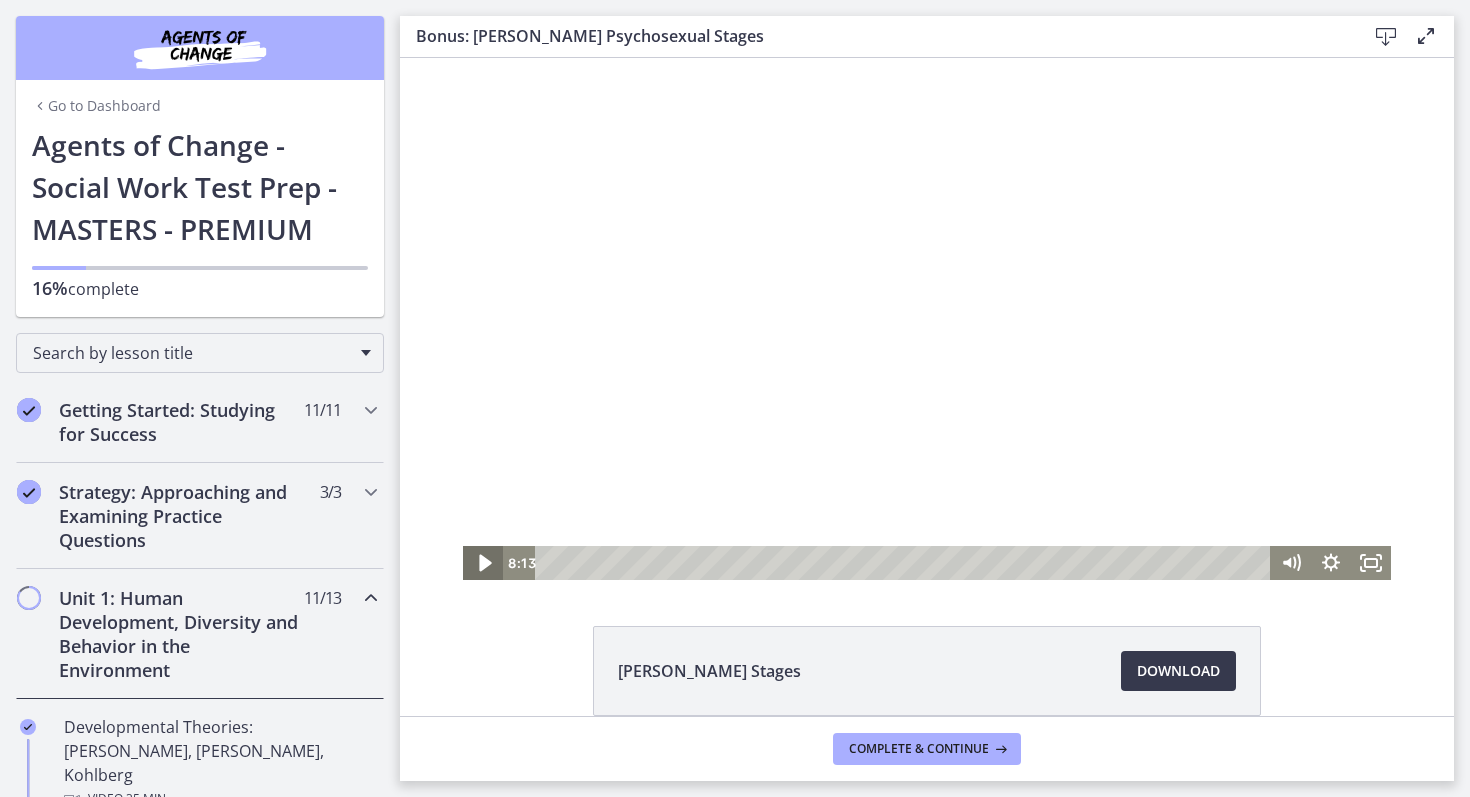click 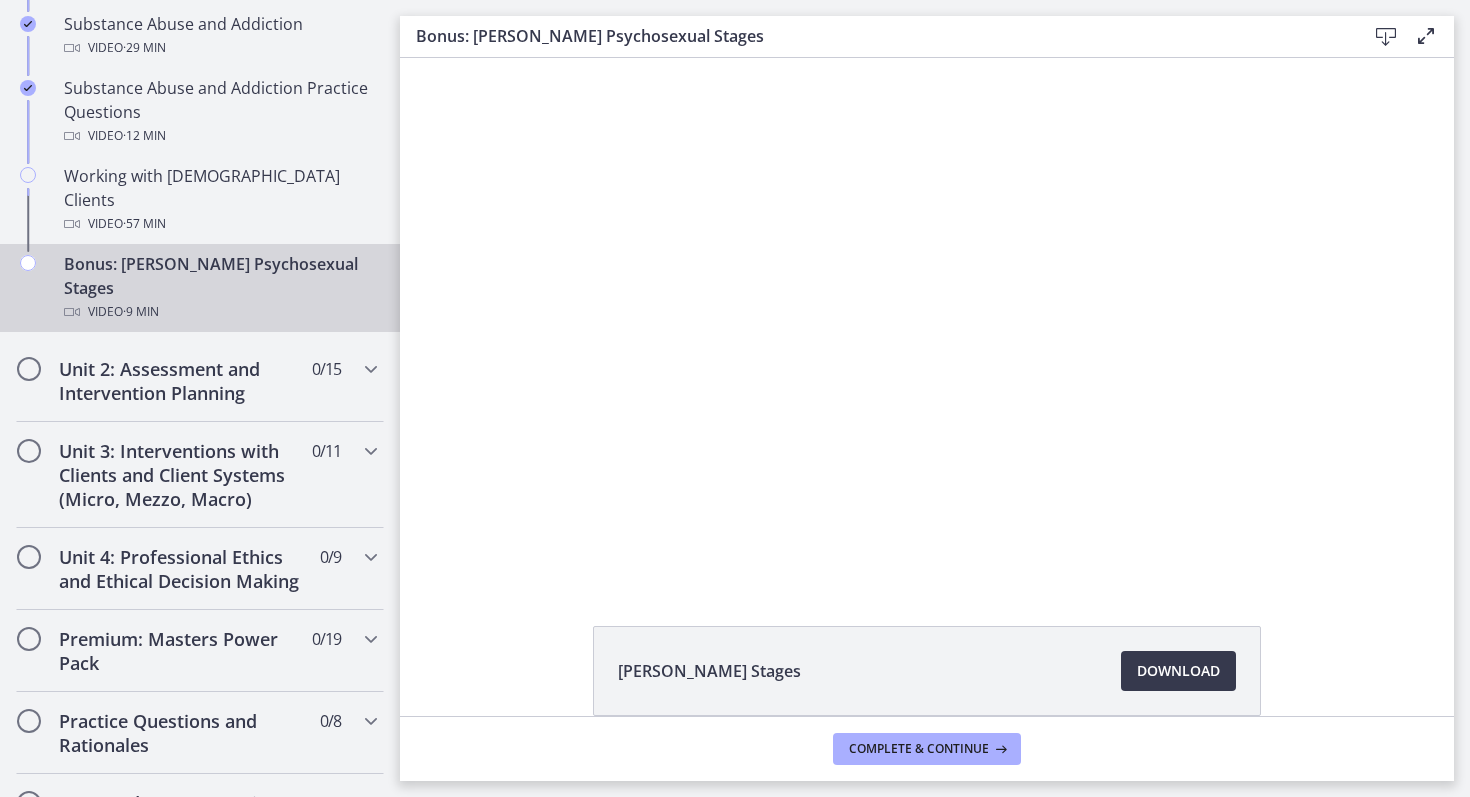 scroll, scrollTop: 1392, scrollLeft: 0, axis: vertical 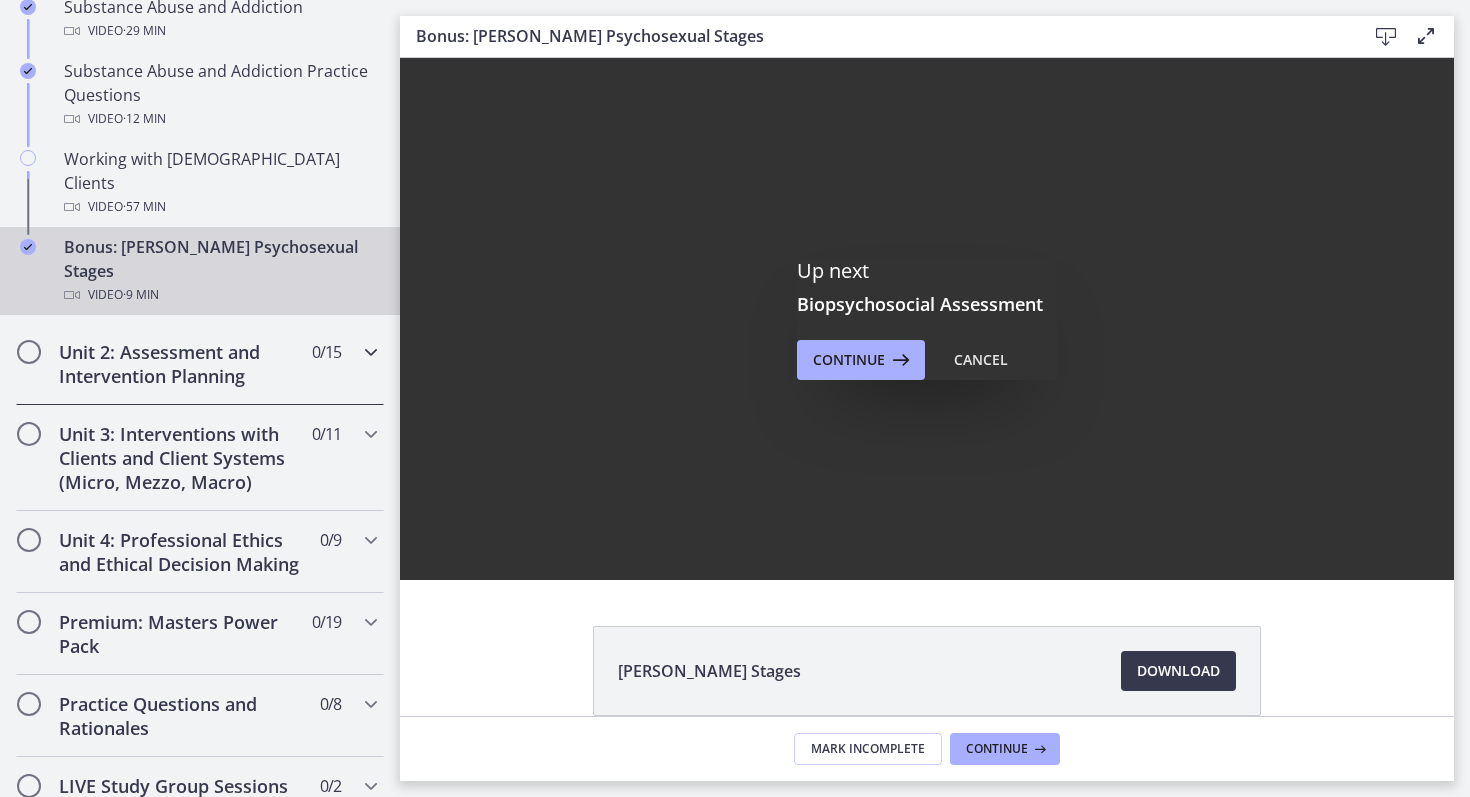 click on "Unit 2: Assessment and Intervention Planning" at bounding box center (181, 364) 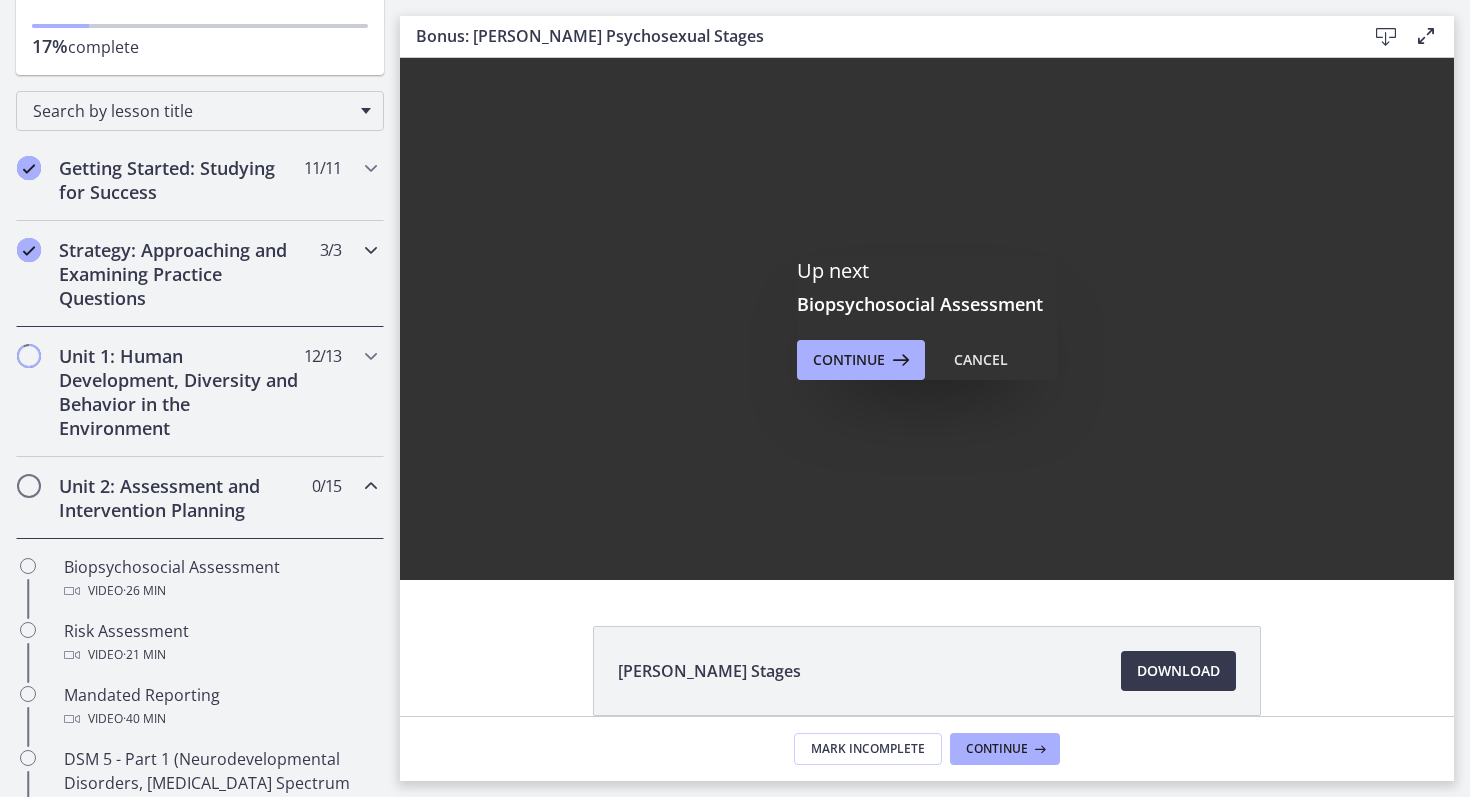 scroll, scrollTop: 344, scrollLeft: 0, axis: vertical 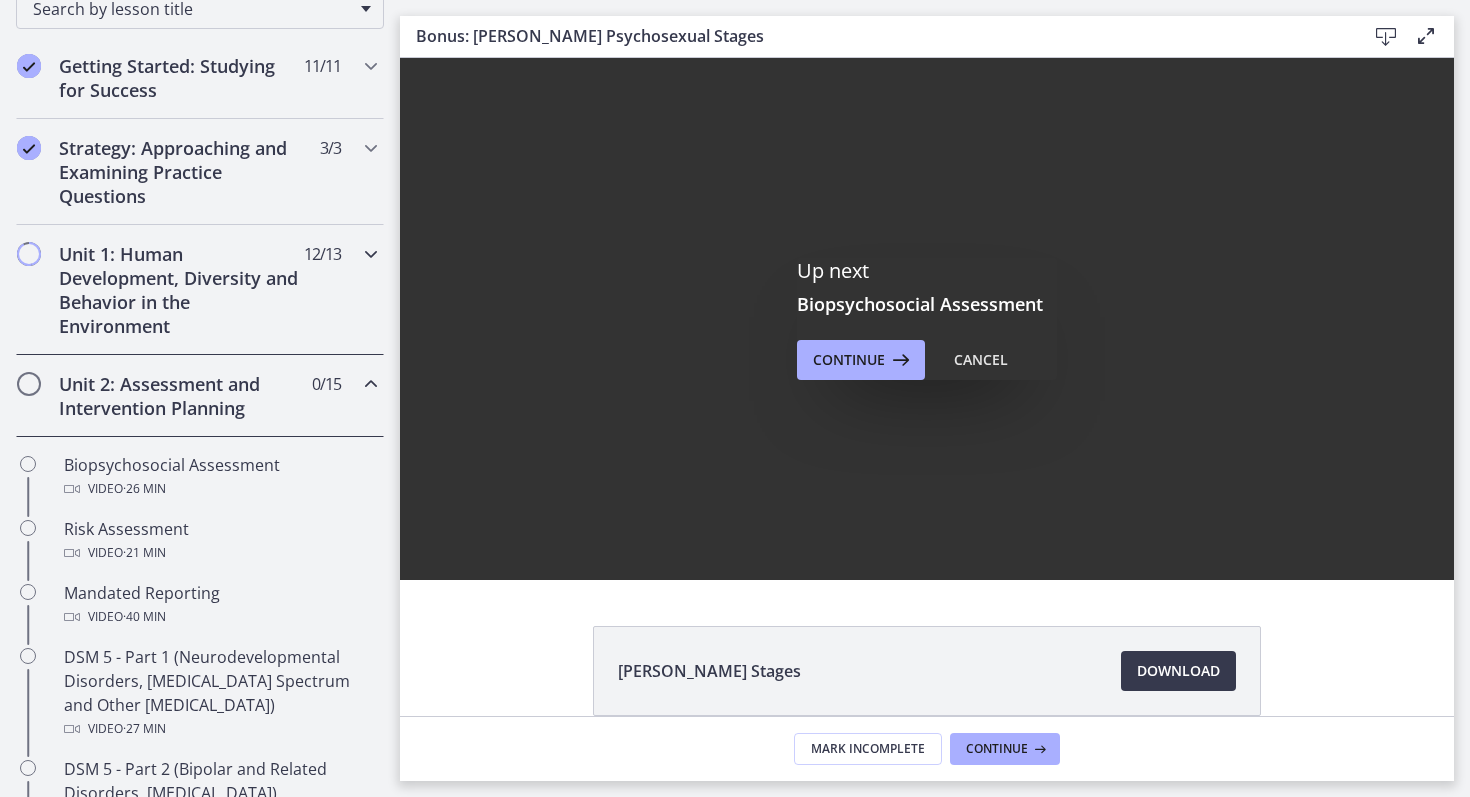 click on "Unit 1: Human Development, Diversity and Behavior in the Environment" at bounding box center (181, 290) 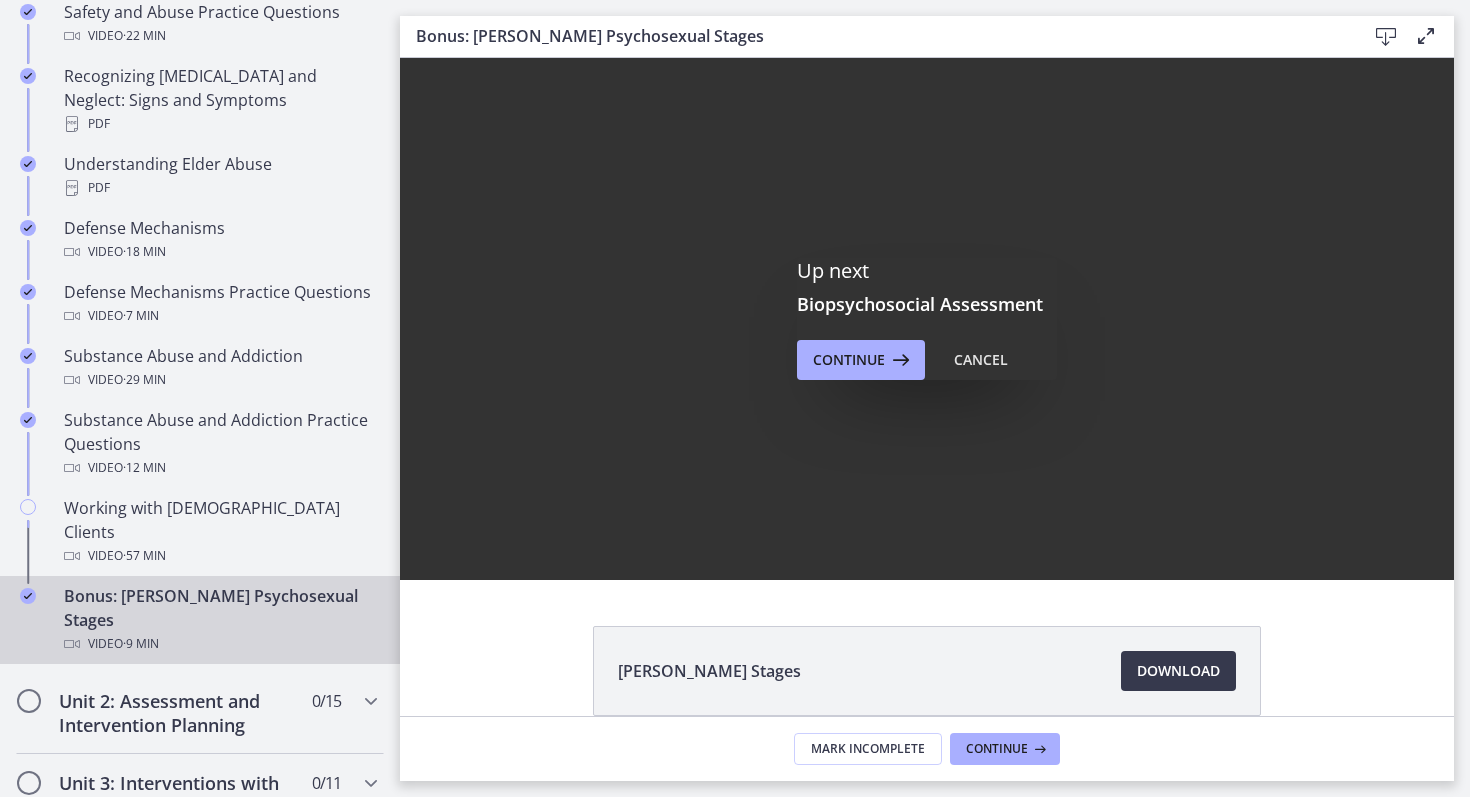 scroll, scrollTop: 1073, scrollLeft: 0, axis: vertical 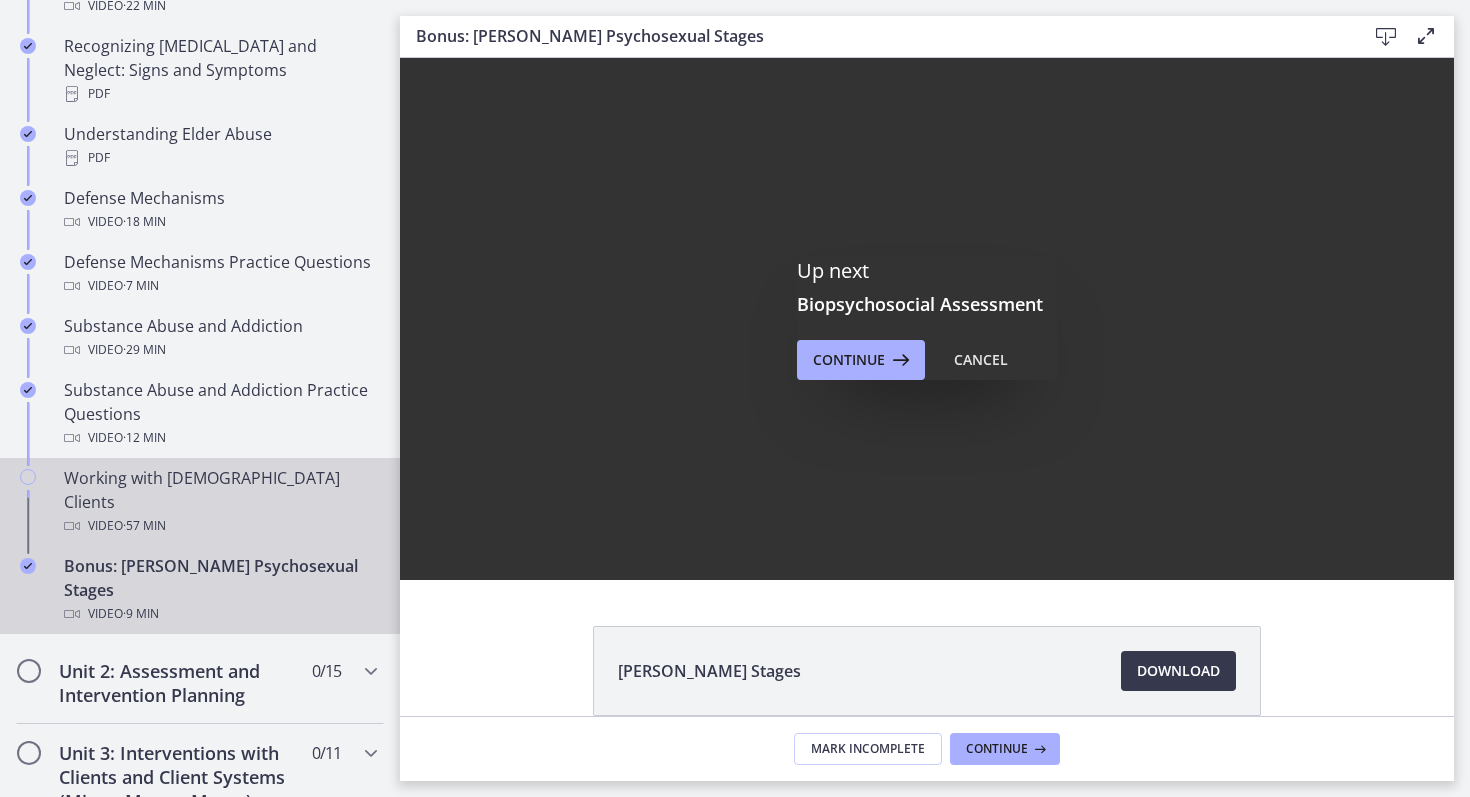 click on "Working with LGBTQ+ Clients
Video
·  57 min" at bounding box center [220, 502] 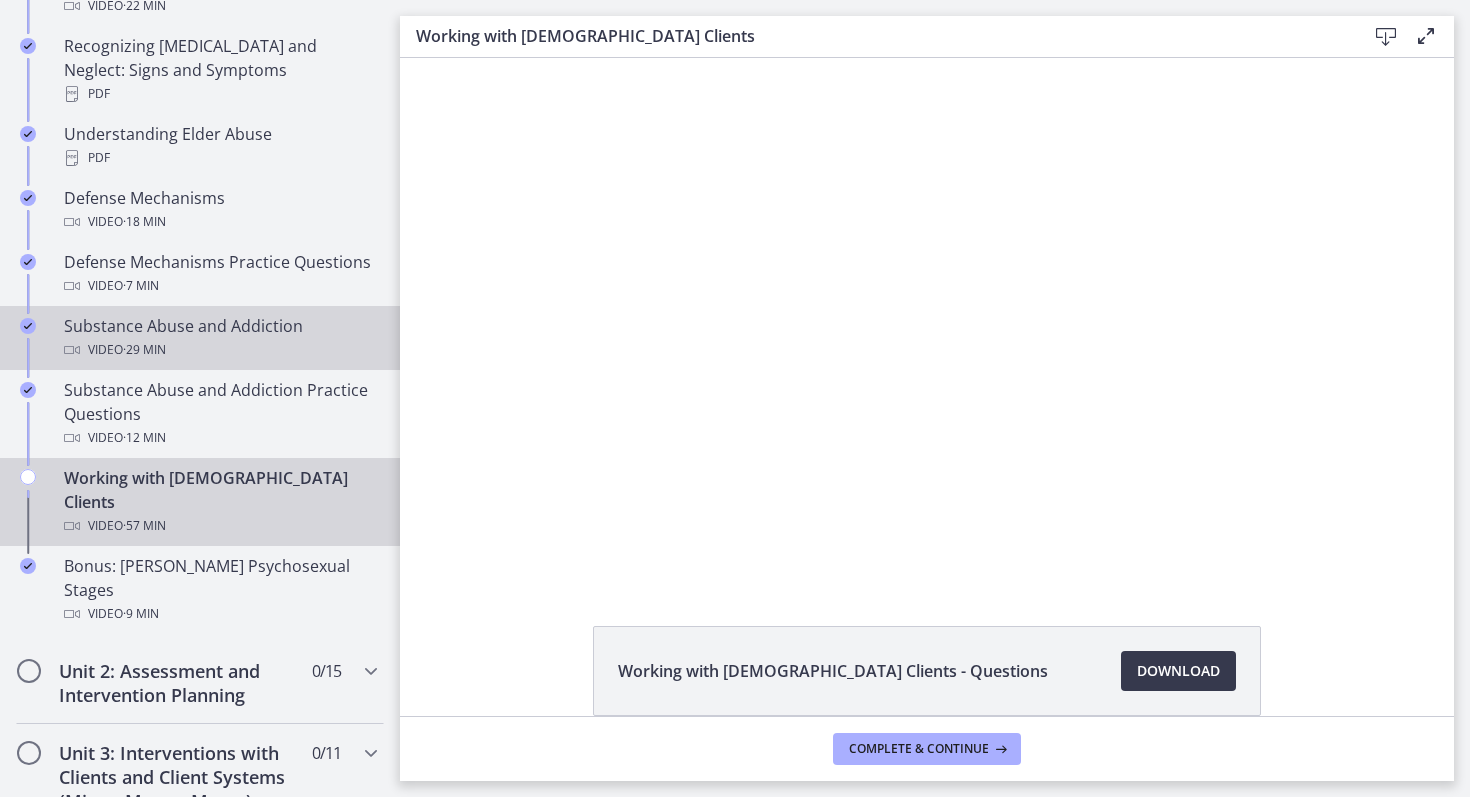 scroll, scrollTop: 0, scrollLeft: 0, axis: both 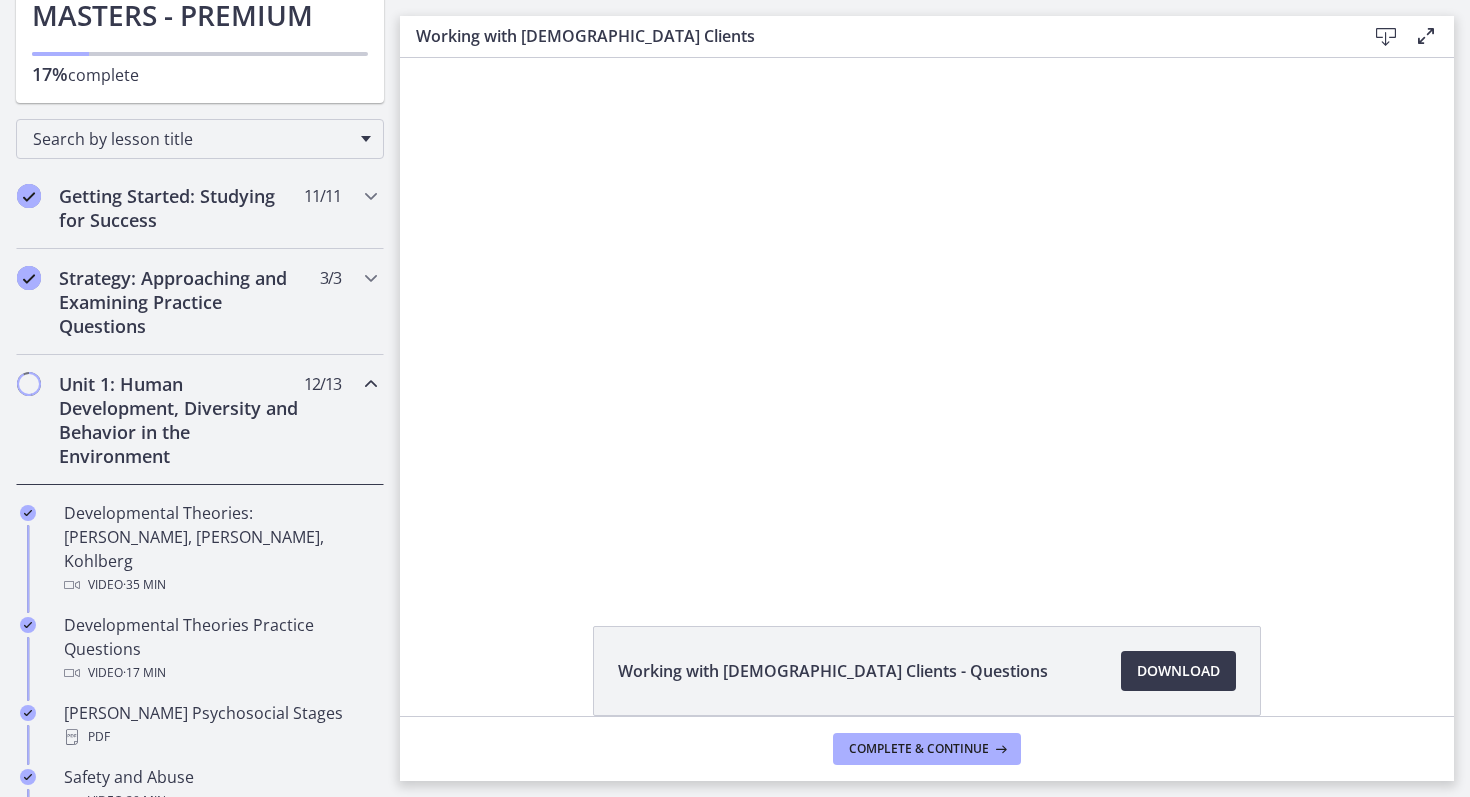 click on "Unit 1: Human Development, Diversity and Behavior in the Environment" at bounding box center (181, 420) 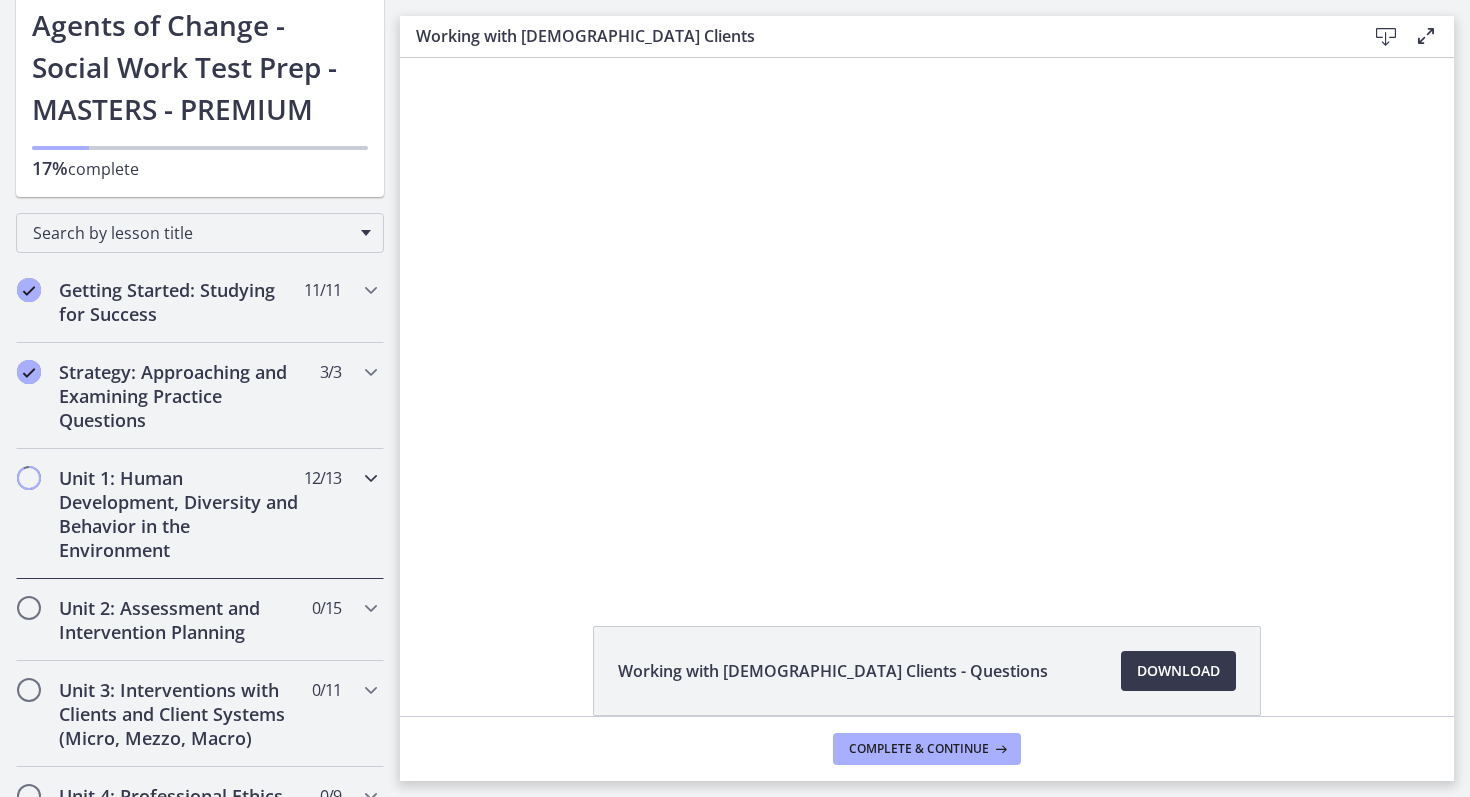 scroll, scrollTop: 0, scrollLeft: 0, axis: both 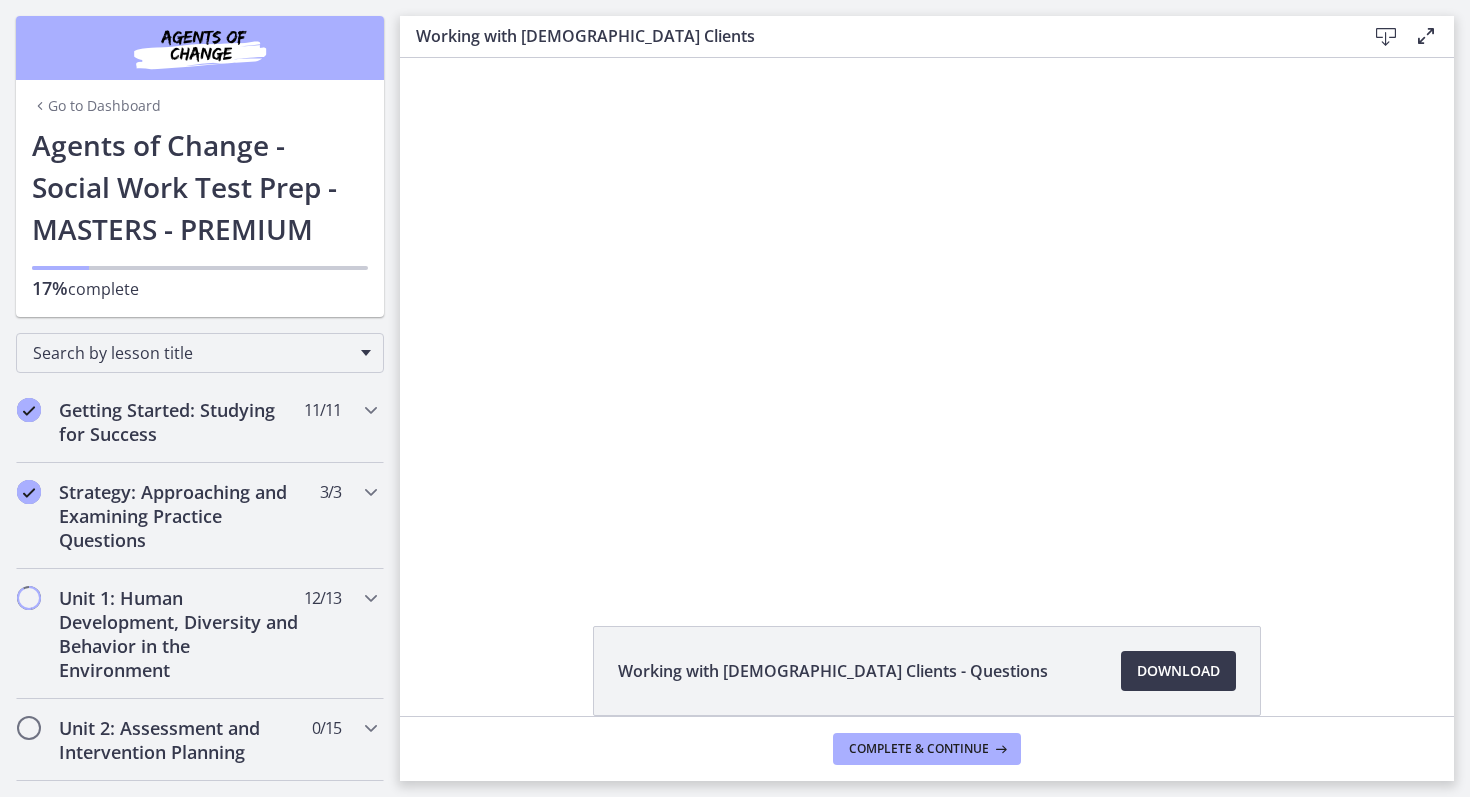 click on "Go to Dashboard" at bounding box center (96, 106) 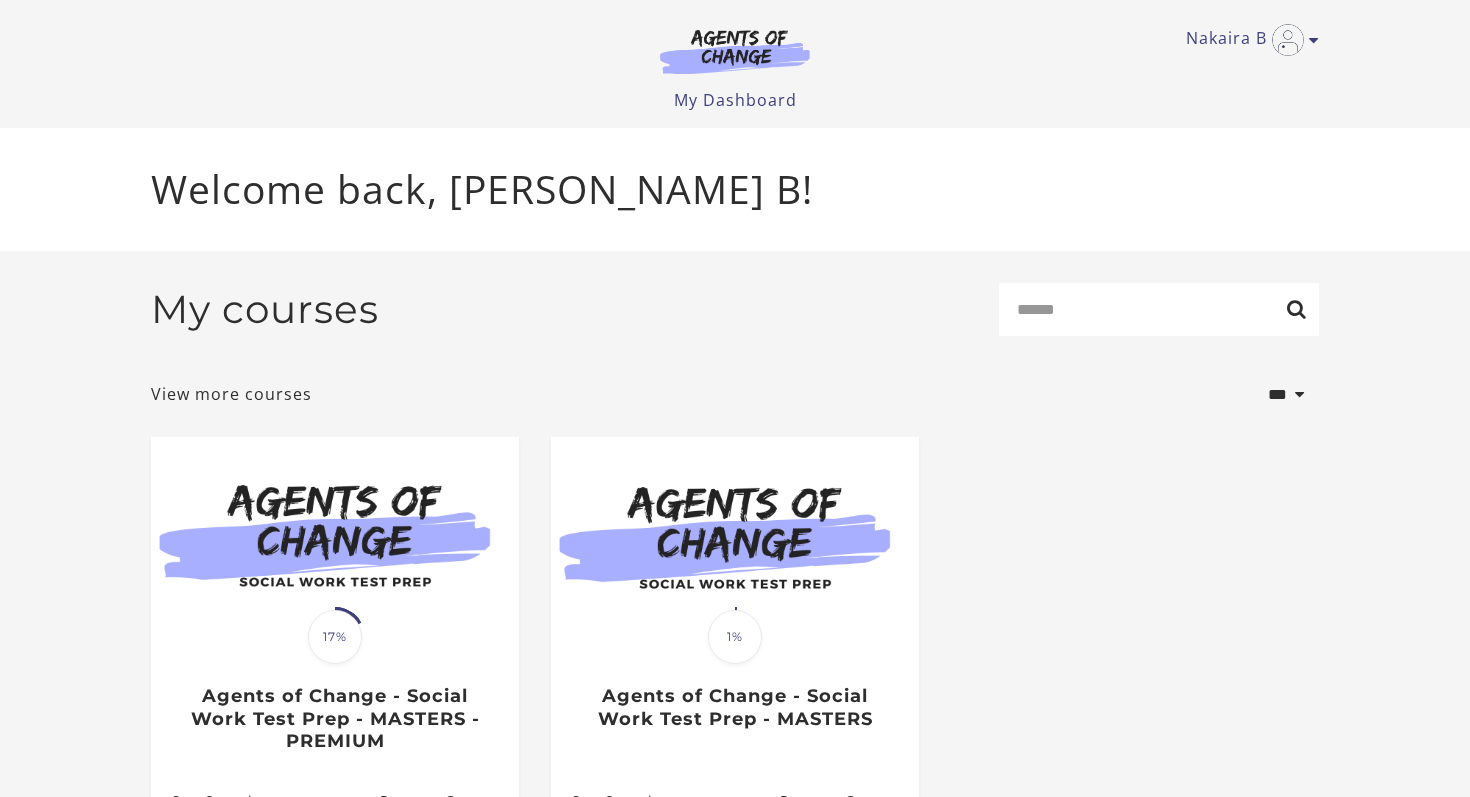 scroll, scrollTop: 0, scrollLeft: 0, axis: both 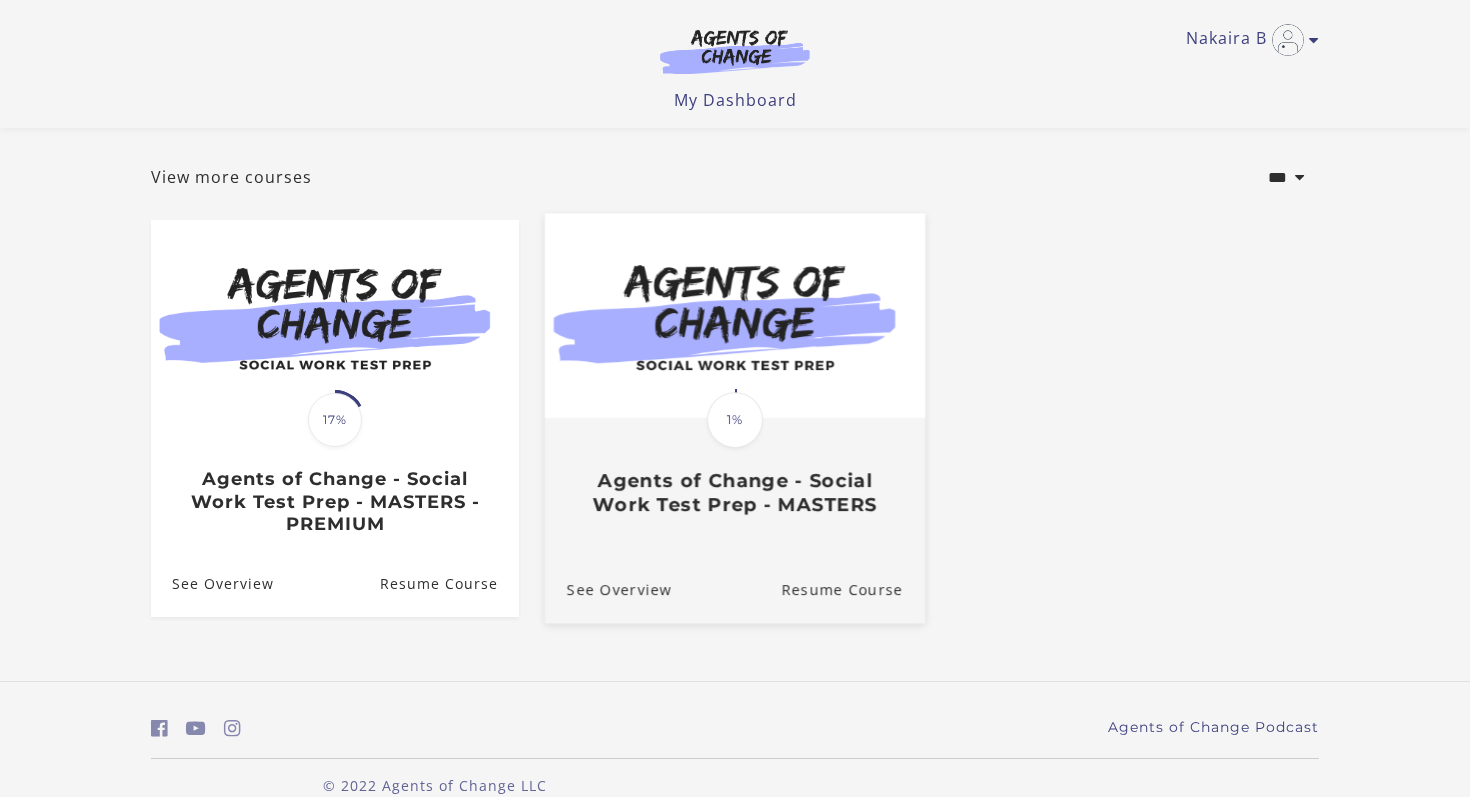click at bounding box center [735, 316] 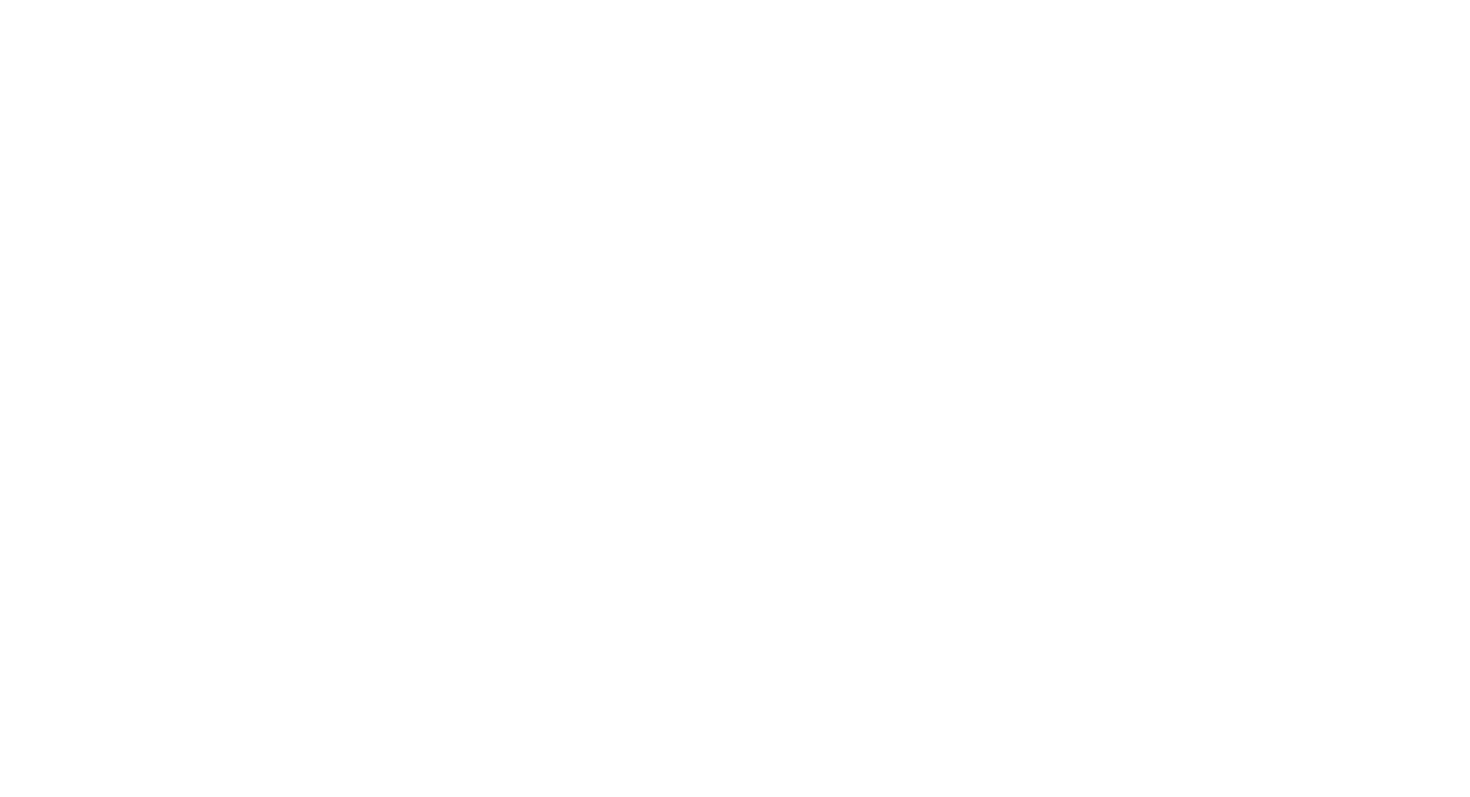 scroll, scrollTop: 0, scrollLeft: 0, axis: both 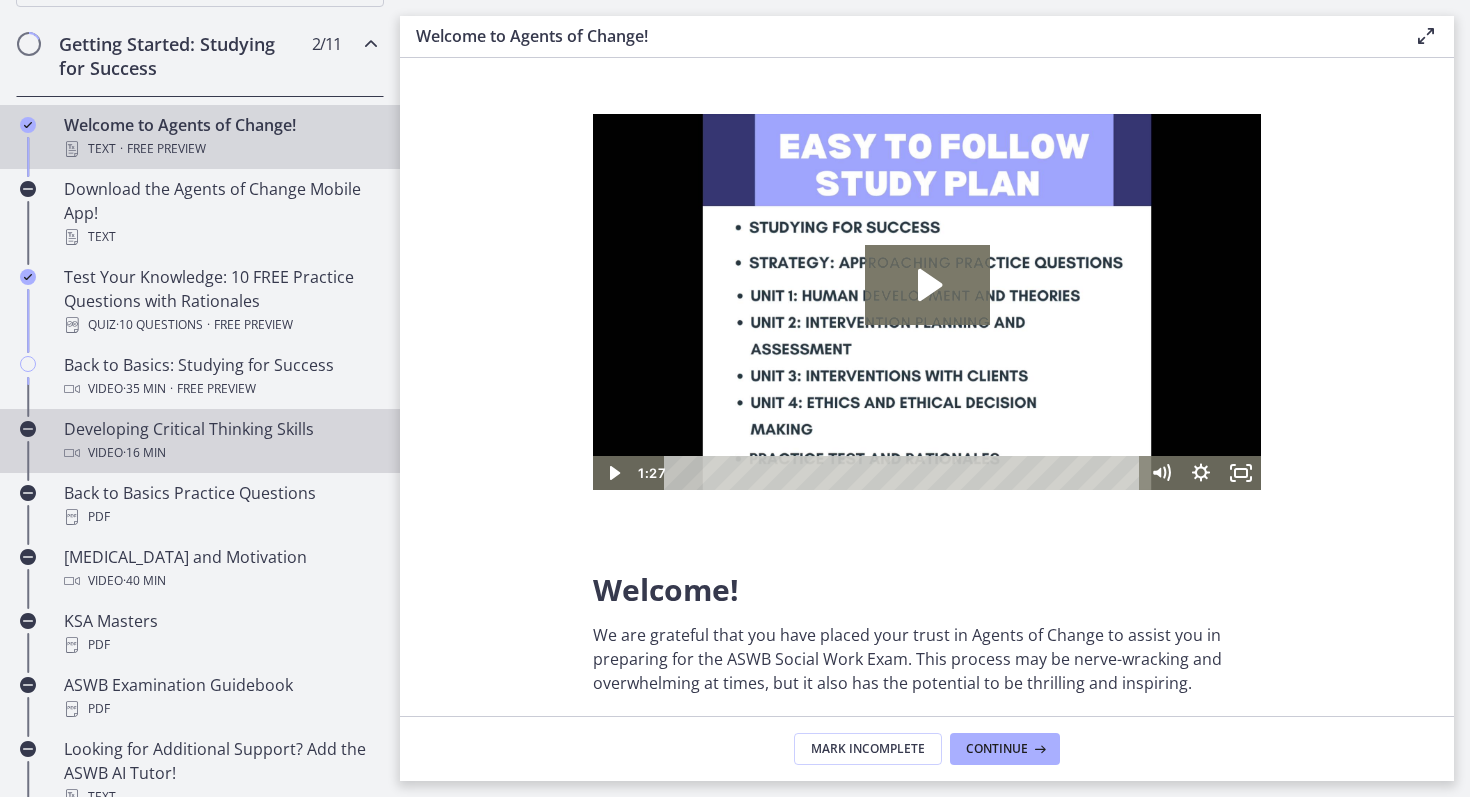 click on "Developing Critical Thinking Skills
Video
·  16 min" at bounding box center (220, 441) 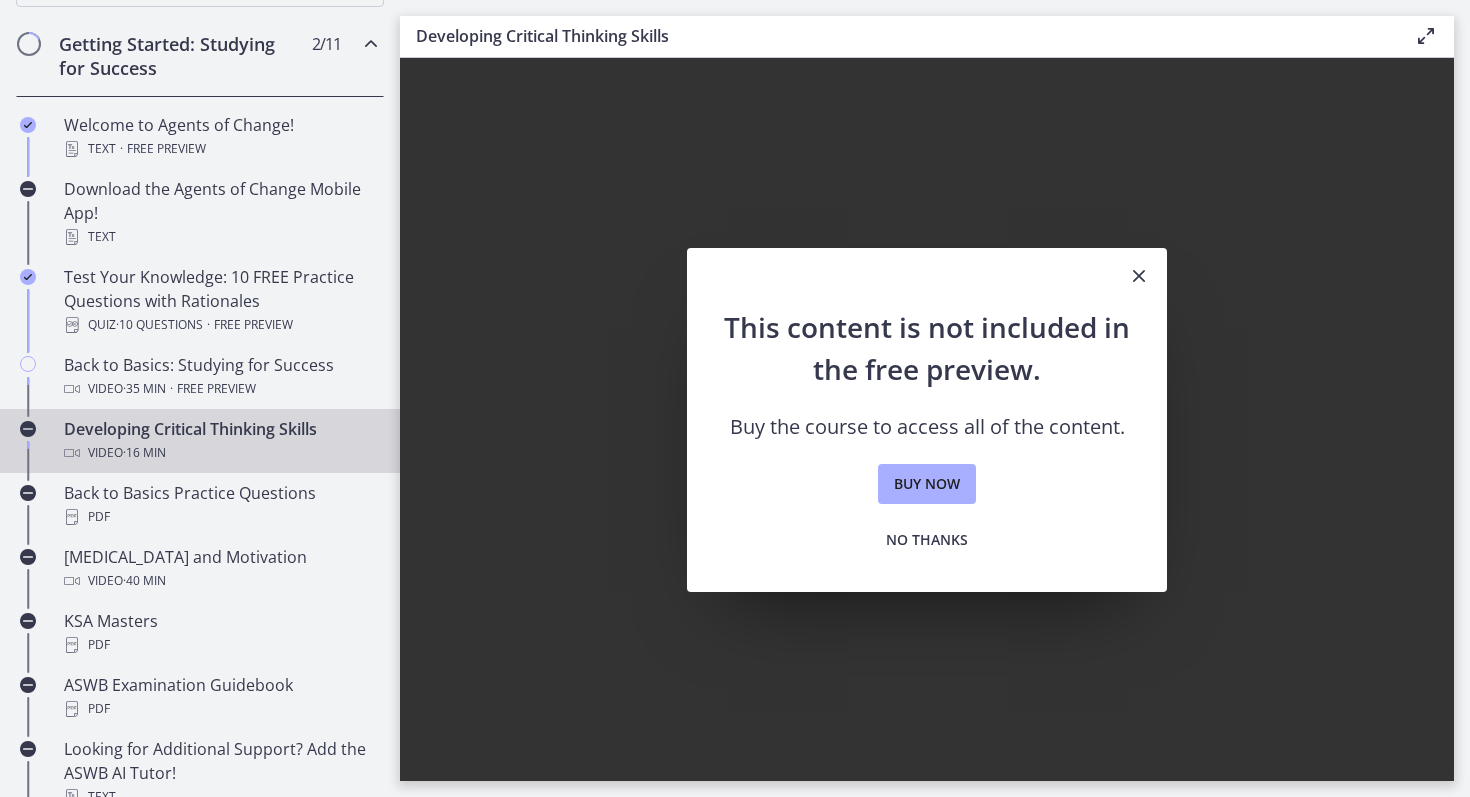 click on "Video
·  16 min" at bounding box center [220, 453] 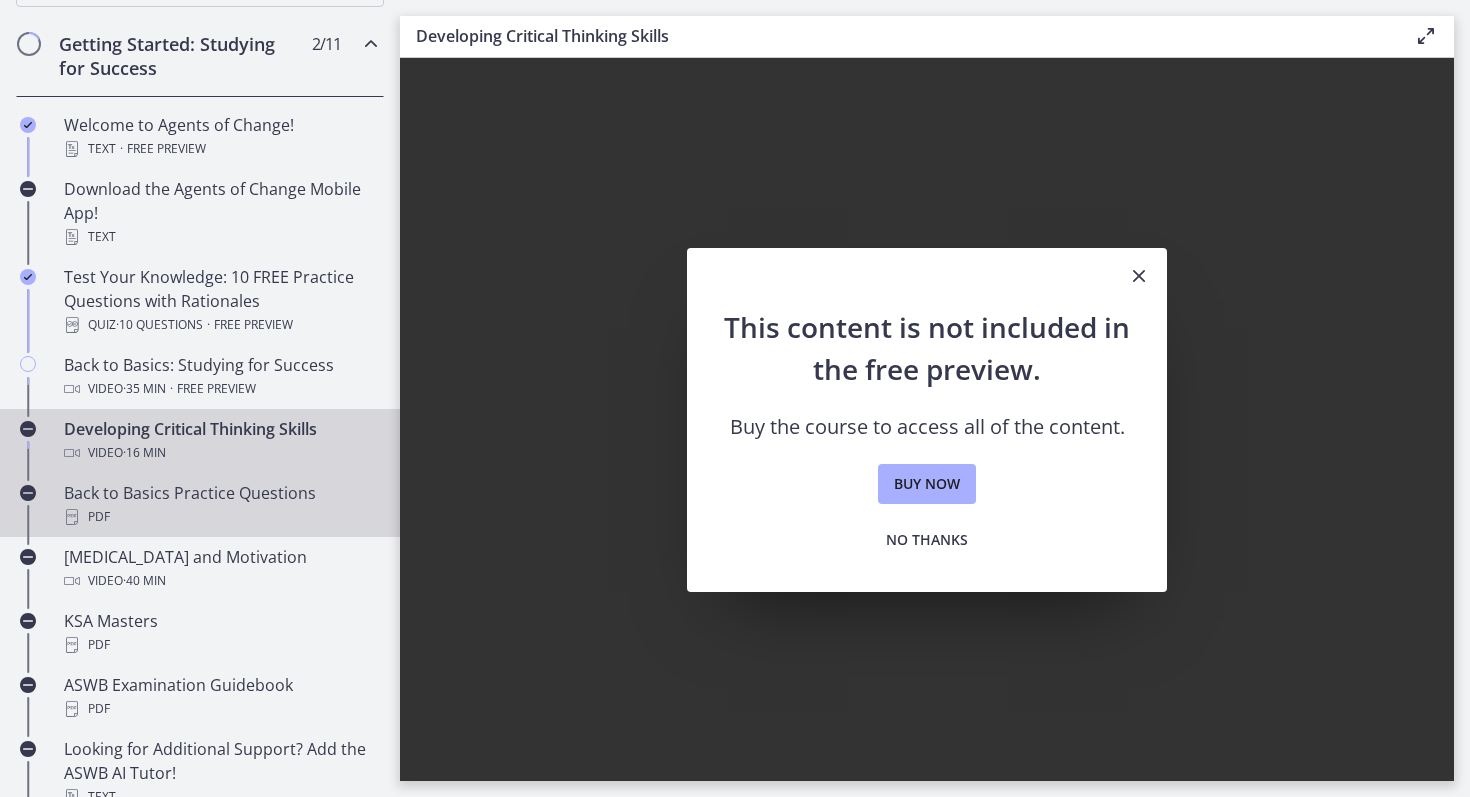 click on "PDF" at bounding box center [220, 517] 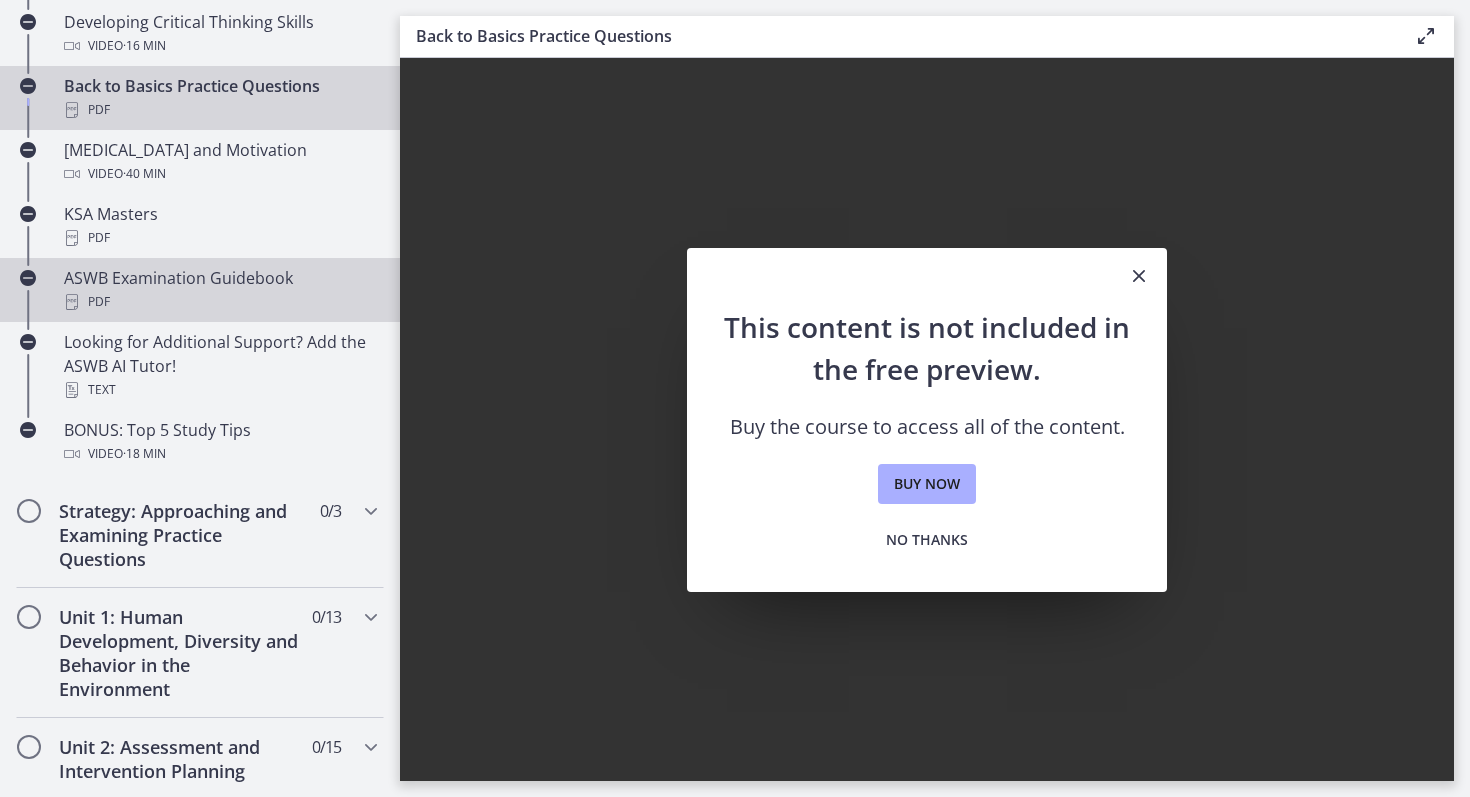 scroll, scrollTop: 831, scrollLeft: 0, axis: vertical 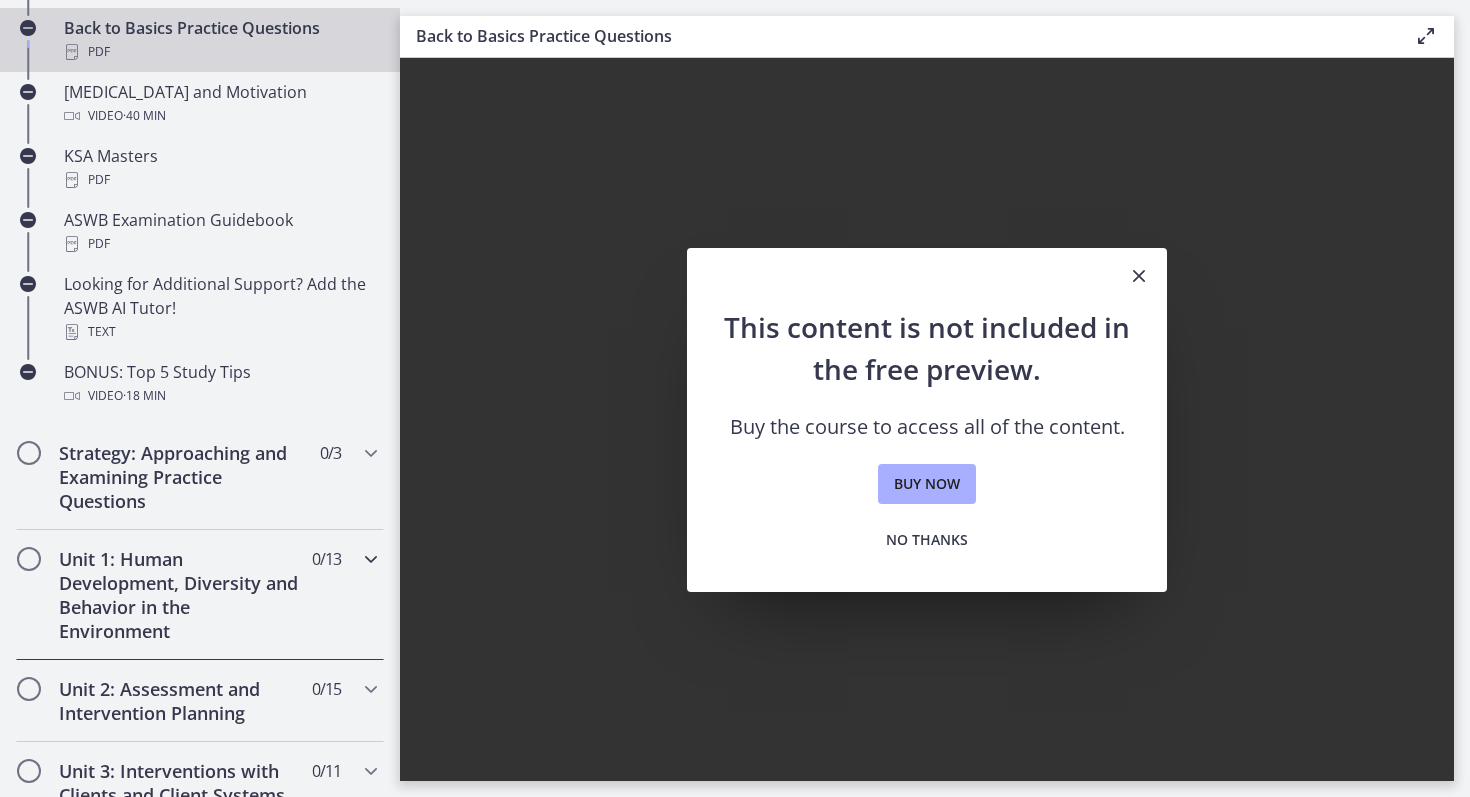 click on "Unit 1: Human Development, Diversity and Behavior in the Environment" at bounding box center [181, 595] 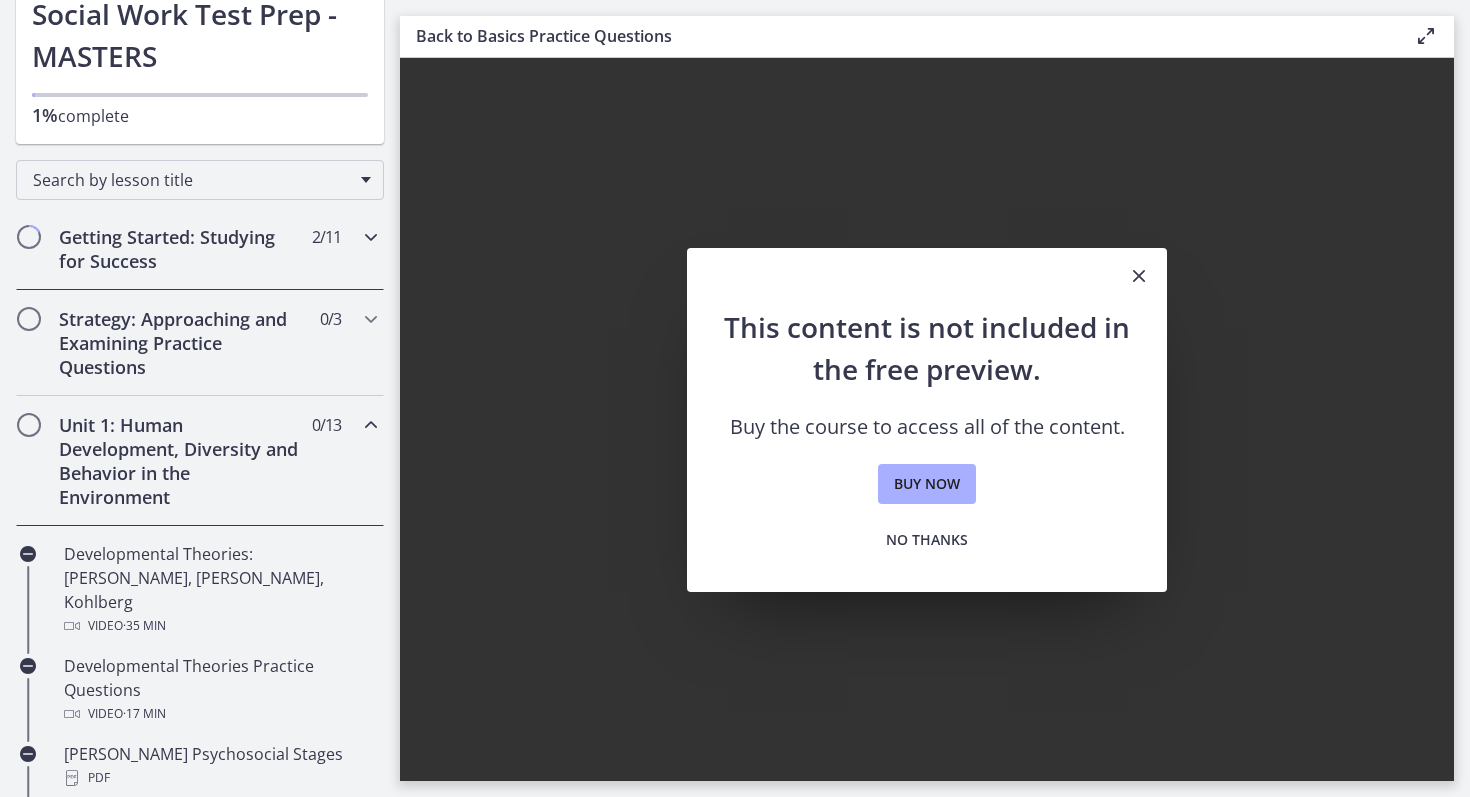 scroll, scrollTop: 0, scrollLeft: 0, axis: both 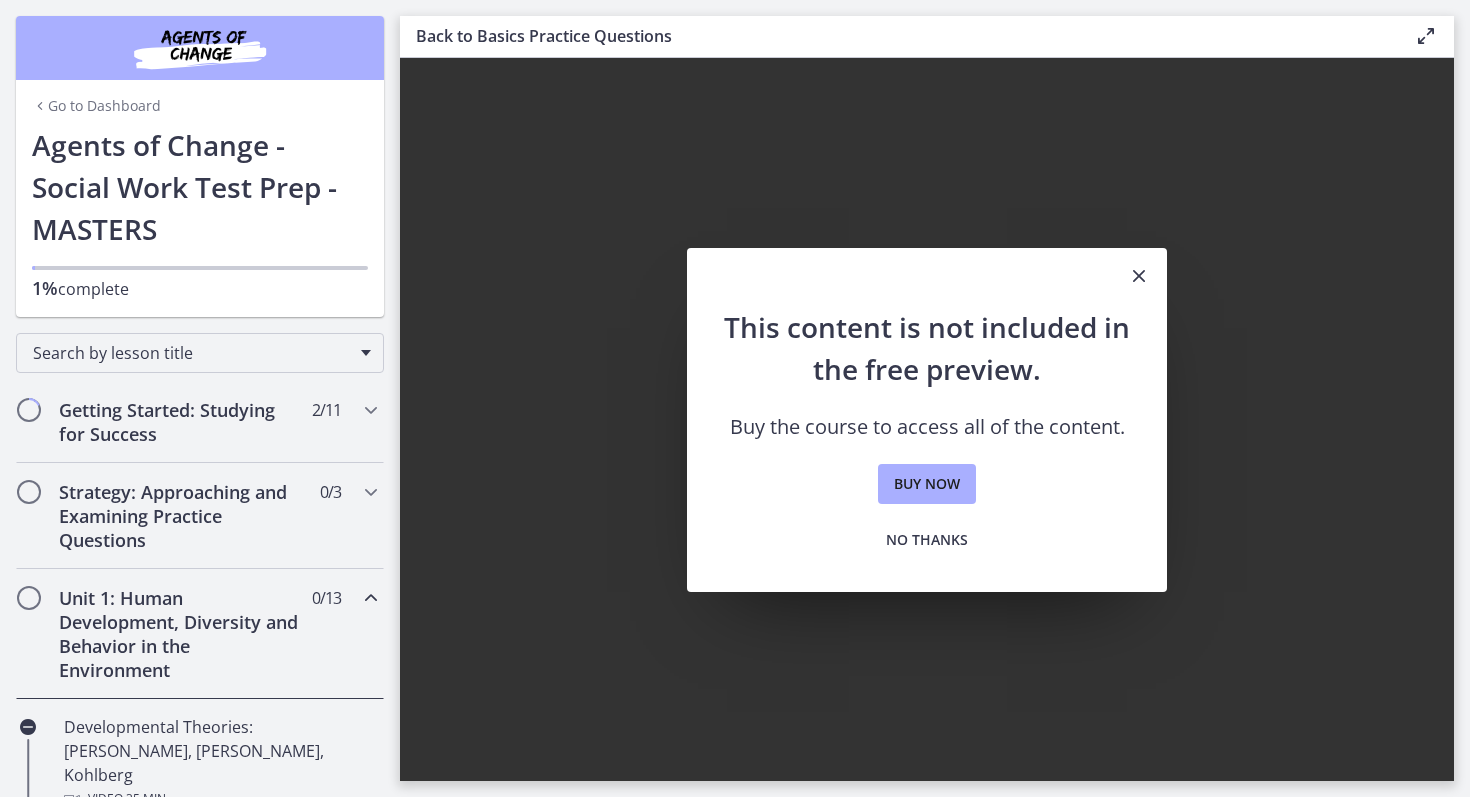 click on "Go to Dashboard" at bounding box center [96, 106] 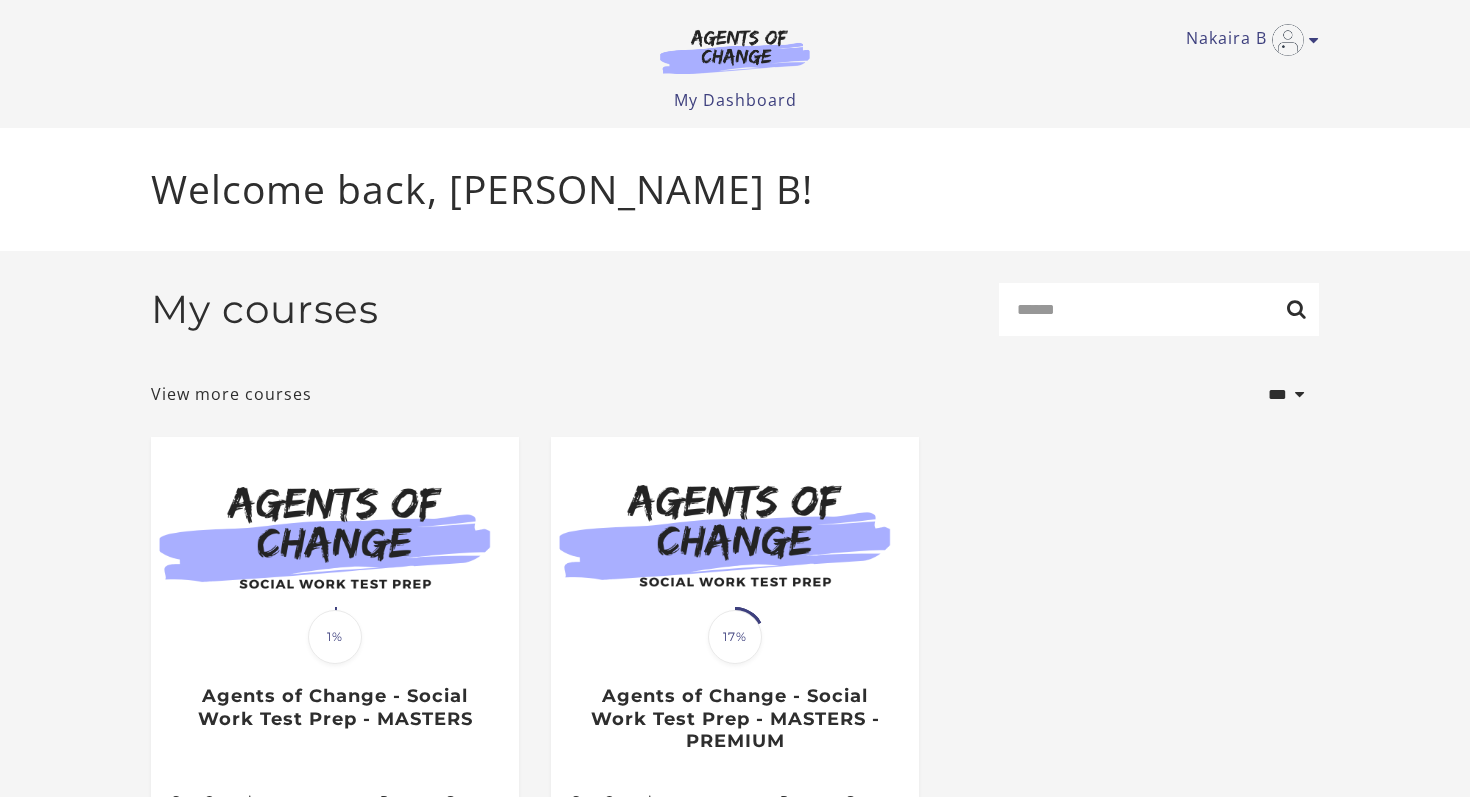 scroll, scrollTop: 0, scrollLeft: 0, axis: both 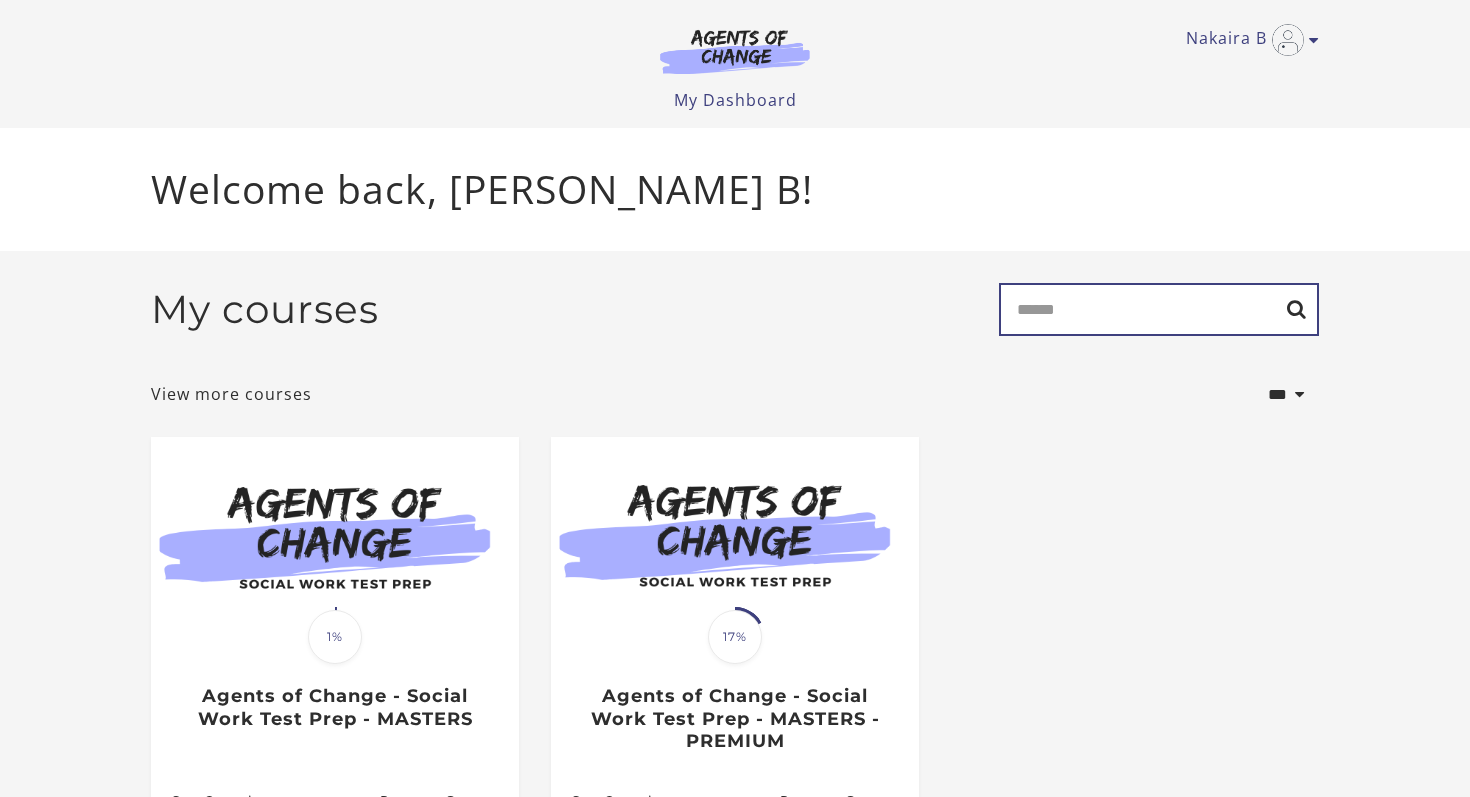 click on "Search" at bounding box center (1159, 309) 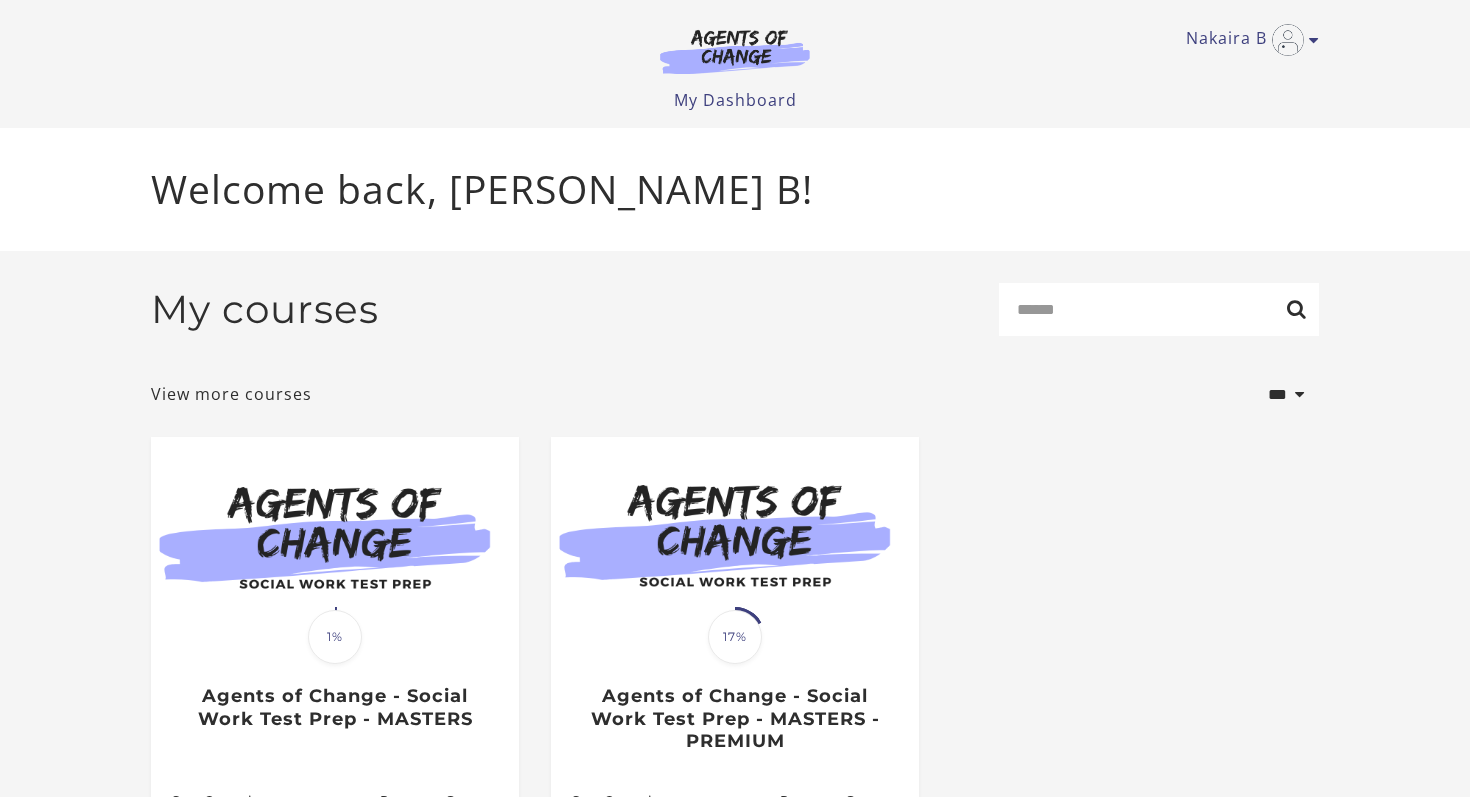 click on "**********" at bounding box center [735, 395] 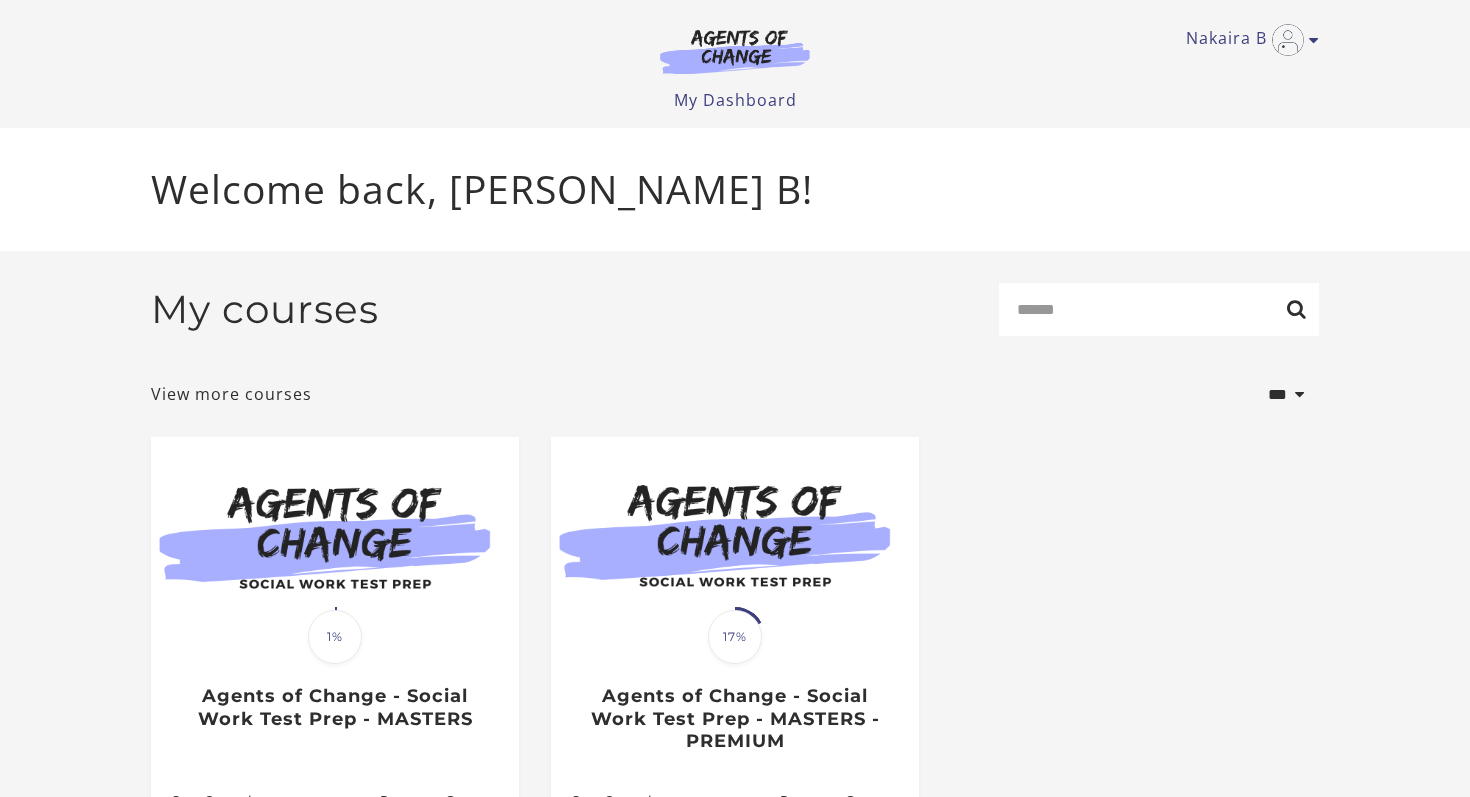 click on "Welcome back, [PERSON_NAME] B!" at bounding box center [735, 189] 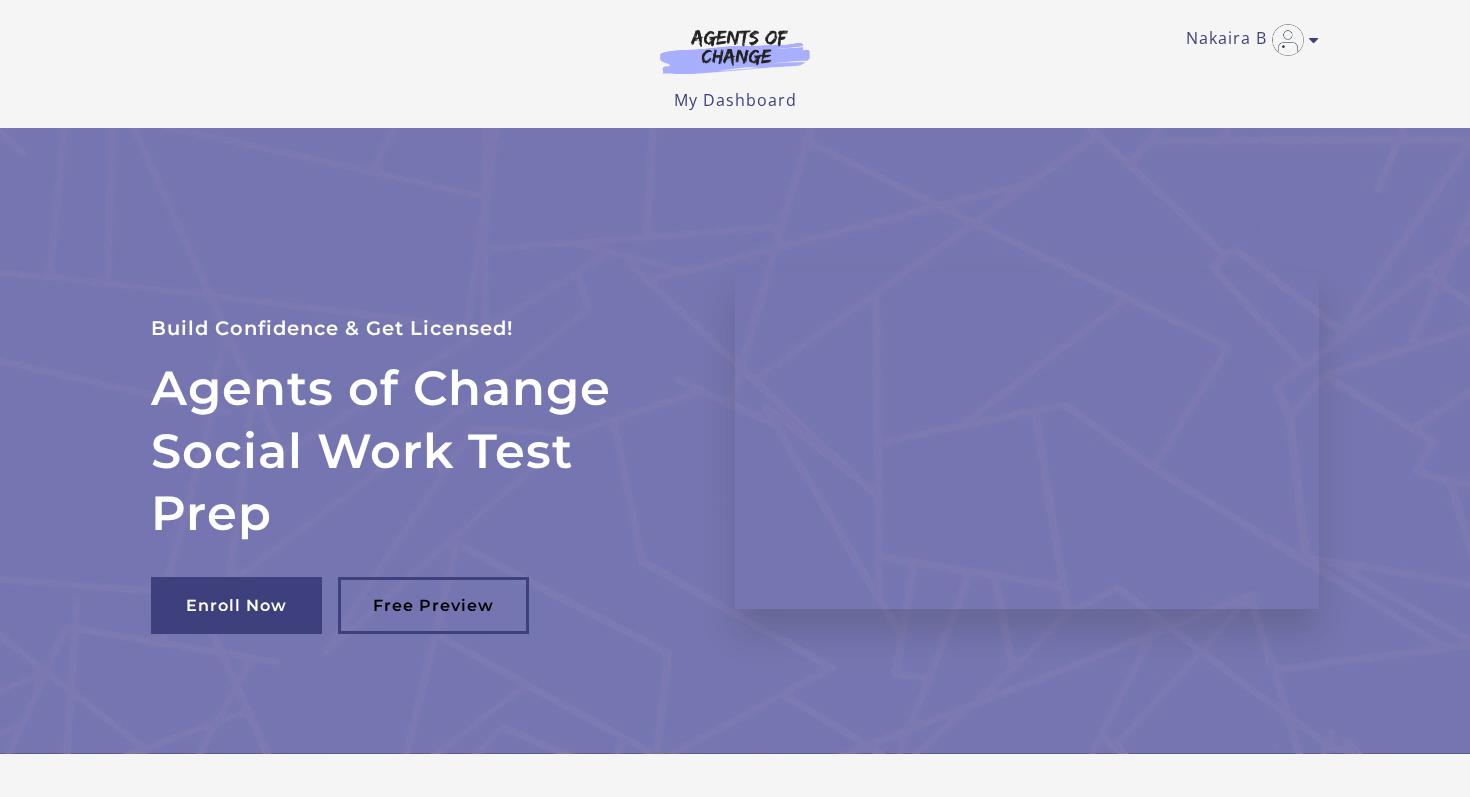 scroll, scrollTop: 0, scrollLeft: 0, axis: both 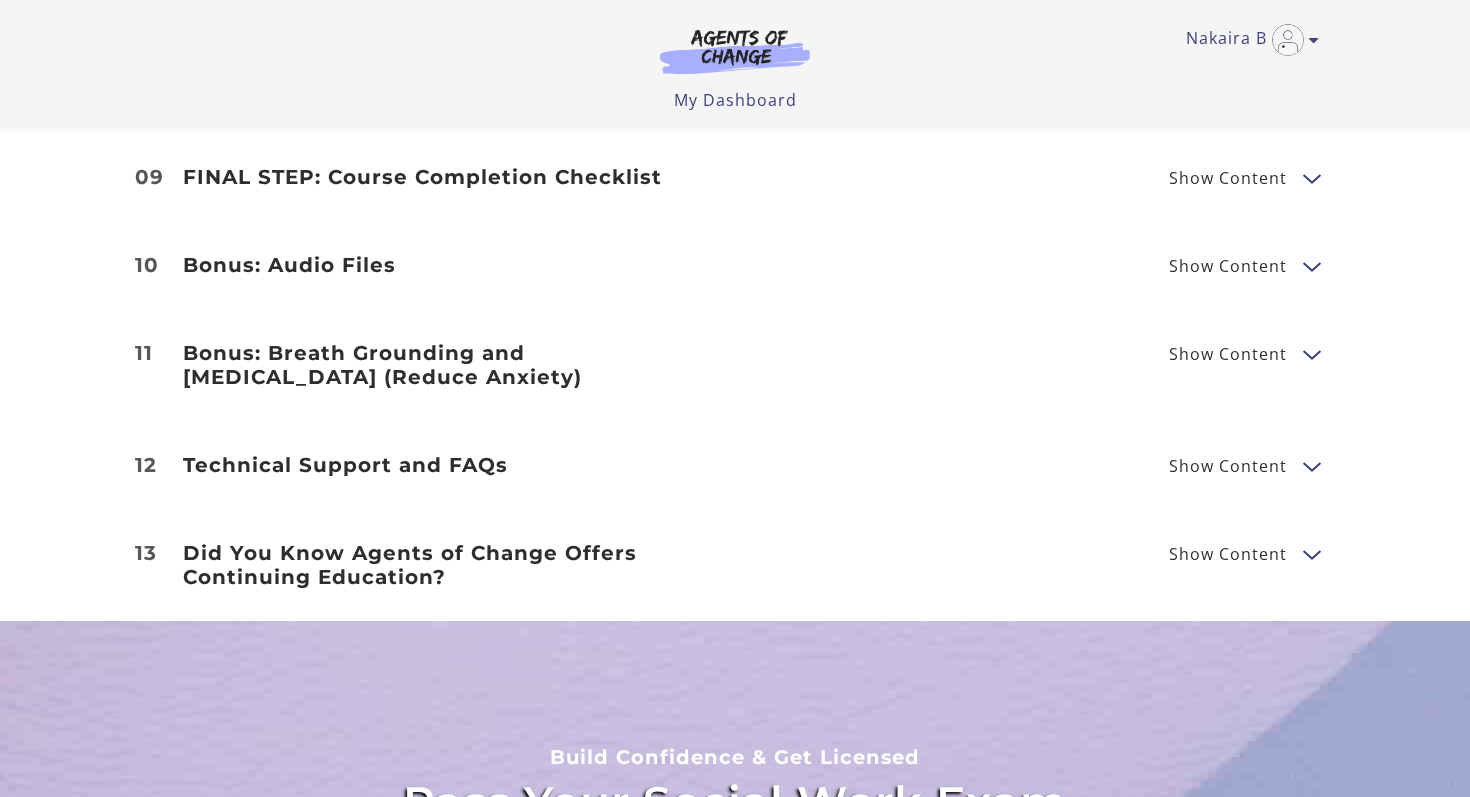 click on "10
Bonus: Audio Files
Show Content
1-Back to Basics
2-Critical Thinking Skills" at bounding box center [735, 265] 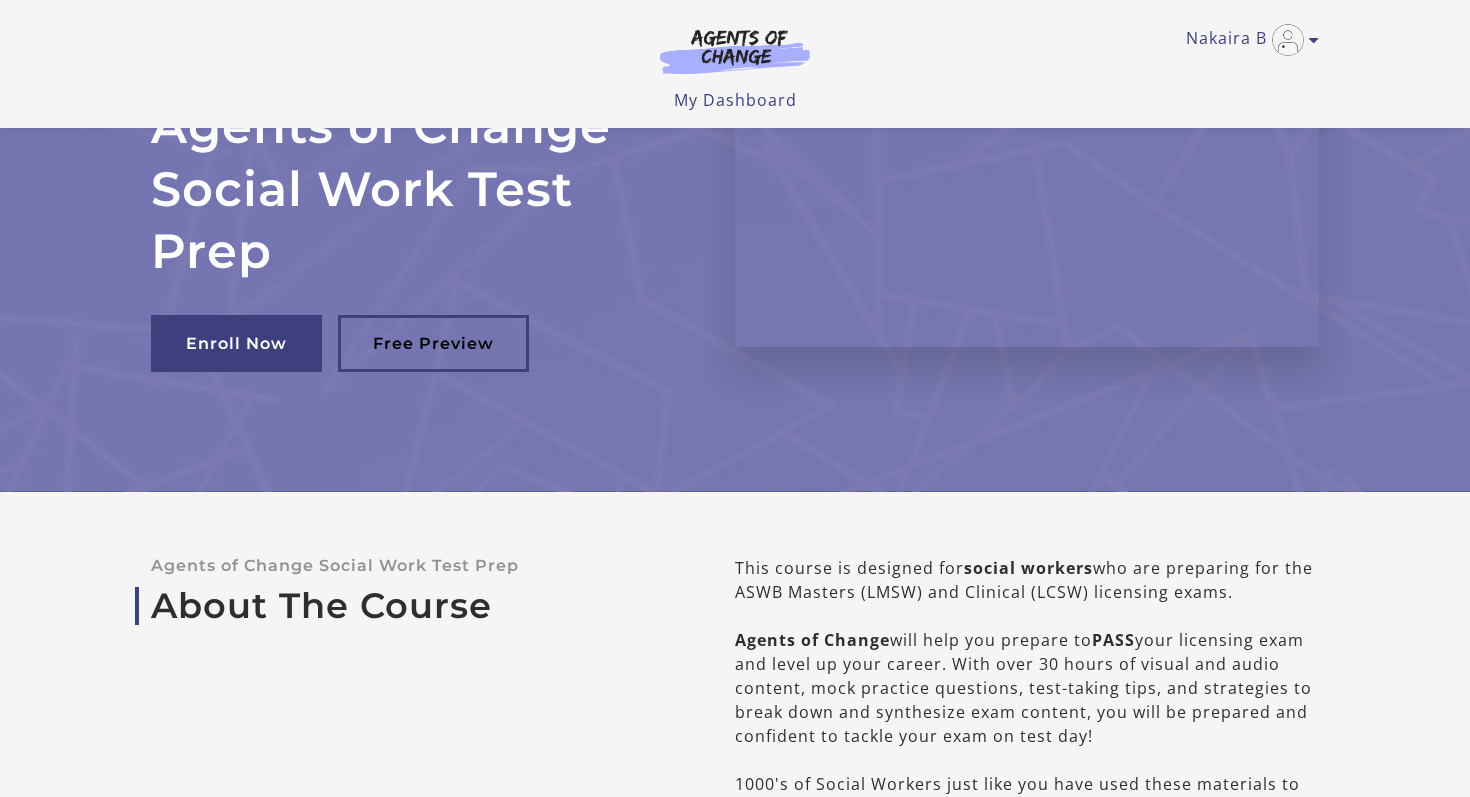 scroll, scrollTop: 0, scrollLeft: 0, axis: both 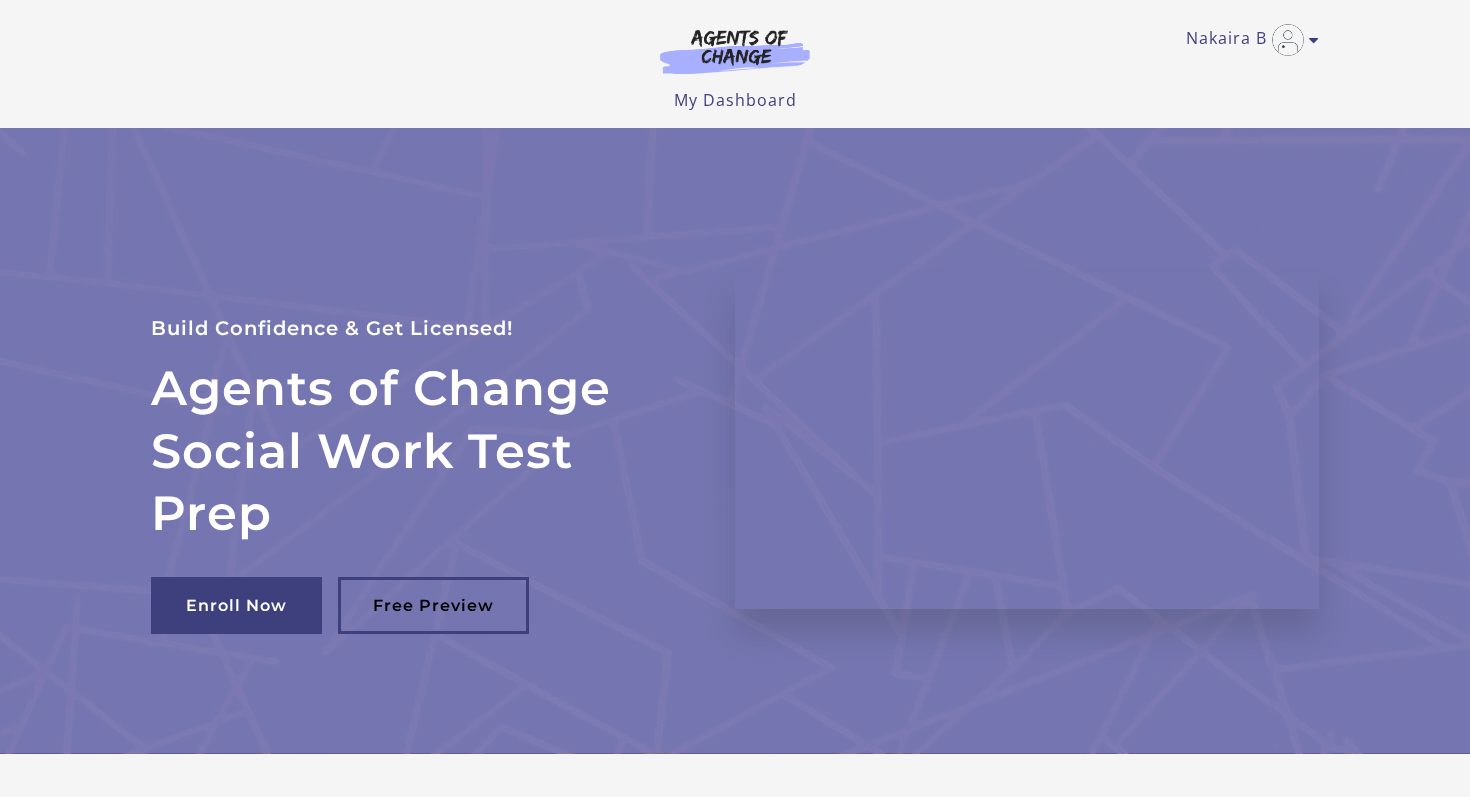 click on "My Dashboard
My Account
Support
Sign Out" at bounding box center [735, 100] 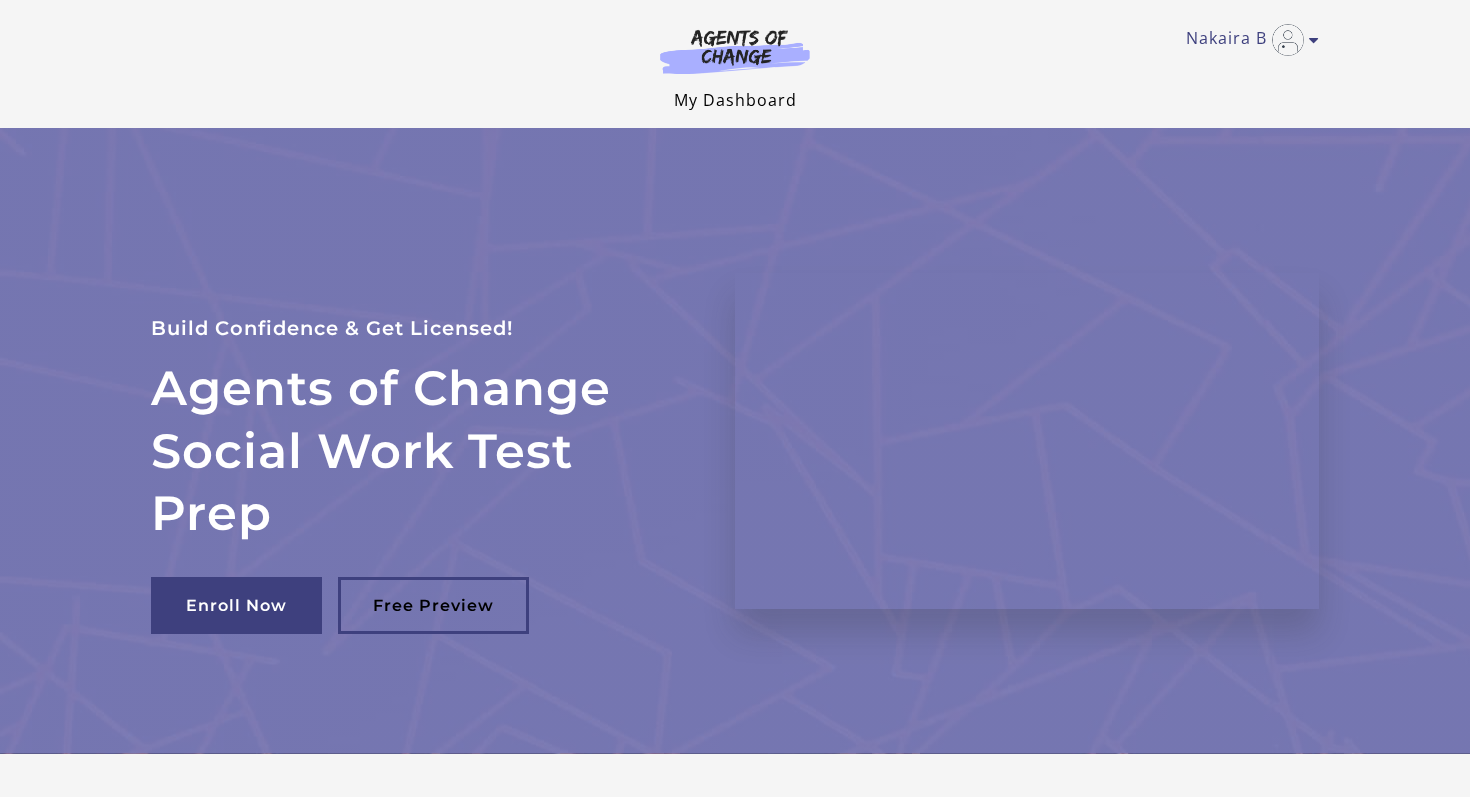 click on "My Dashboard" at bounding box center [735, 100] 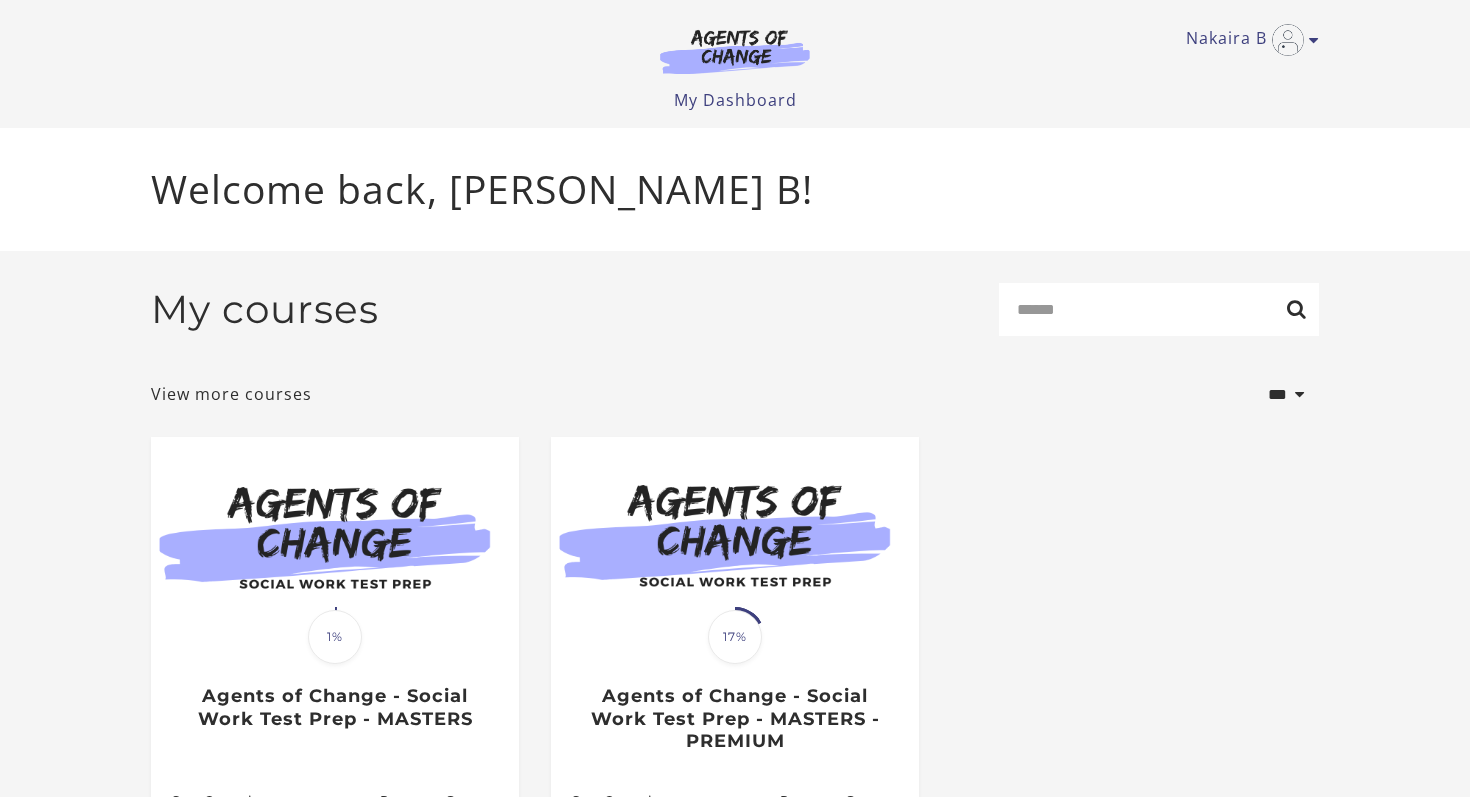 scroll, scrollTop: 0, scrollLeft: 0, axis: both 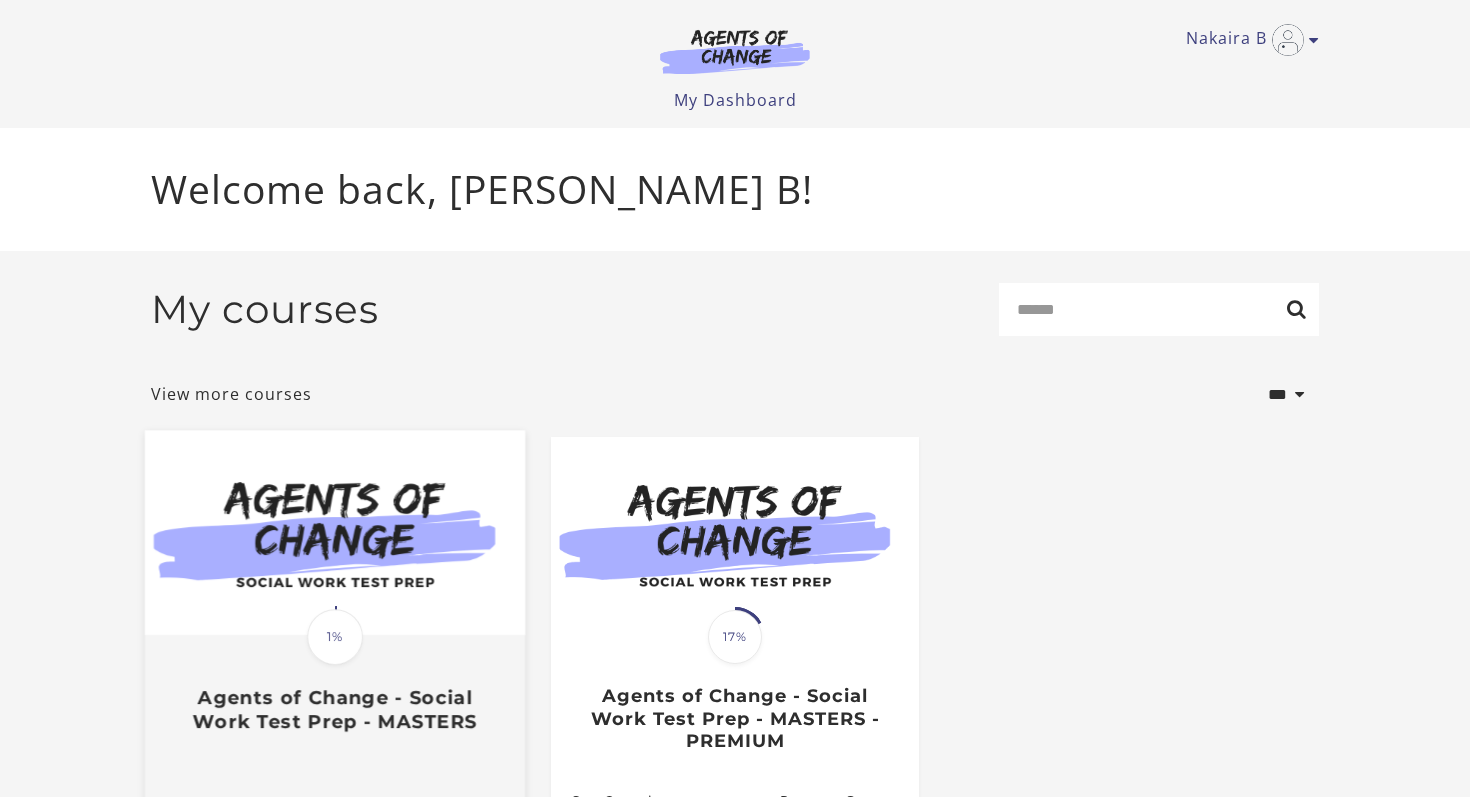 click at bounding box center (335, 533) 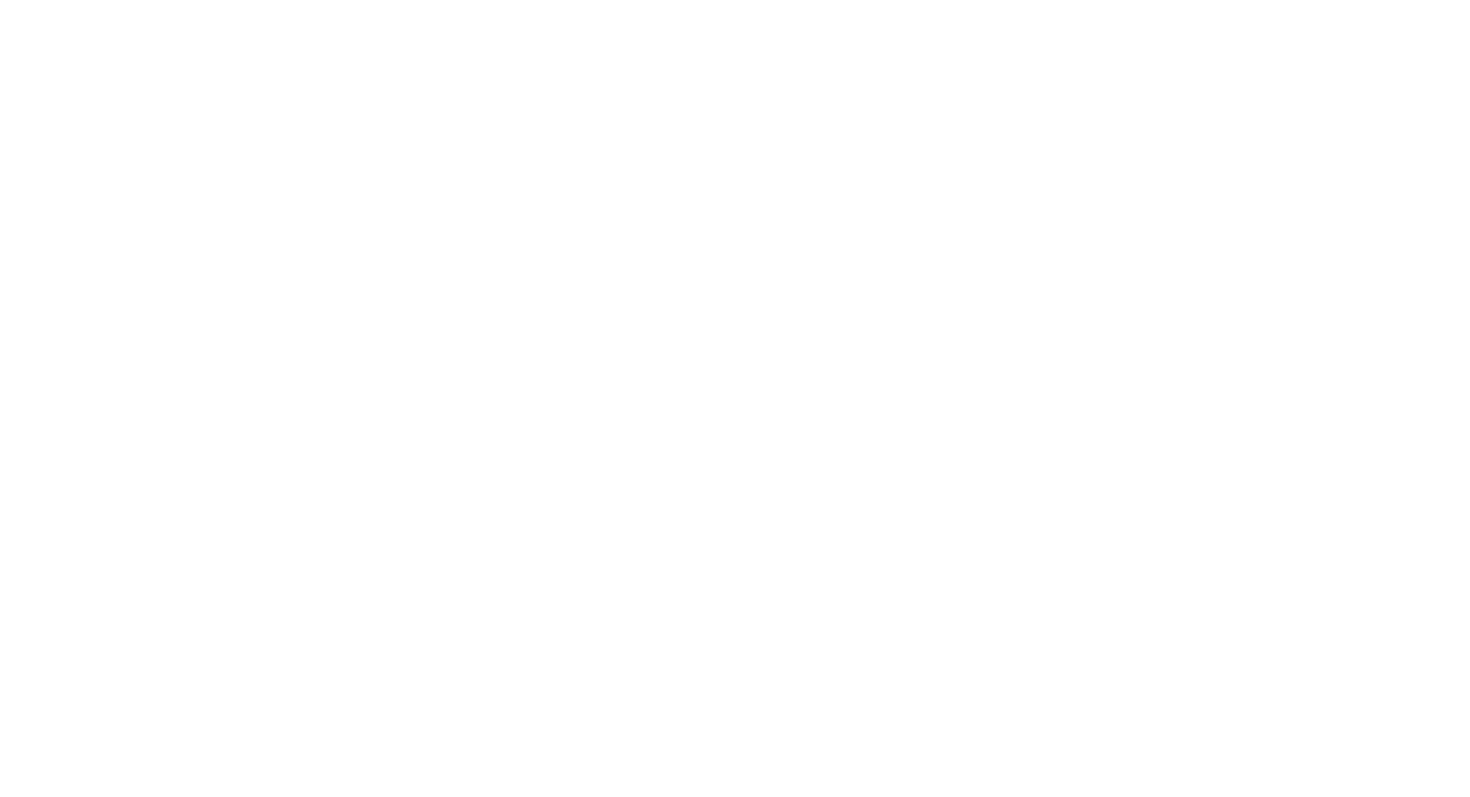 scroll, scrollTop: 0, scrollLeft: 0, axis: both 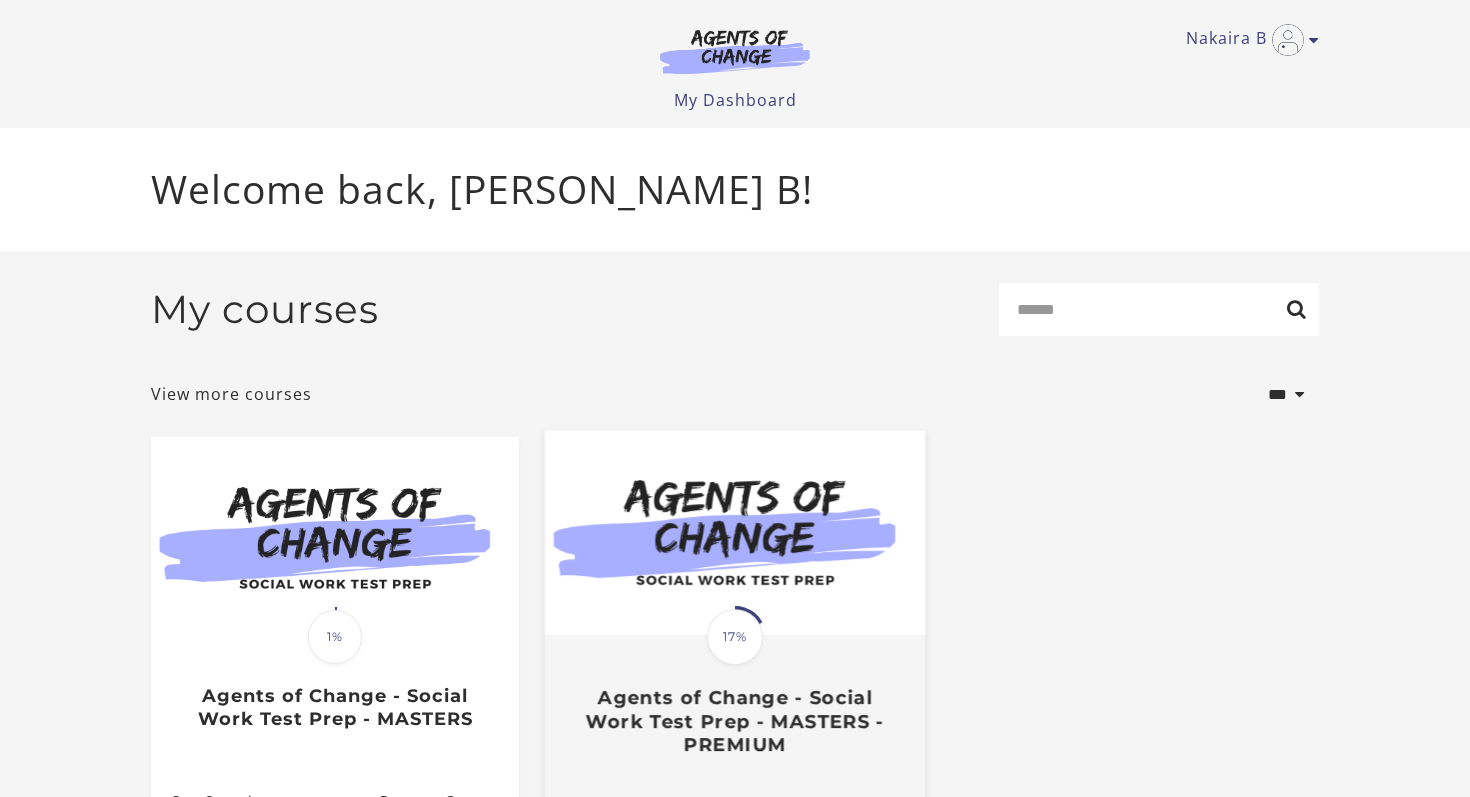 click at bounding box center (735, 533) 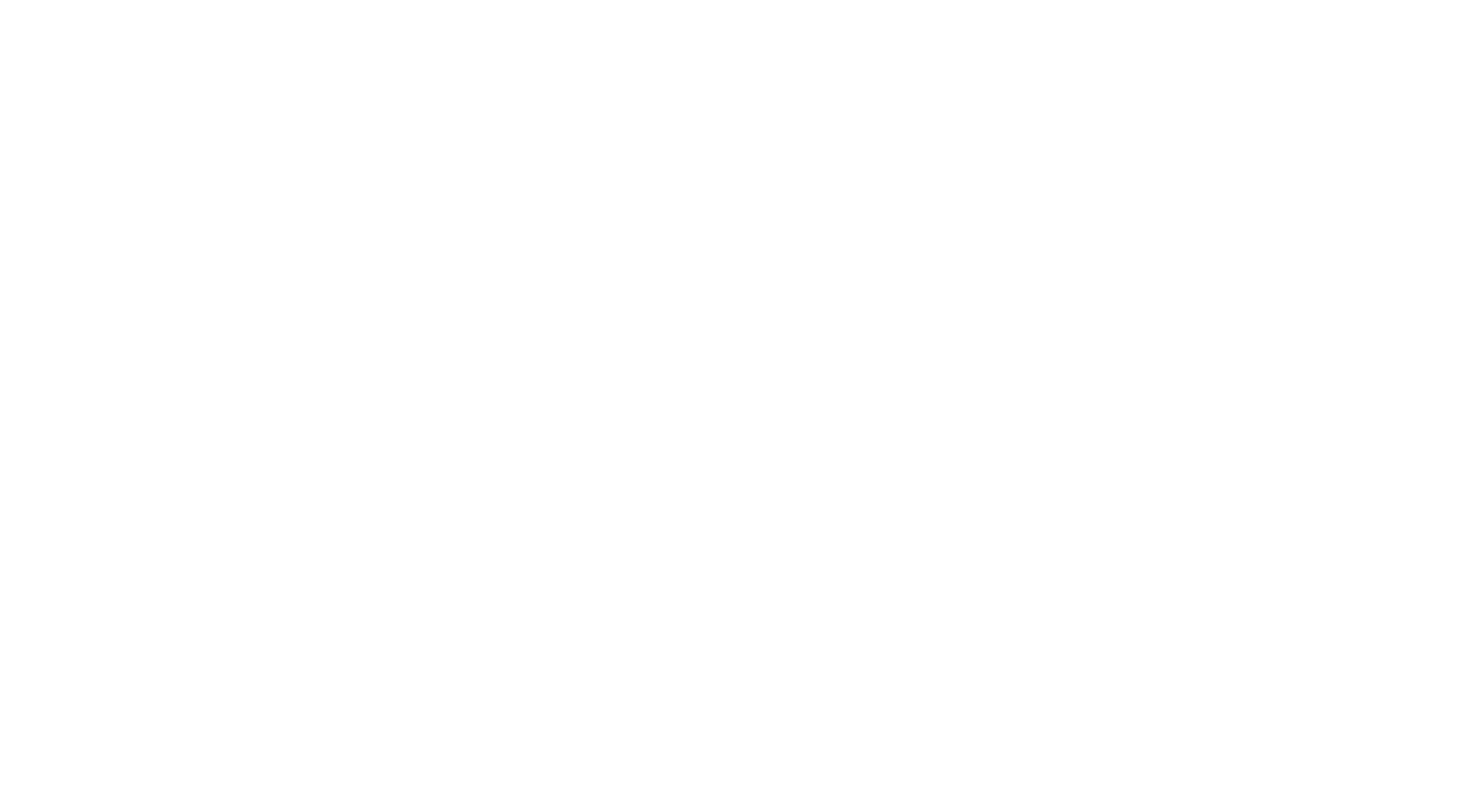 scroll, scrollTop: 0, scrollLeft: 0, axis: both 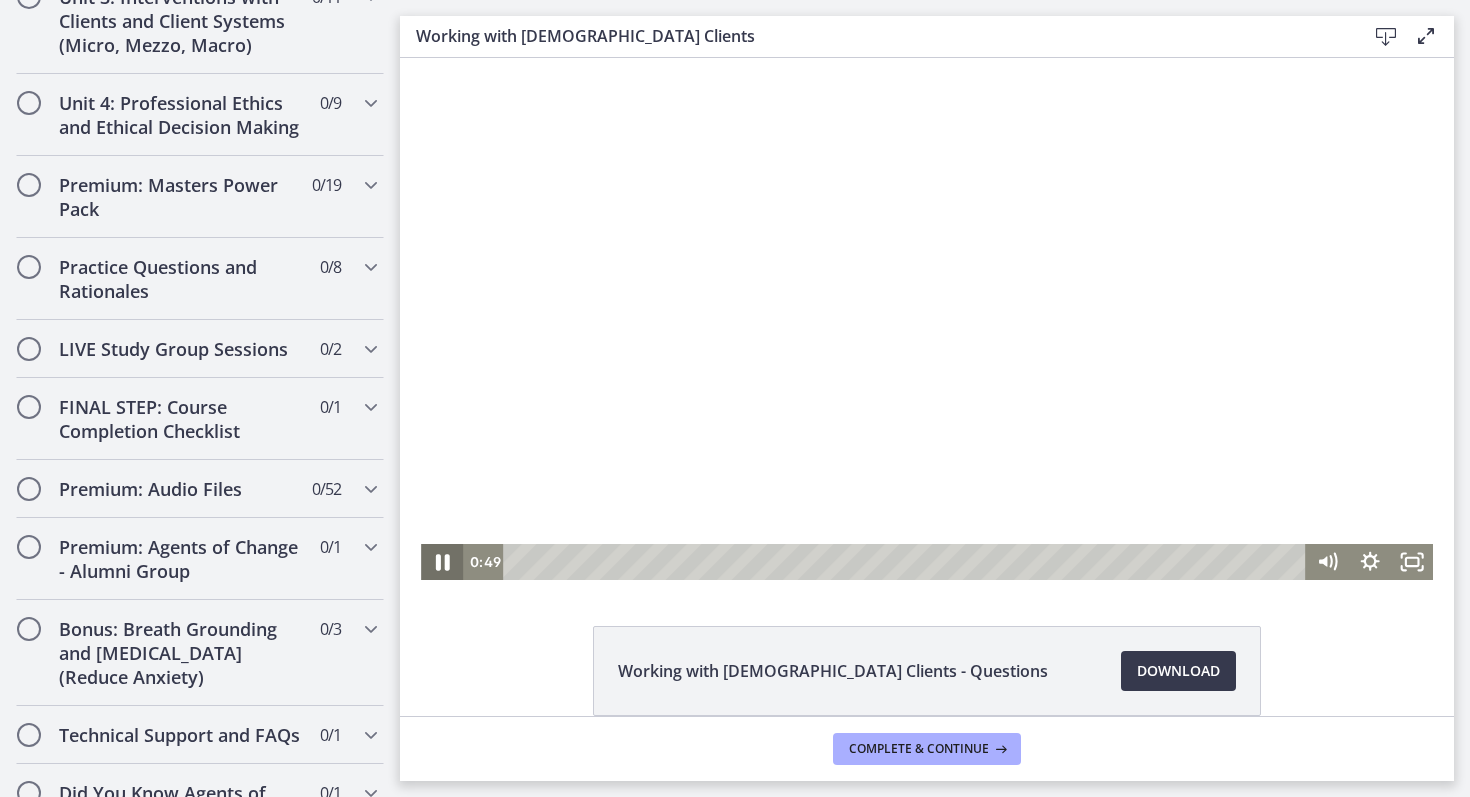 click 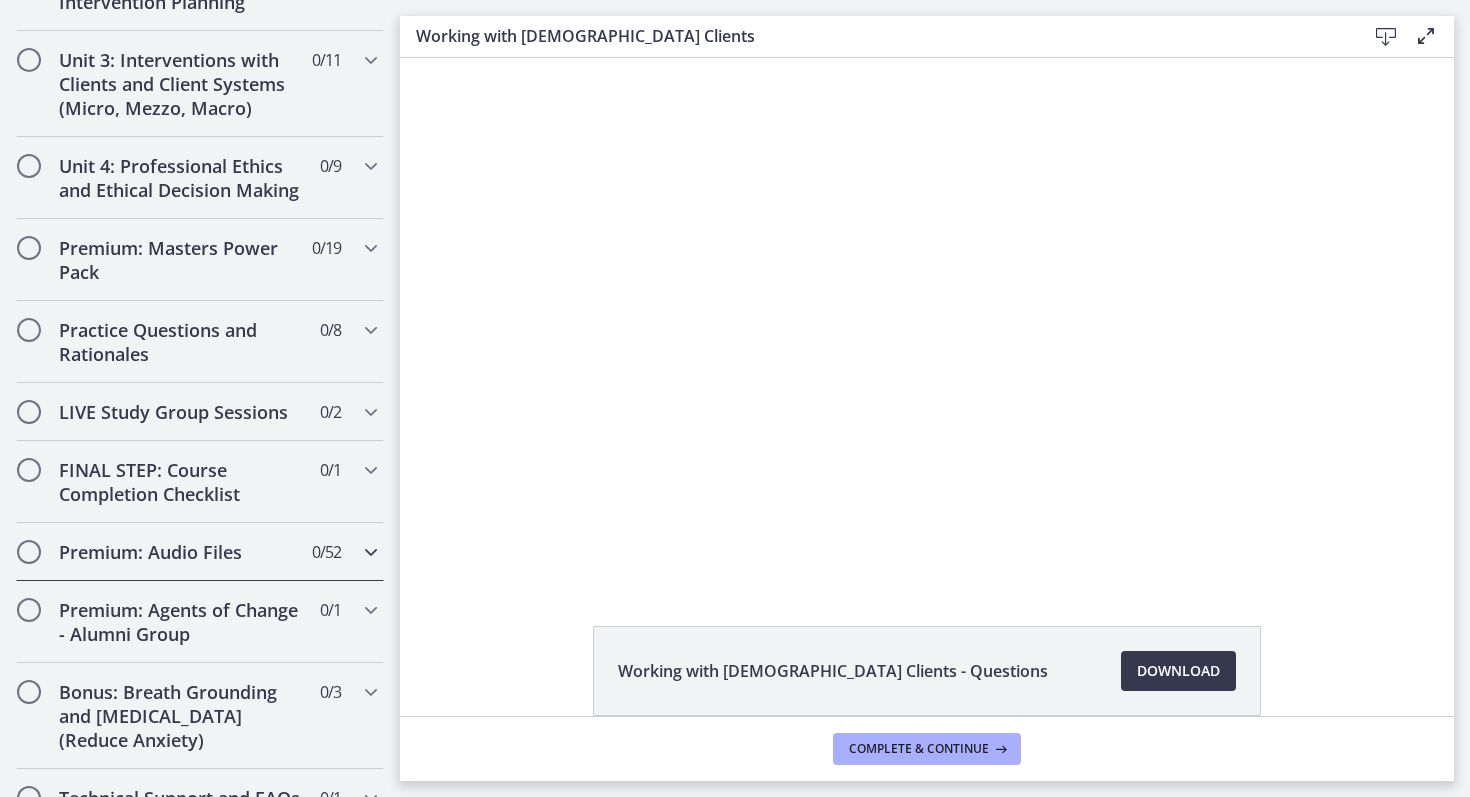 click on "0  /  52
Completed" at bounding box center [326, 552] 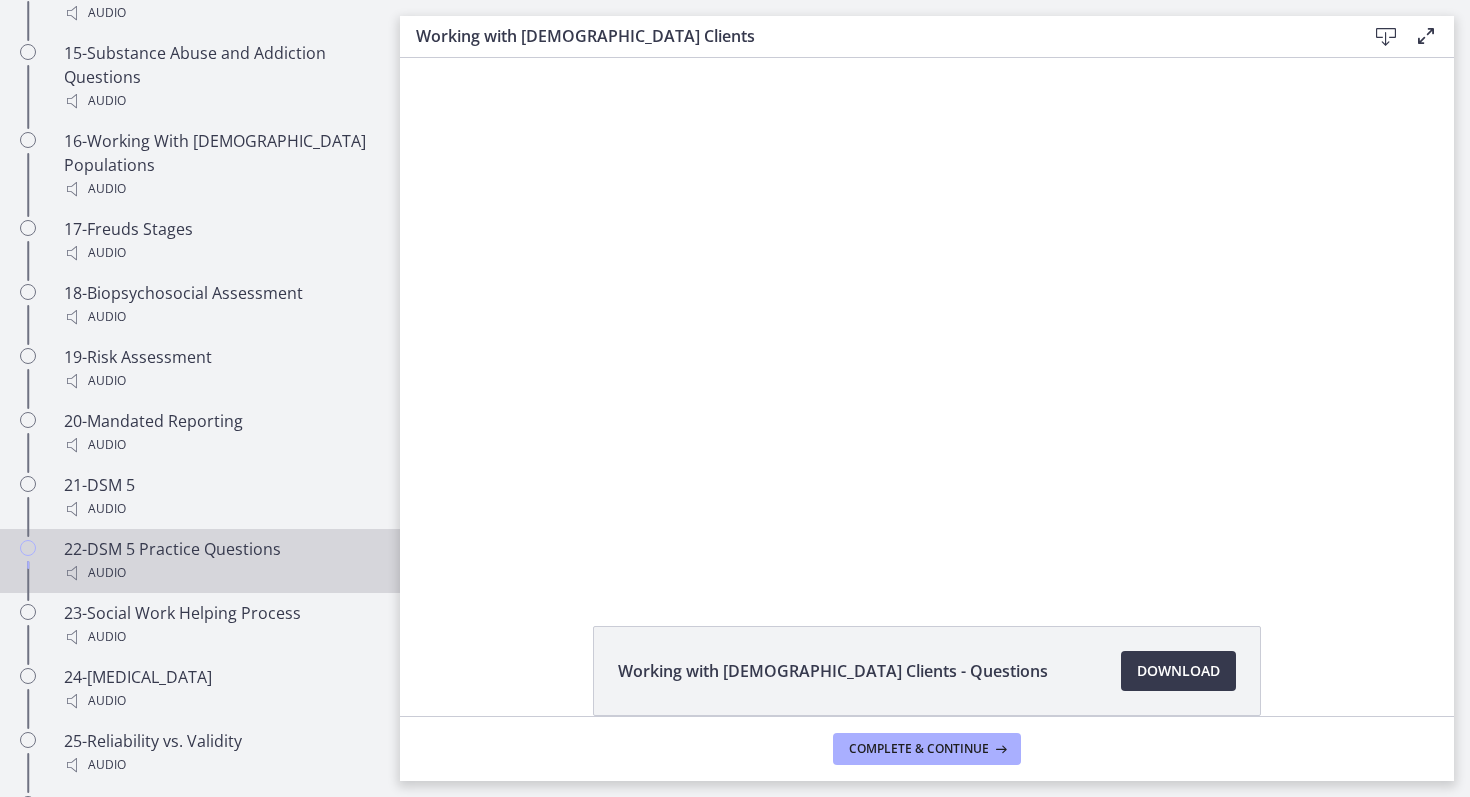 scroll, scrollTop: 2222, scrollLeft: 0, axis: vertical 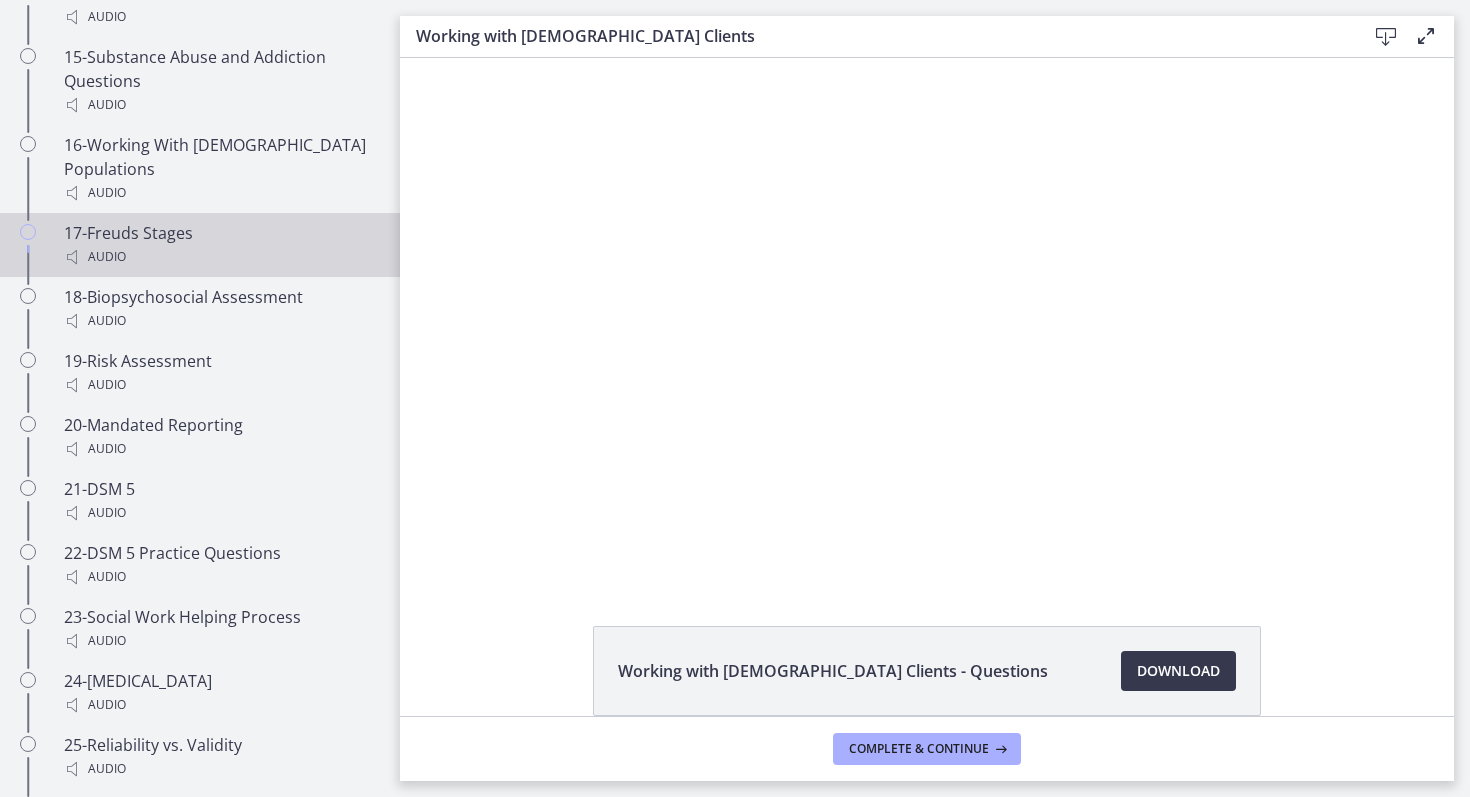 click on "Audio" at bounding box center [220, 257] 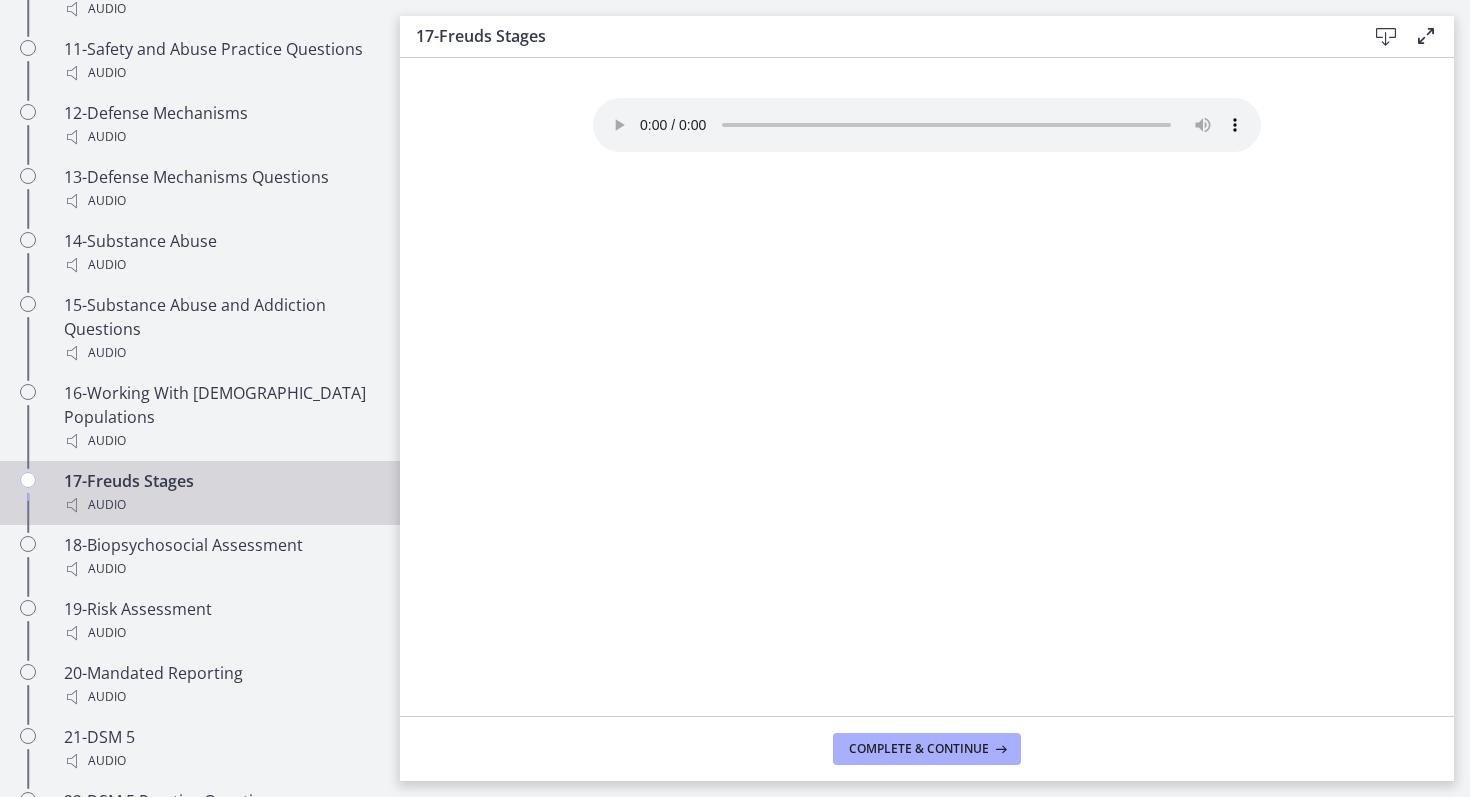 scroll, scrollTop: 2007, scrollLeft: 0, axis: vertical 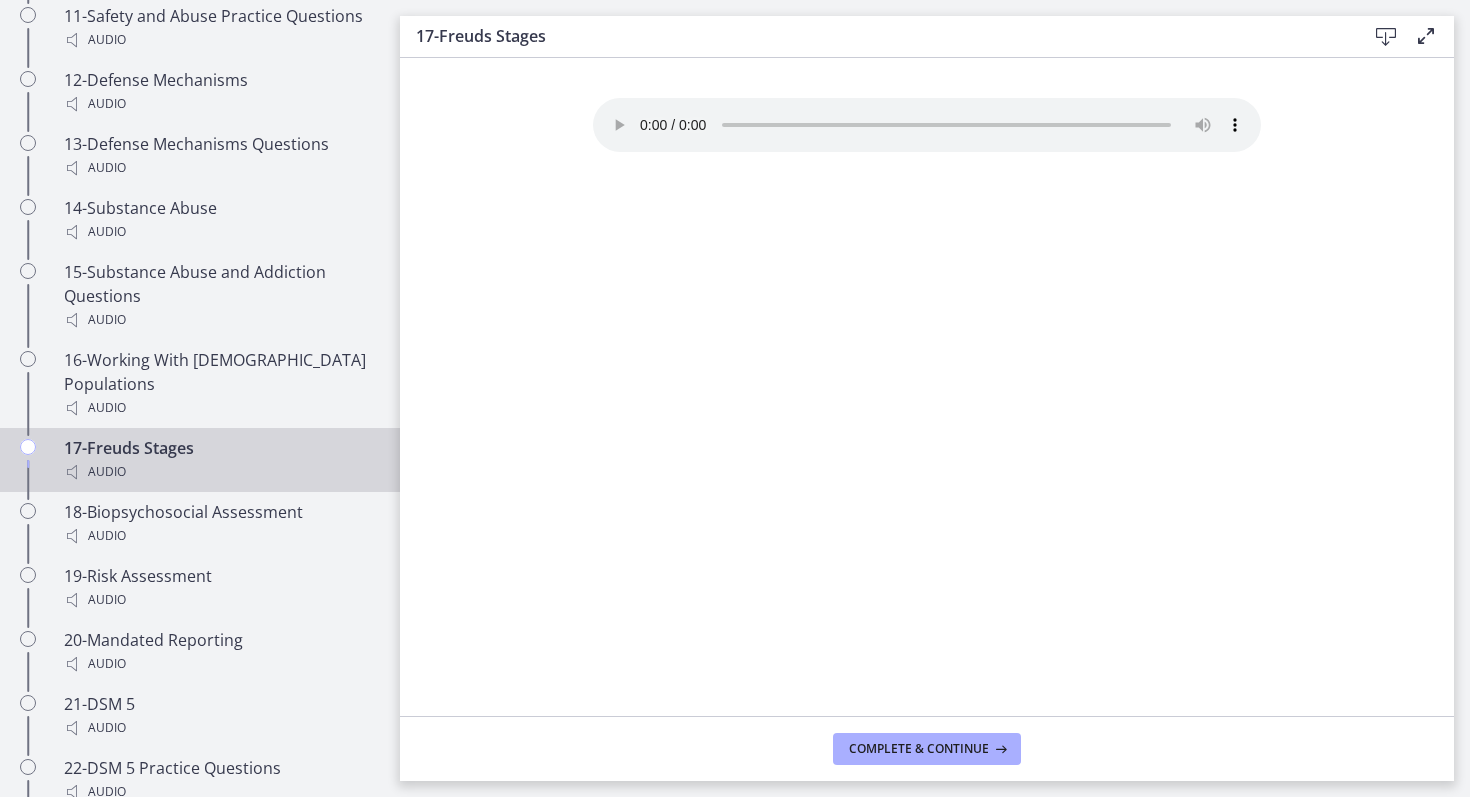 type 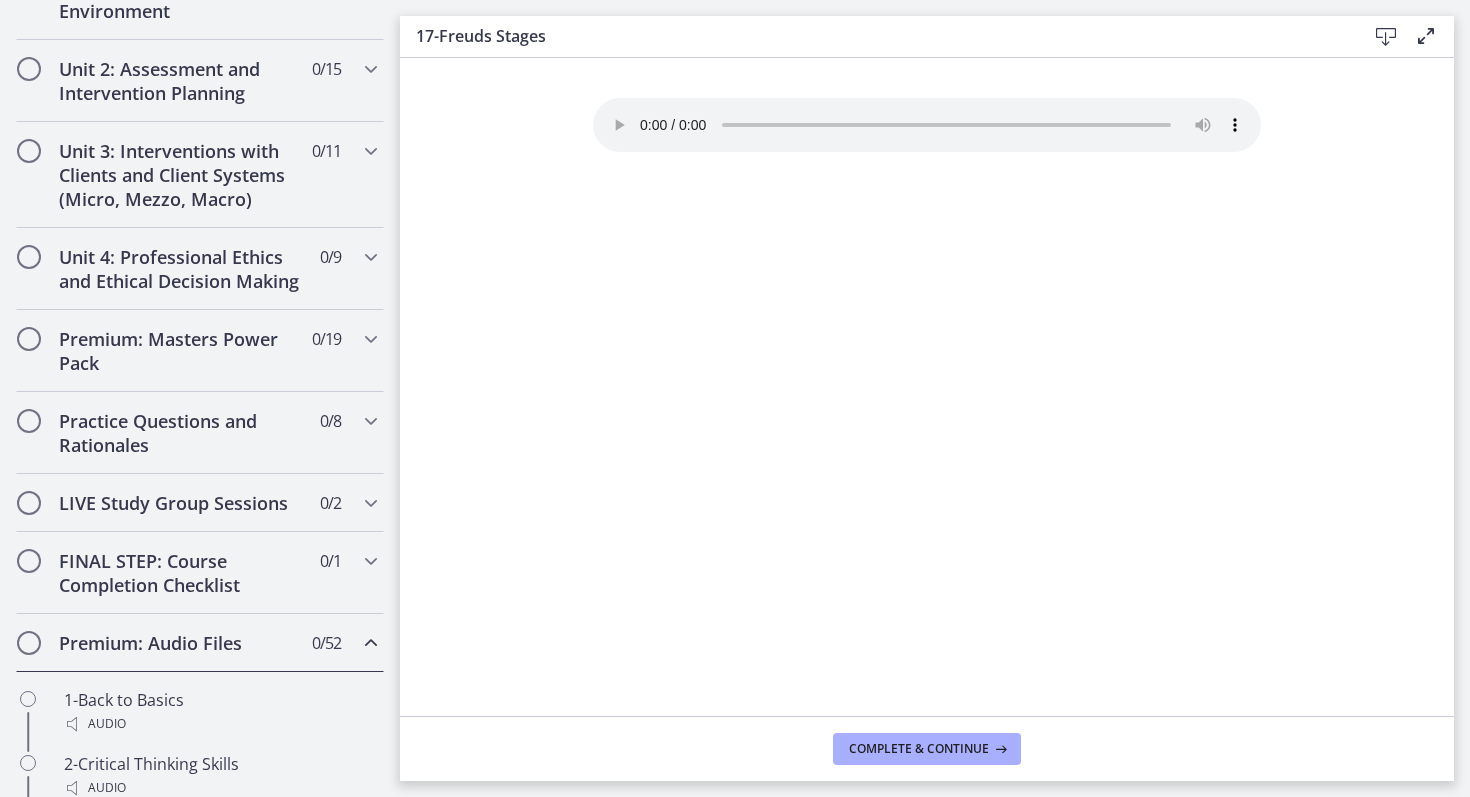scroll, scrollTop: 708, scrollLeft: 0, axis: vertical 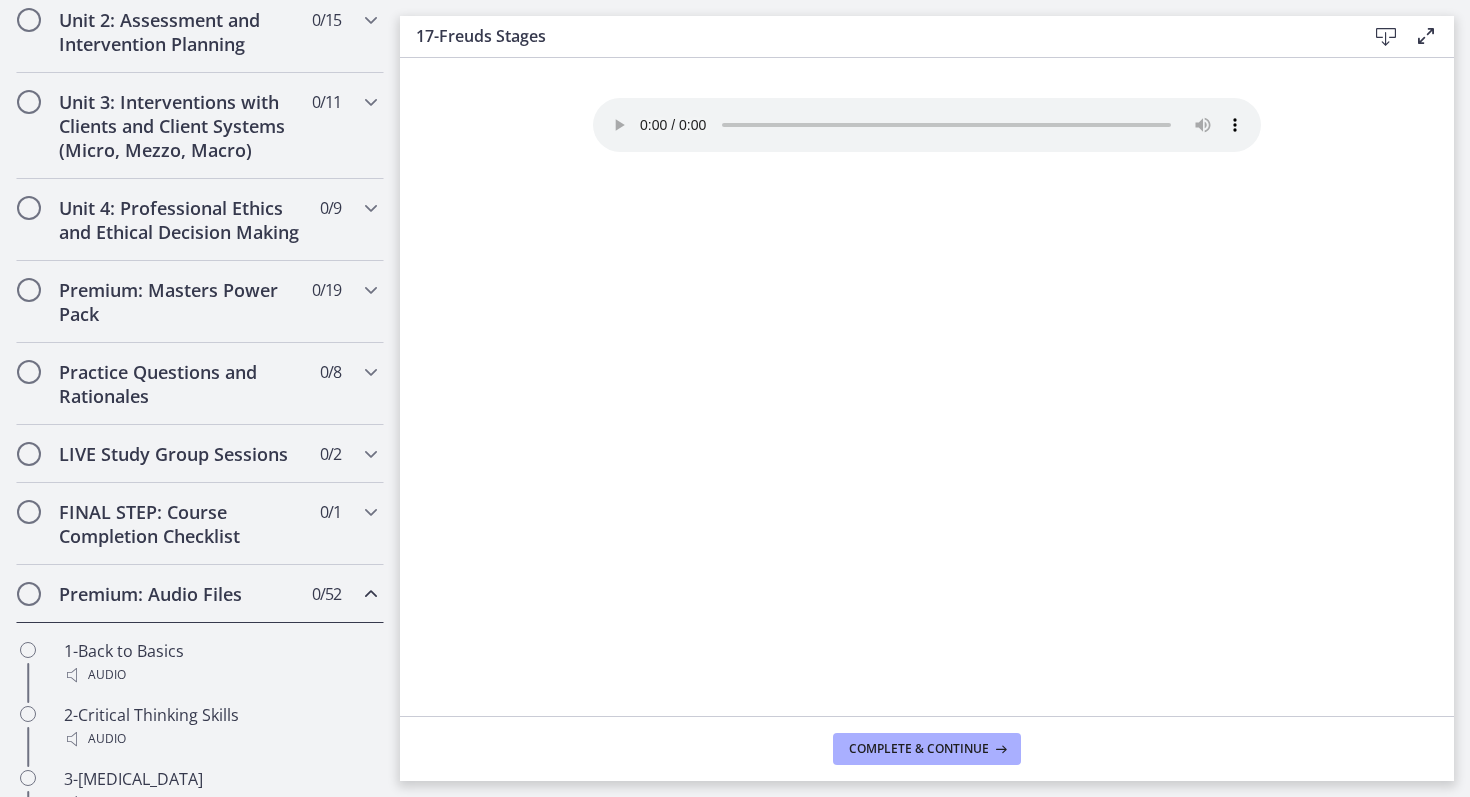 click on "Premium: Audio Files" at bounding box center [181, 594] 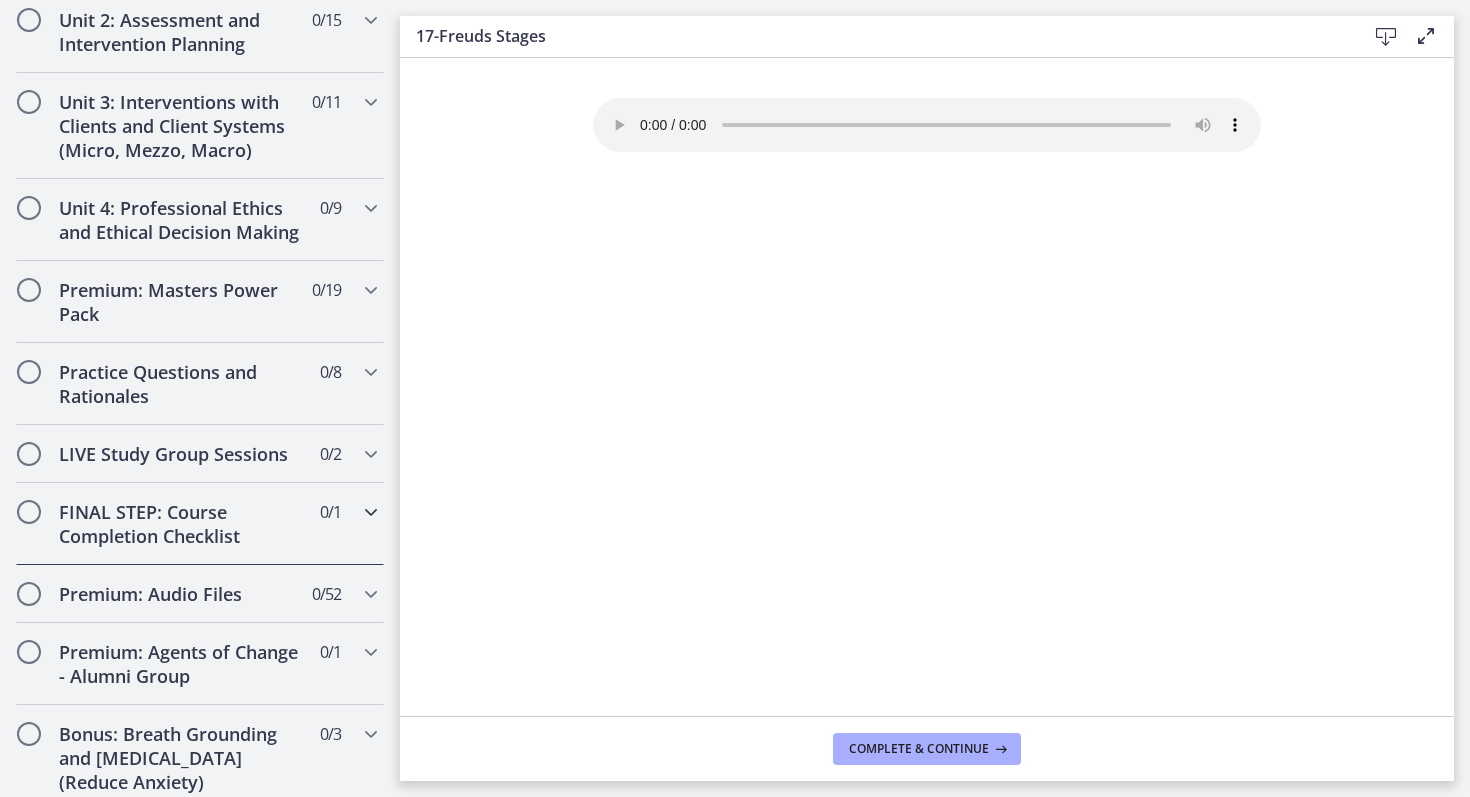 click on "FINAL STEP: Course Completion Checklist" at bounding box center (181, 524) 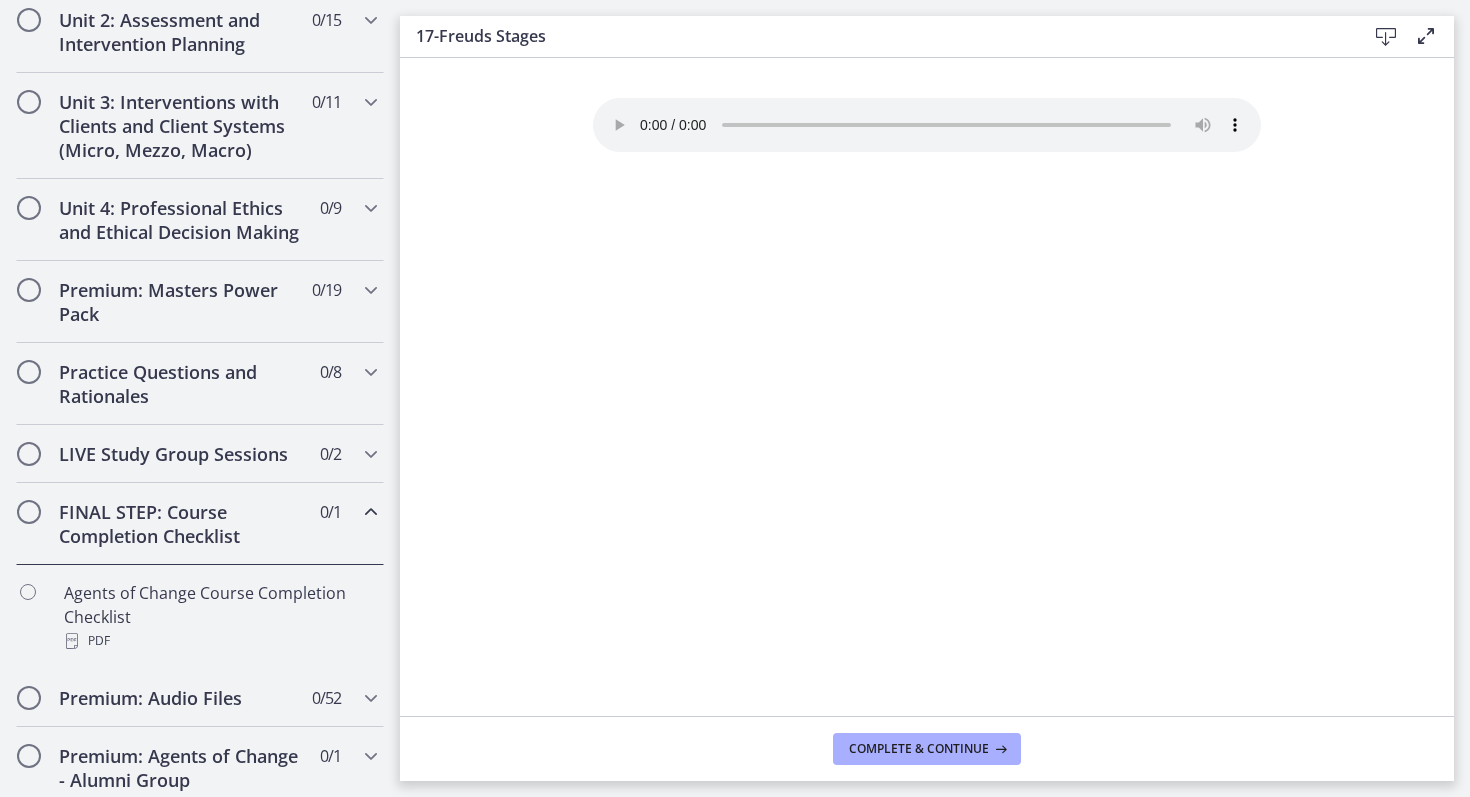 click on "FINAL STEP: Course Completion Checklist" at bounding box center [181, 524] 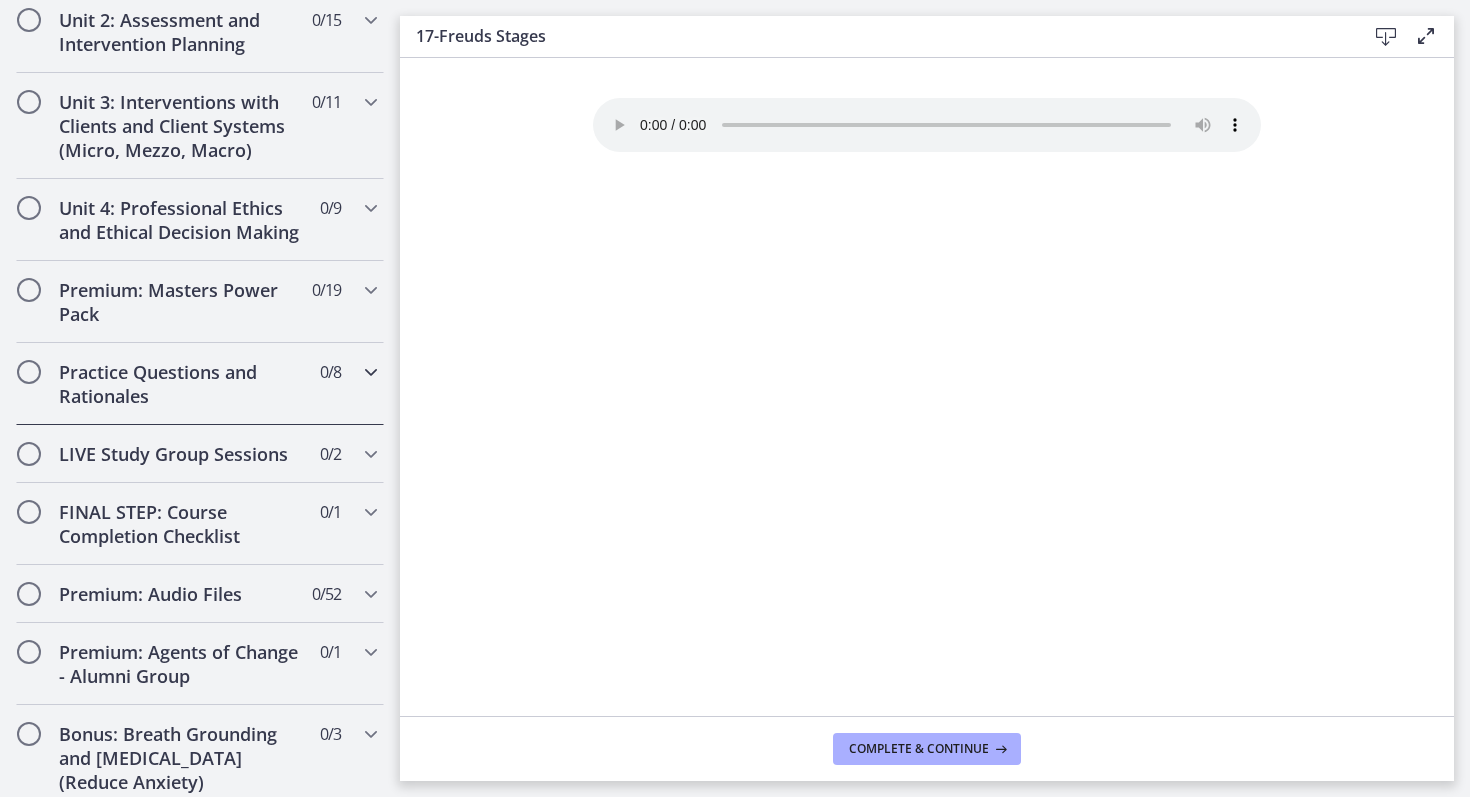 click on "Practice Questions and Rationales" at bounding box center [181, 384] 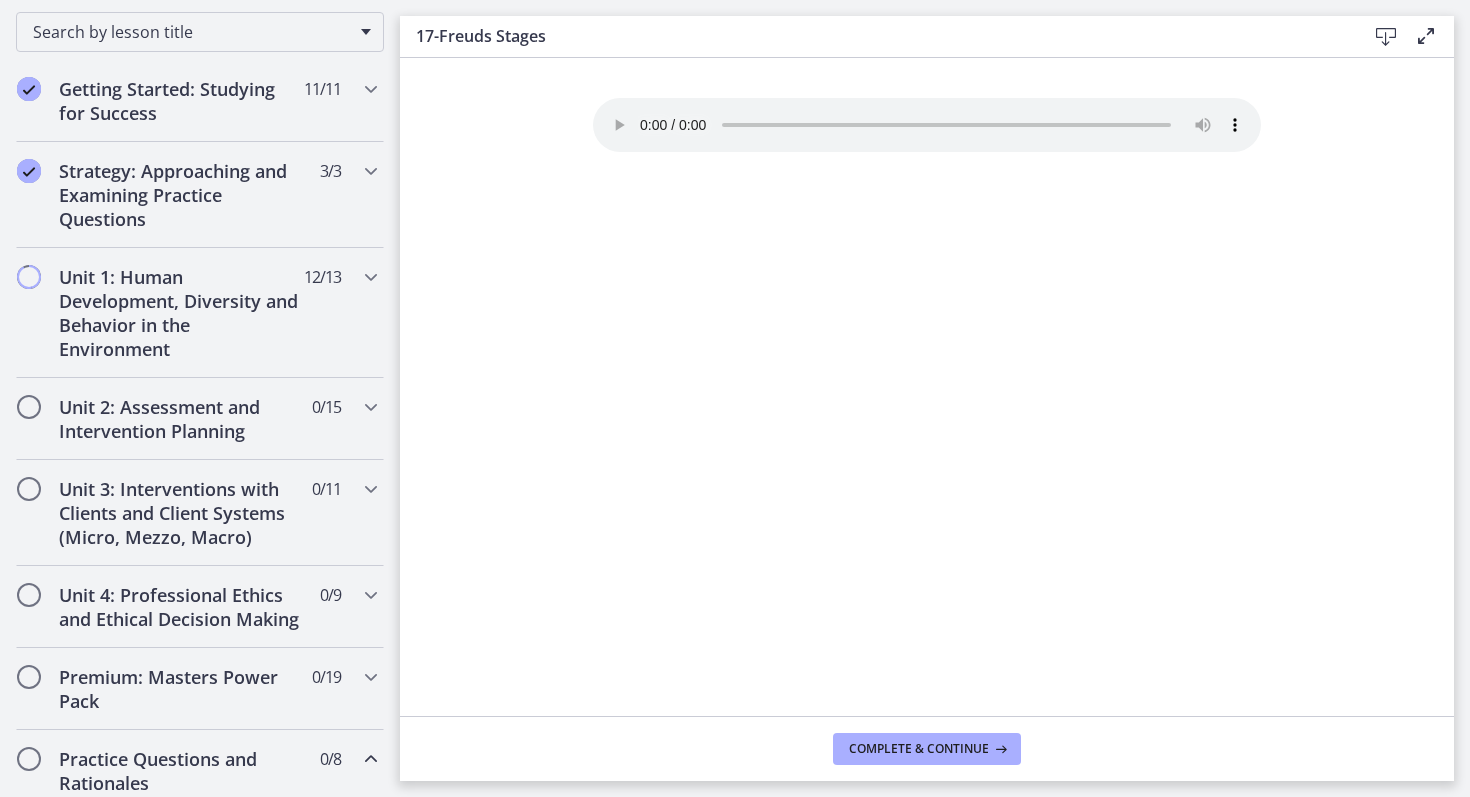 scroll, scrollTop: 0, scrollLeft: 0, axis: both 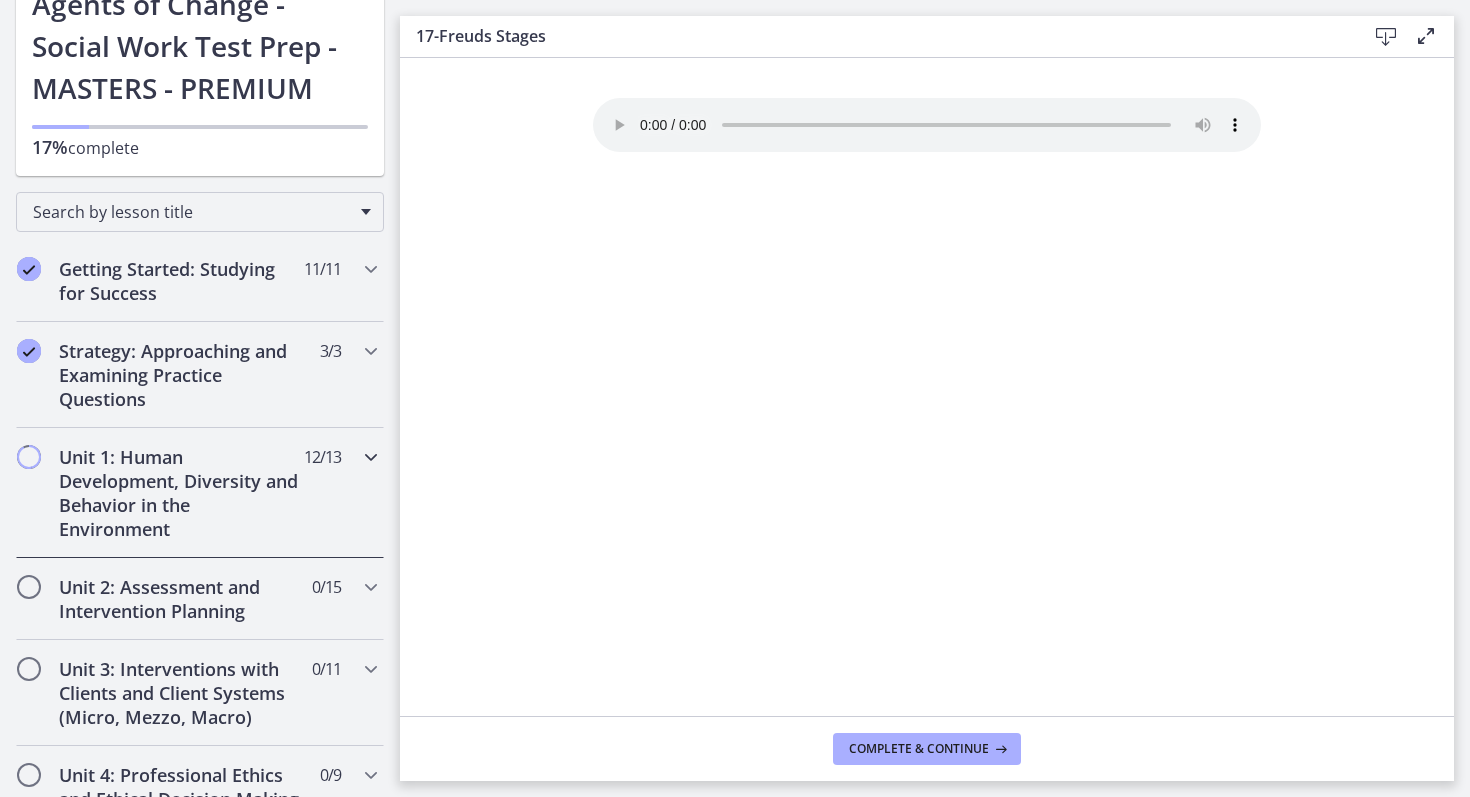 click on "Unit 1: Human Development, Diversity and Behavior in the Environment" at bounding box center (181, 493) 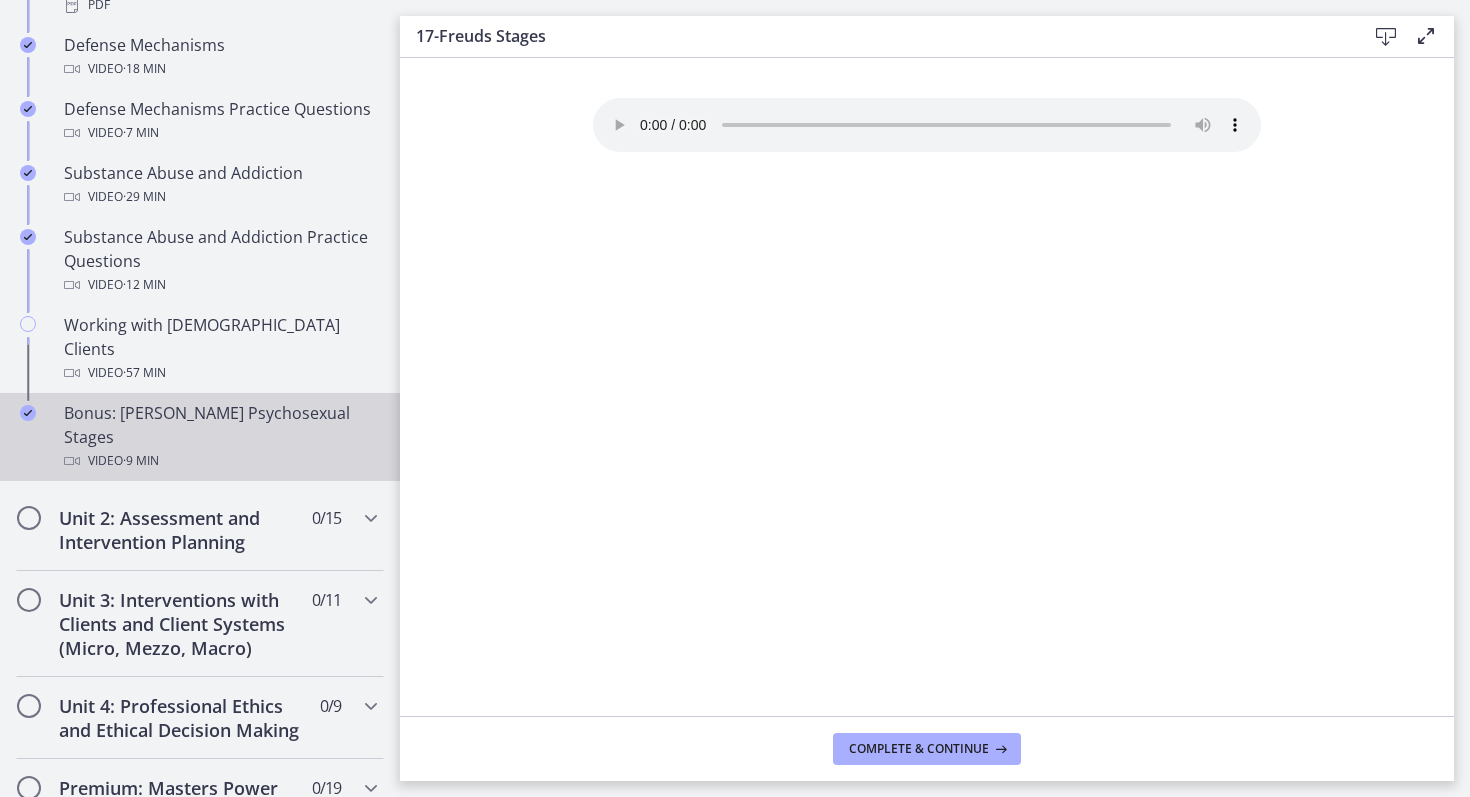 scroll, scrollTop: 1234, scrollLeft: 0, axis: vertical 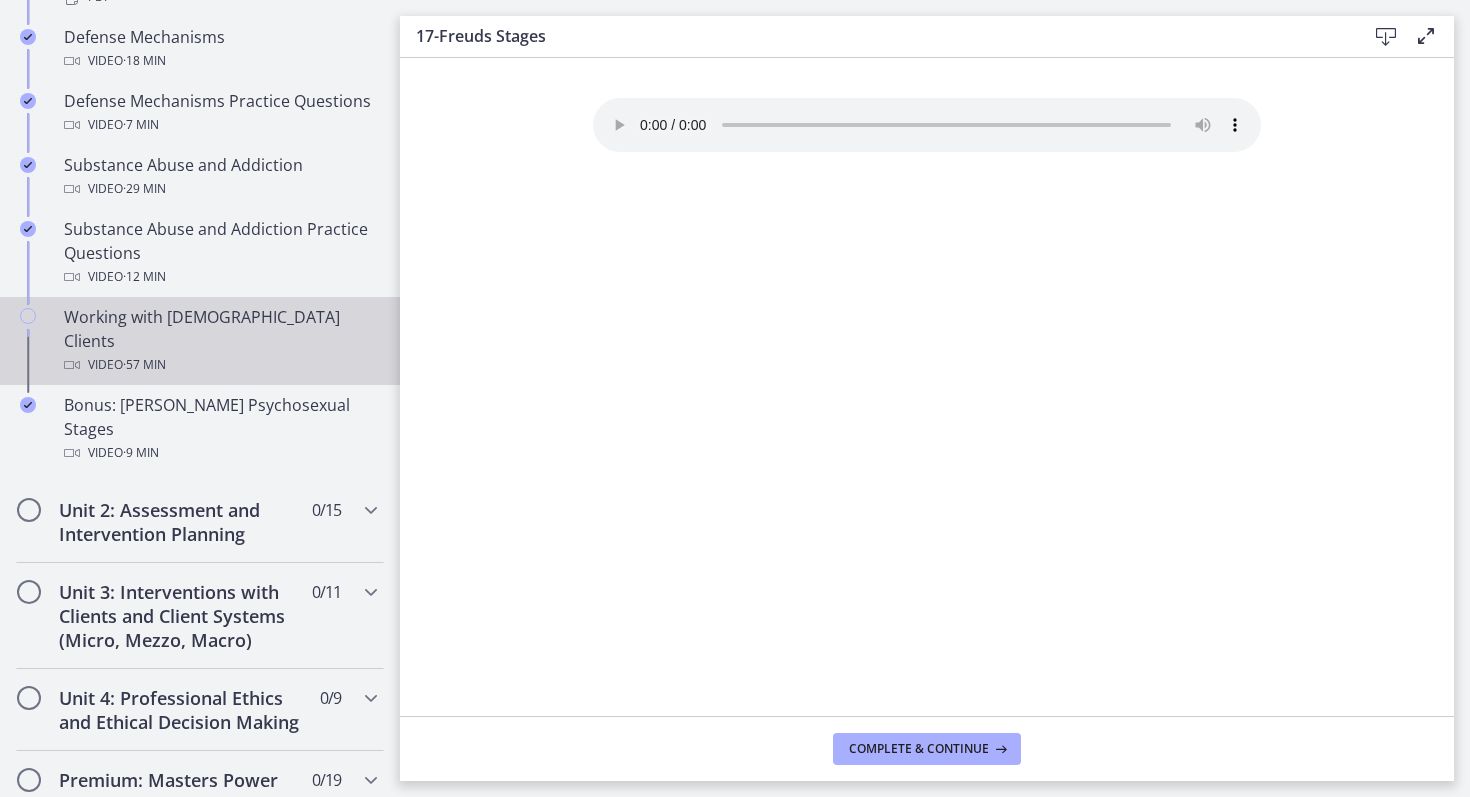 click on "Working with [DEMOGRAPHIC_DATA] Clients
Video
·  57 min" at bounding box center (220, 341) 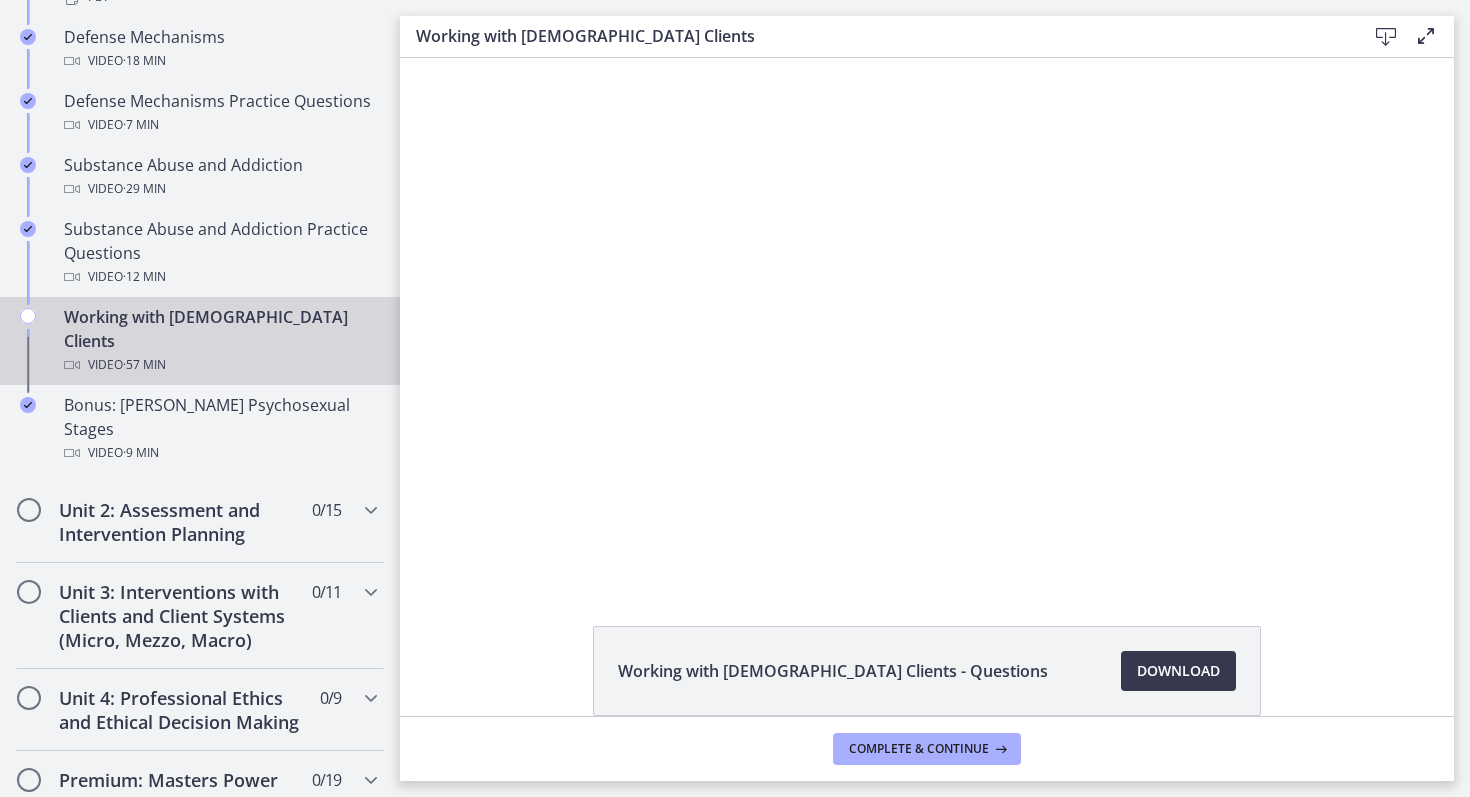 scroll, scrollTop: 0, scrollLeft: 0, axis: both 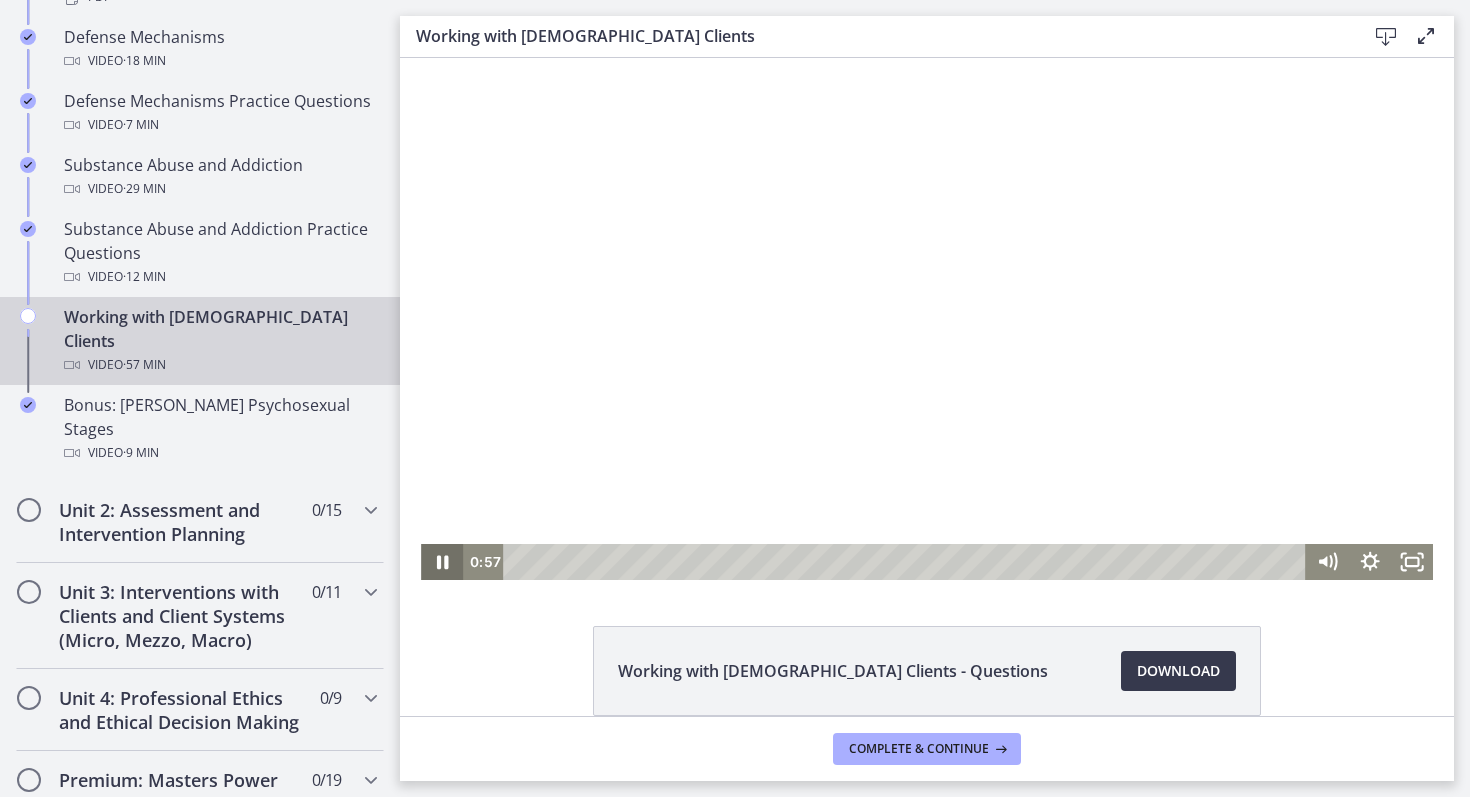 click 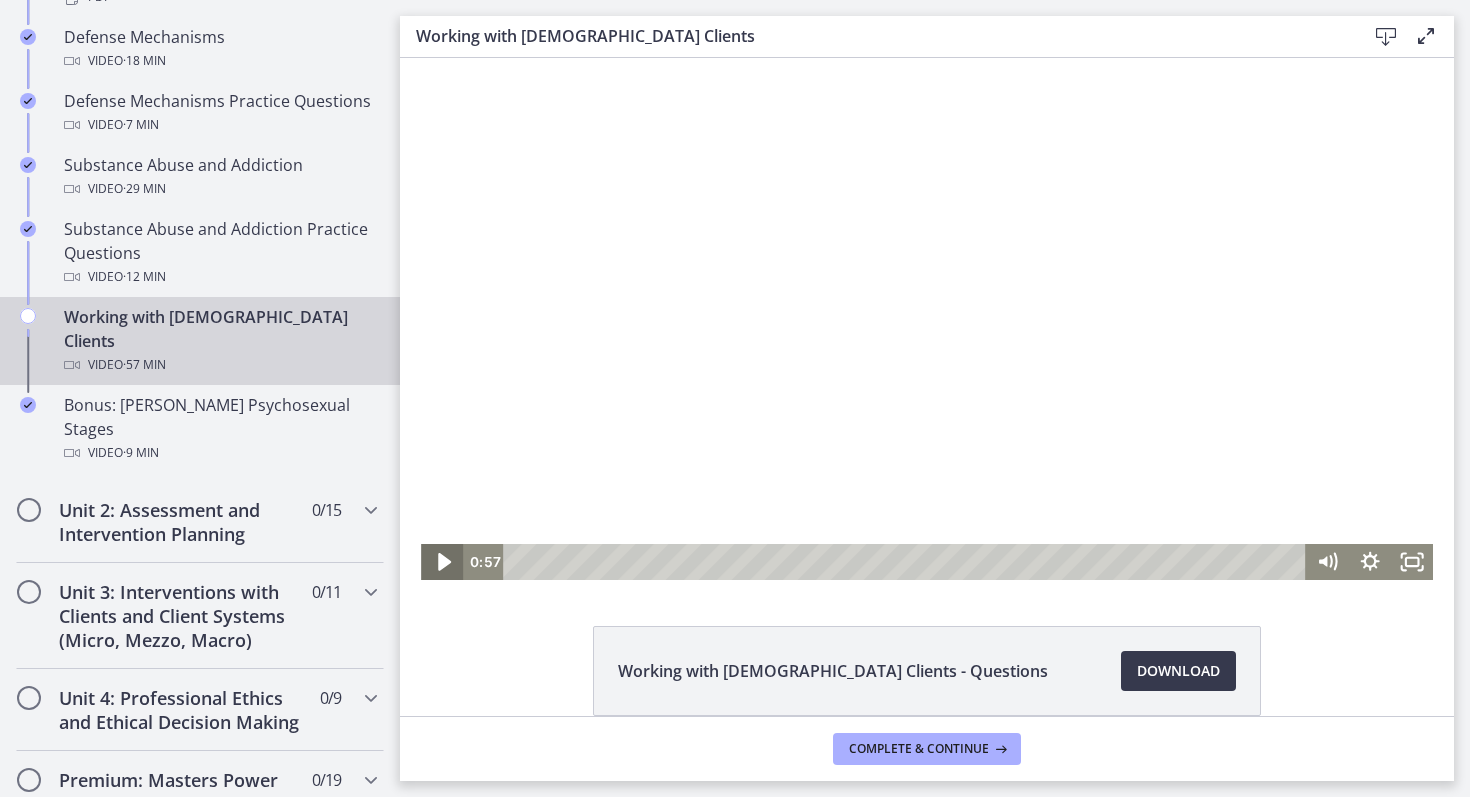 click 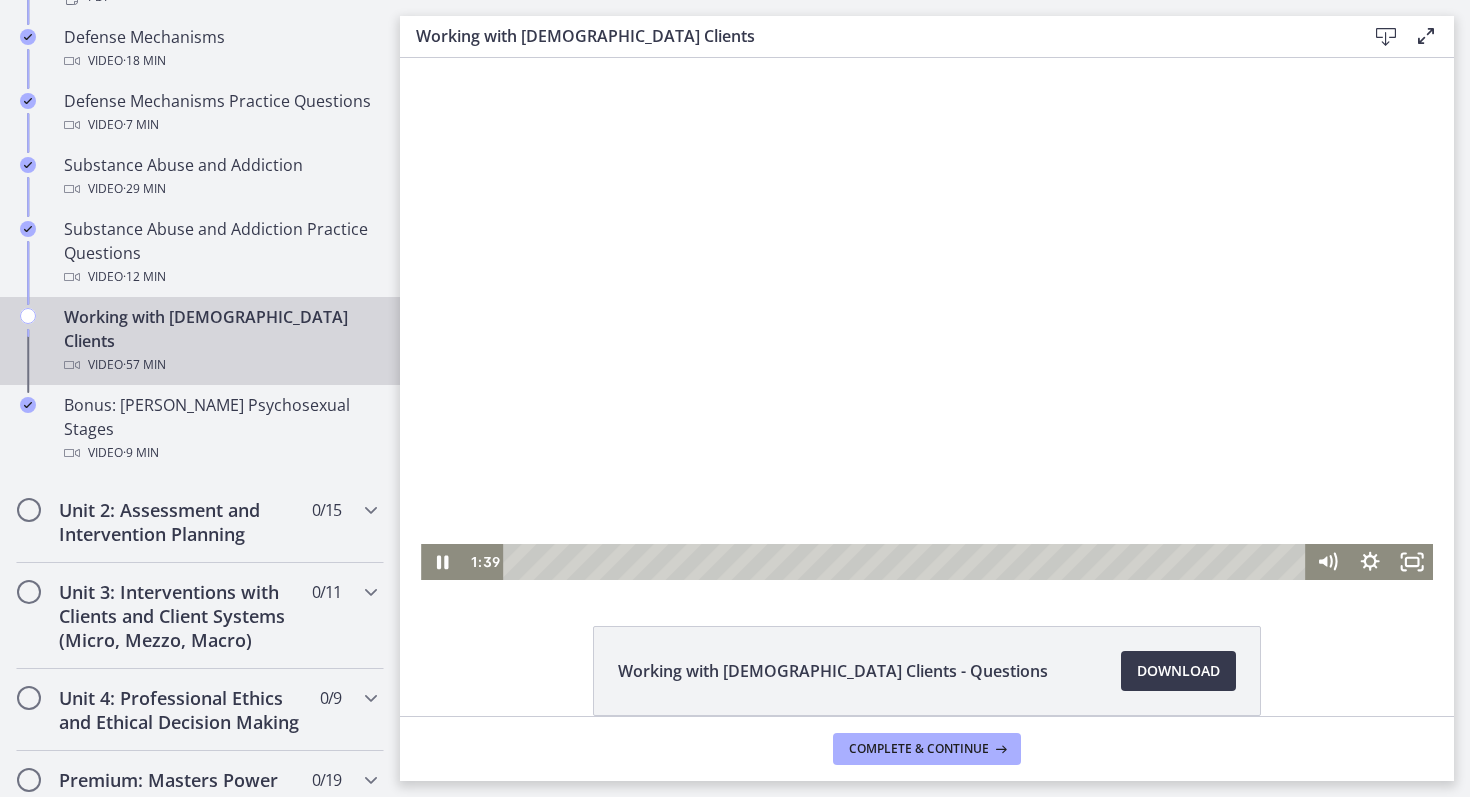 click at bounding box center [927, 319] 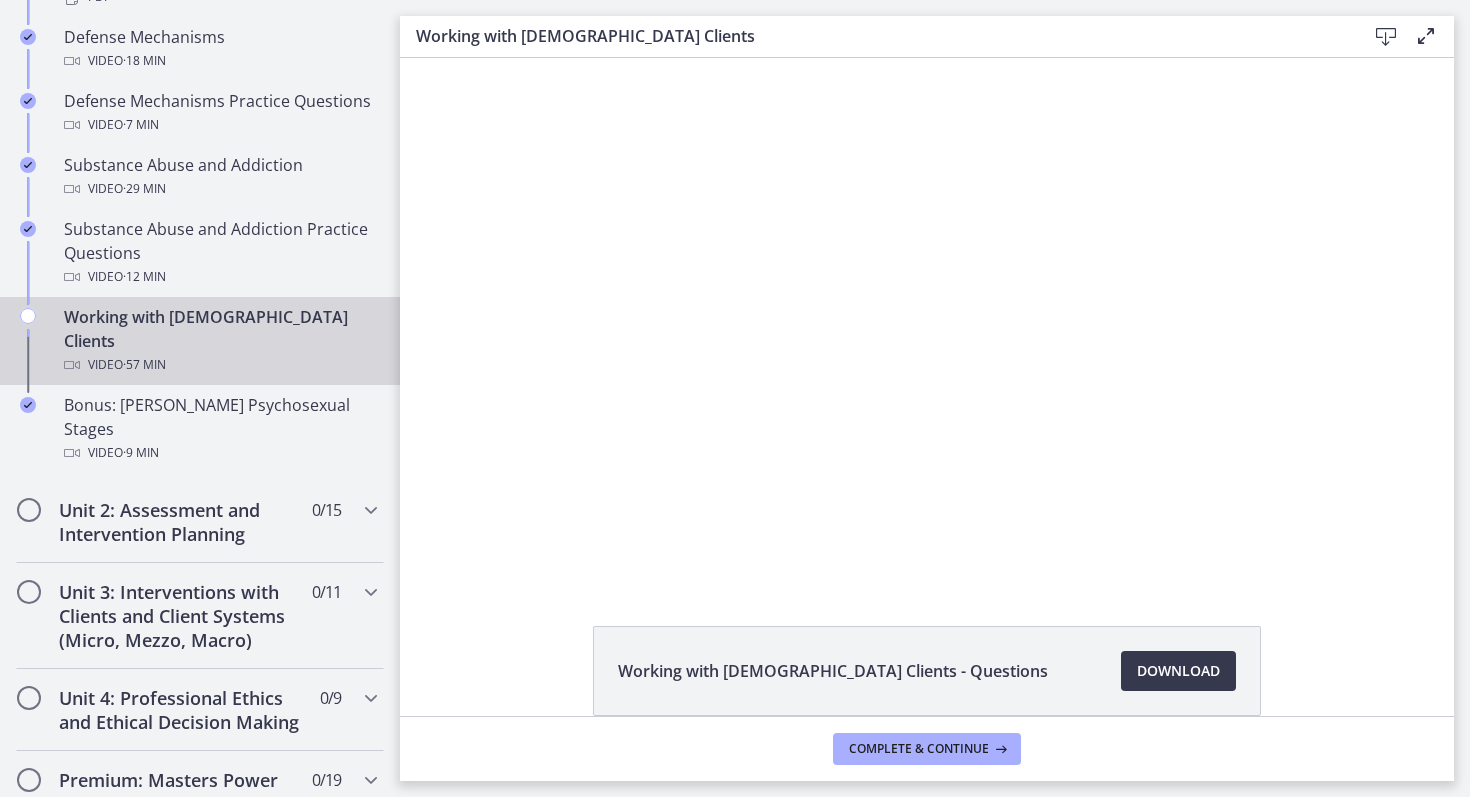 type 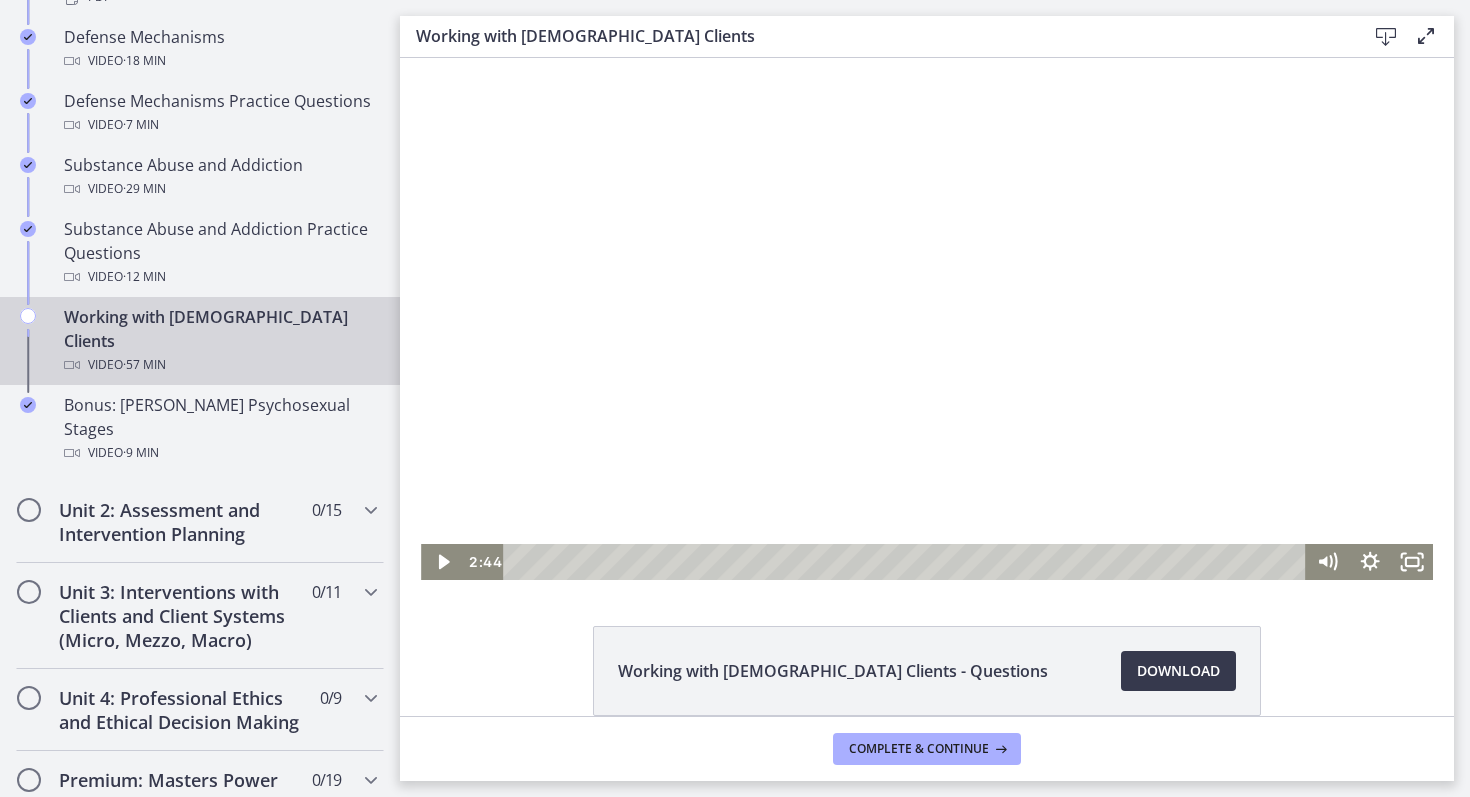 scroll, scrollTop: 3, scrollLeft: 0, axis: vertical 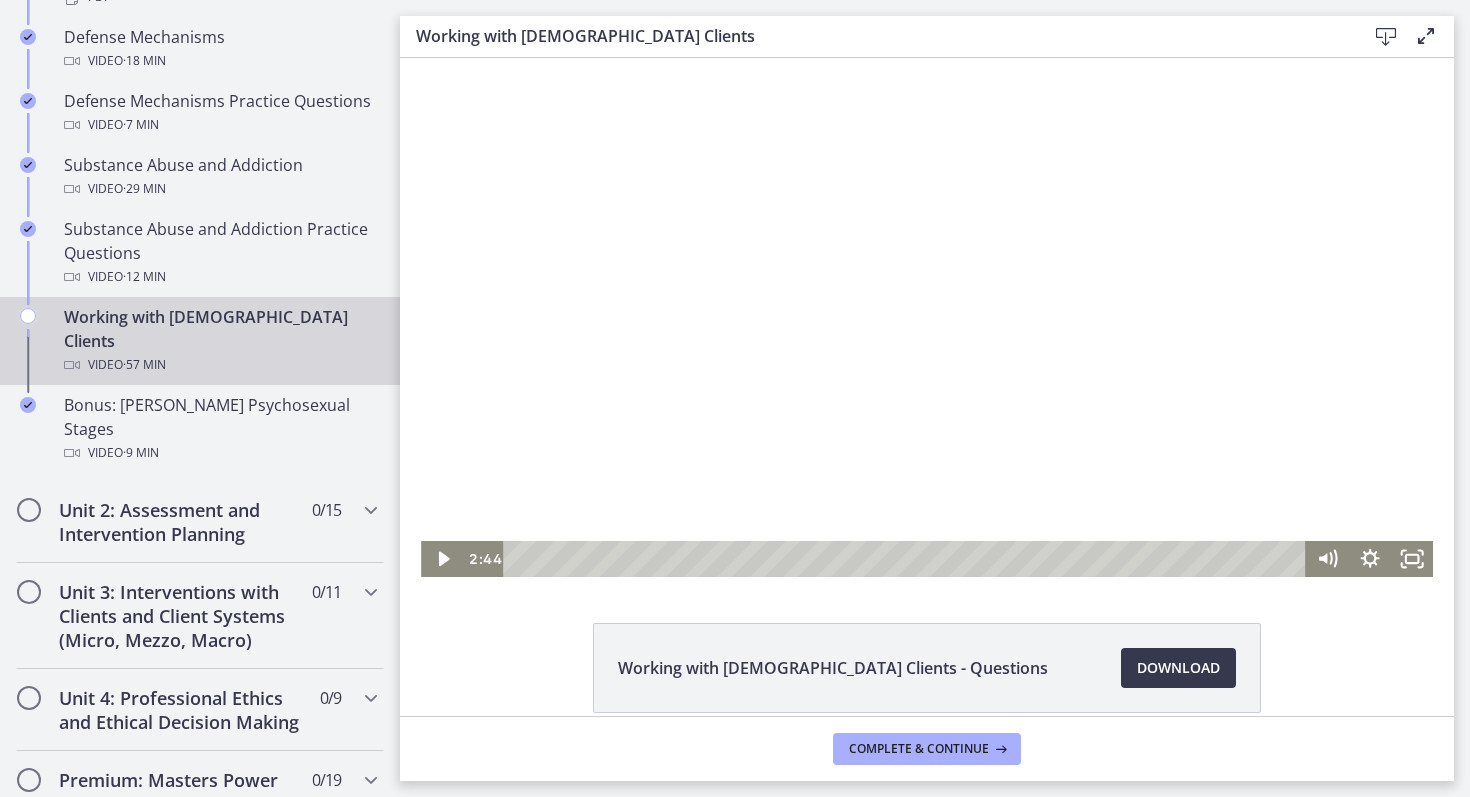 click at bounding box center (927, 316) 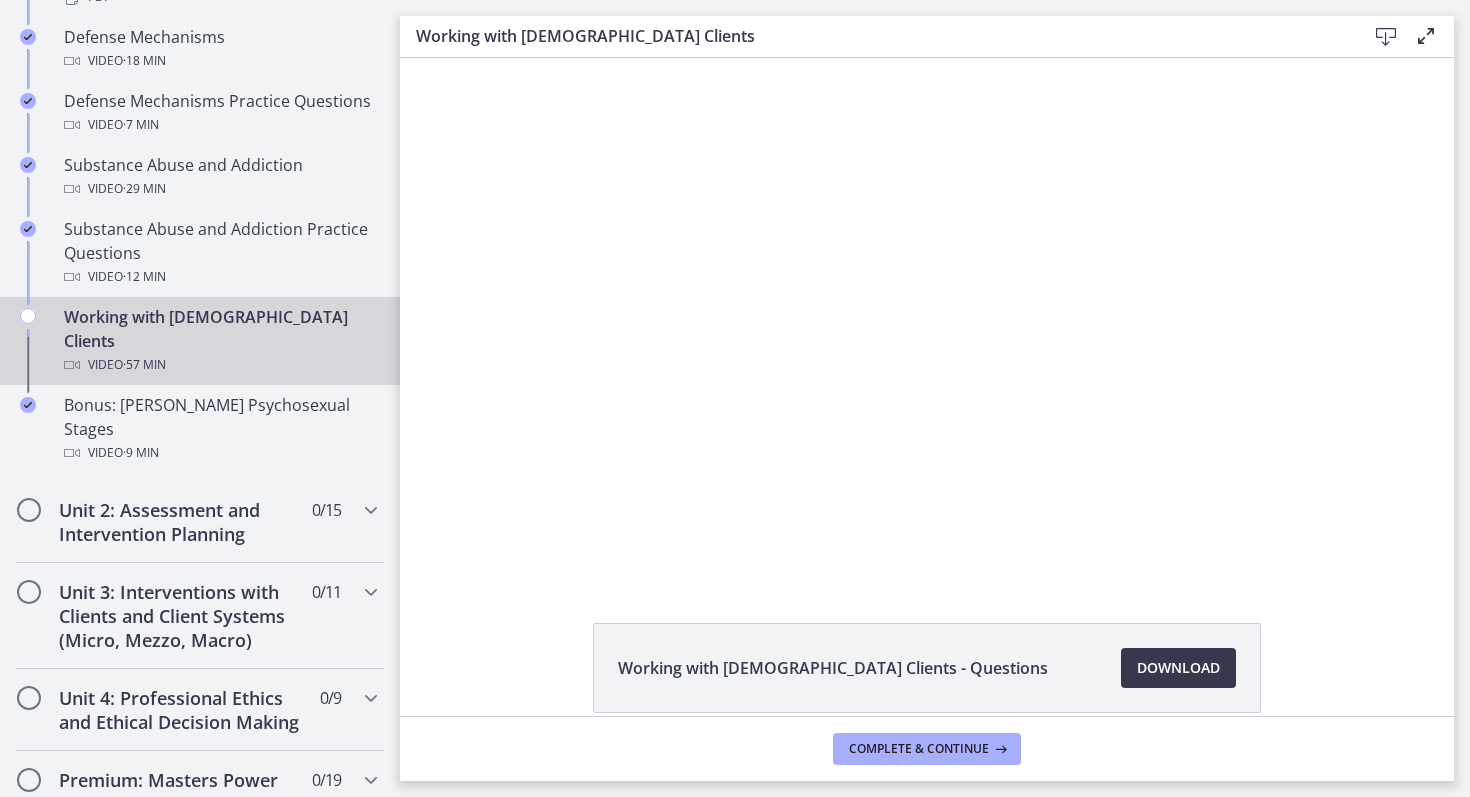 click at bounding box center [421, 55] 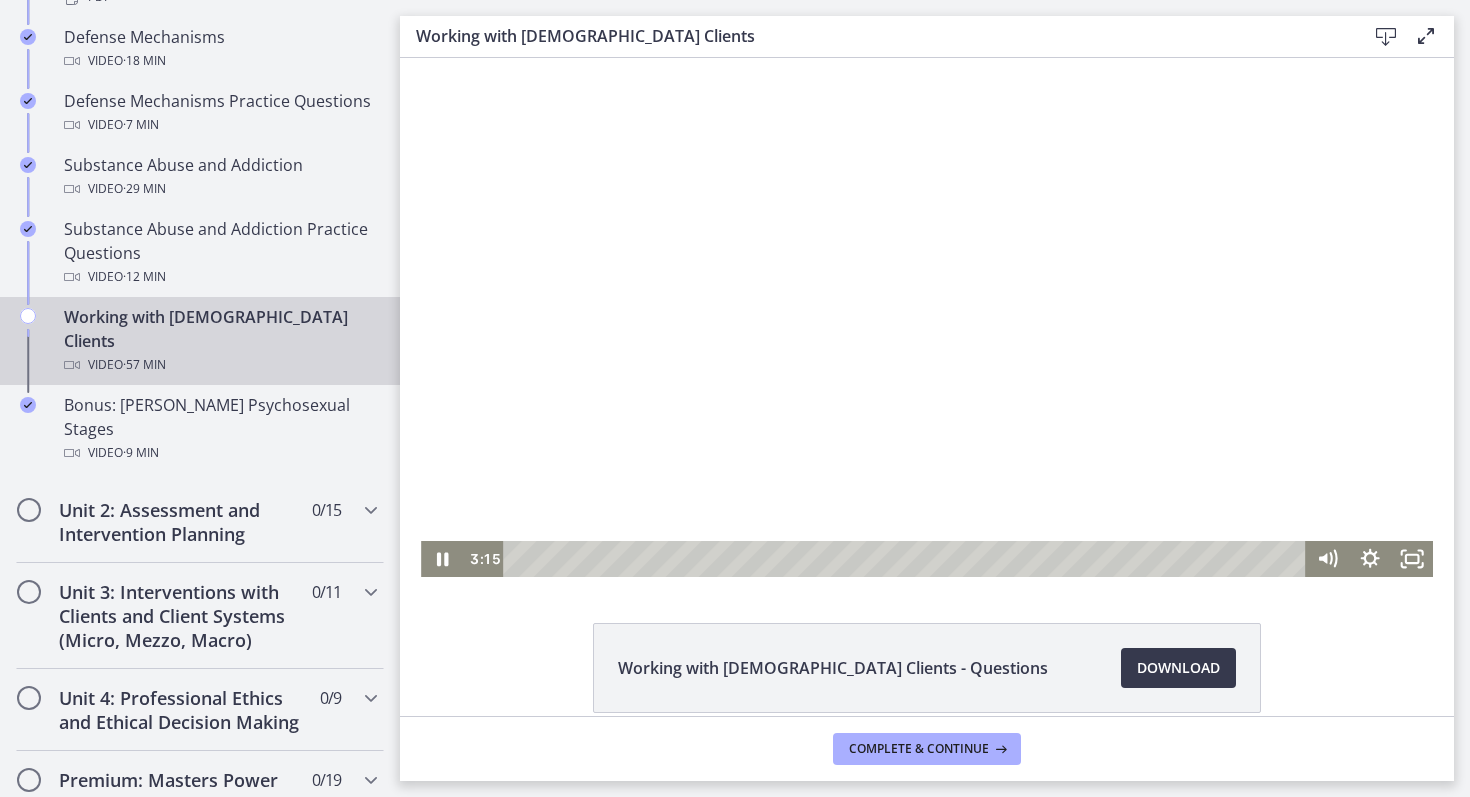 click at bounding box center (927, 316) 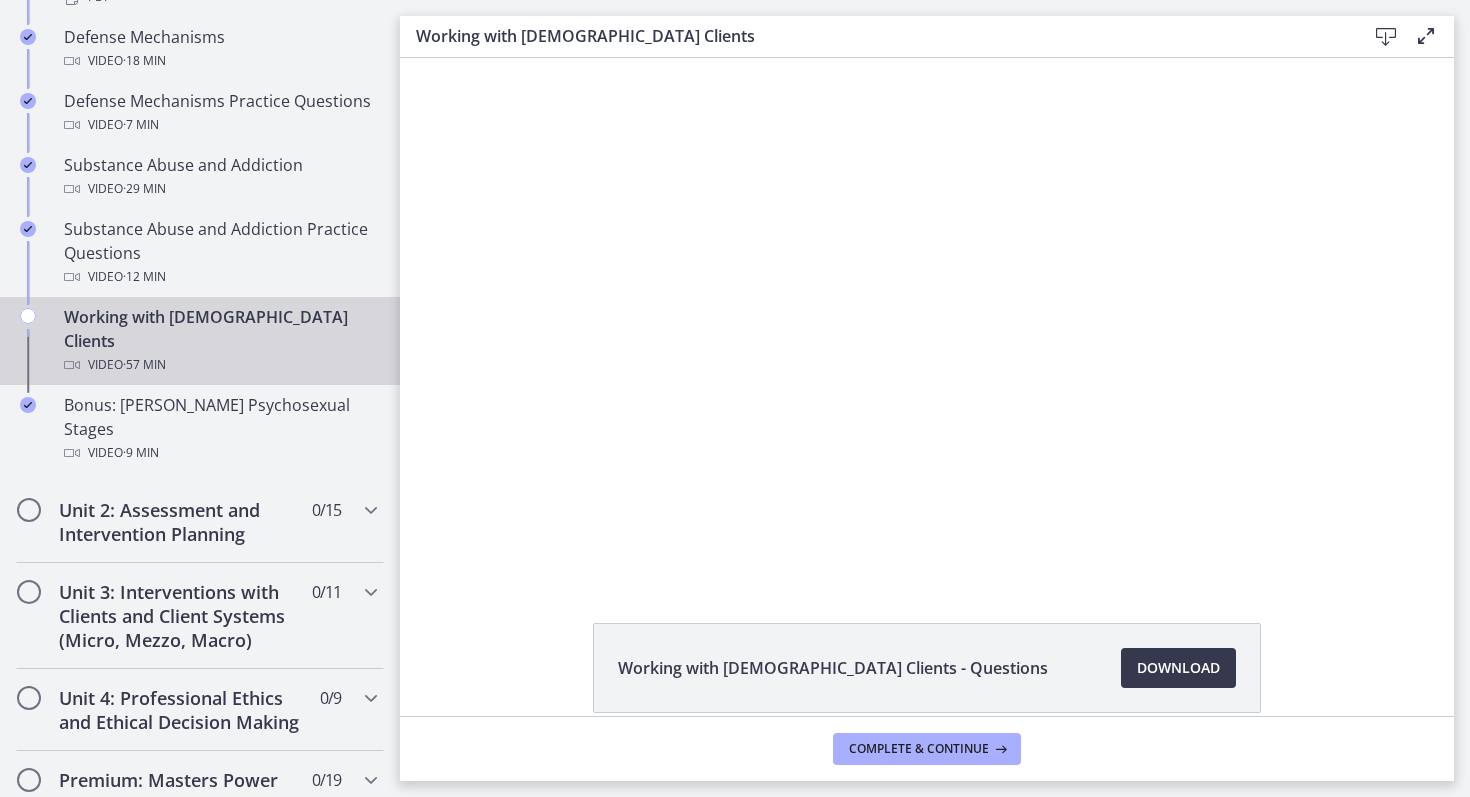 click at bounding box center [421, 55] 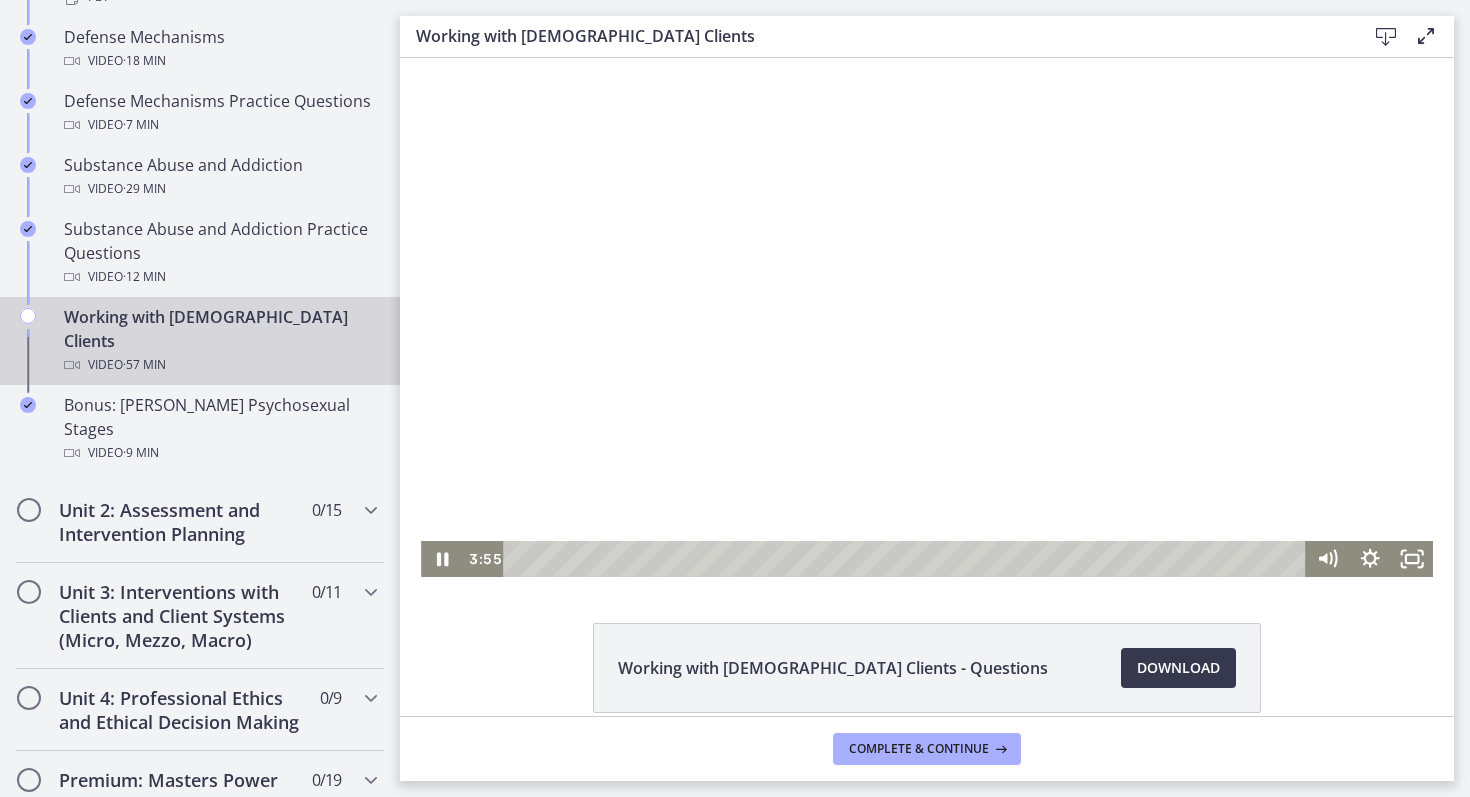 click at bounding box center [927, 316] 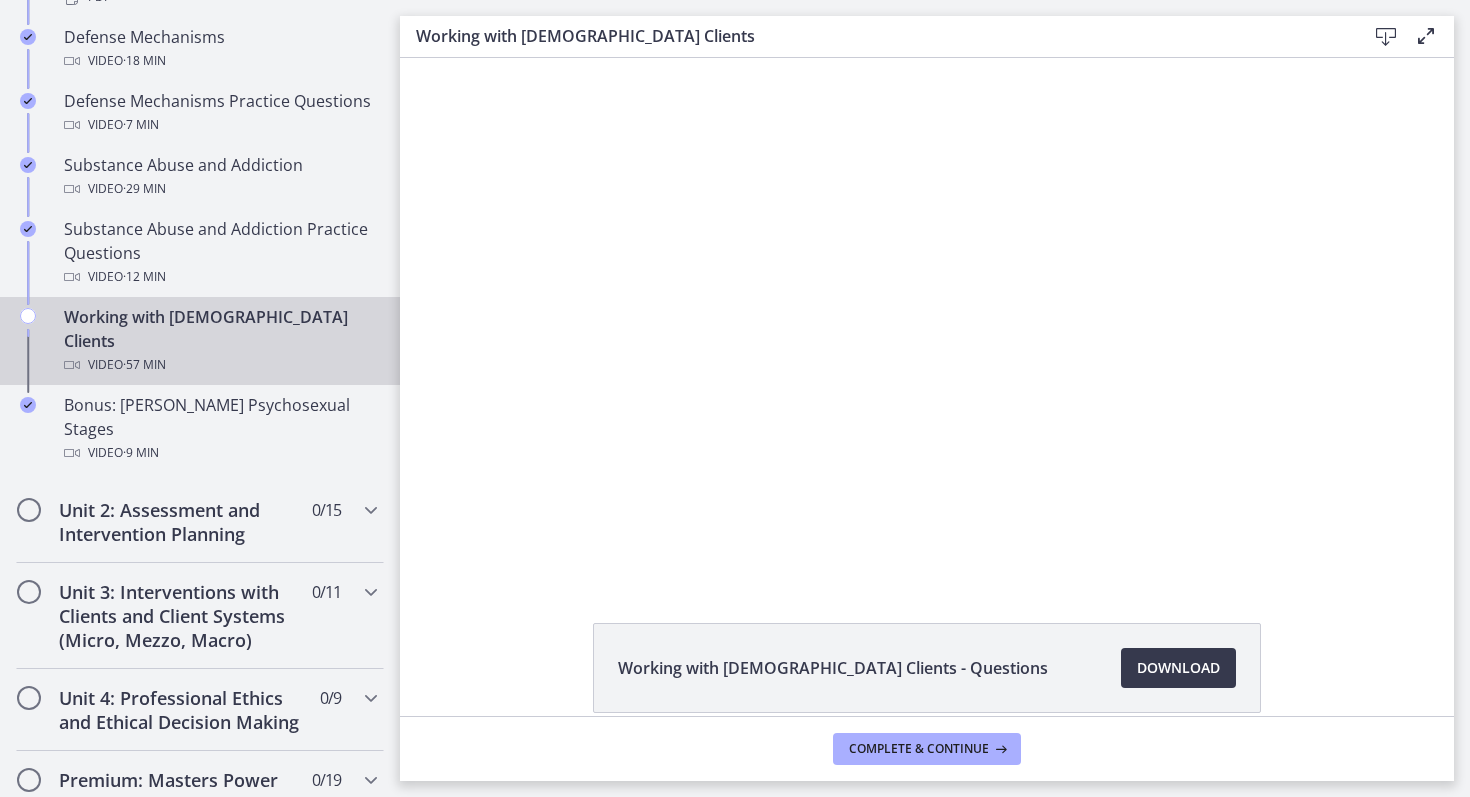 click at bounding box center [421, 55] 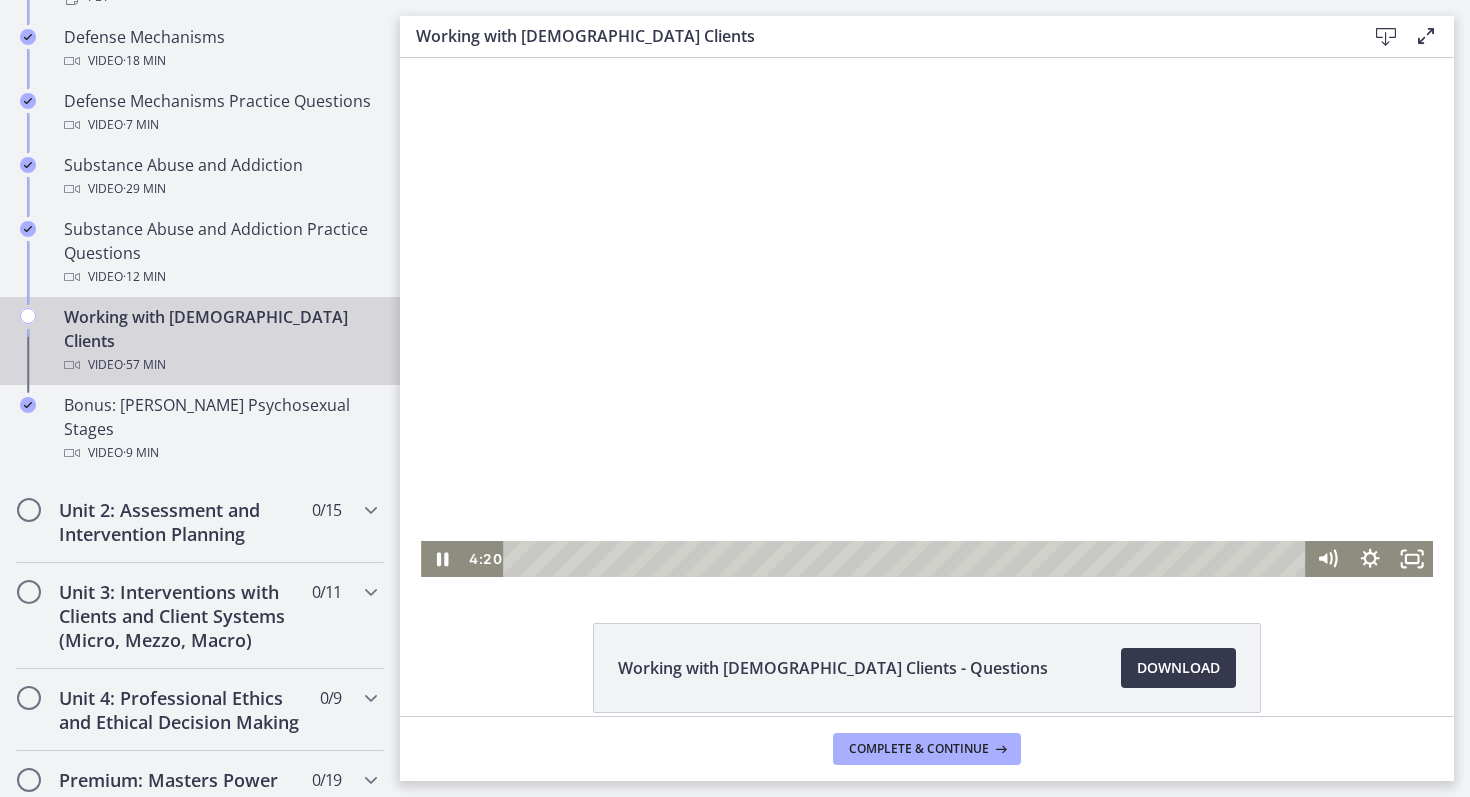 scroll, scrollTop: 0, scrollLeft: 0, axis: both 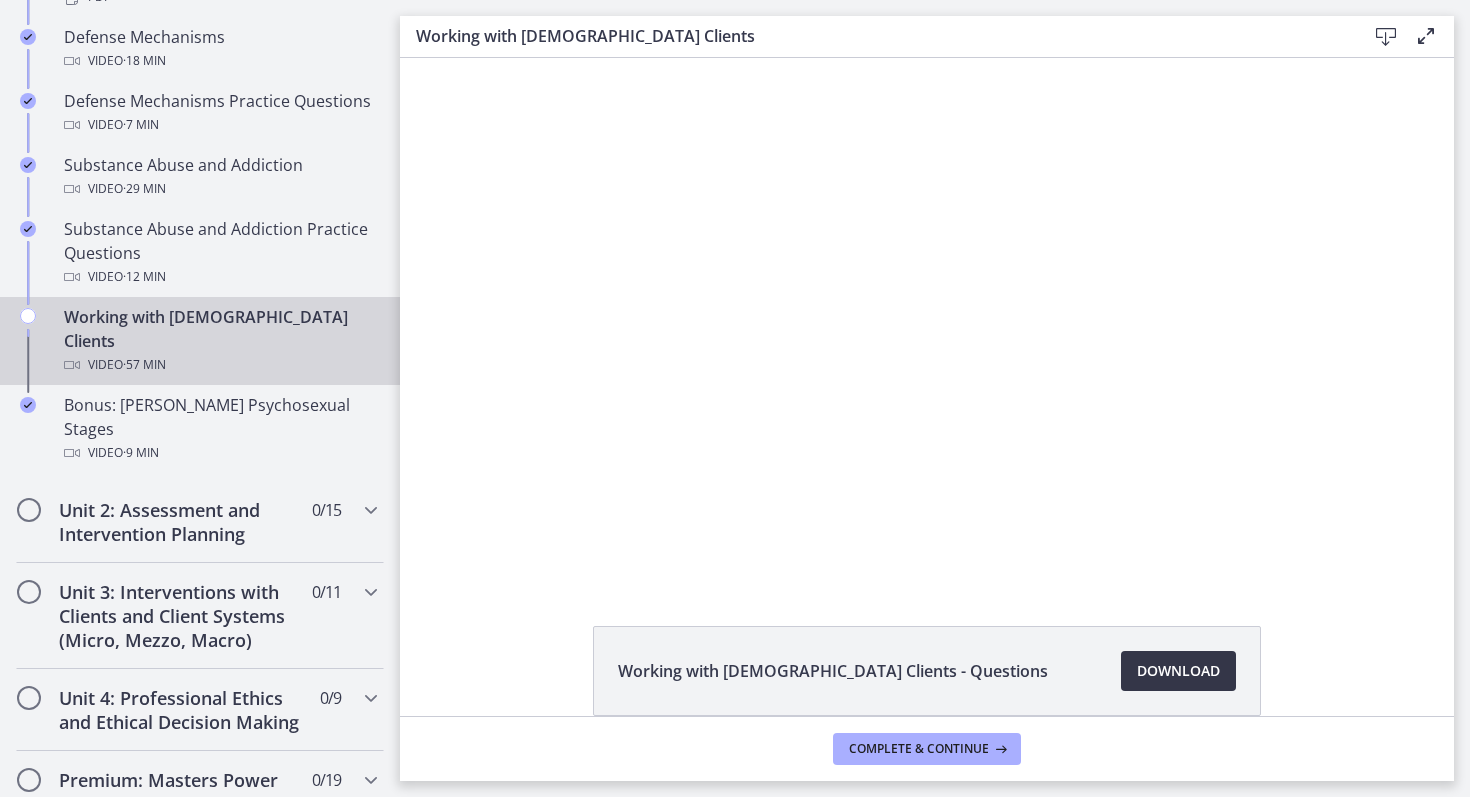 click on "Download
Opens in a new window" at bounding box center [1178, 671] 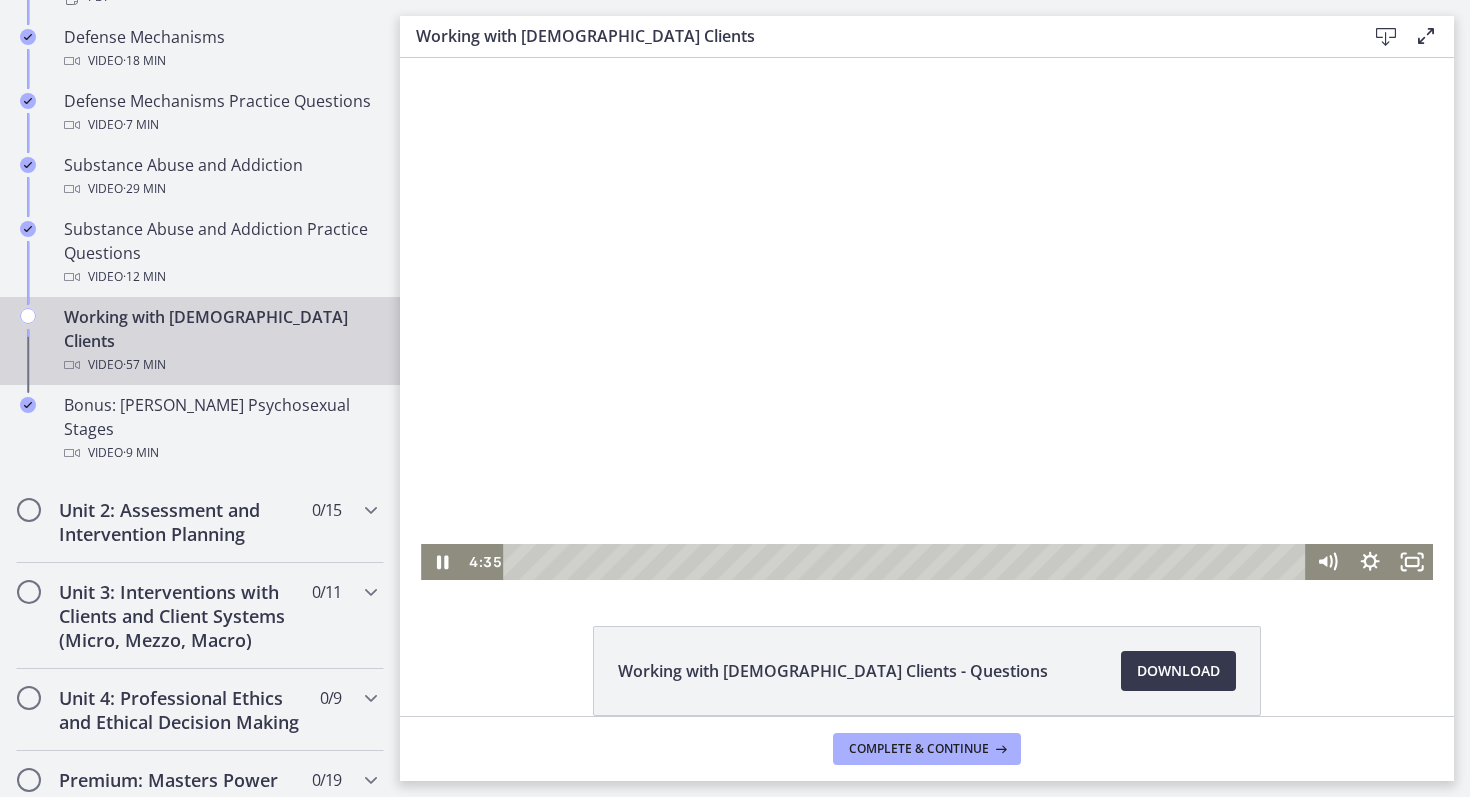 click at bounding box center [927, 319] 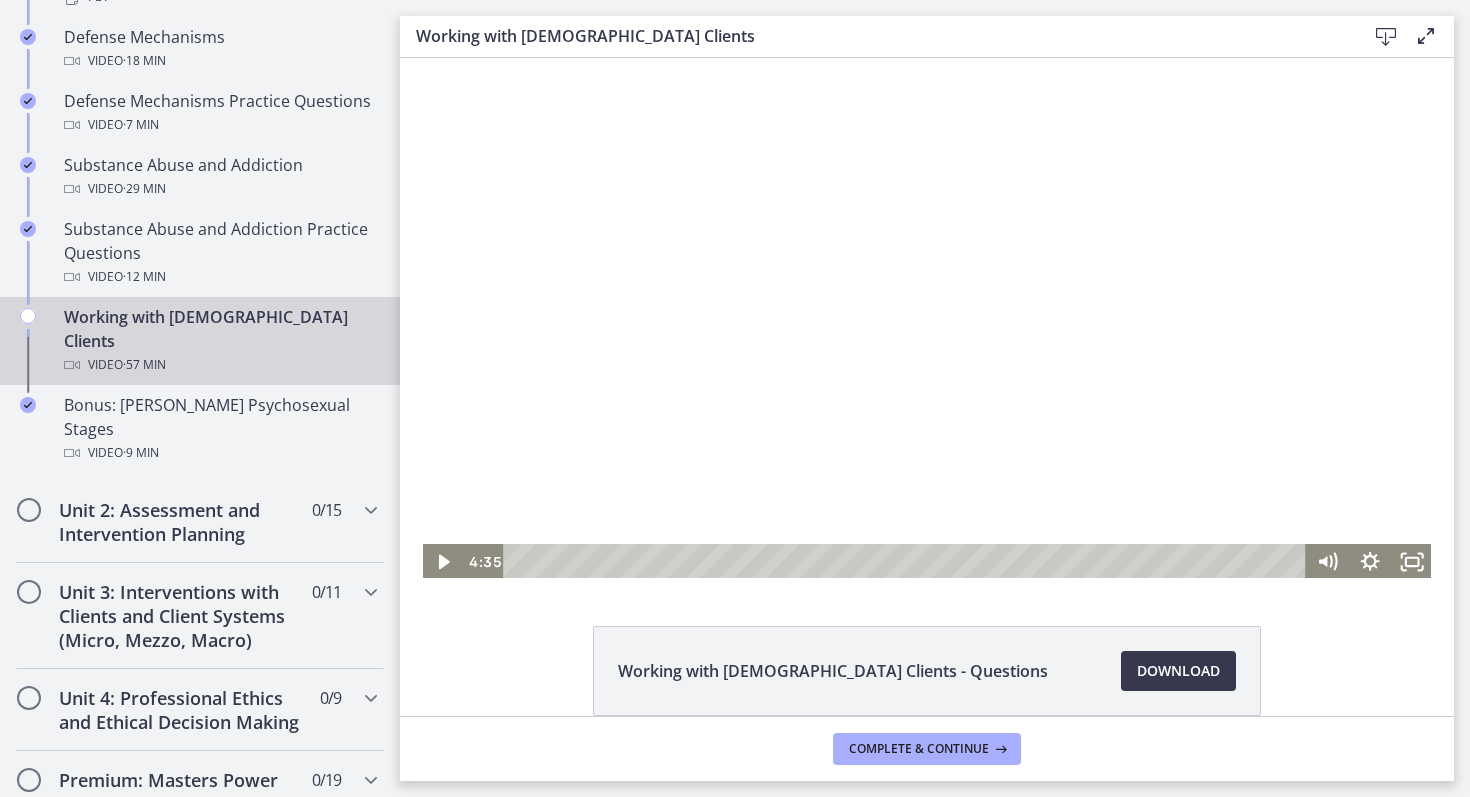 click at bounding box center [927, 319] 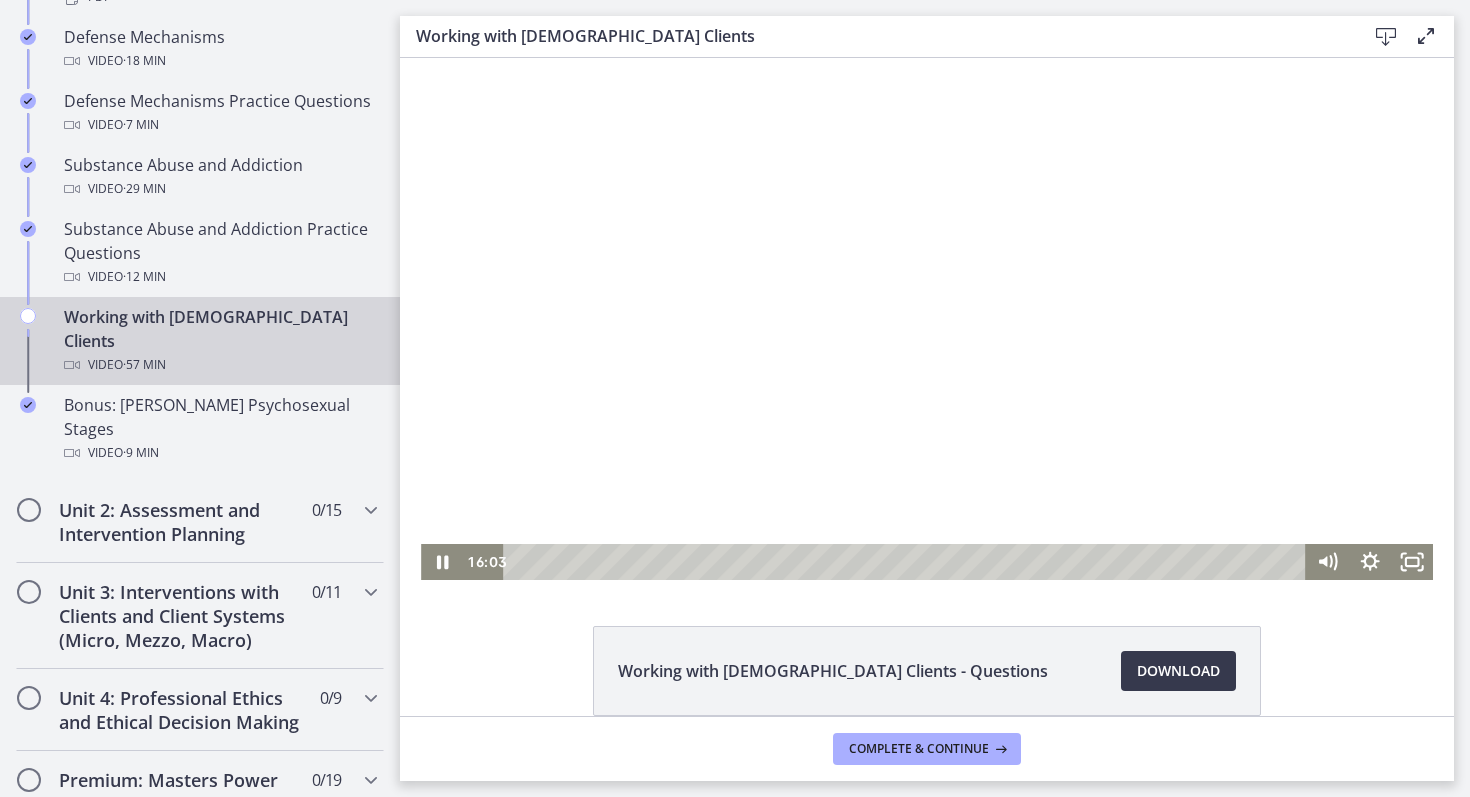 click at bounding box center [927, 319] 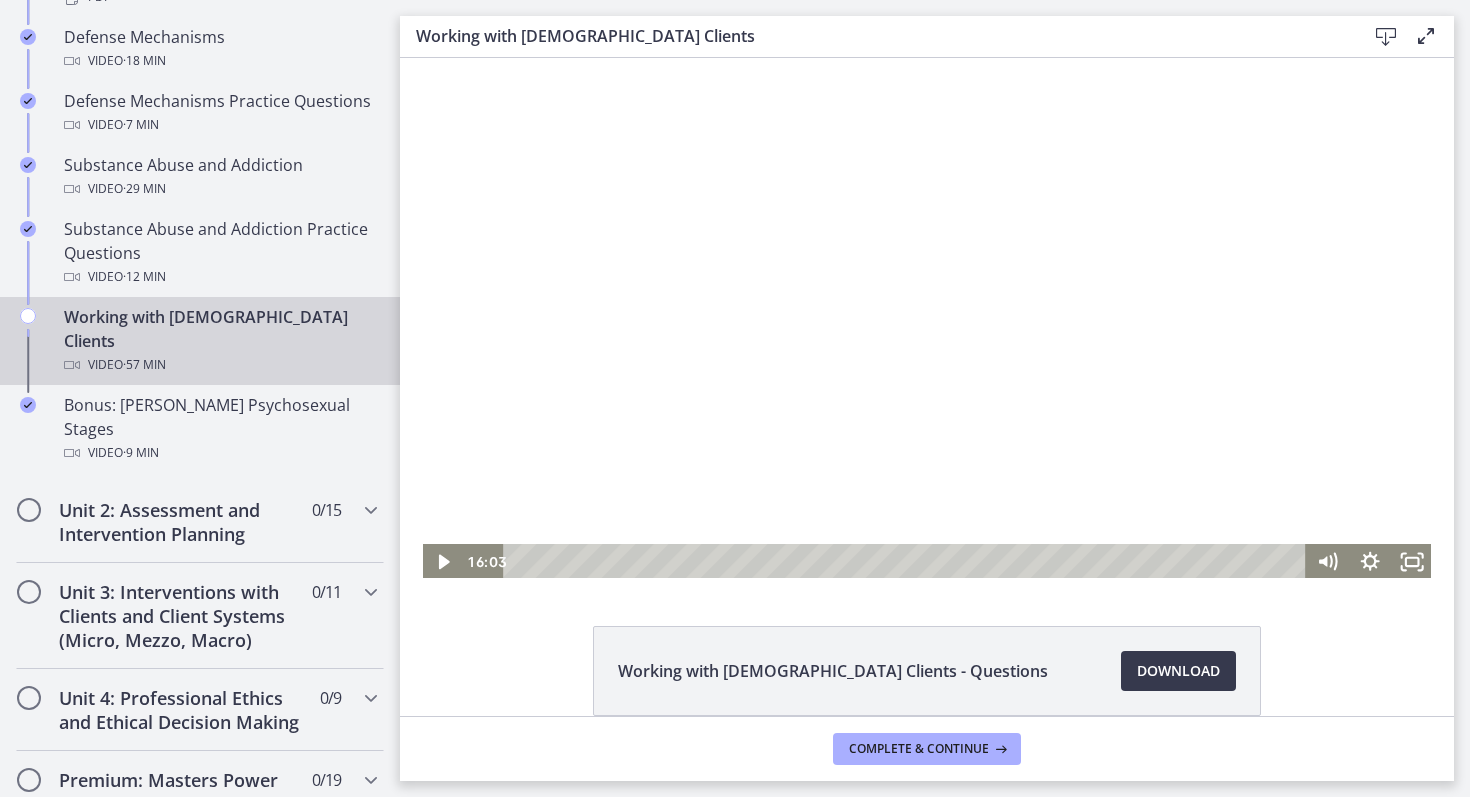 click at bounding box center [927, 319] 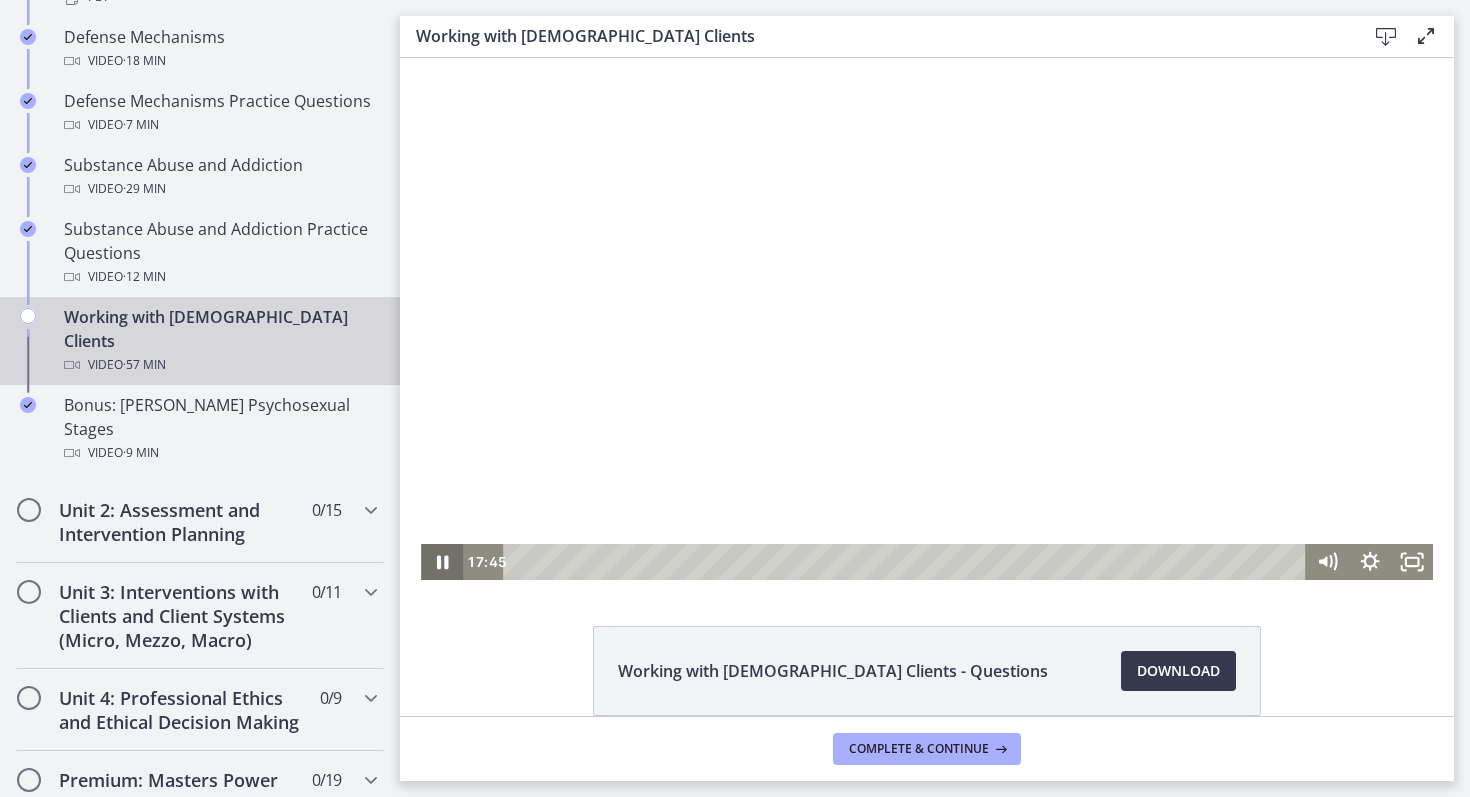 click 